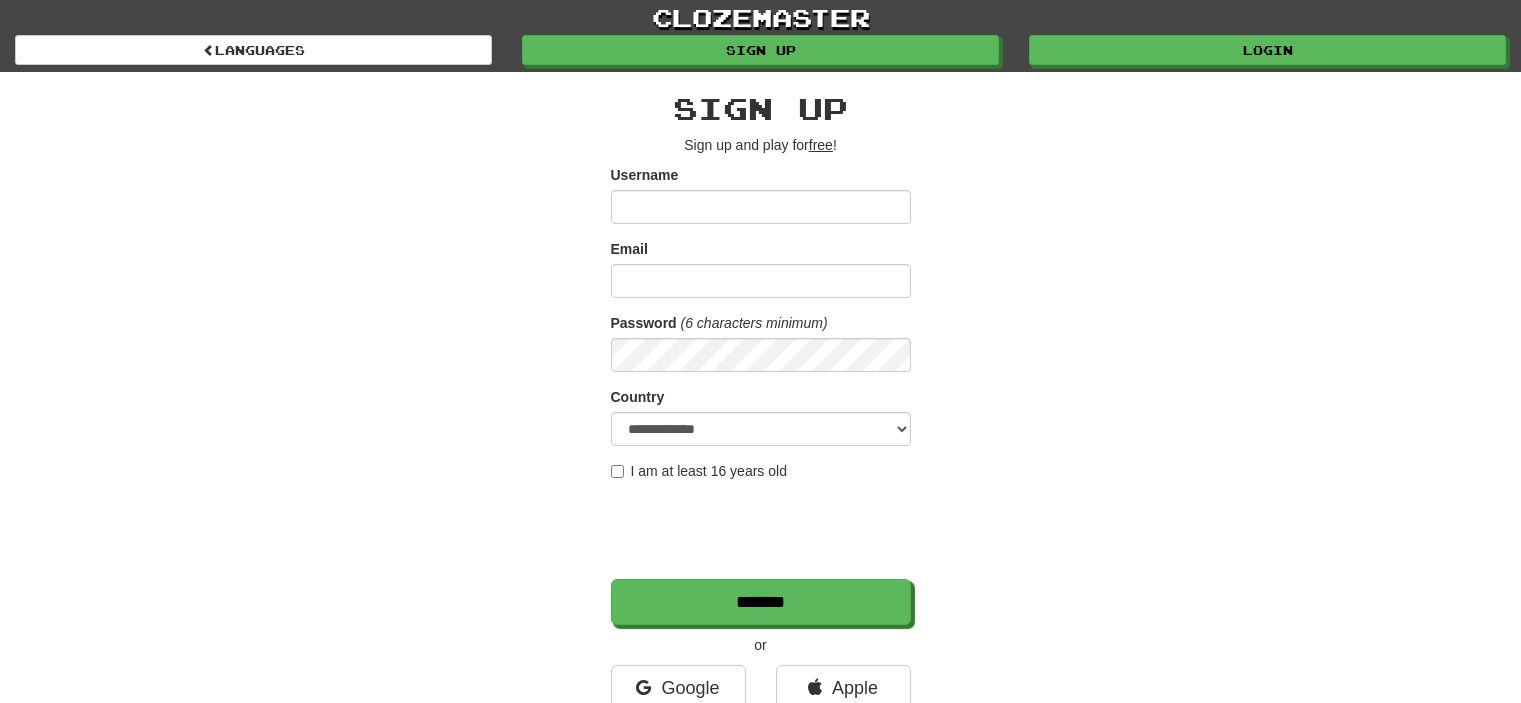 scroll, scrollTop: 0, scrollLeft: 0, axis: both 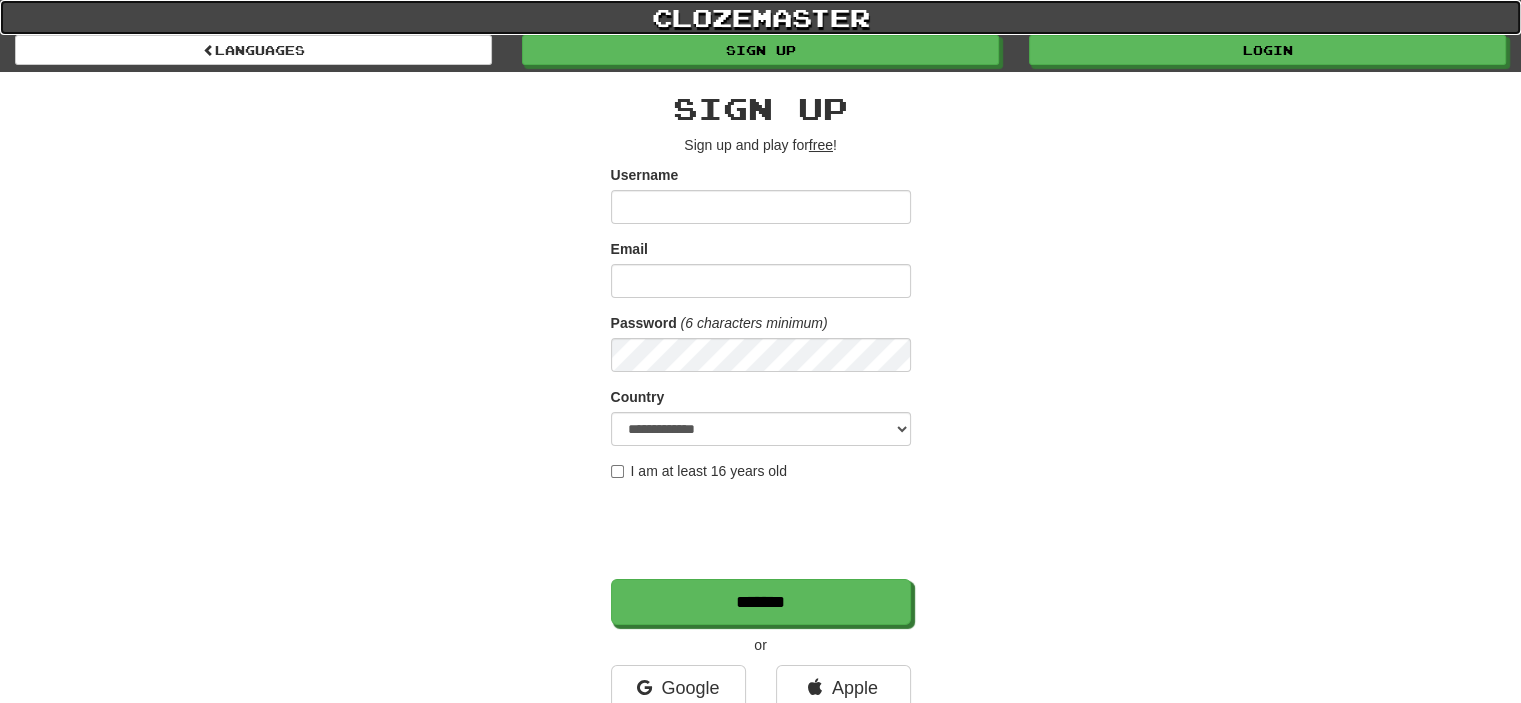 click on "clozemaster" at bounding box center (760, 17) 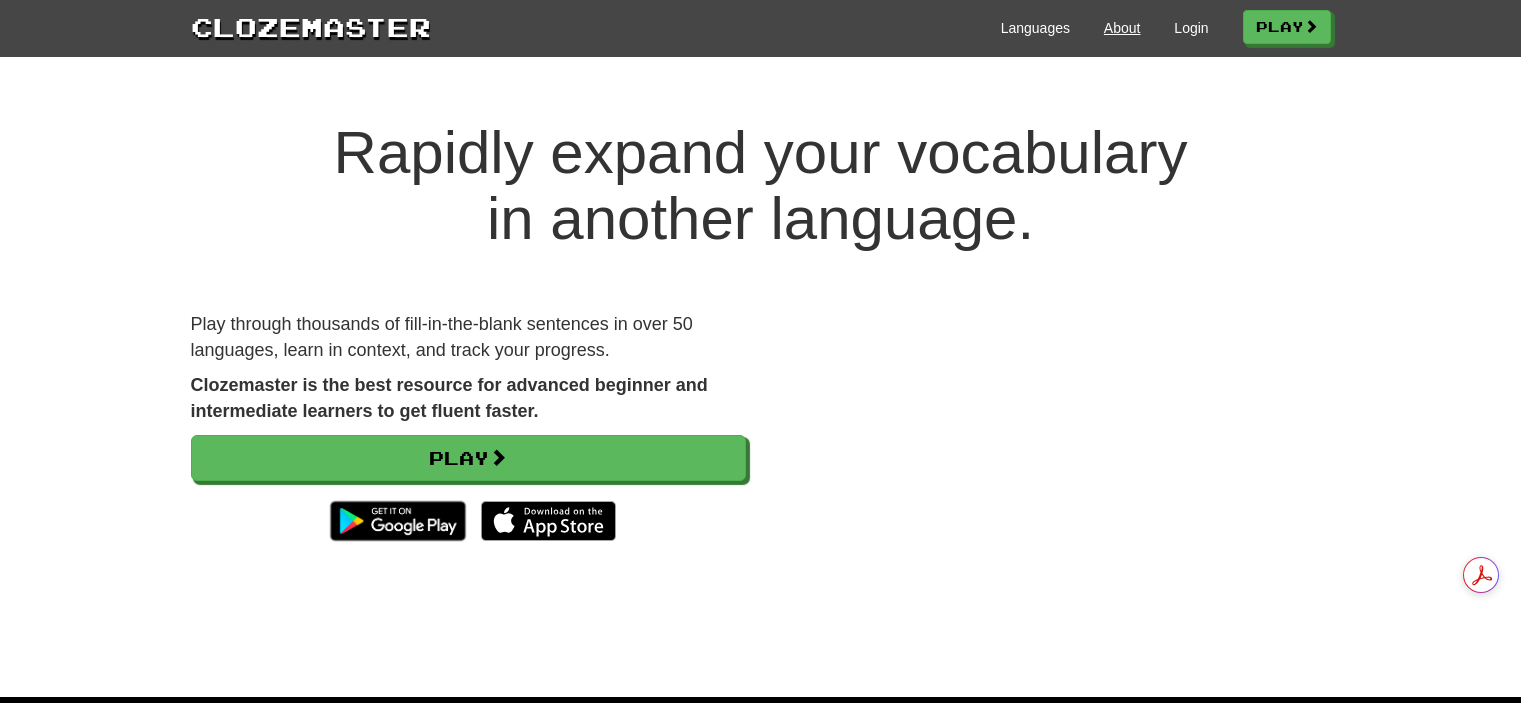 scroll, scrollTop: 0, scrollLeft: 0, axis: both 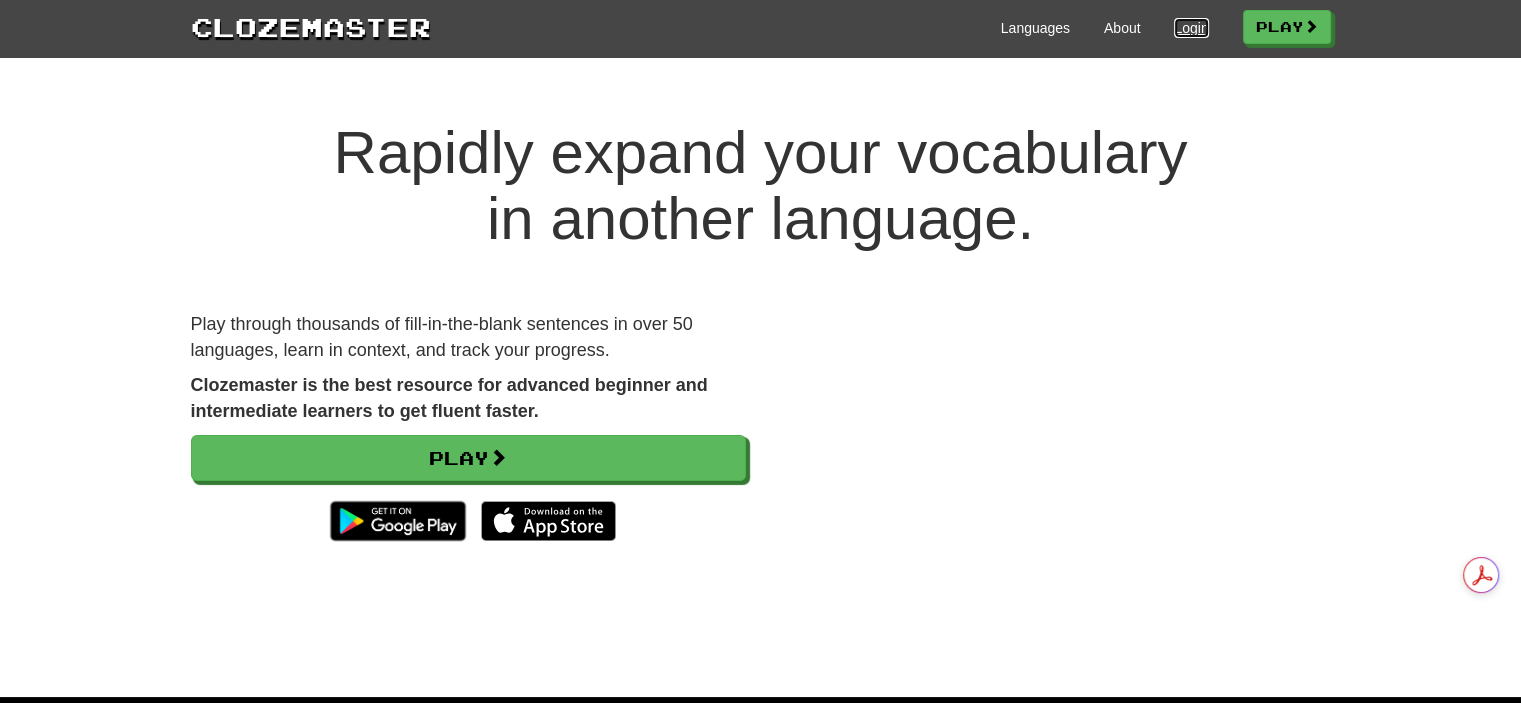 click on "Login" at bounding box center [1191, 28] 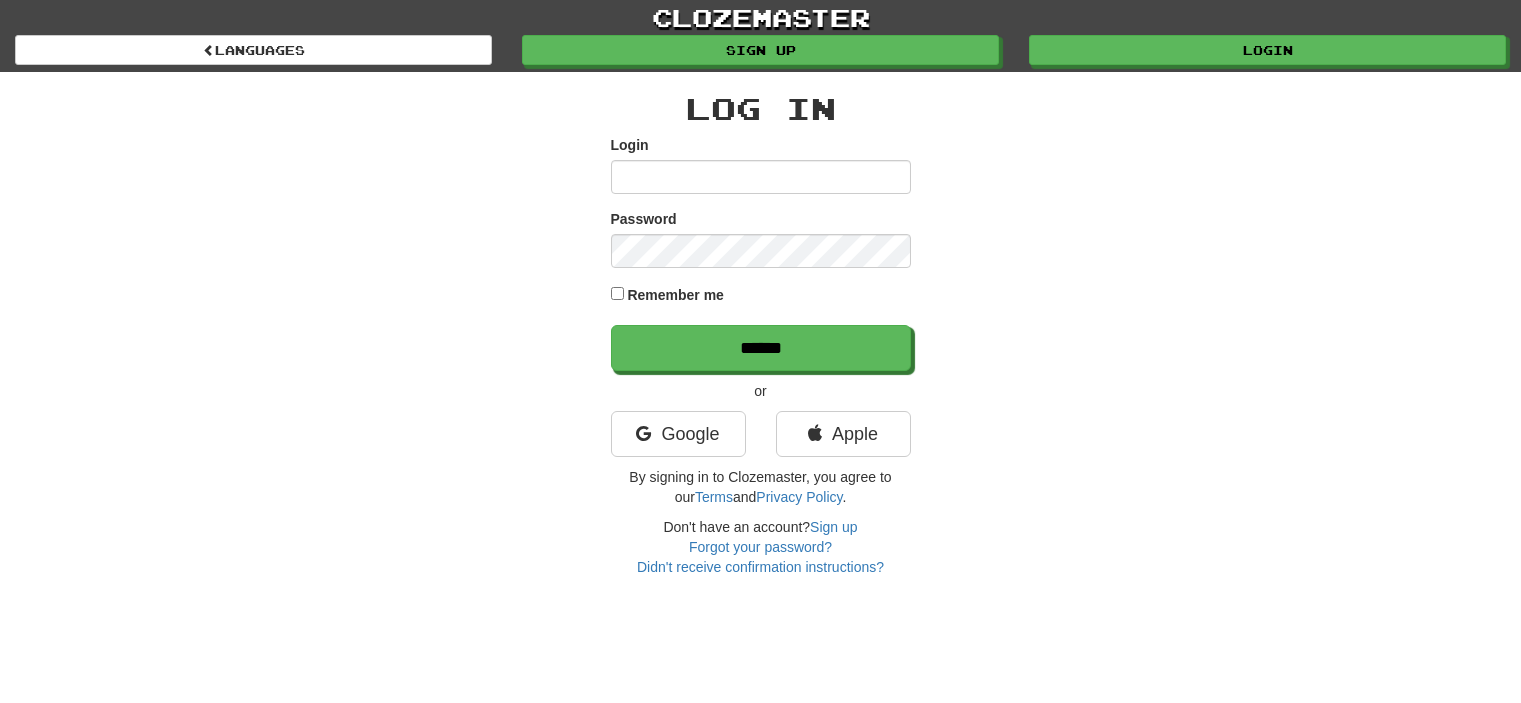 scroll, scrollTop: 0, scrollLeft: 0, axis: both 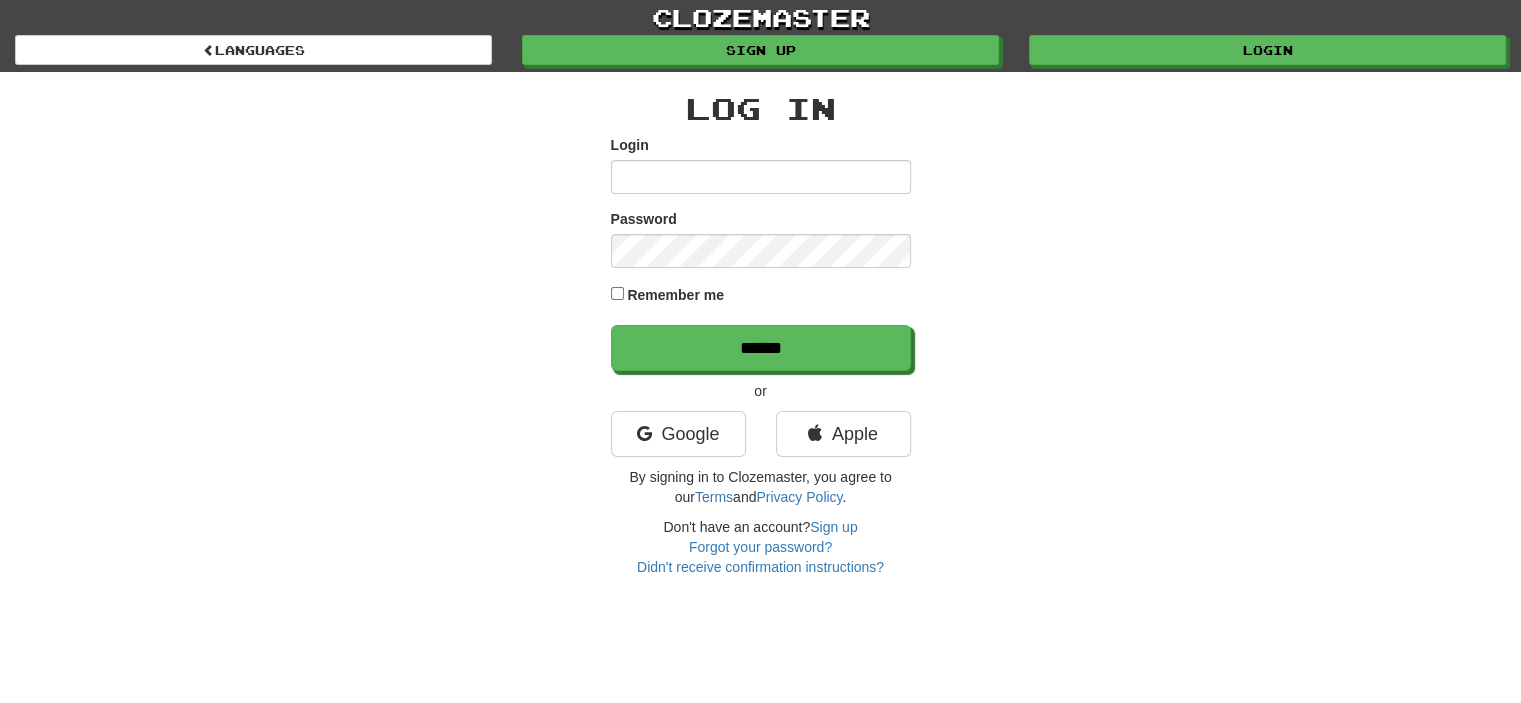 click on "Login" at bounding box center (761, 164) 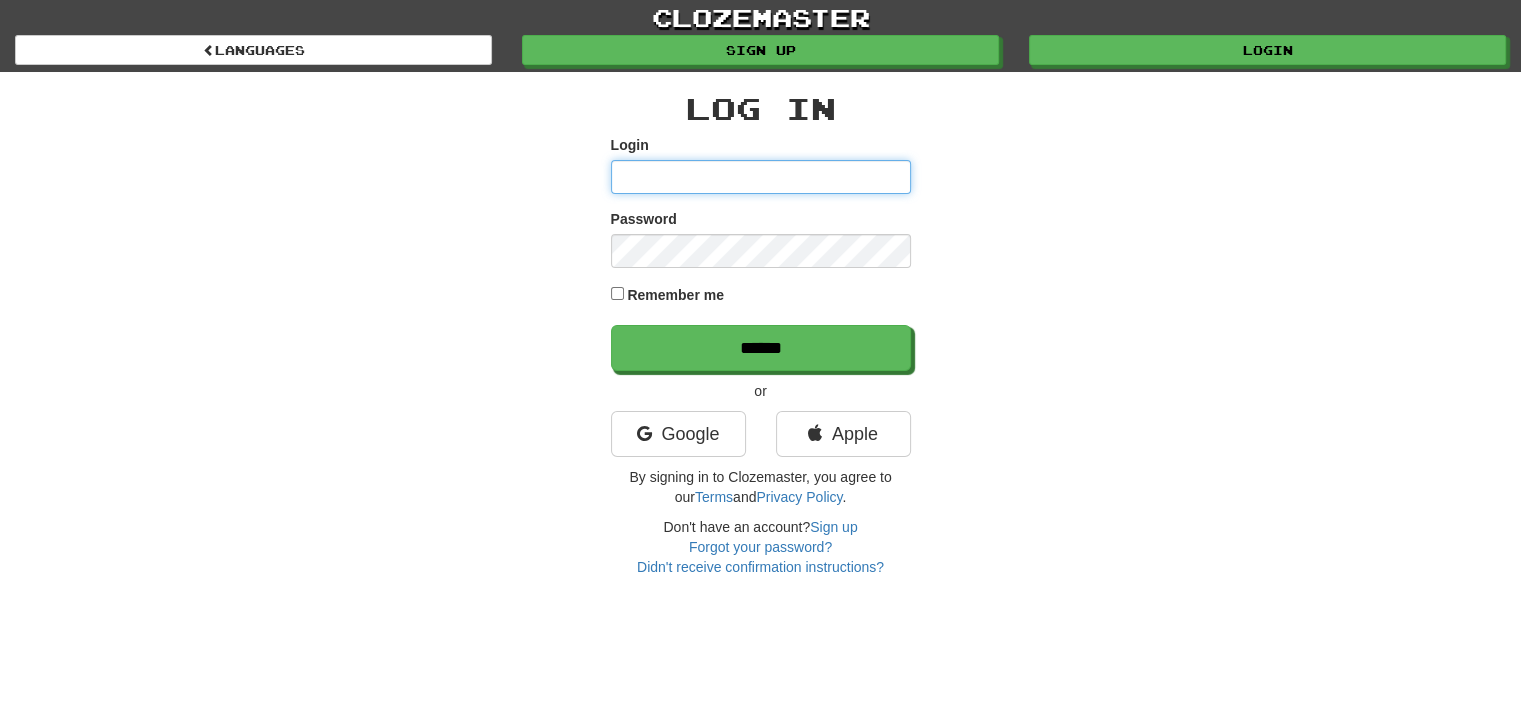 click on "Login" at bounding box center [761, 177] 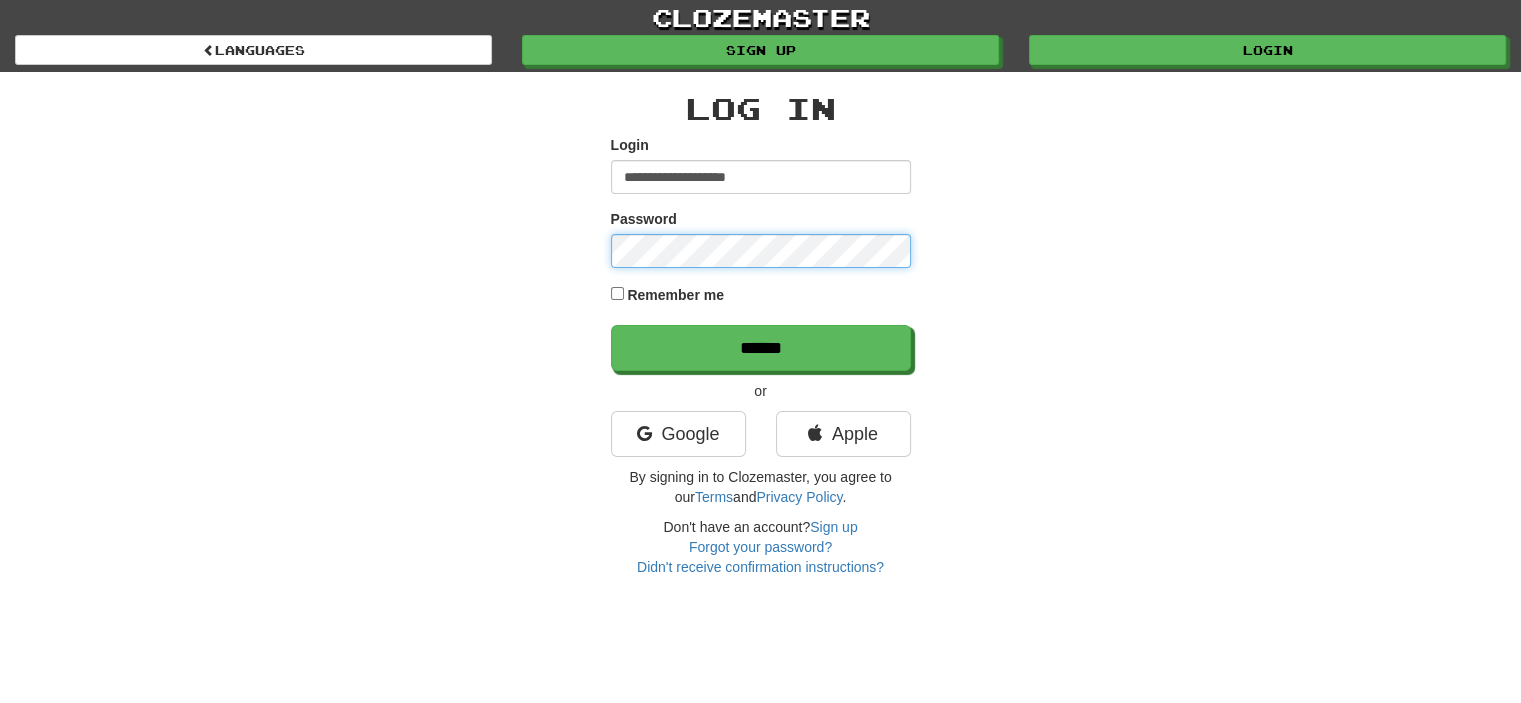 click on "******" at bounding box center [761, 348] 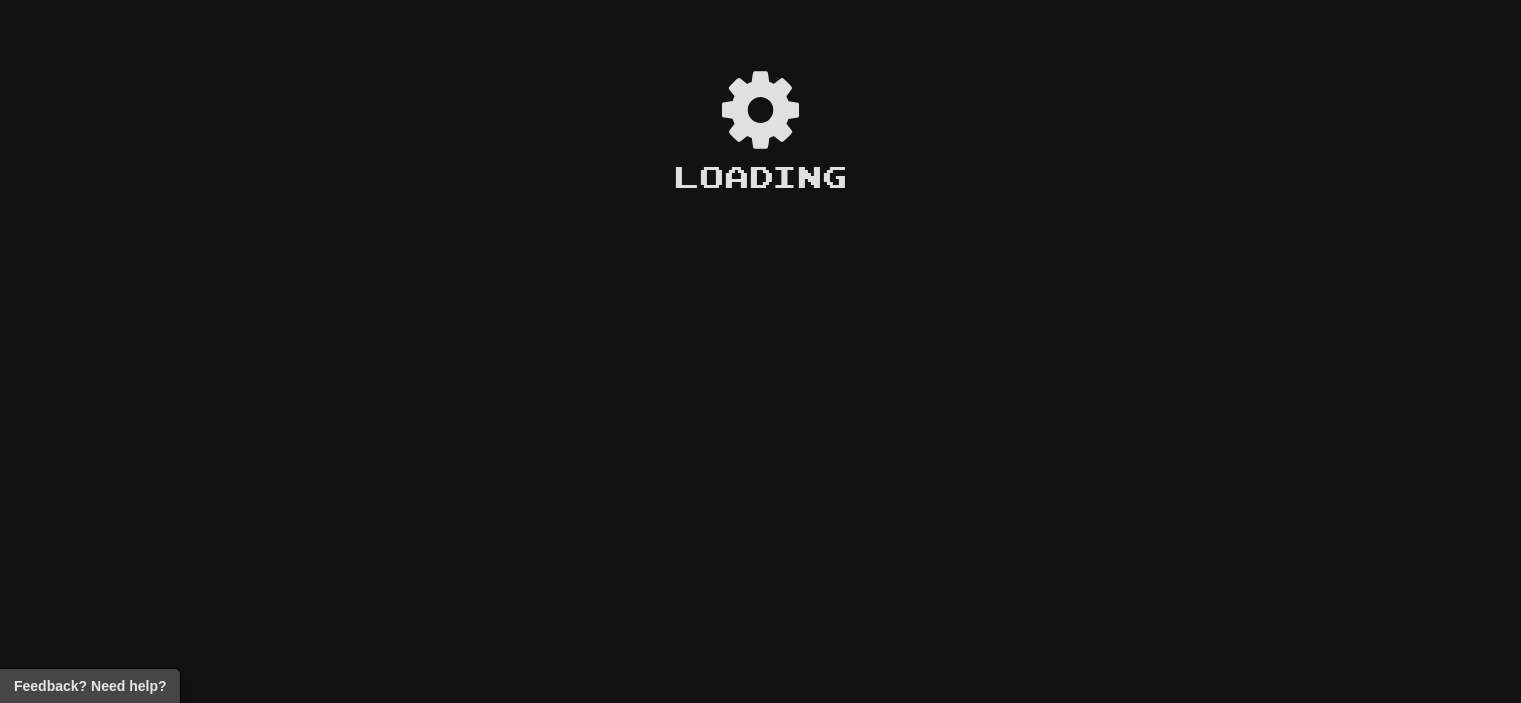 scroll, scrollTop: 0, scrollLeft: 0, axis: both 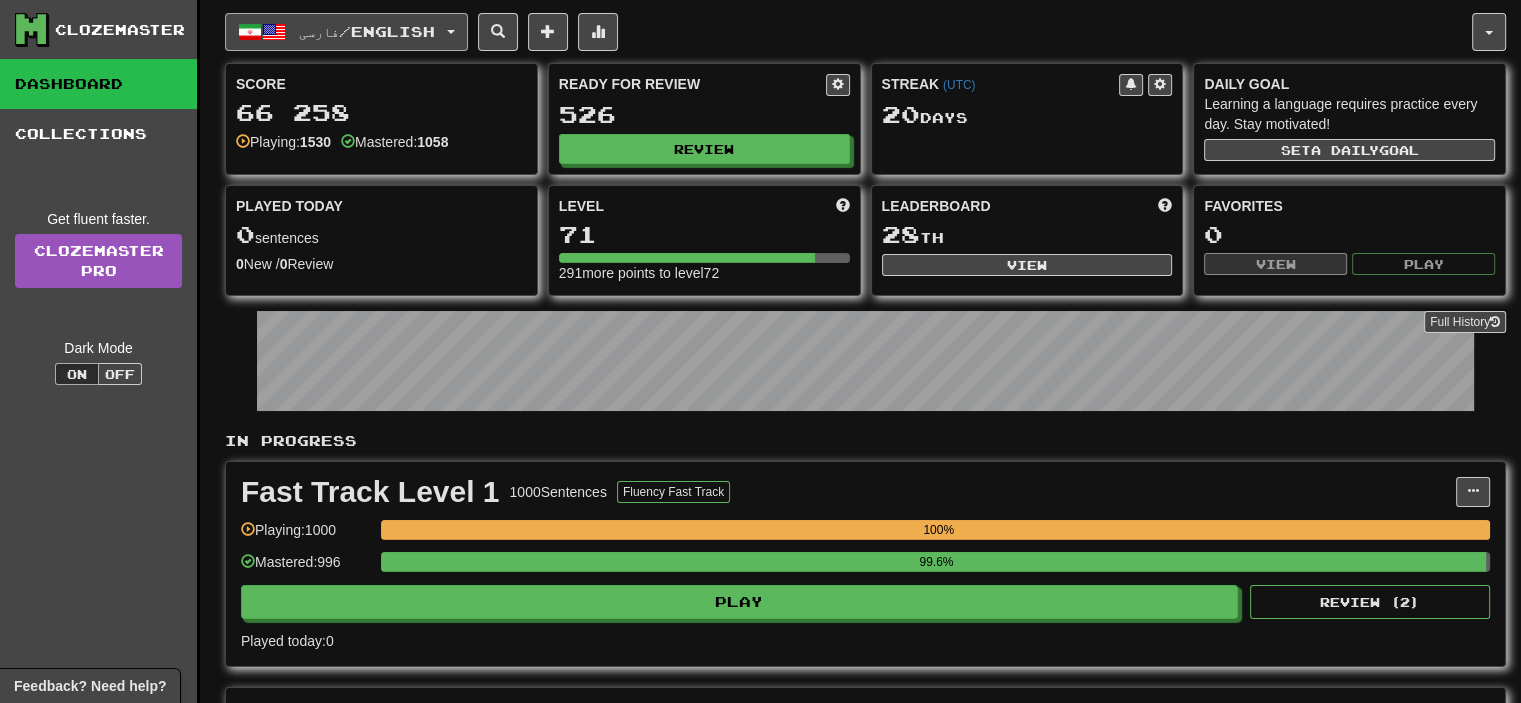 click on "فارسی  /  English" 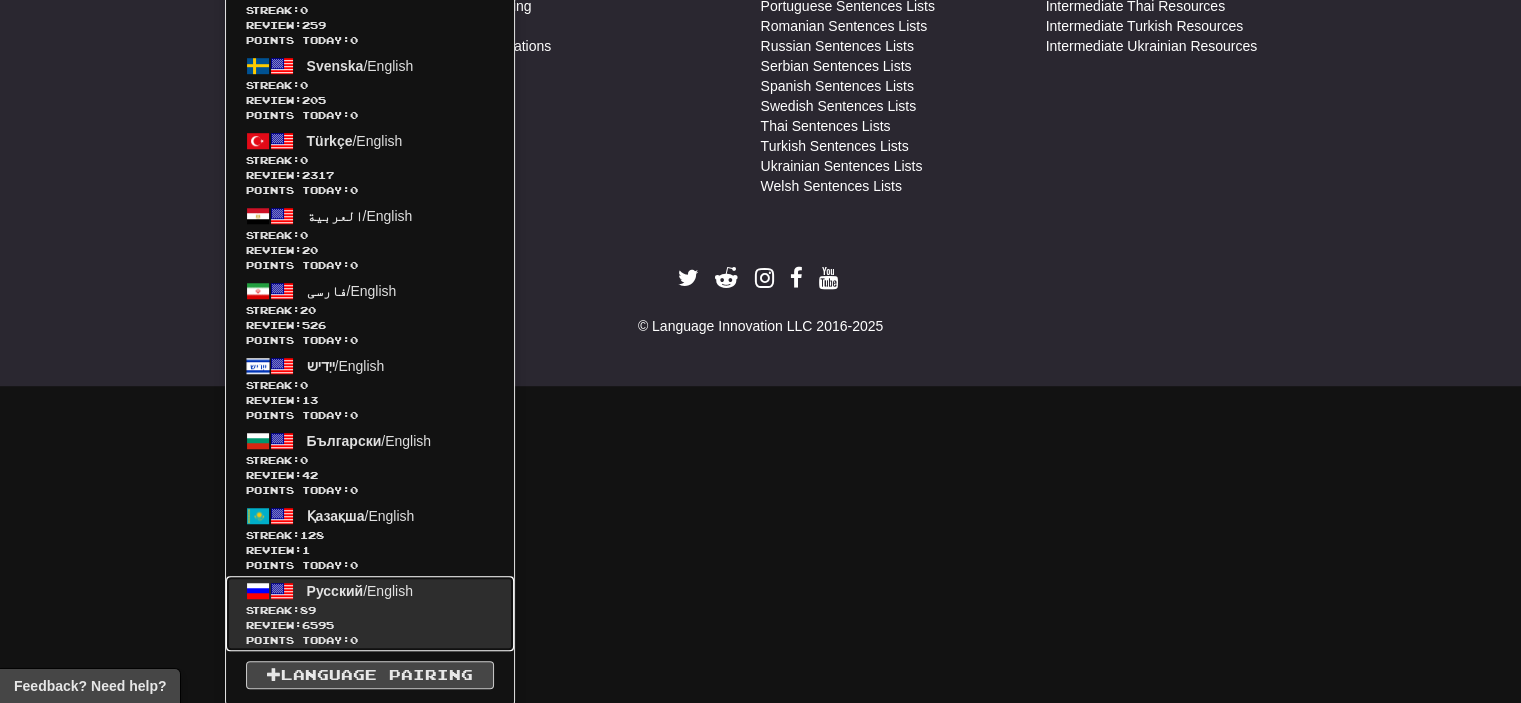 click on "Streak:  89" 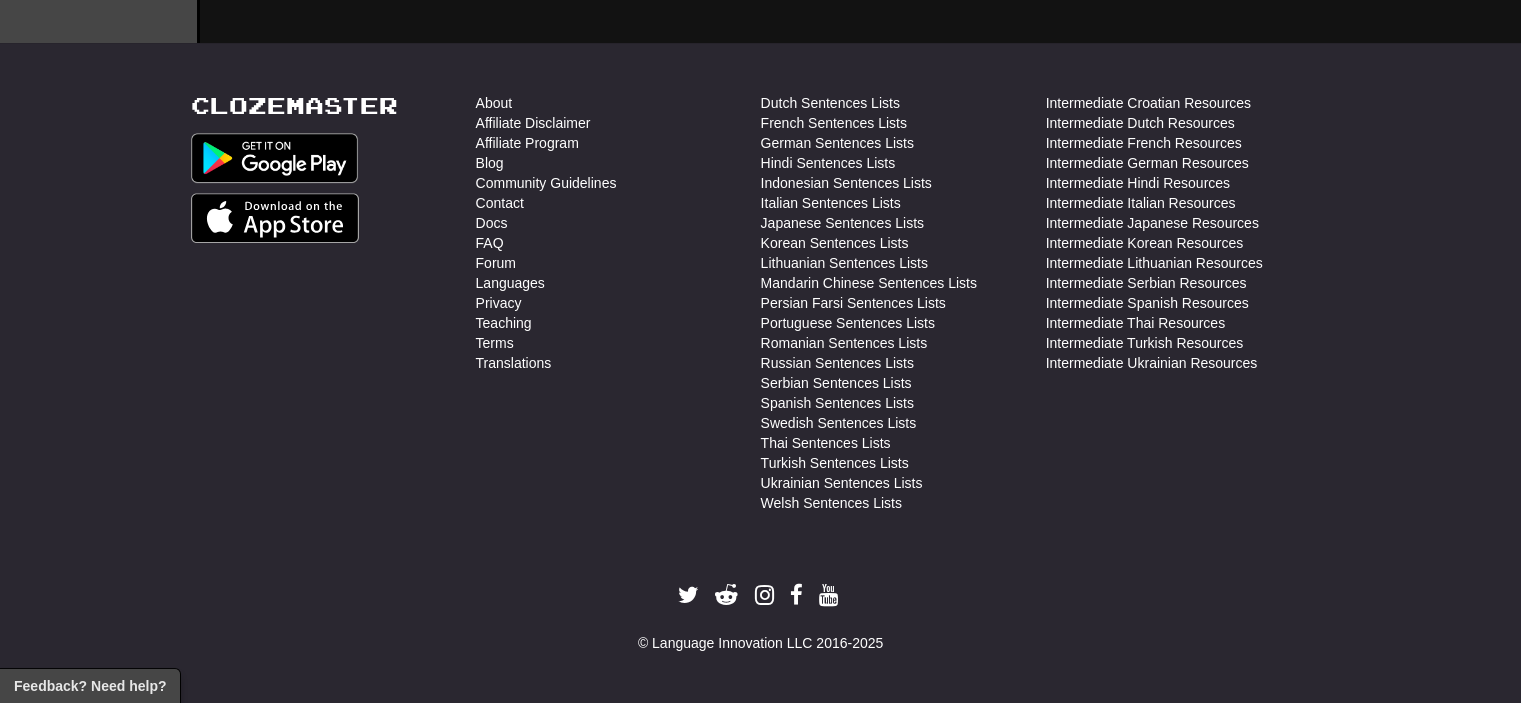 scroll, scrollTop: 961, scrollLeft: 0, axis: vertical 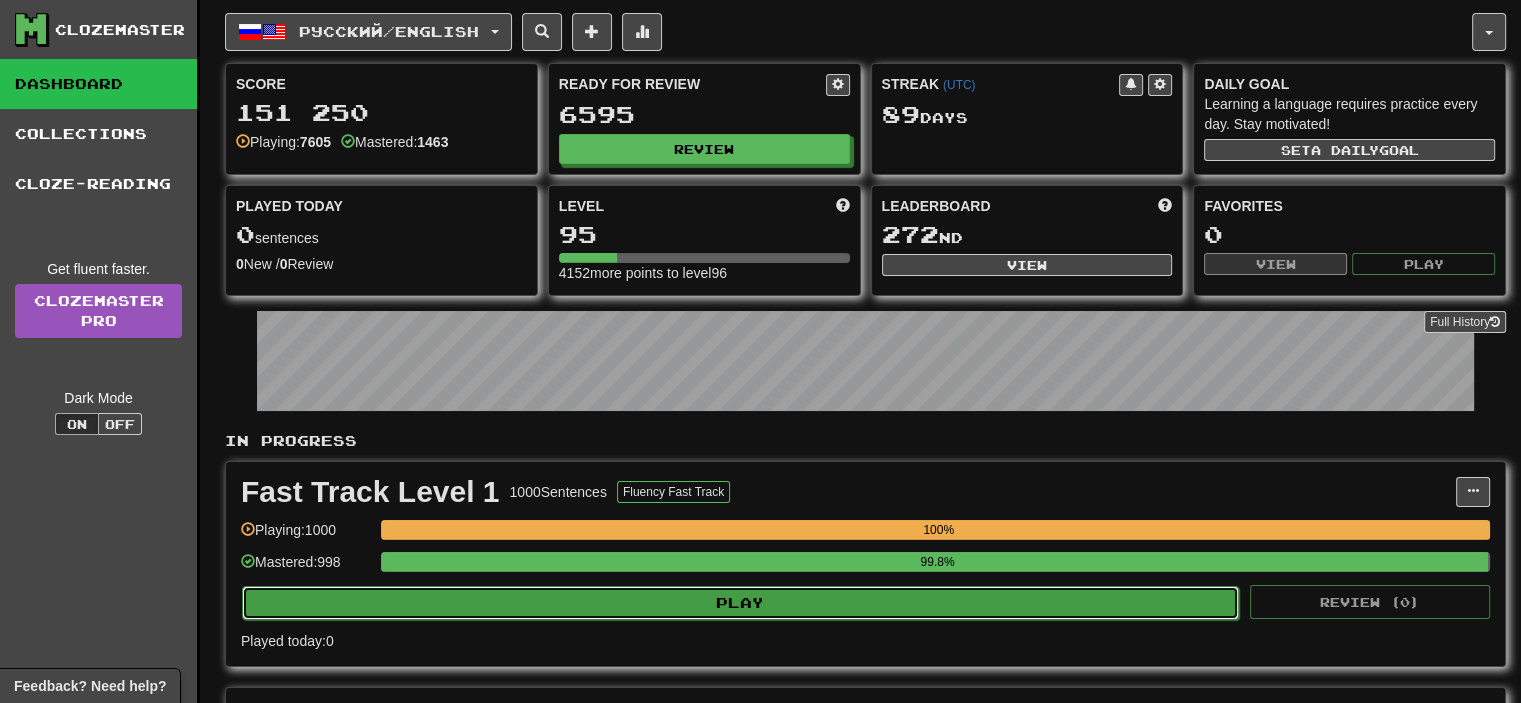 click on "Play" at bounding box center [740, 603] 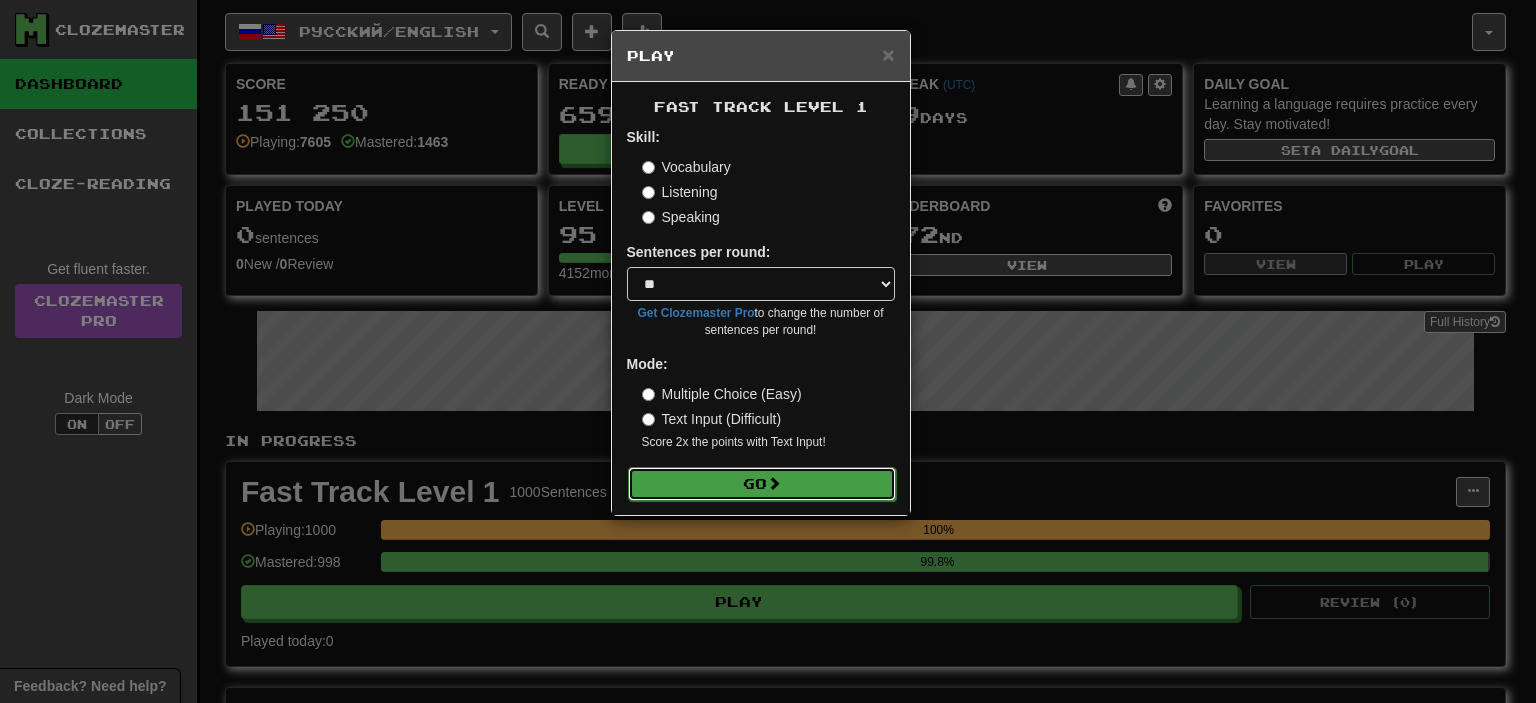 click on "Go" at bounding box center [762, 484] 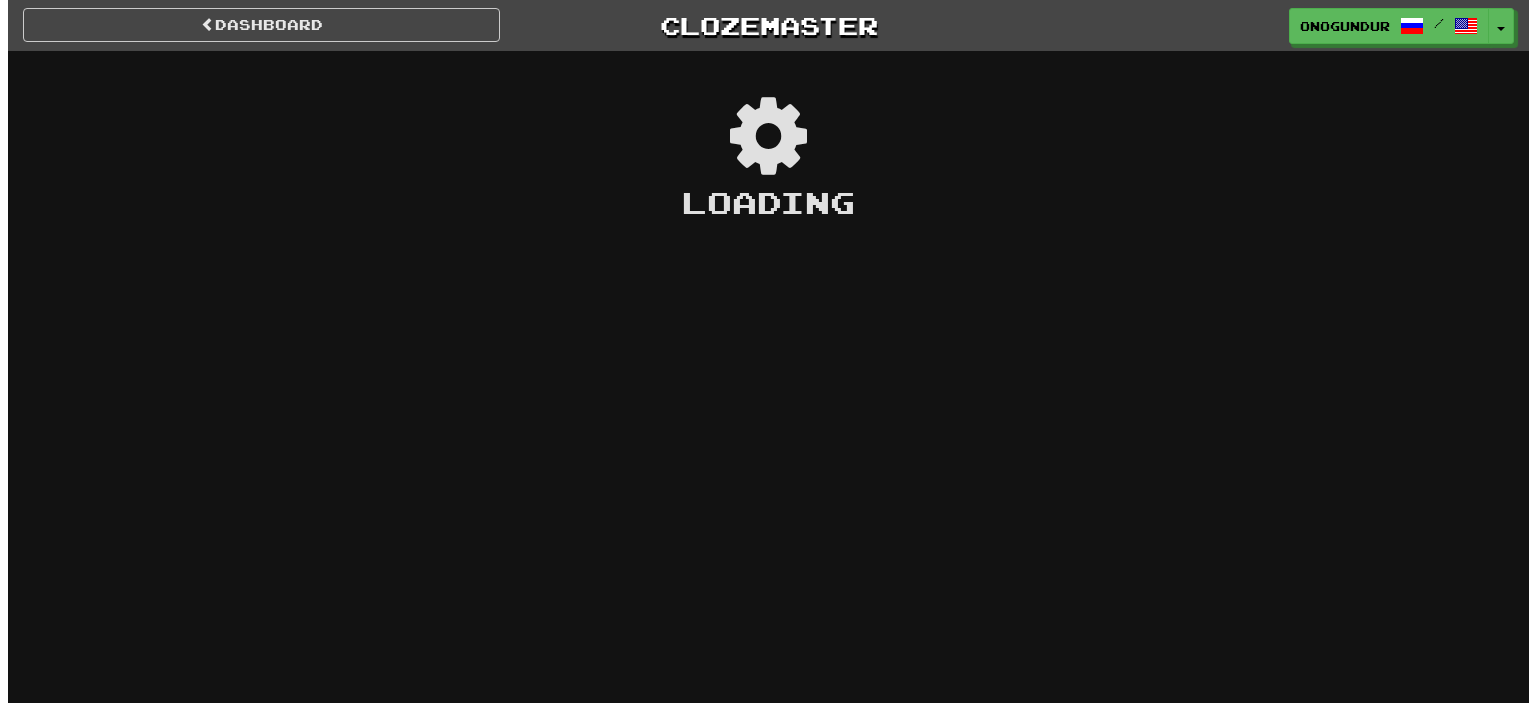 scroll, scrollTop: 0, scrollLeft: 0, axis: both 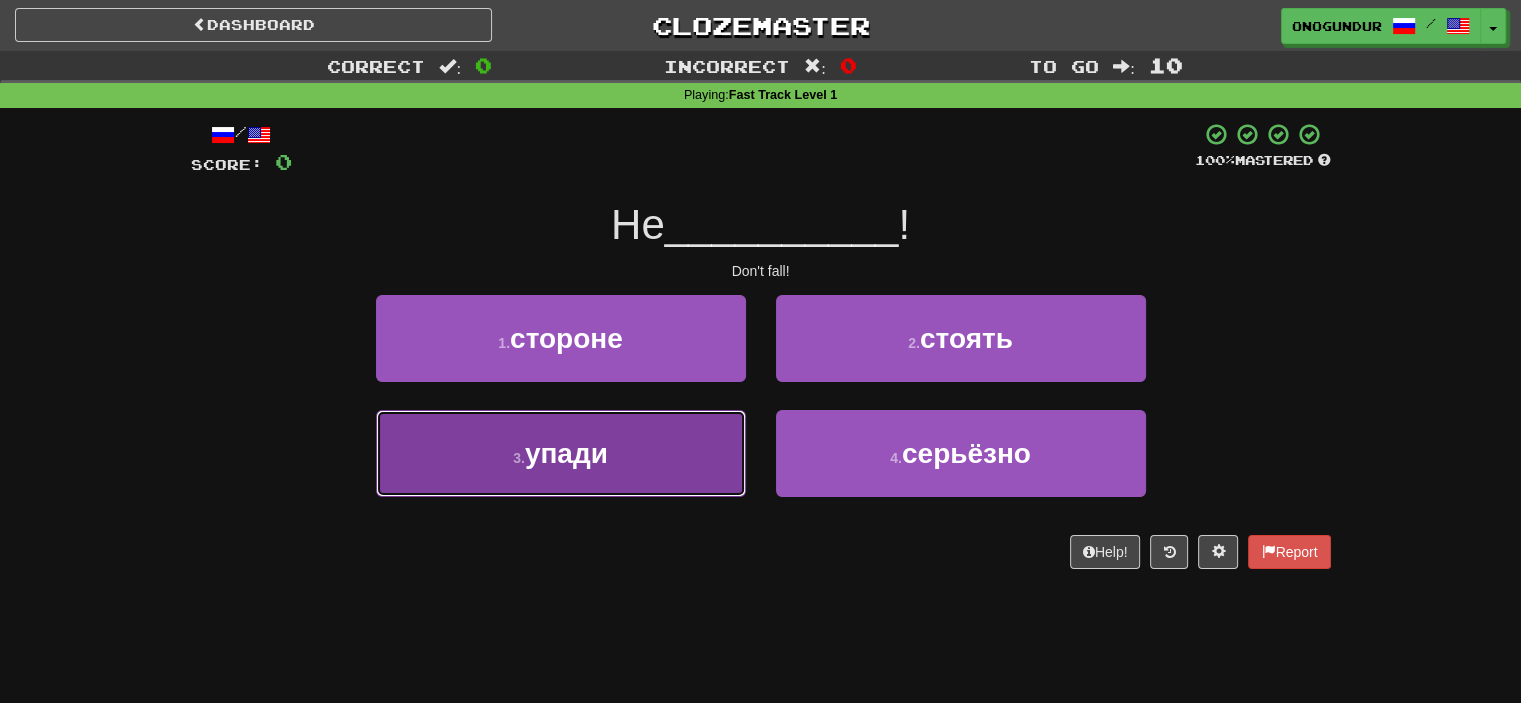 click on "3 .  упади" at bounding box center (561, 453) 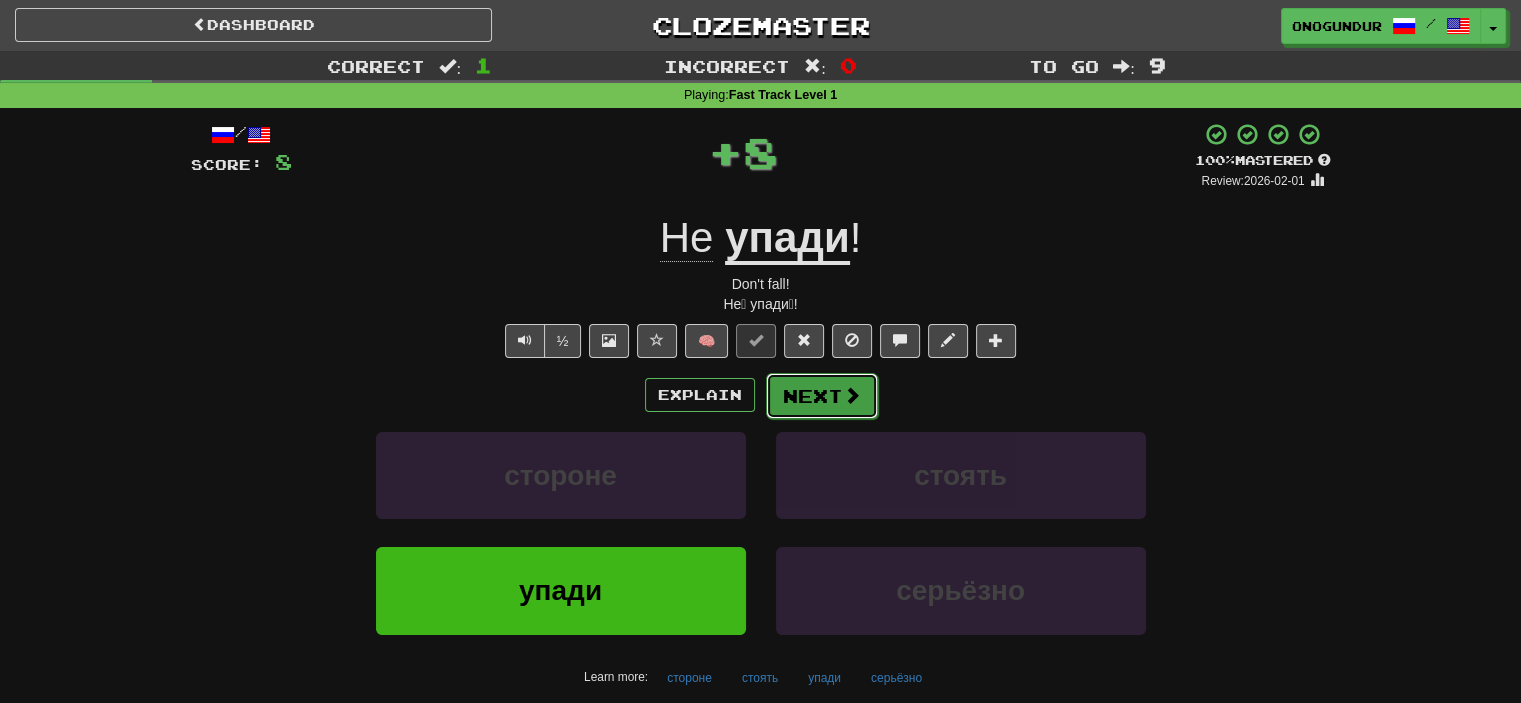 click on "Next" at bounding box center (822, 396) 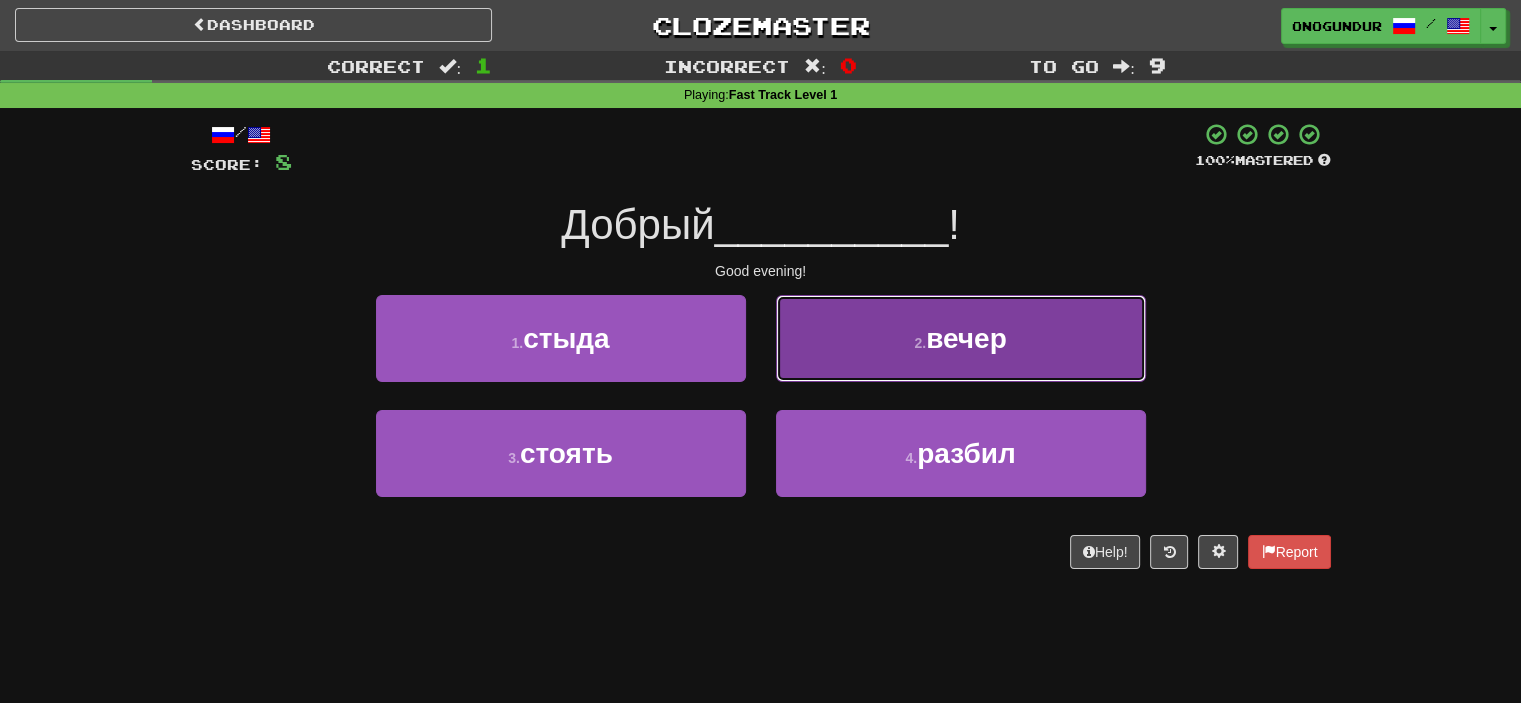 click on "2 .  вечер" at bounding box center (961, 338) 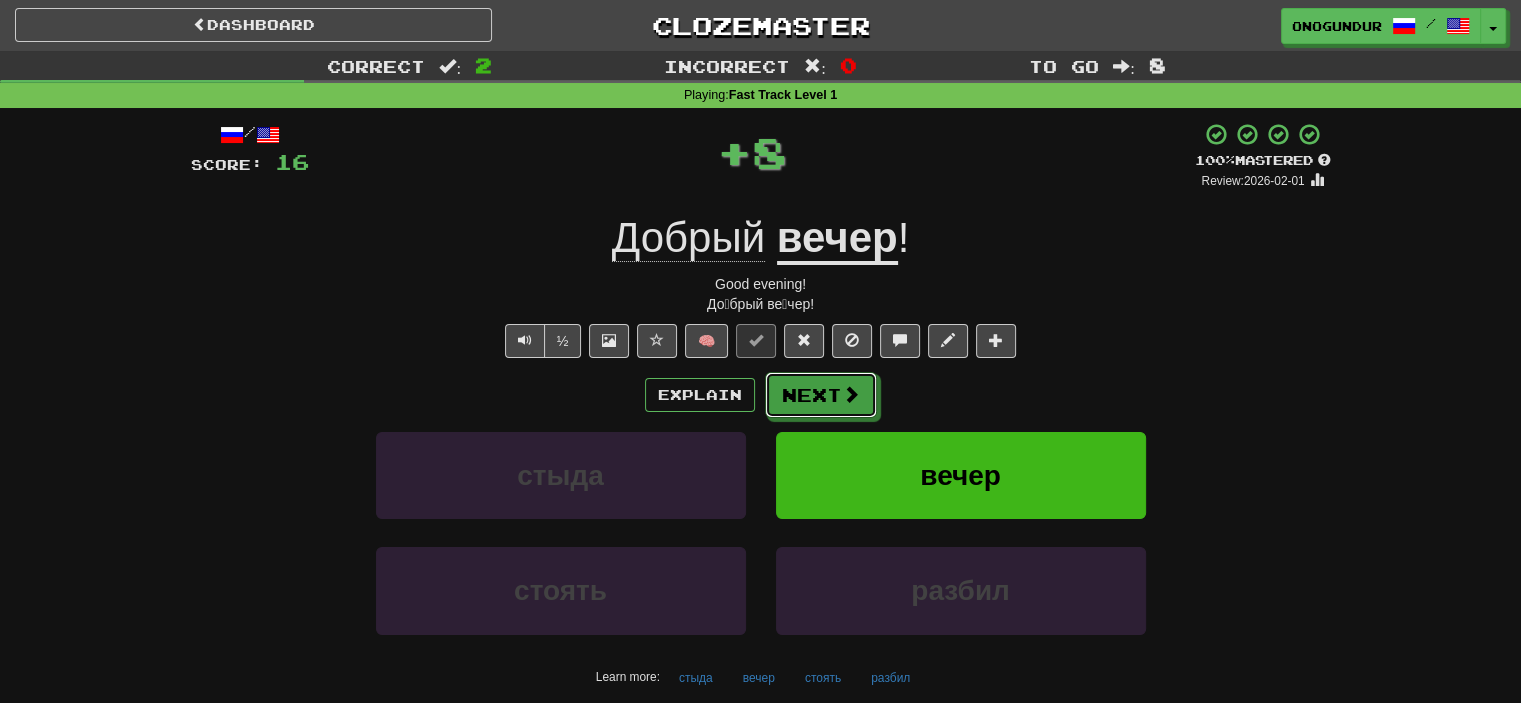 click on "Next" at bounding box center (821, 395) 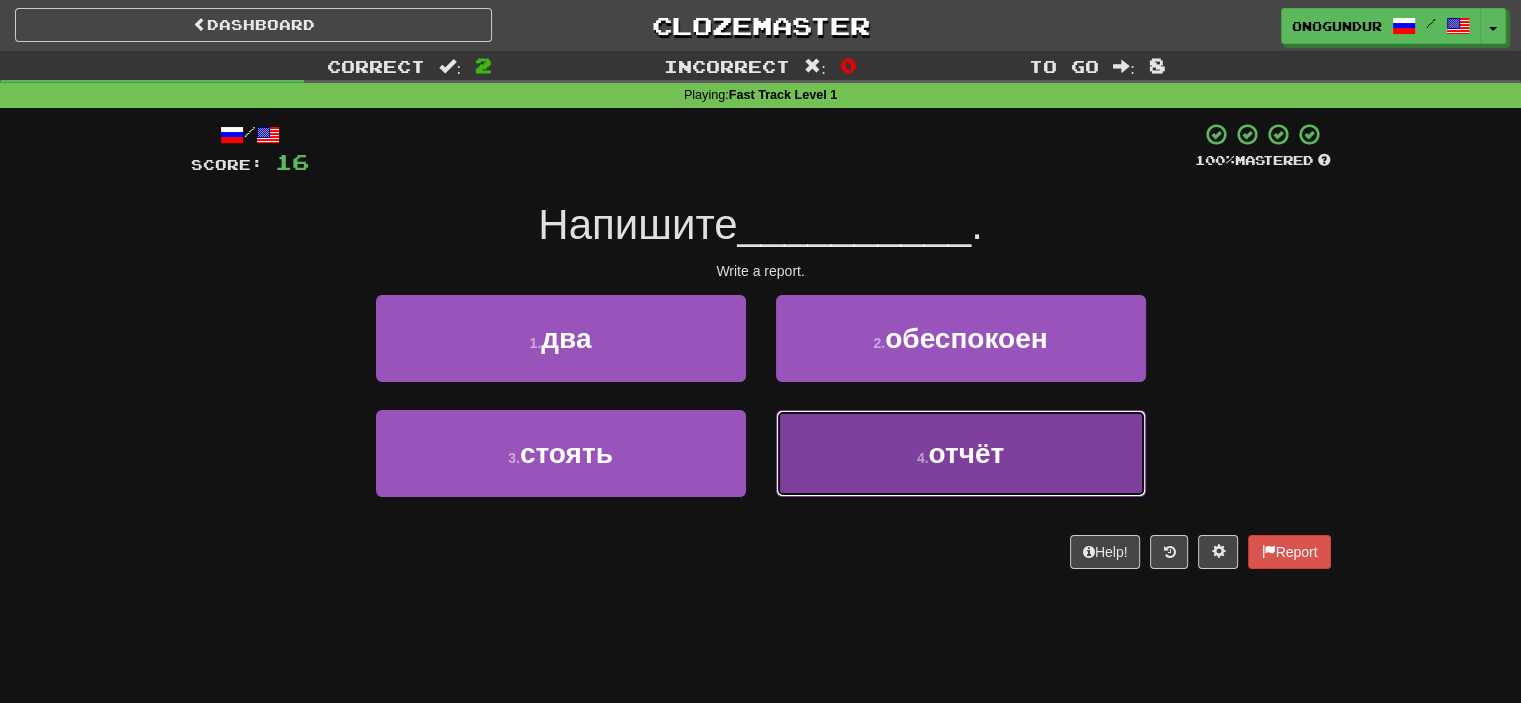 click on "4 .  отчёт" at bounding box center (961, 453) 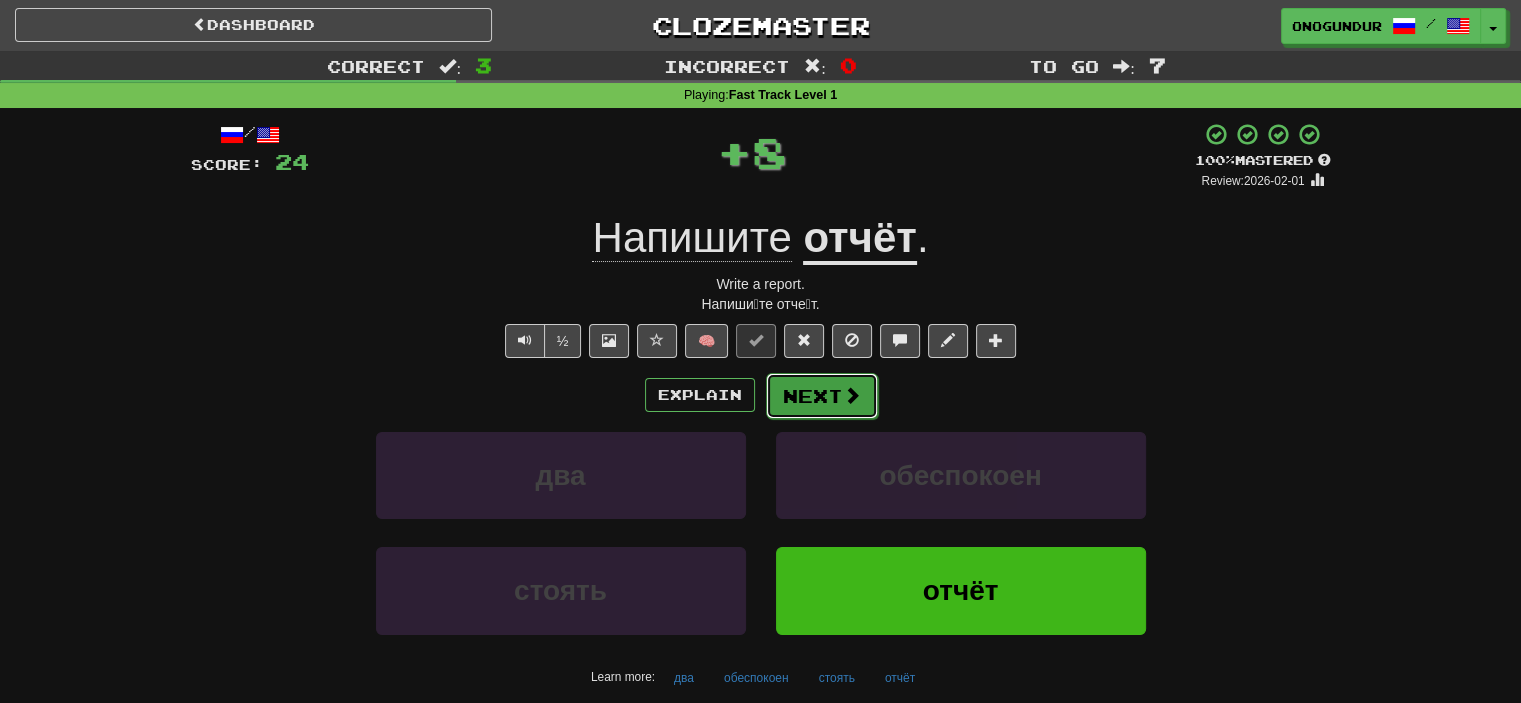 click on "Next" at bounding box center (822, 396) 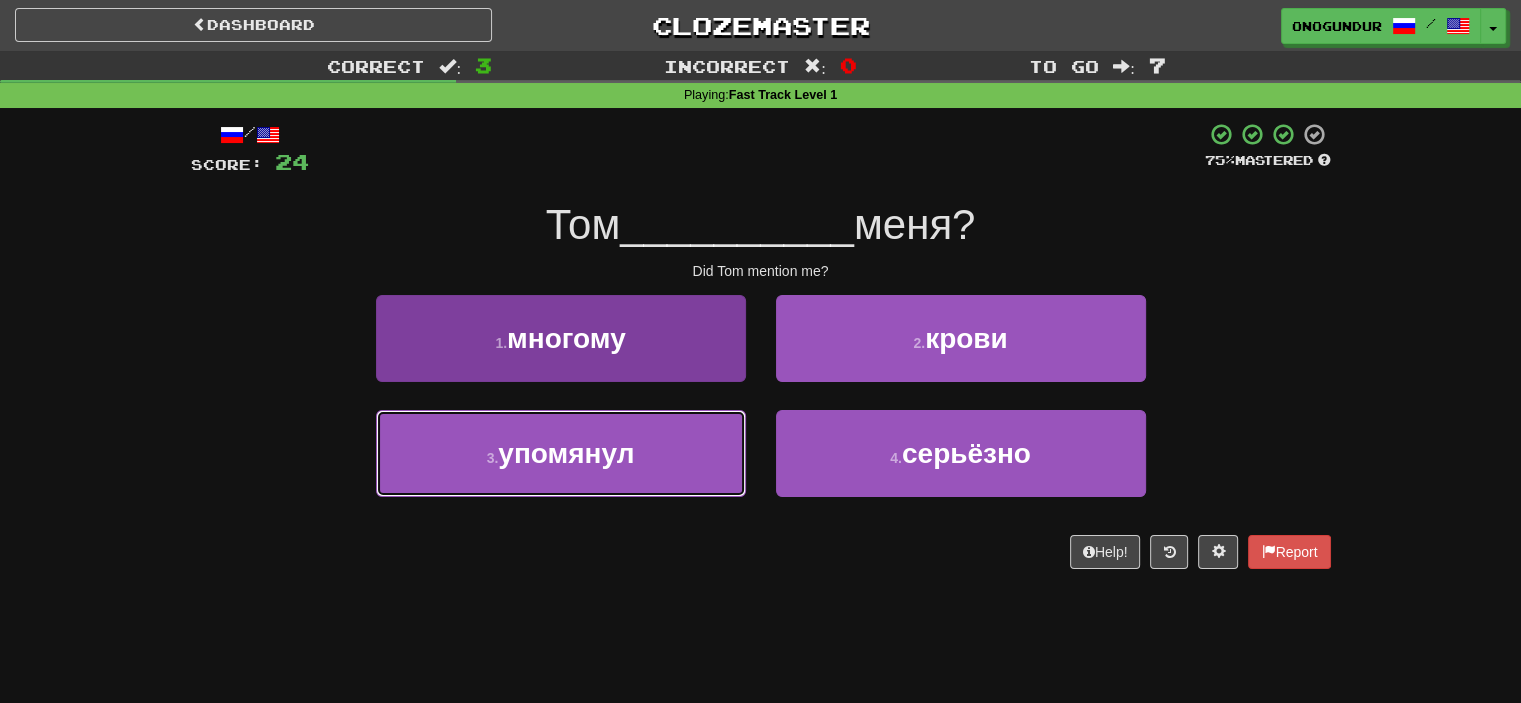 click on "3 .  упомянул" at bounding box center (561, 453) 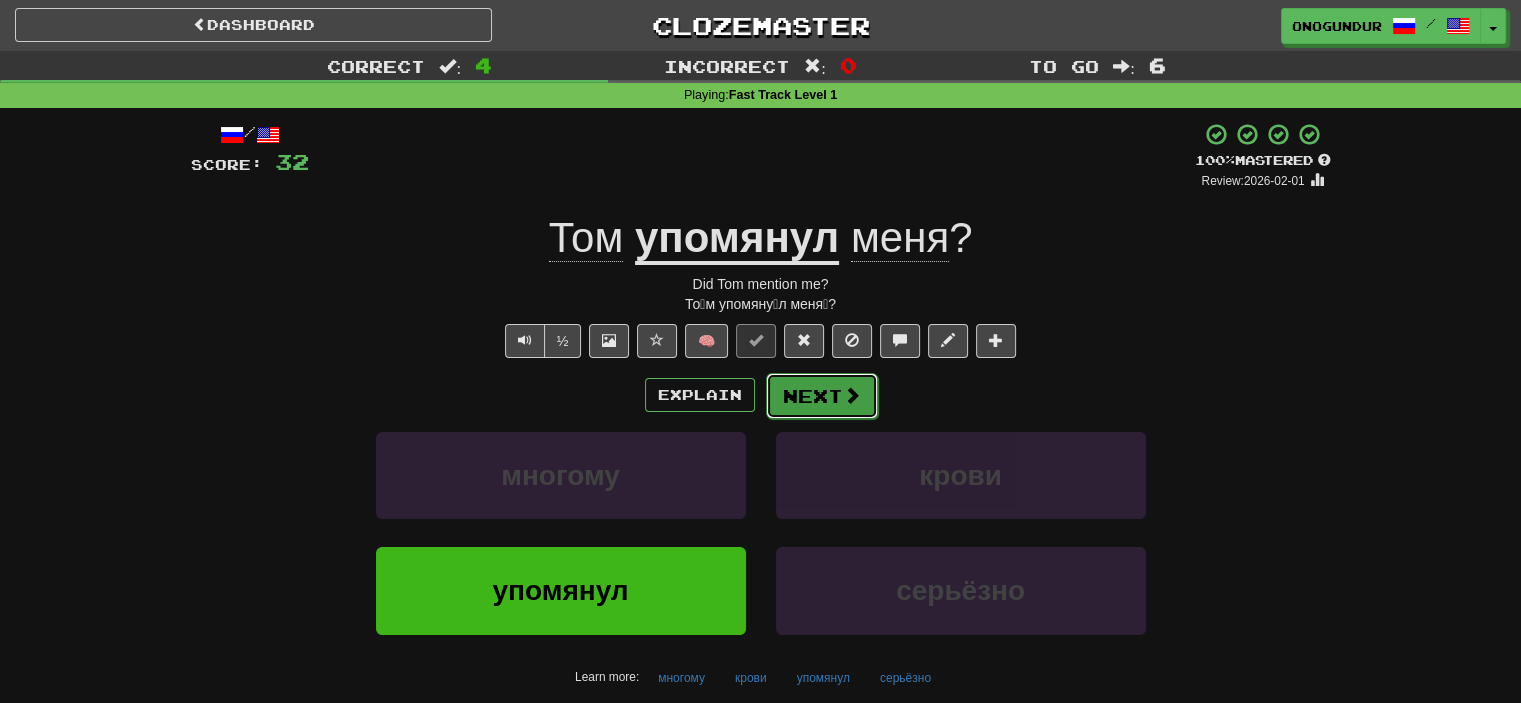 click on "Next" at bounding box center [822, 396] 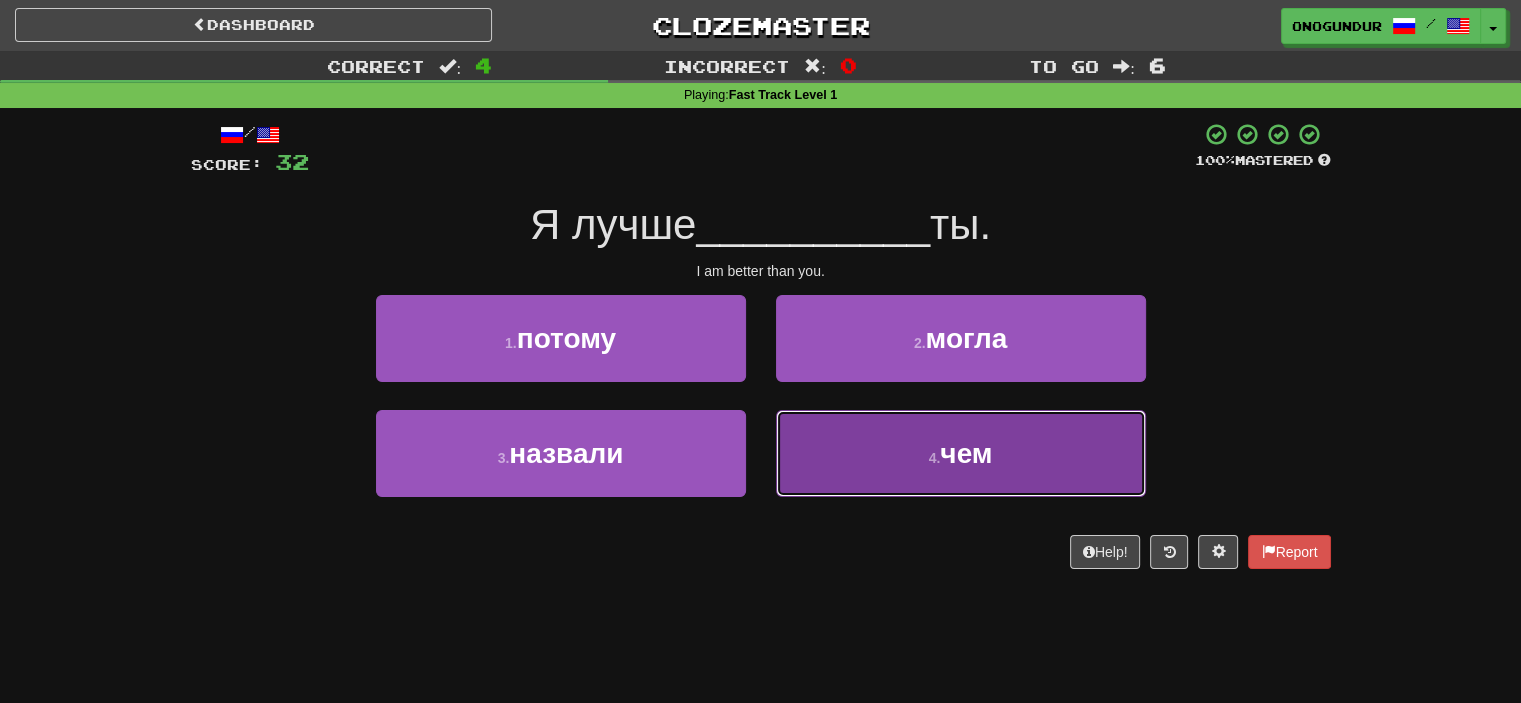 click on "4 .  чем" at bounding box center [961, 453] 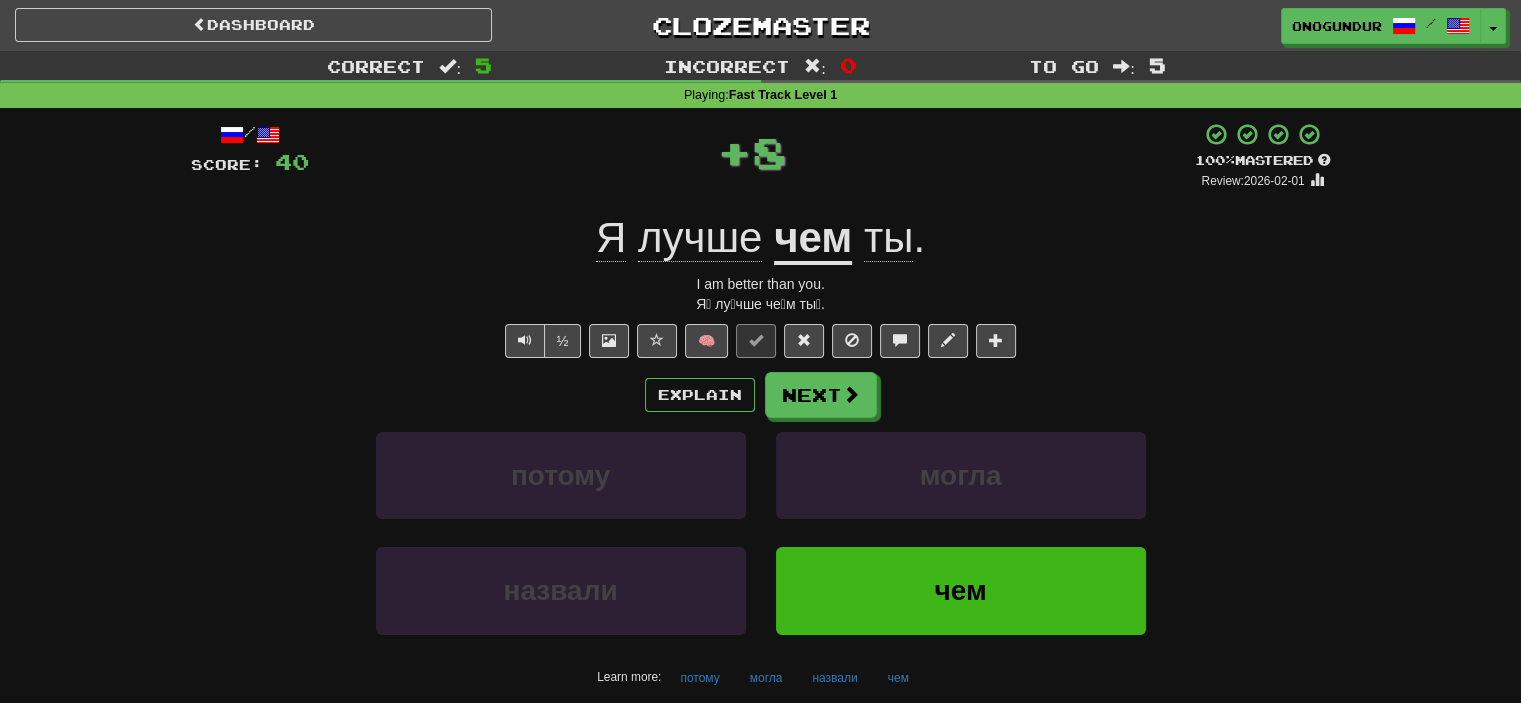 click on "/  Score:   40 + 8 100 %  Mastered Review:  2026-02-01 Я   лучше   чем   ты . I am better than you. Я́ лу́чше че́м ты́. ½ 🧠 Explain Next потому могла назвали чем Learn more: потому могла назвали чем  Help!  Report" at bounding box center [761, 429] 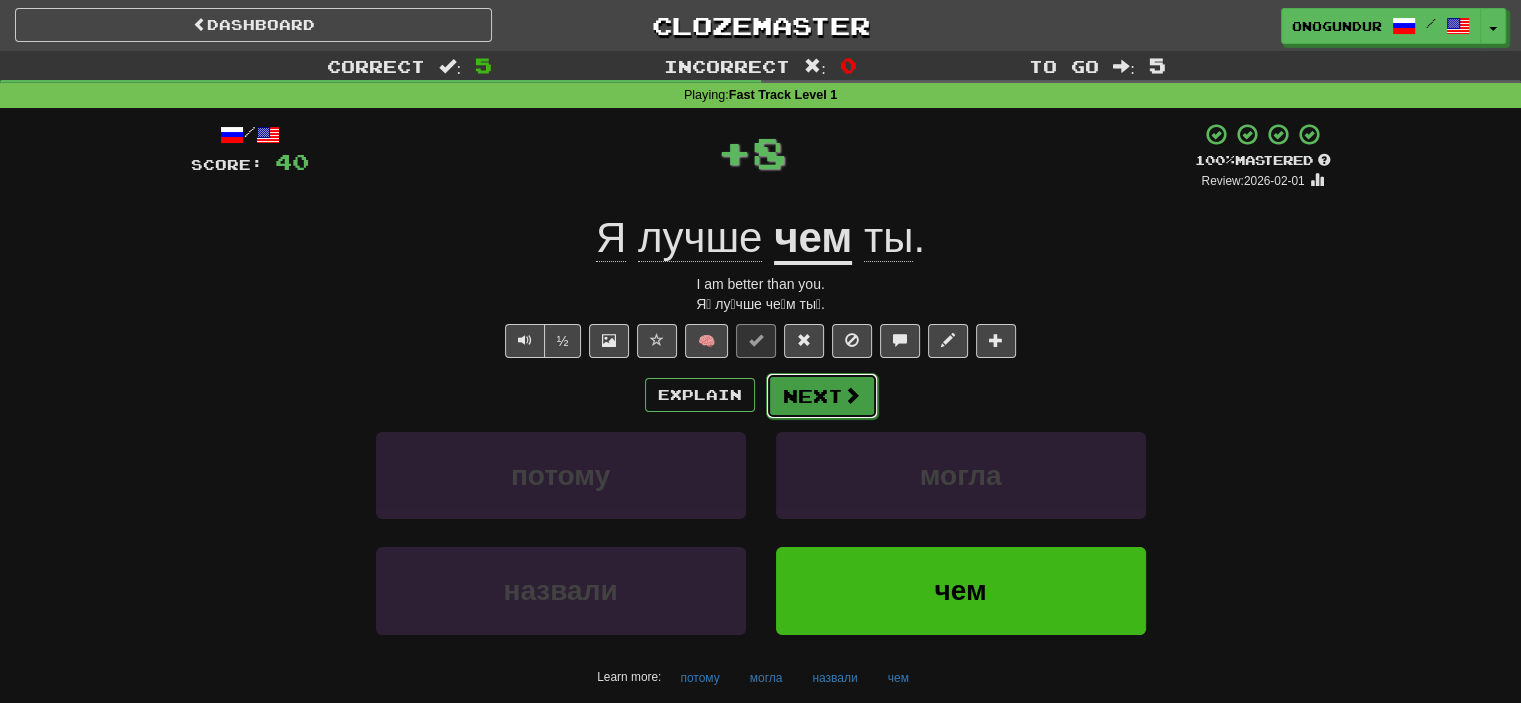 click on "Next" at bounding box center [822, 396] 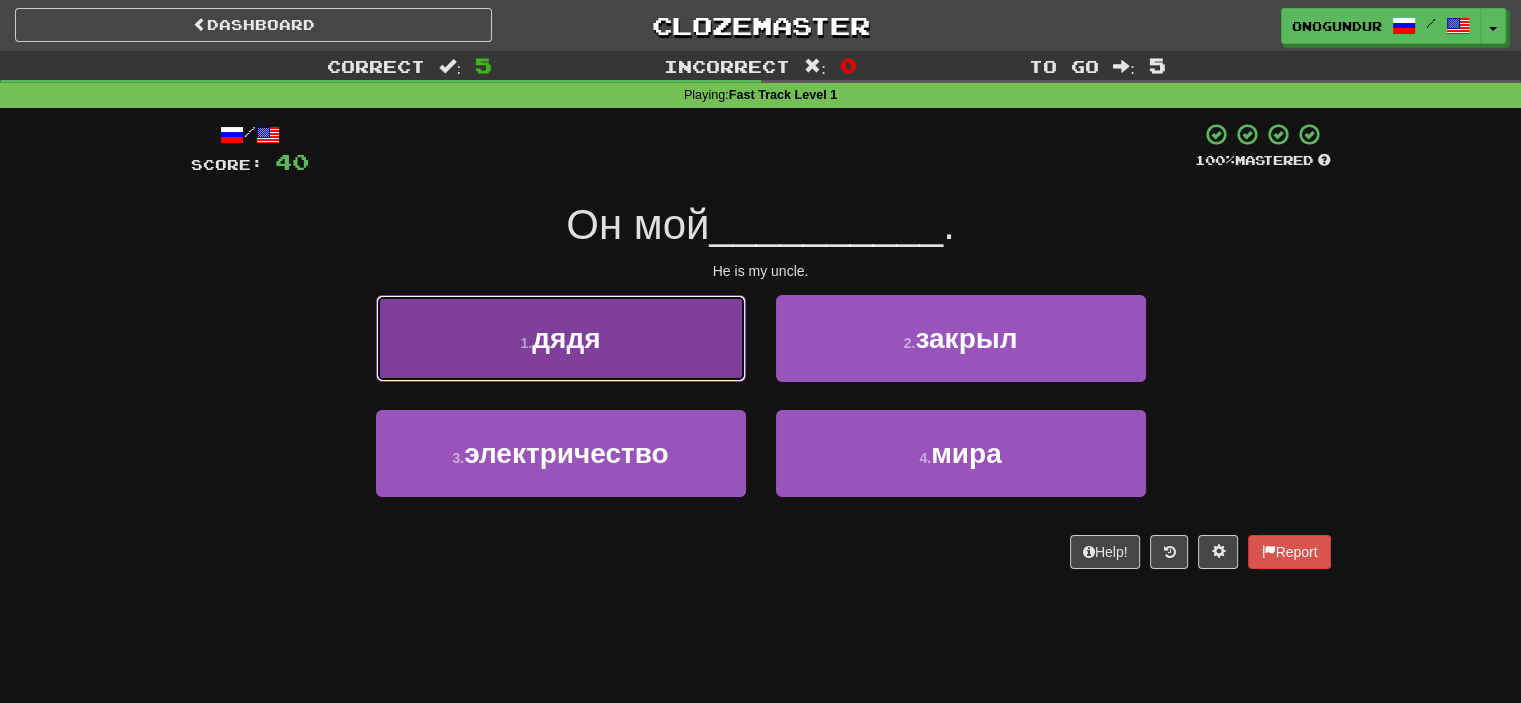 click on "1 .  дядя" at bounding box center (561, 338) 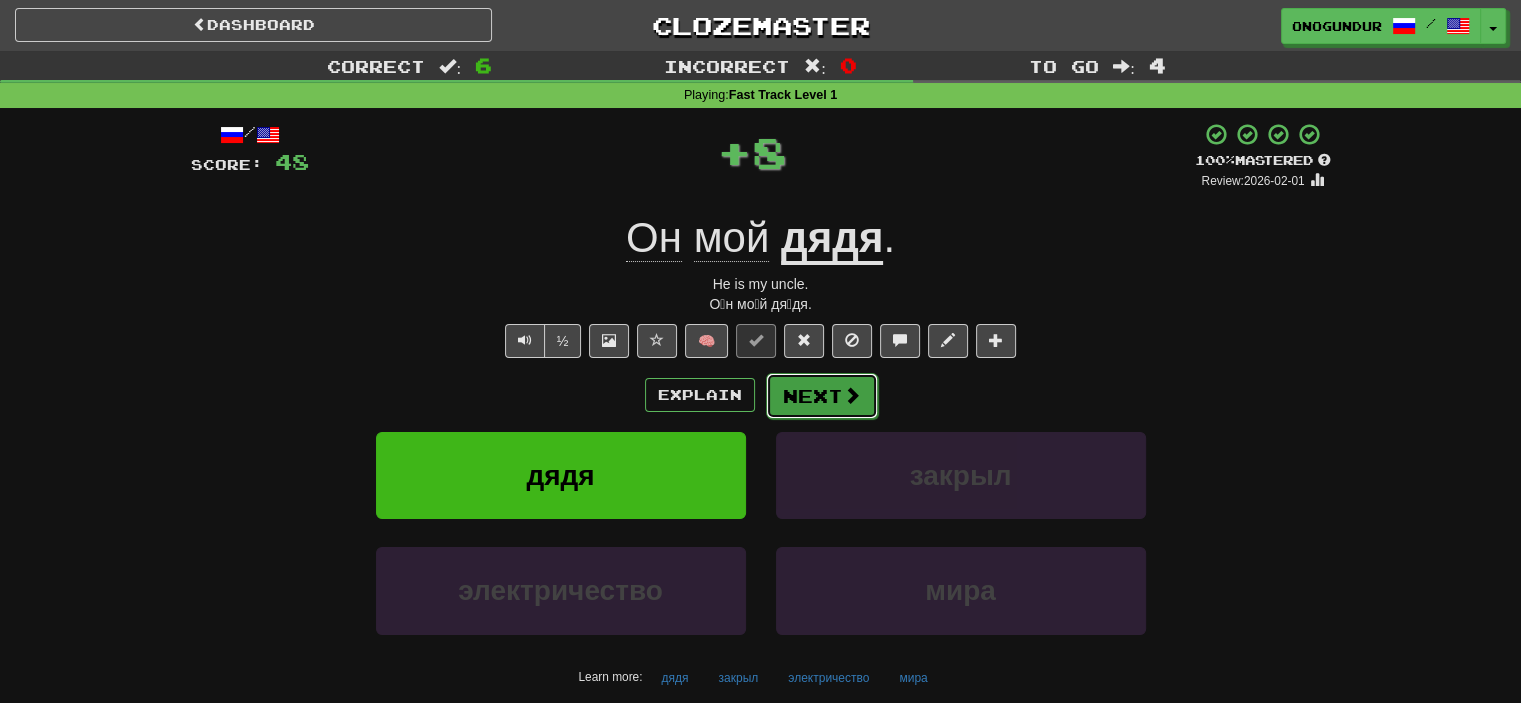 click on "Next" at bounding box center (822, 396) 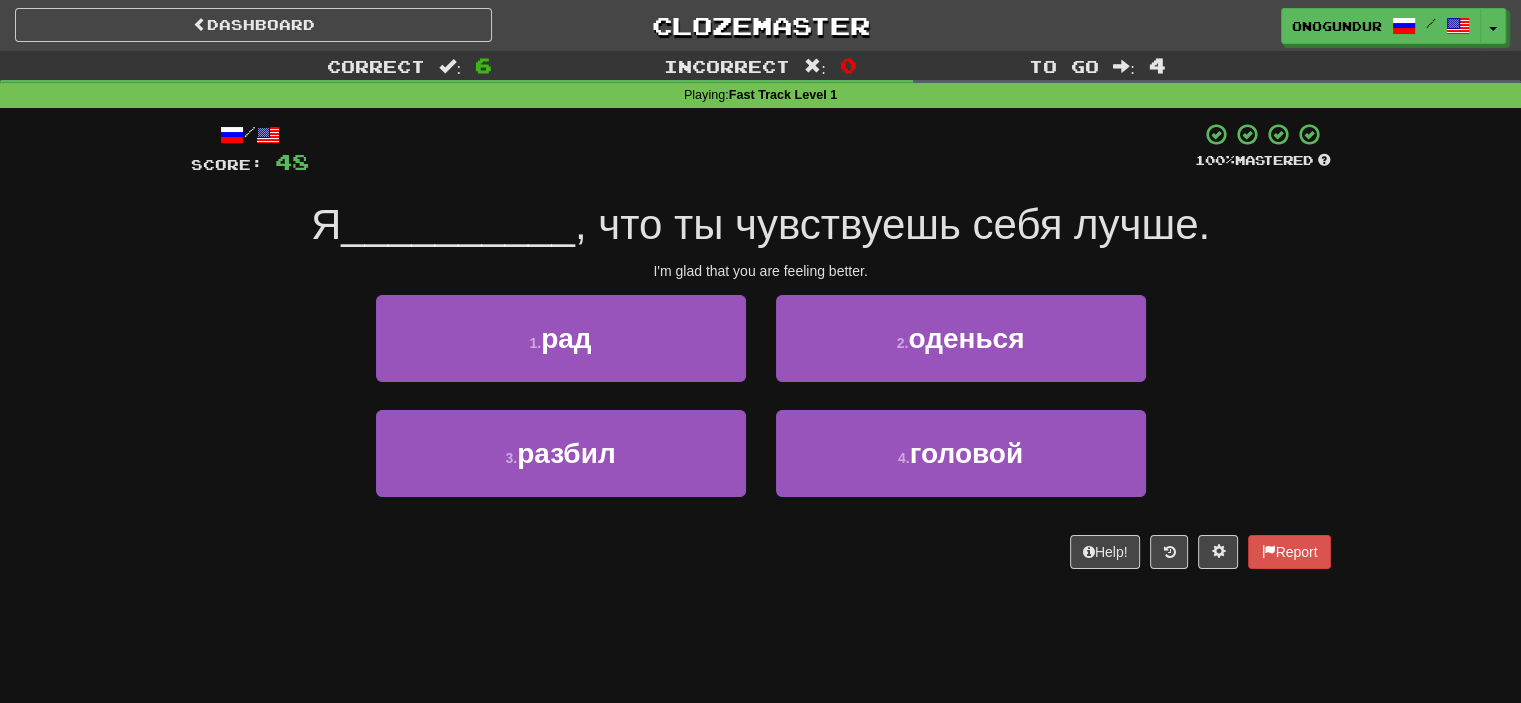 click on "1 .  рад" at bounding box center (561, 352) 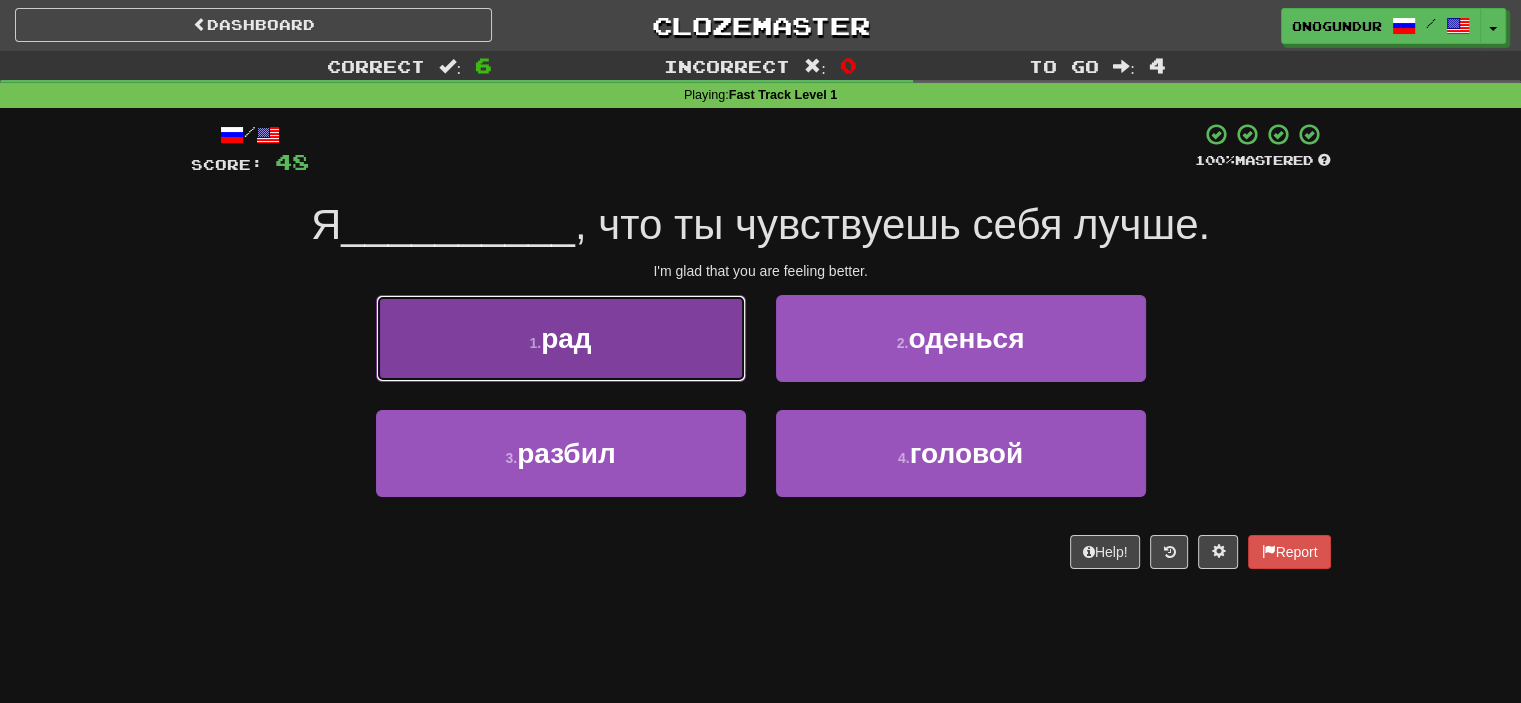 drag, startPoint x: 688, startPoint y: 357, endPoint x: 760, endPoint y: 369, distance: 72.99315 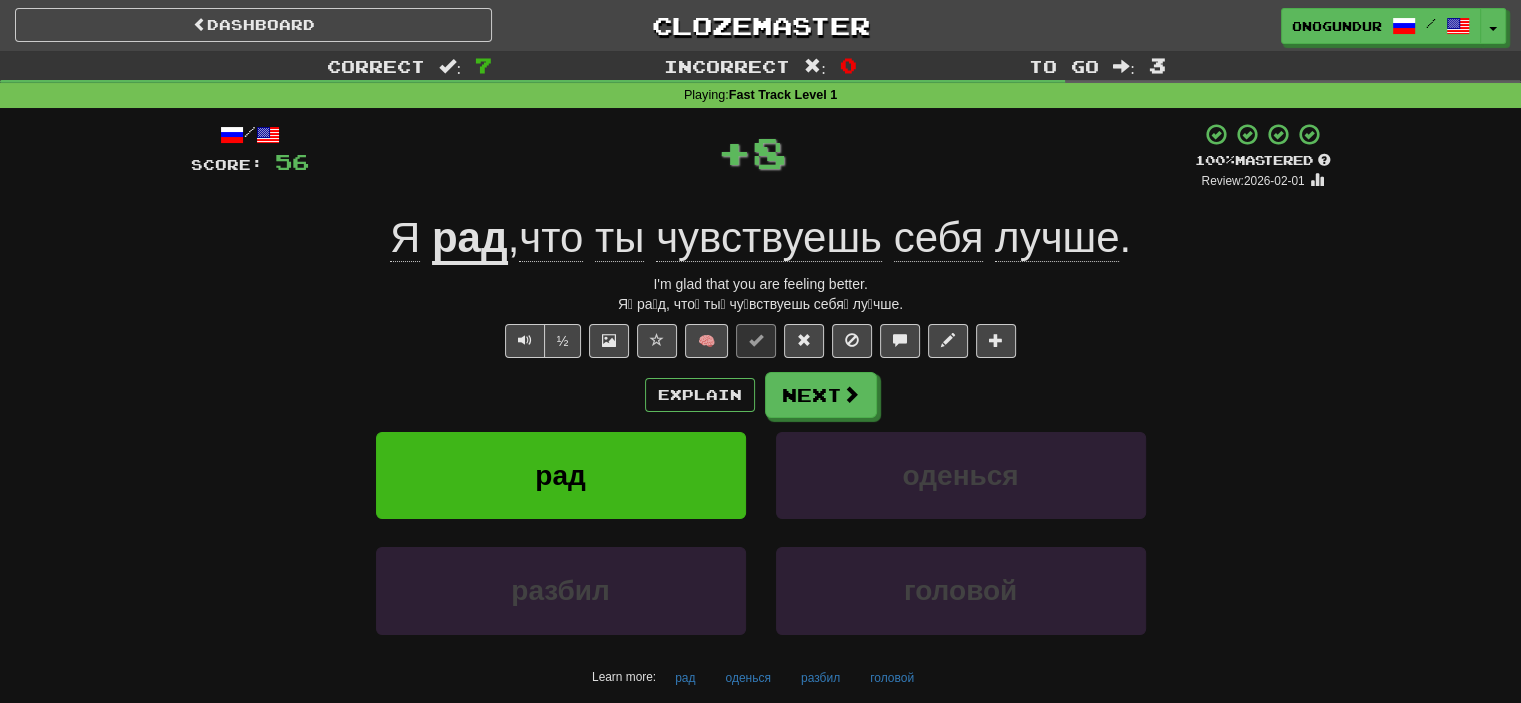 click on "Next" at bounding box center (821, 395) 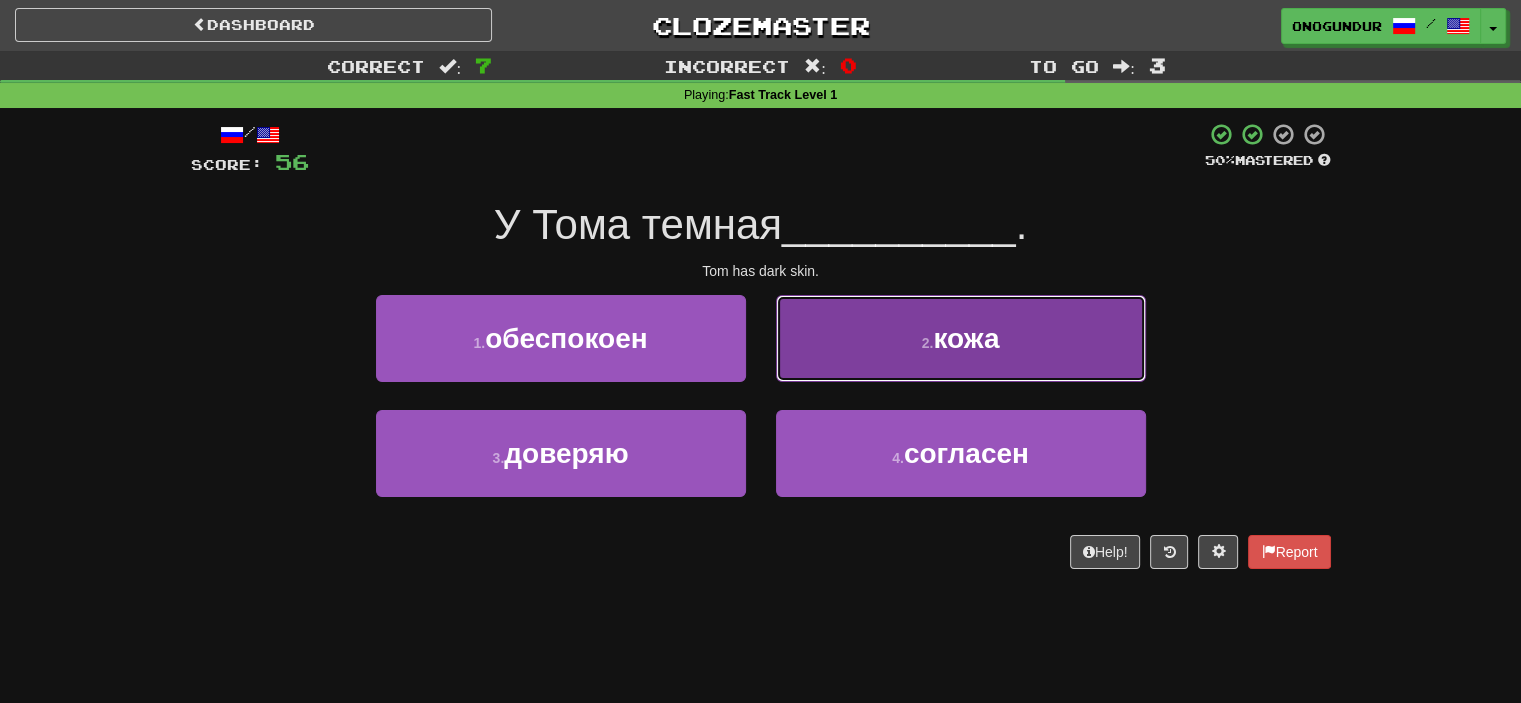 drag, startPoint x: 857, startPoint y: 344, endPoint x: 830, endPoint y: 366, distance: 34.828148 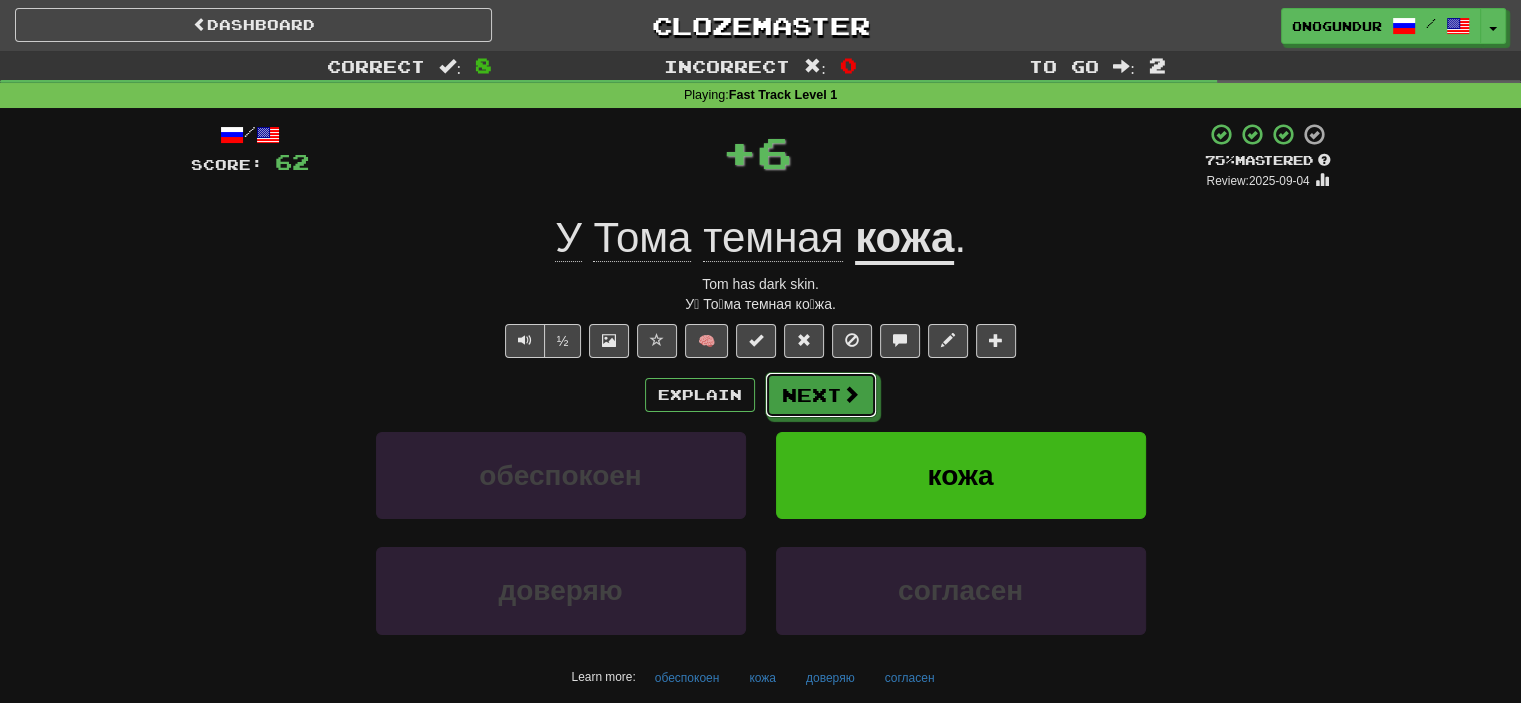 click on "Next" at bounding box center [821, 395] 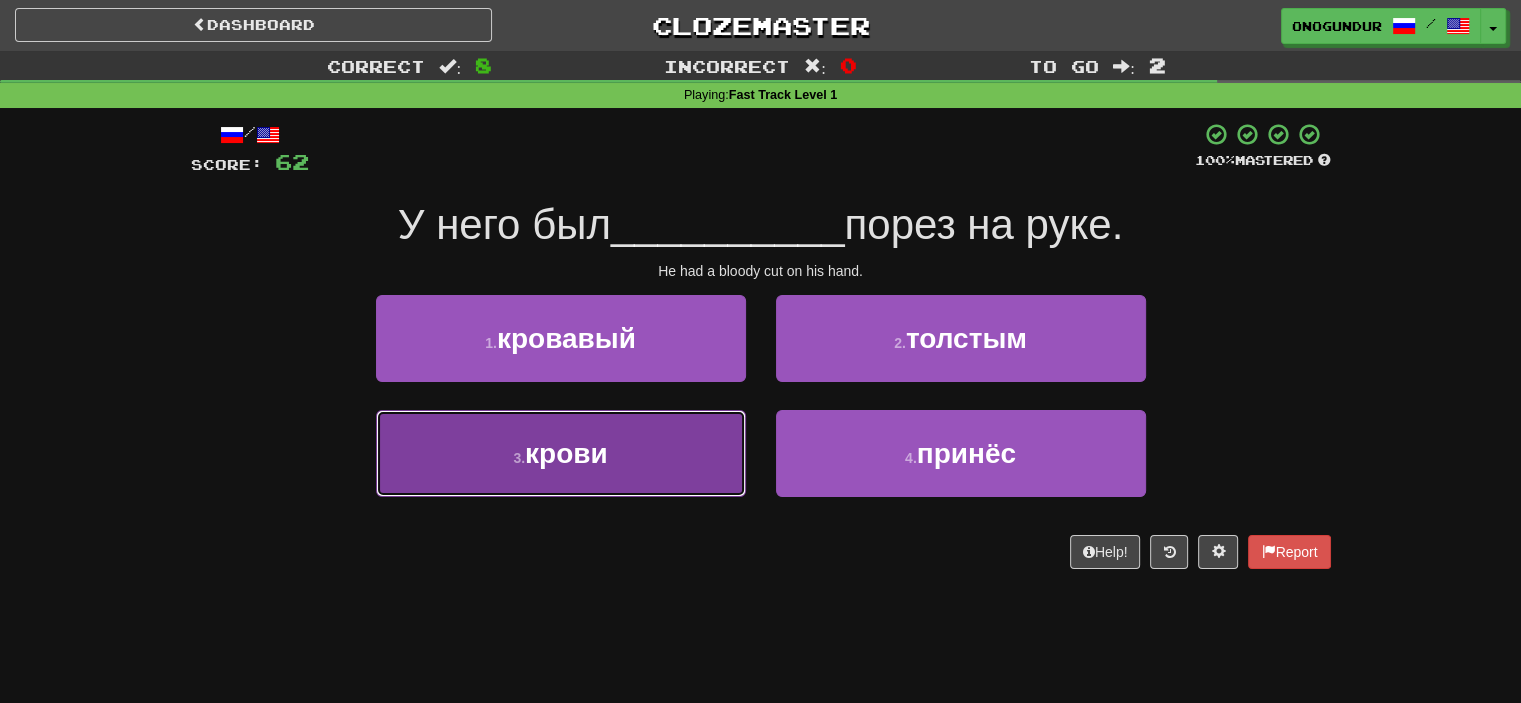 click on "3 .  крови" at bounding box center (561, 453) 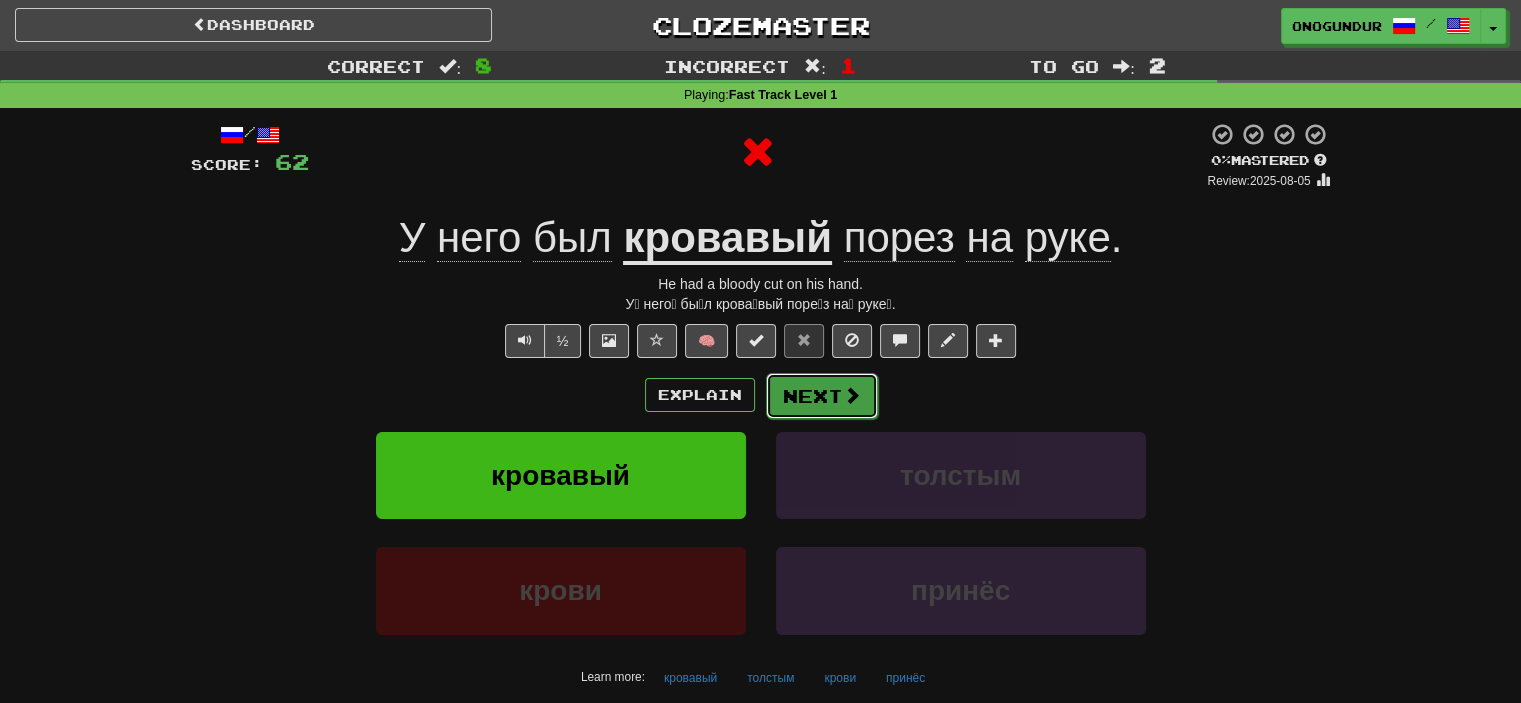 click on "Next" at bounding box center (822, 396) 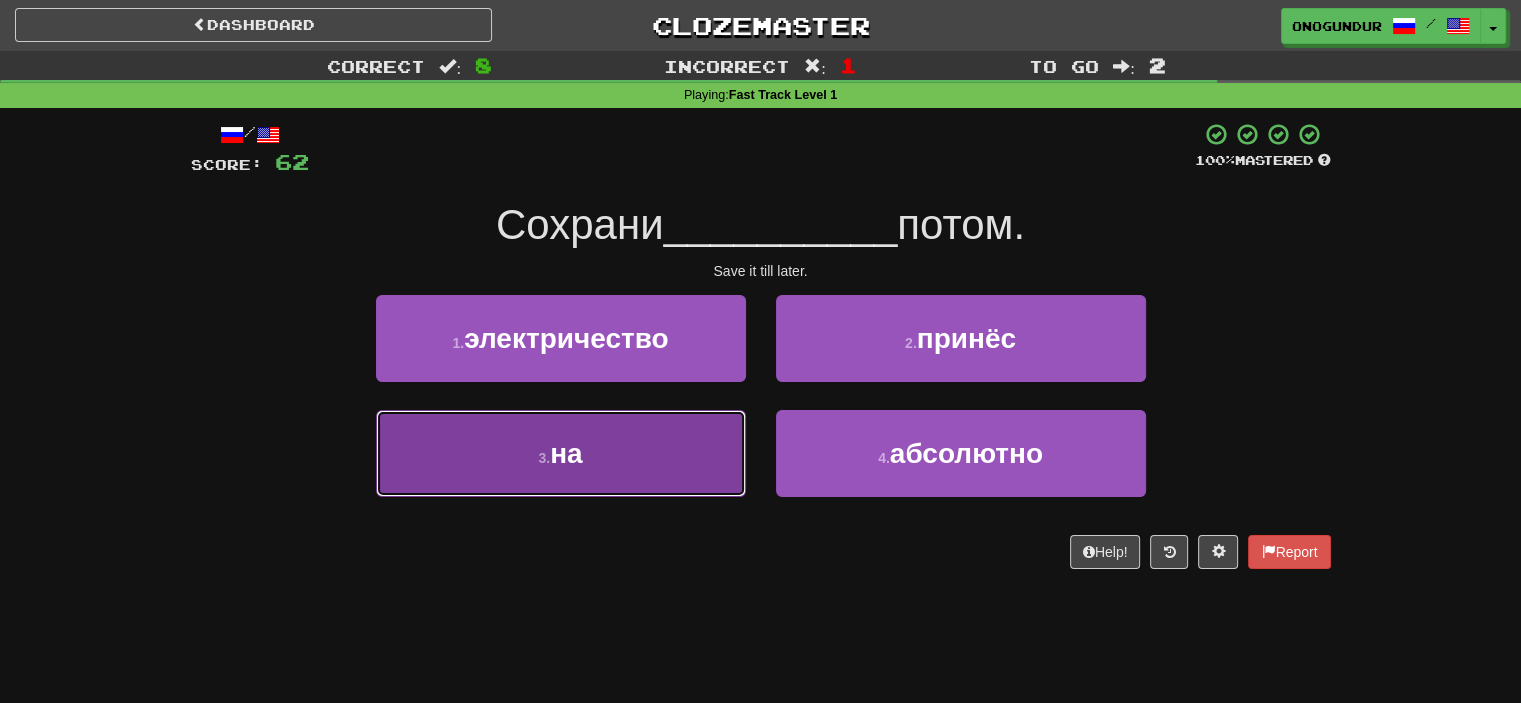 click on "3 .  на" at bounding box center (561, 453) 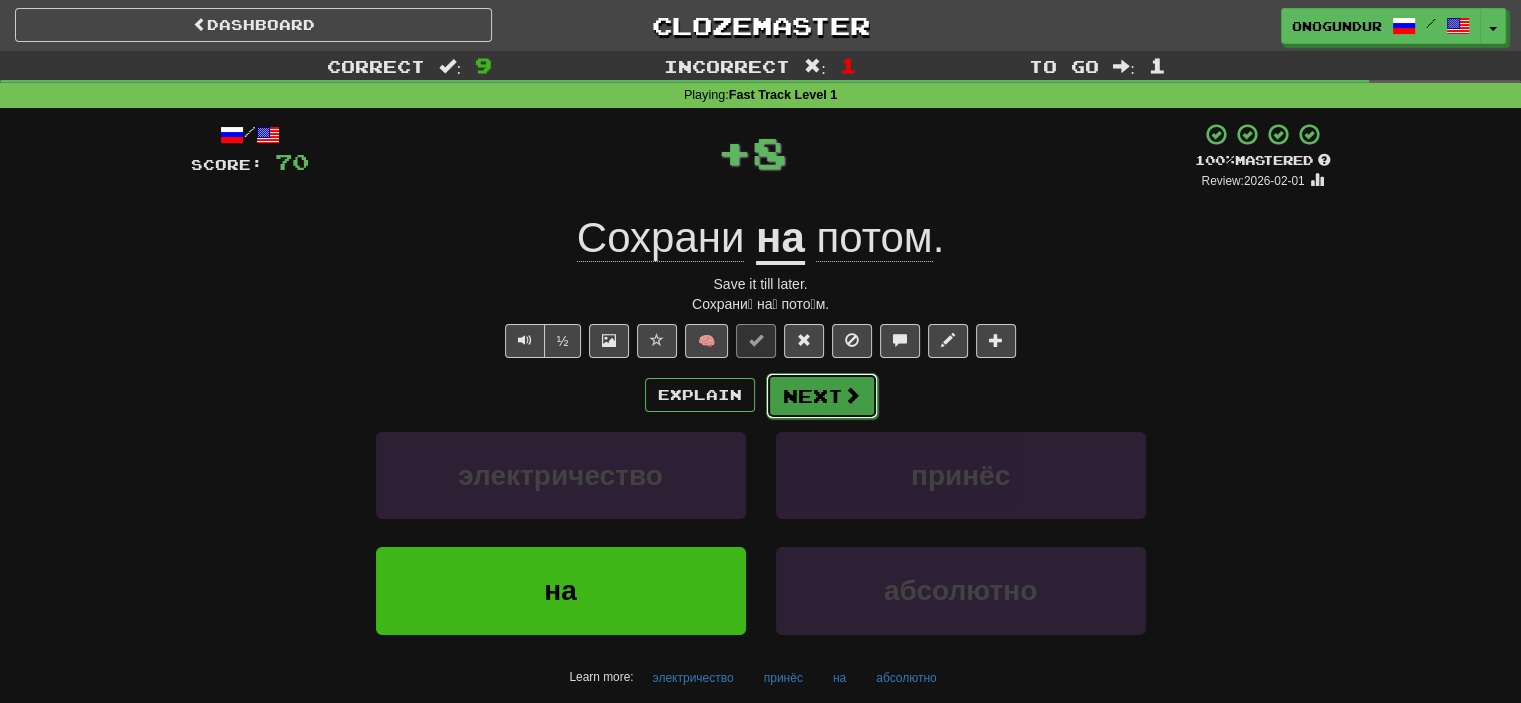 click on "Next" at bounding box center (822, 396) 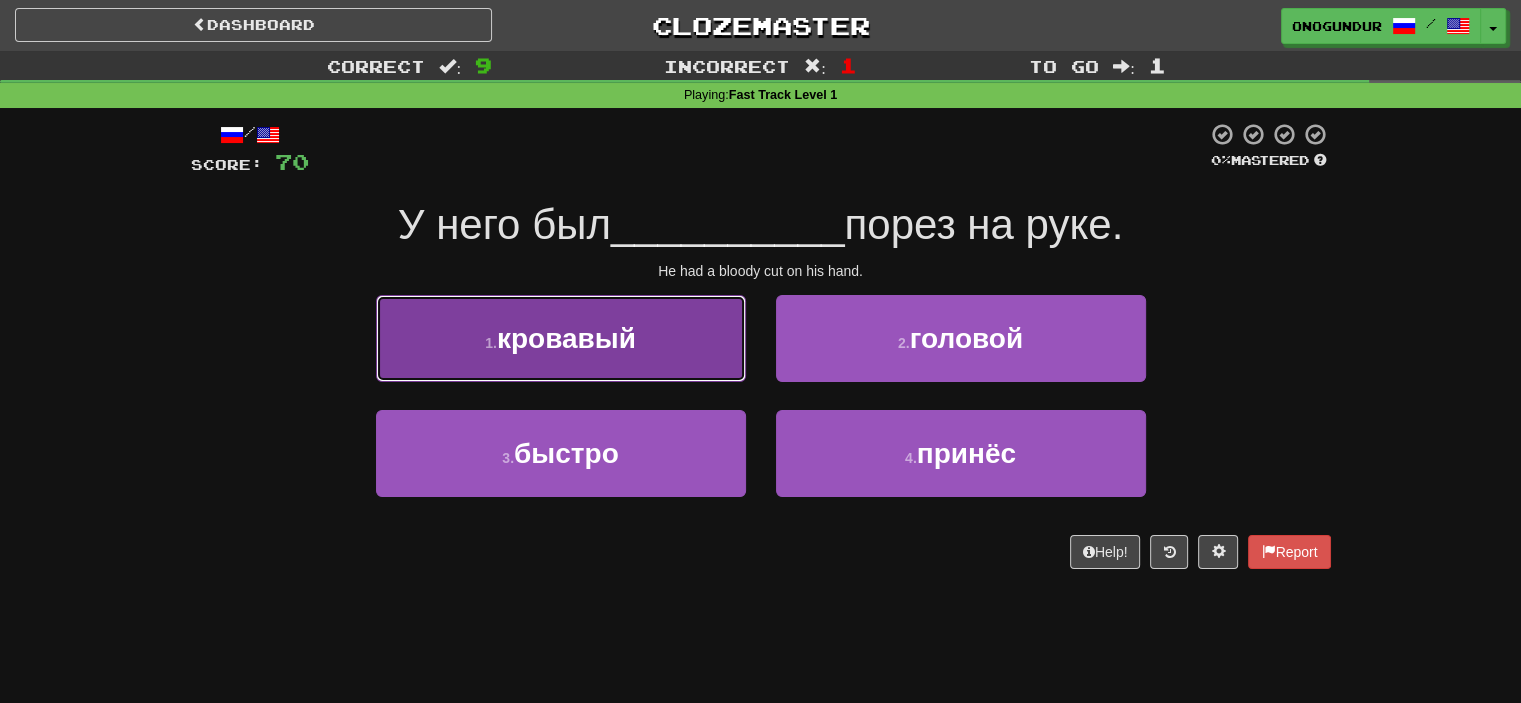 click on "1 .  кровавый" at bounding box center (561, 338) 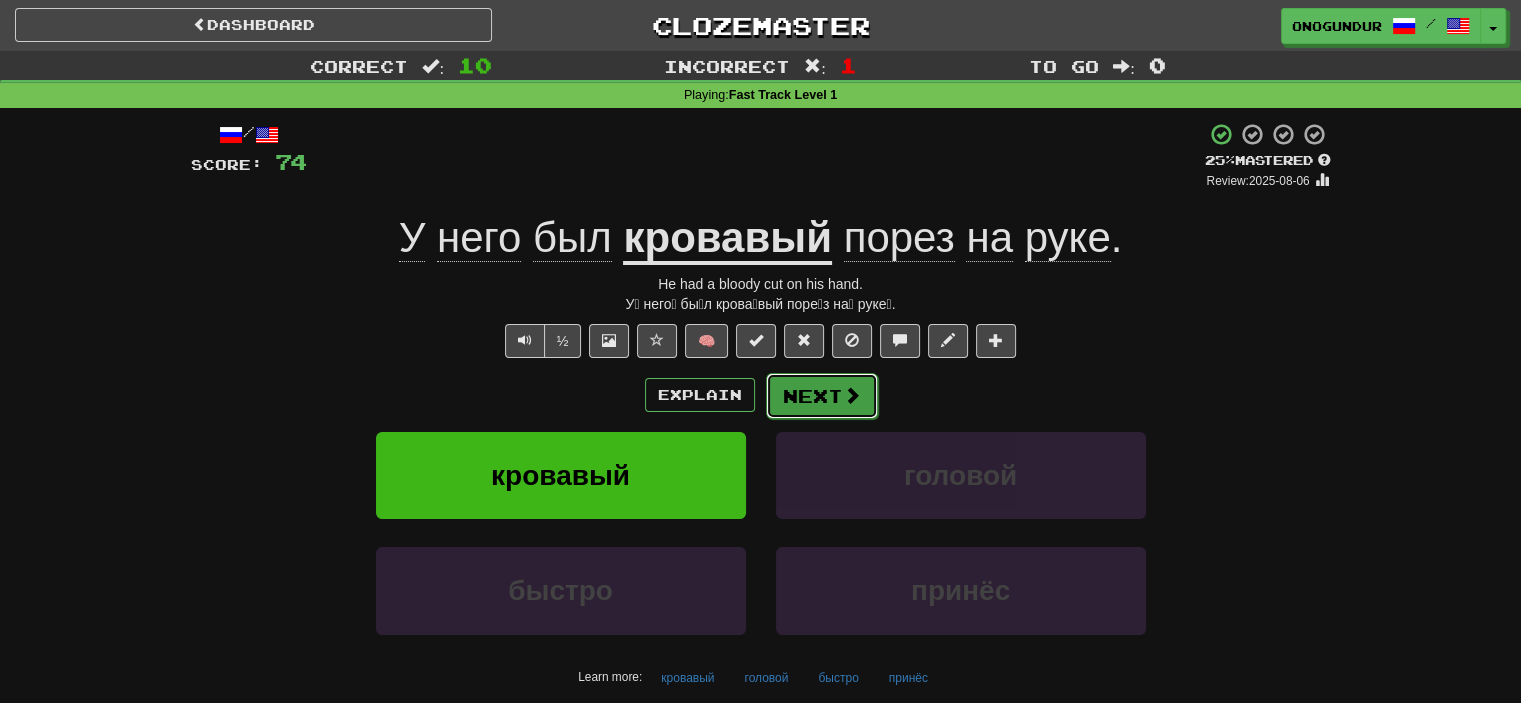 click on "Next" at bounding box center (822, 396) 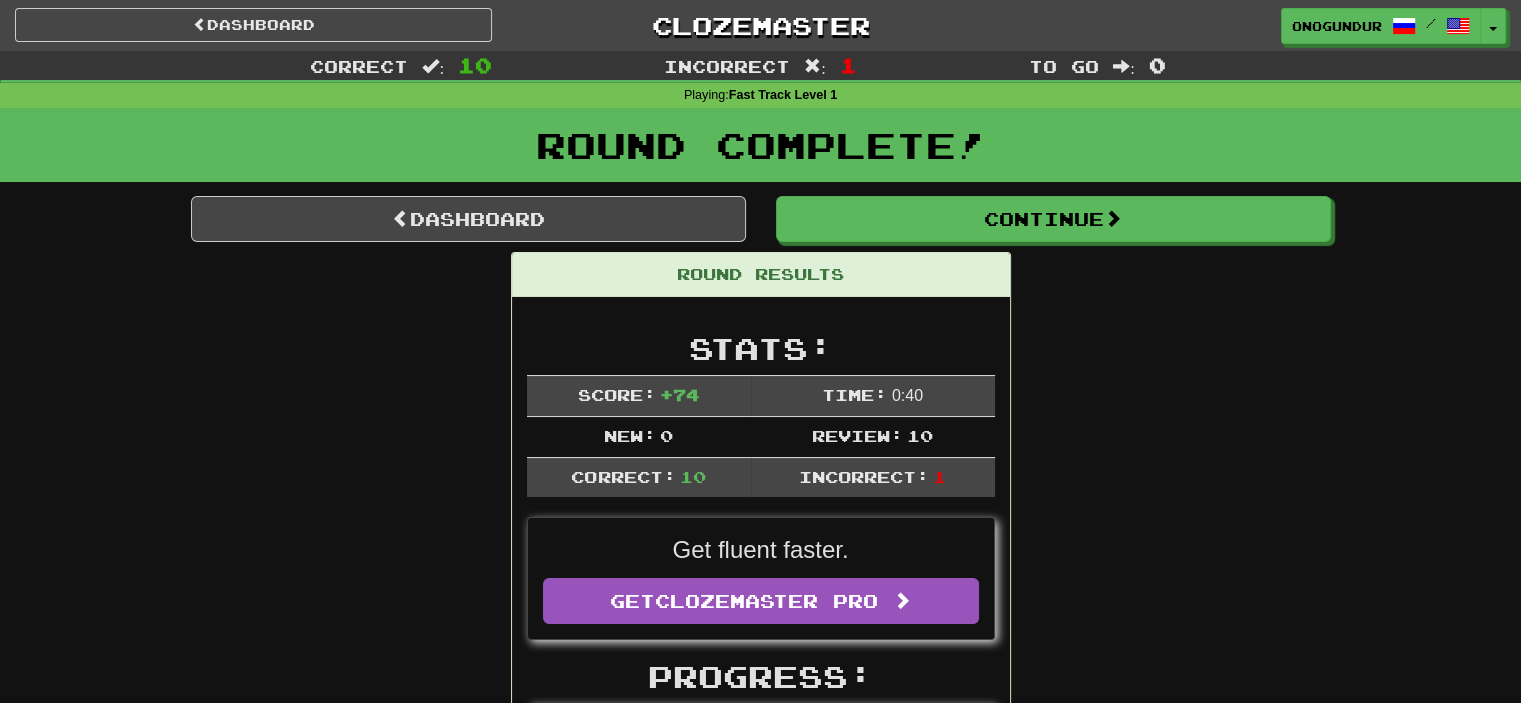 click on "Round Results Stats: Score:   + 74 Time:   0 : 40 New:   0 Review:   10 Correct:   10 Incorrect:   1 Get fluent faster. Get  Clozemaster Pro   Progress: Fast Track Level 1 Playing:  1000  /  1000 100% Mastered:  998  /  1000 99.8% Ready for Review:  0  /  Level:  95 4078  points to level  96  - keep going! Ranked:  217 th  this week ( 2  points to  216 th ) Sentences:  Report Не  упади ! Don't fall!  Report Добрый  вечер ! Good evening!  Report Напишите  отчёт . Write a report.  Report Том  упомянул  меня? Did Tom mention me?  Report Я лучше  чем  ты. I am better than you.  Report Он мой  дядя . He is my uncle.  Report Я  рад , что ты чувствуешь себя лучше. I'm glad that you are feeling better.  Report У Тома темная  кожа . Tom has dark skin.  Report У него был  кровавый  порез на руке. He had a bloody cut on his hand.  Report Сохрани  на  потом." at bounding box center (761, 1195) 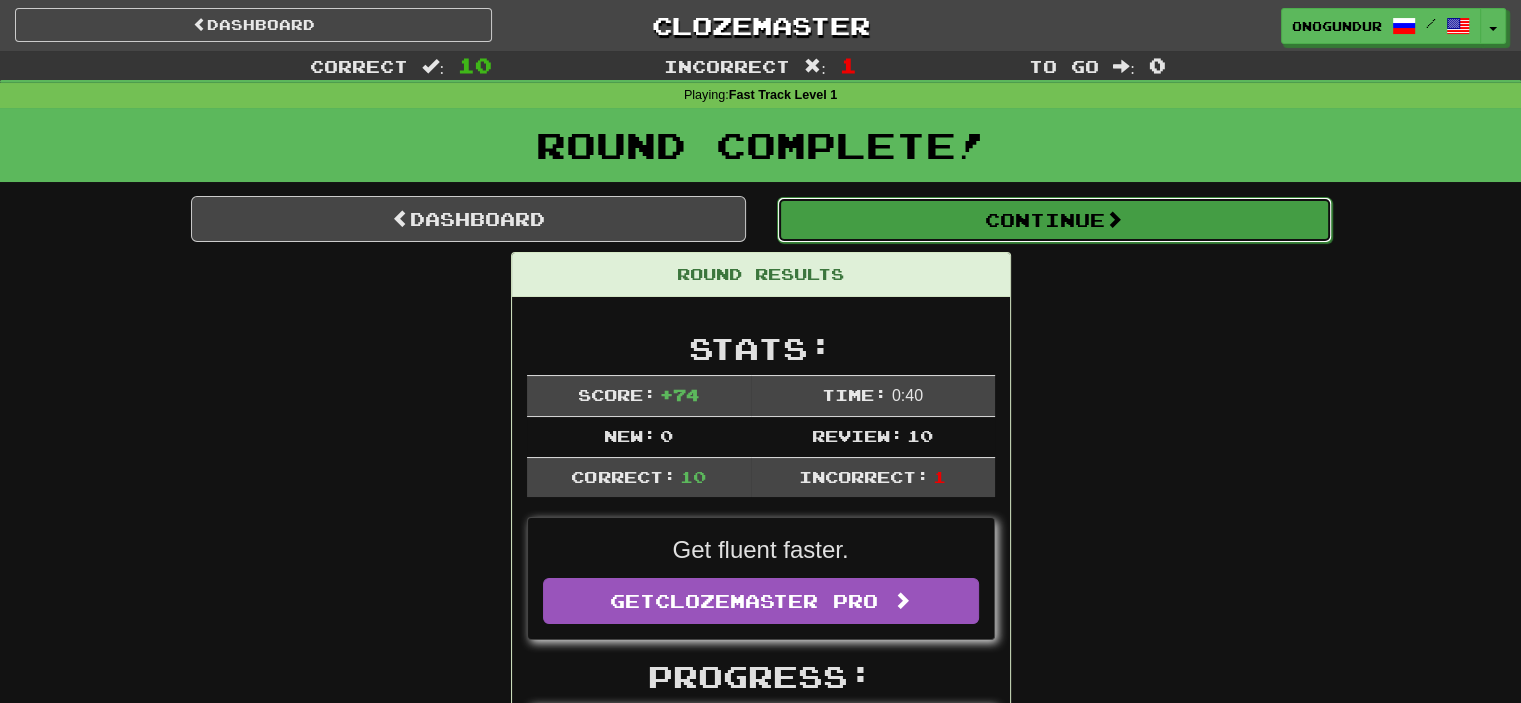 click on "Continue" at bounding box center (1054, 220) 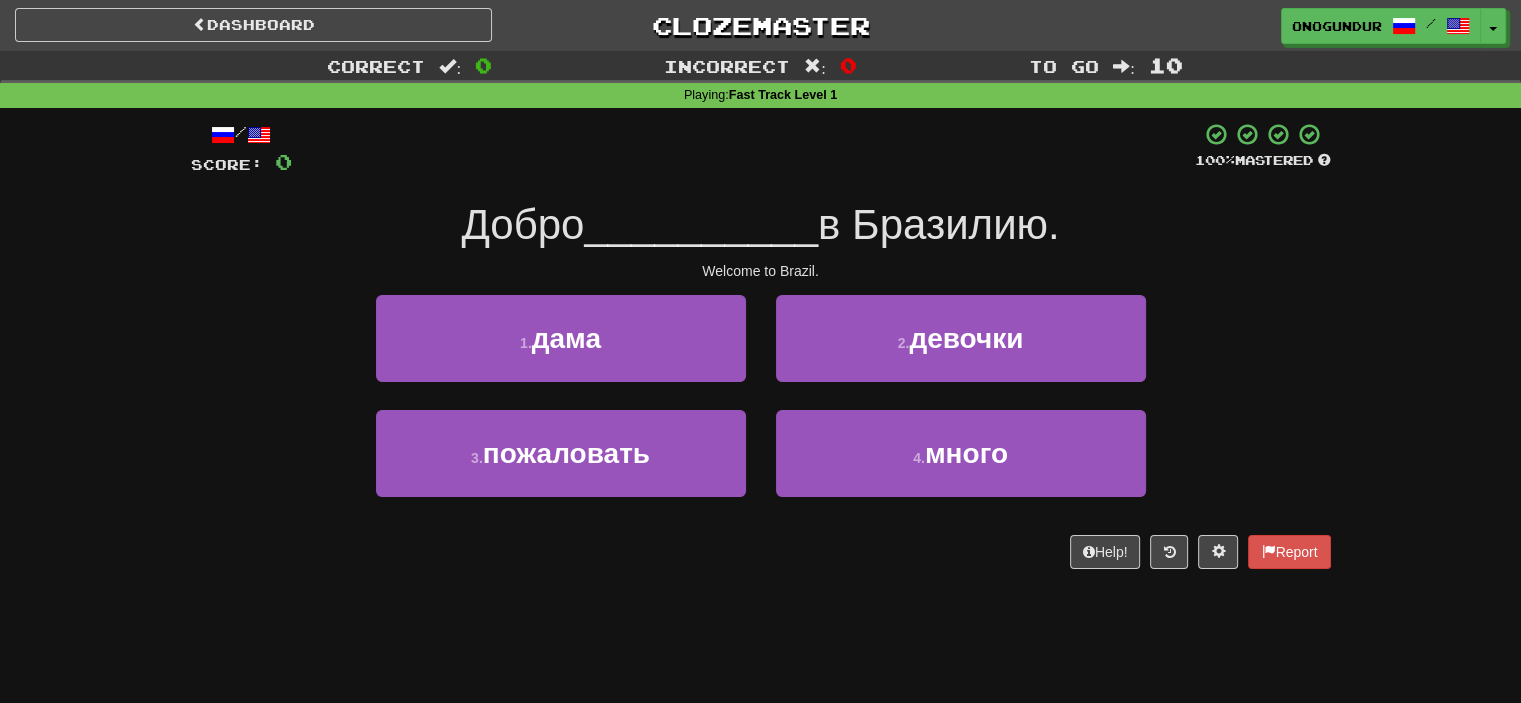 click on "Dashboard
Clozemaster
onogundur
/
Toggle Dropdown
Dashboard
Leaderboard
Activity Feed
Notifications
Profile
Discussions
Azərbaycanca
/
English
Streak:
20
Review:
2,955
Points Today: 0
Català
/
English
Streak:
0
Review:
10
Points Today: 0
Deutsch
/
English
Streak:
0
Review:
1,979
Points Today: 0
Español
/
English
Streak:
1
Review:
1,413
Points Today: 0
Esperanto
/
English
Streak:
0
Review:
1,035
Points Today: 0
Français
/
English
Streak:
0
Review:
19
Points Today: 0
Hrvatski
/
English
Streak:
0
Review:
278
Points Today: 0
Íslenska
/" at bounding box center [760, 351] 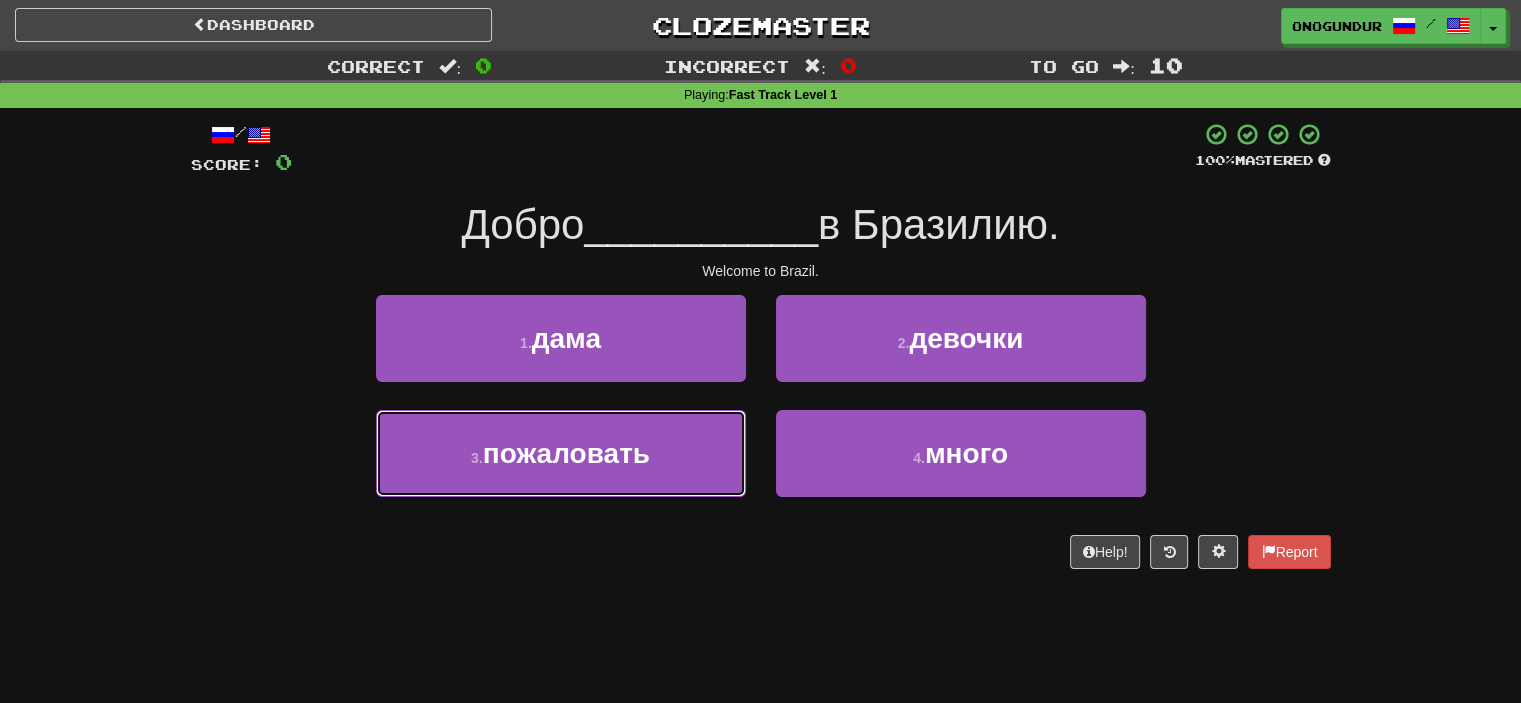 drag, startPoint x: 701, startPoint y: 475, endPoint x: 778, endPoint y: 423, distance: 92.91394 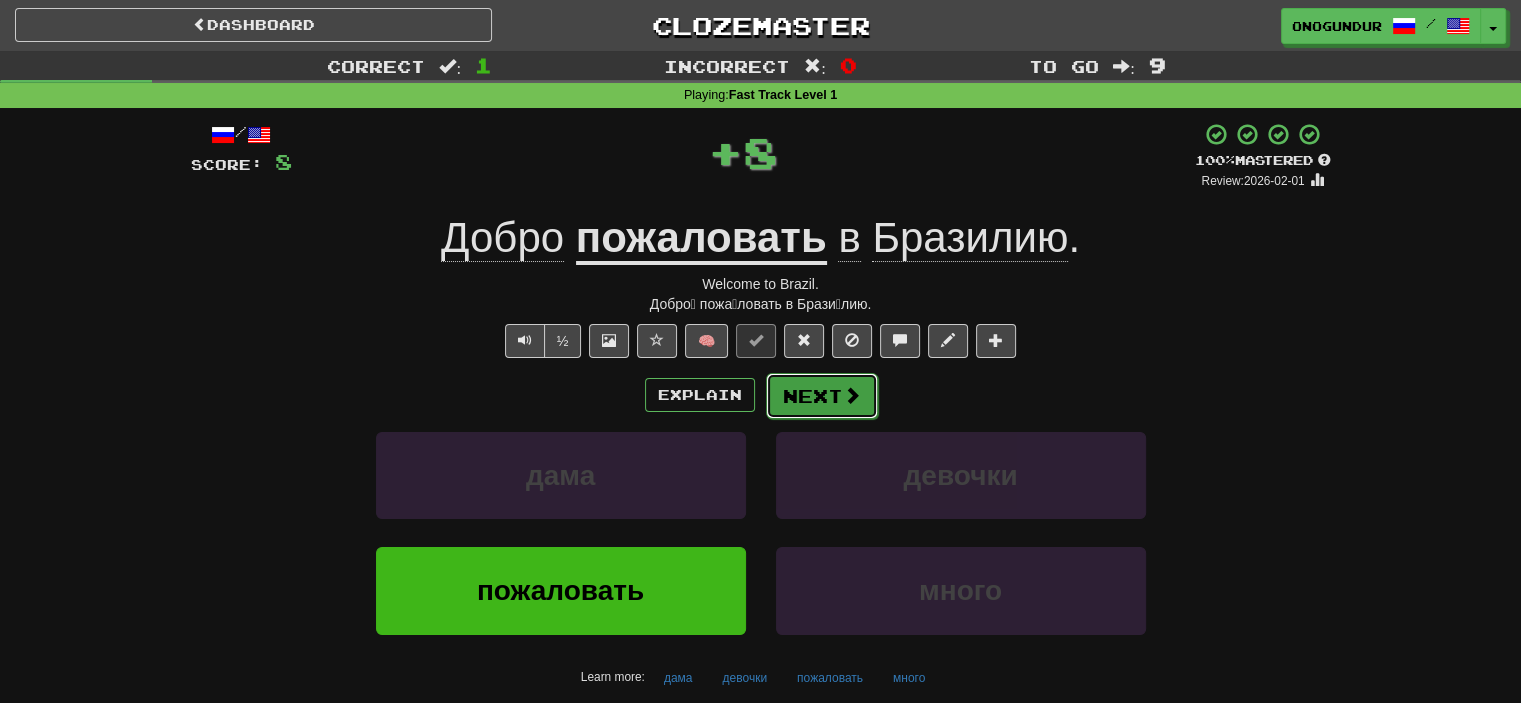 click on "Next" at bounding box center (822, 396) 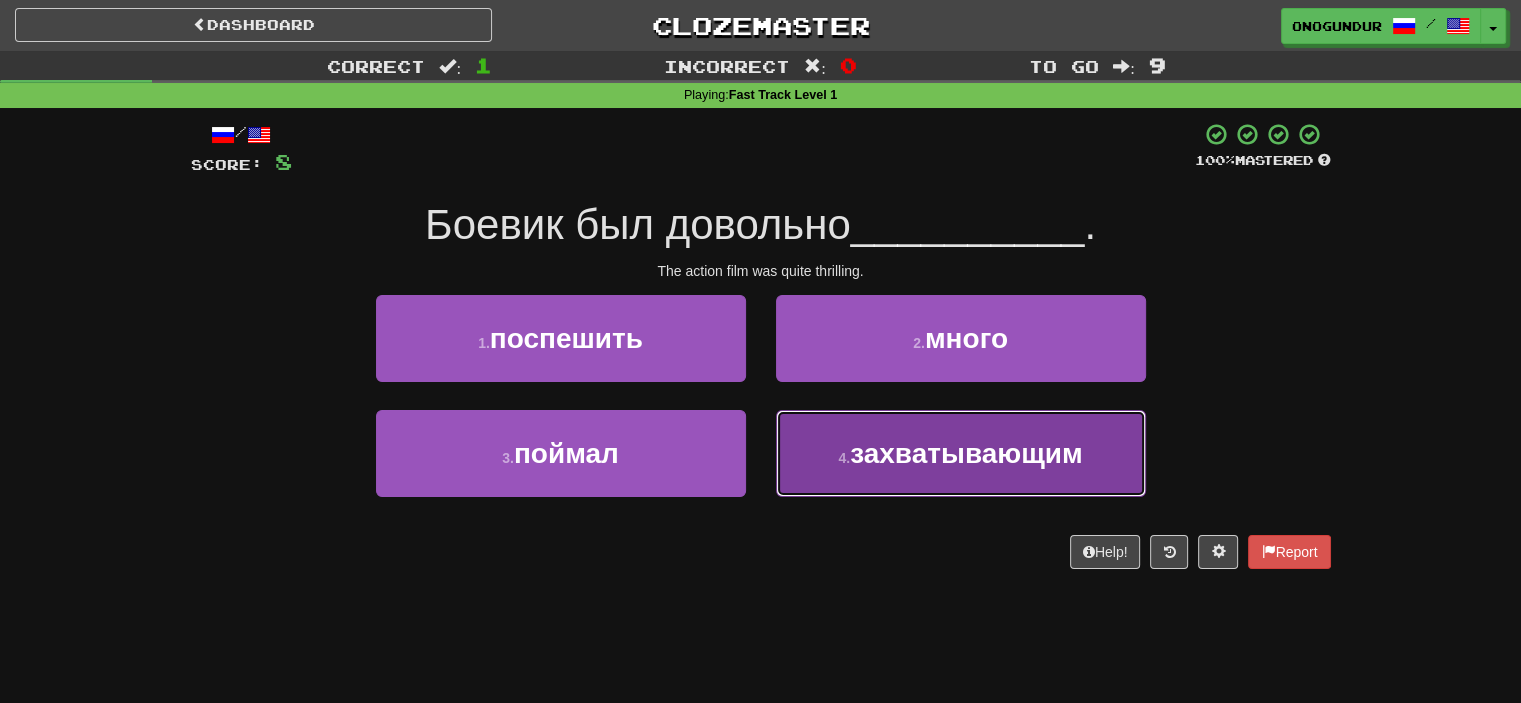 click on "захватывающим" at bounding box center [966, 453] 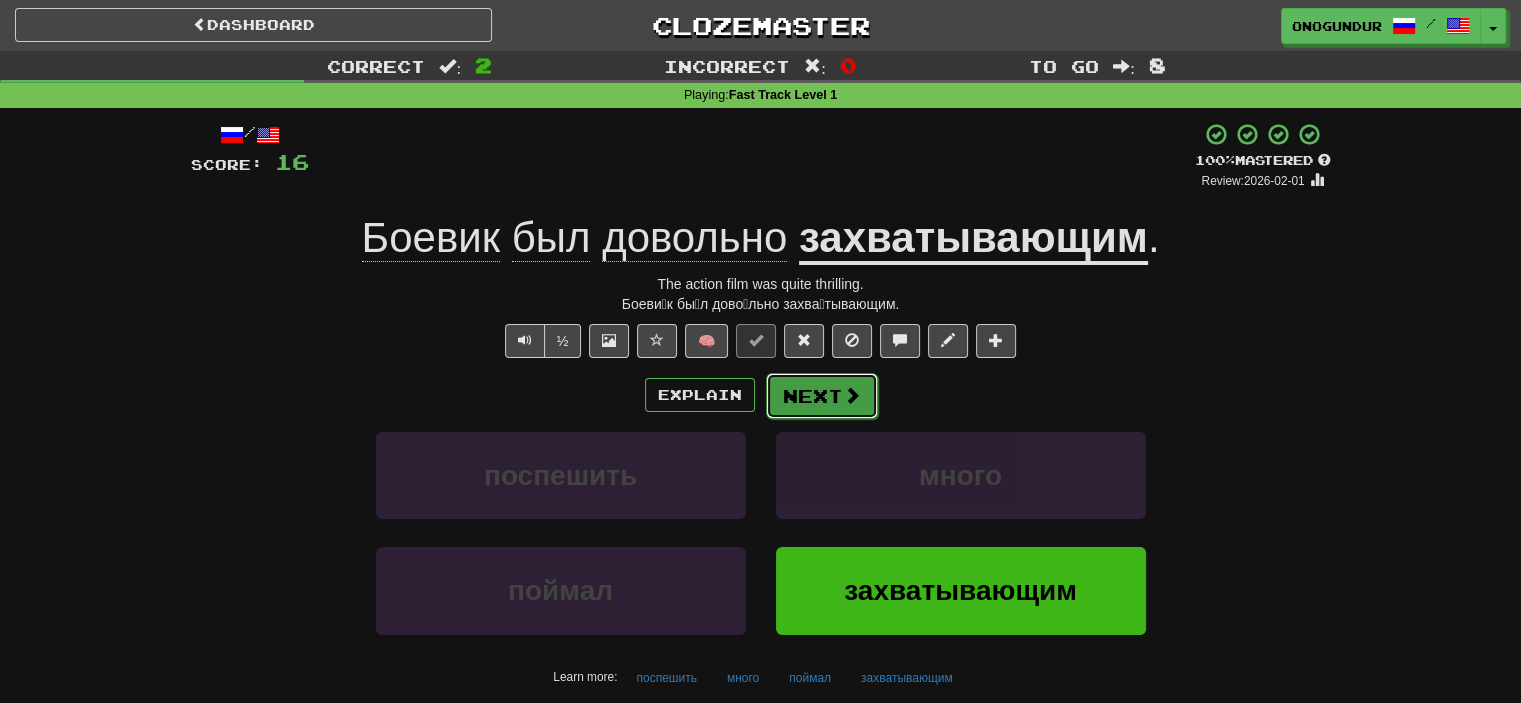 click on "Next" at bounding box center [822, 396] 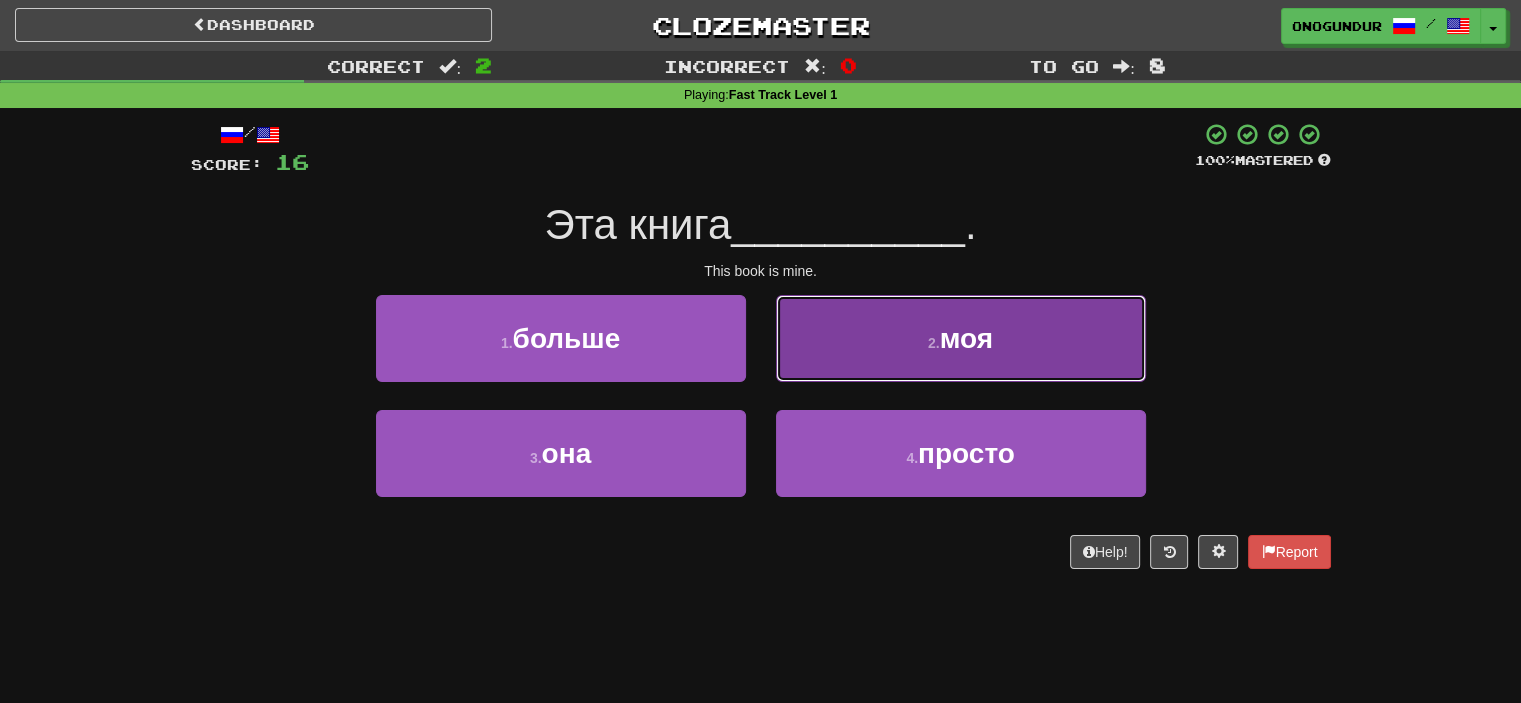 click on "2 .  моя" at bounding box center [961, 338] 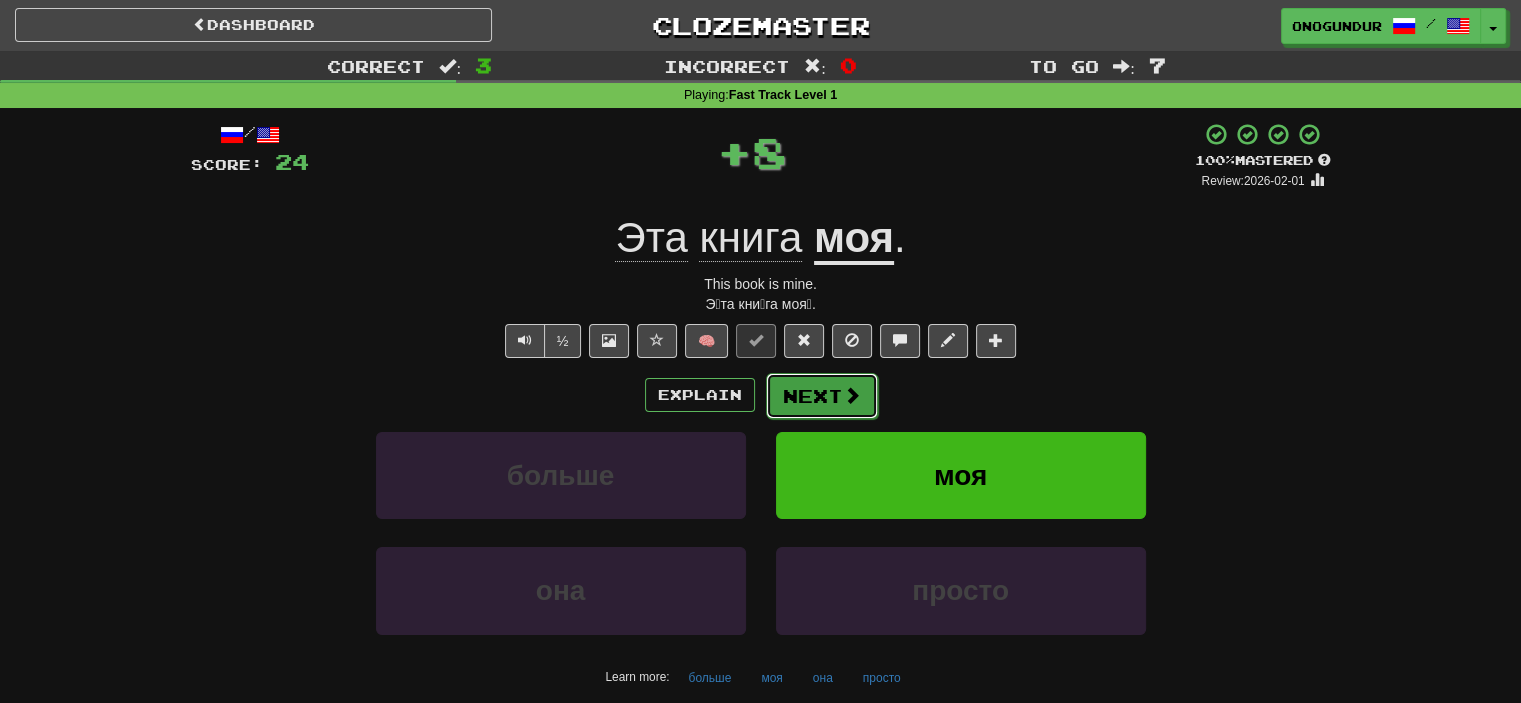 click on "Next" at bounding box center [822, 396] 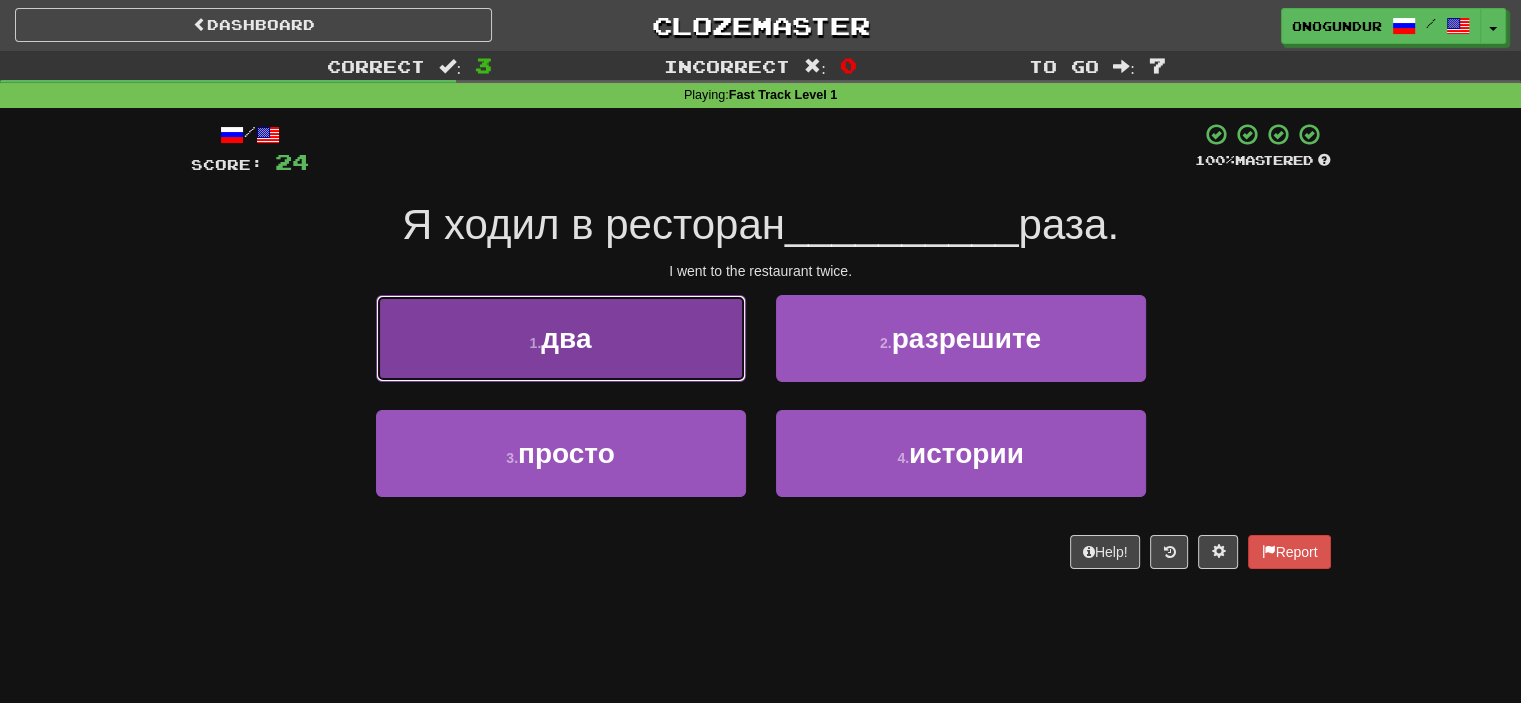 click on "1 .  два" at bounding box center (561, 338) 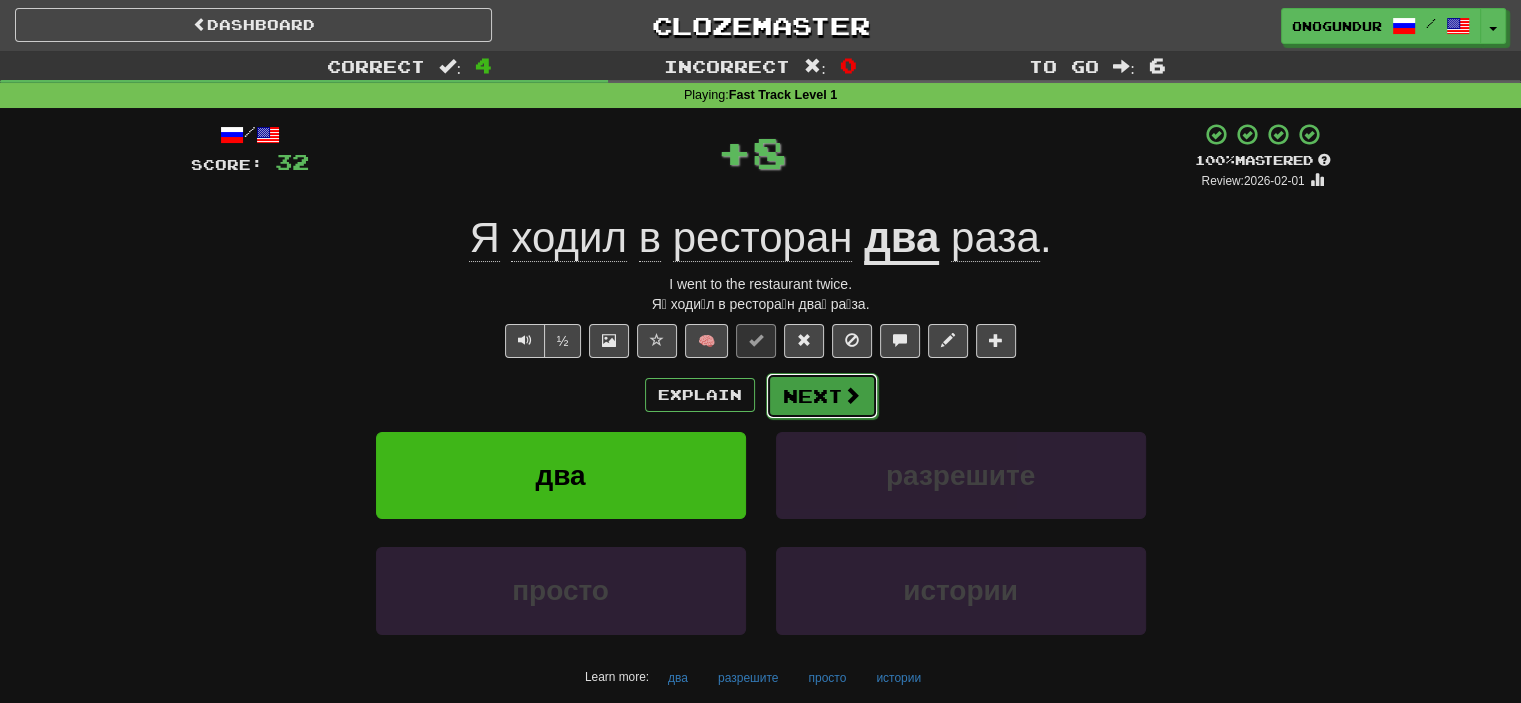 click on "Next" at bounding box center (822, 396) 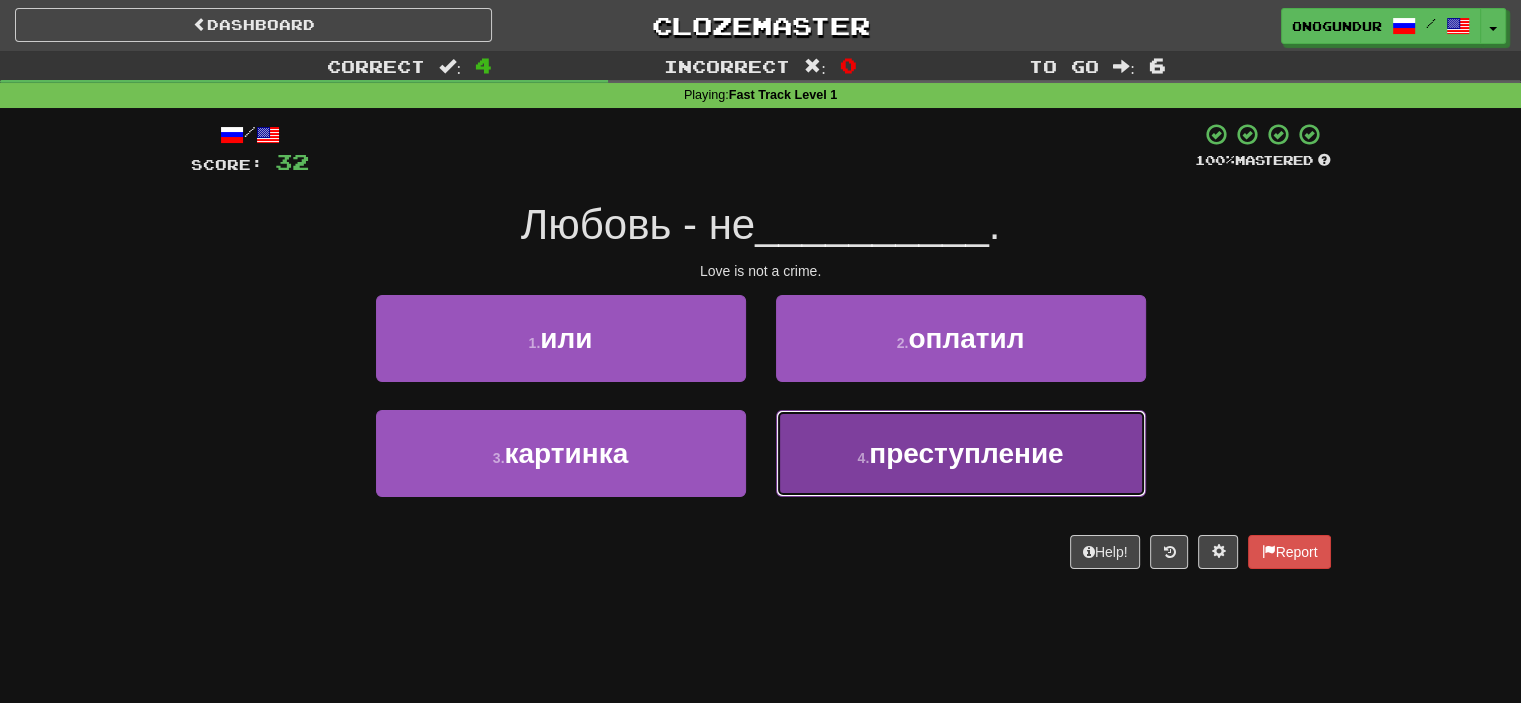 click on "4 .  преступление" at bounding box center (961, 453) 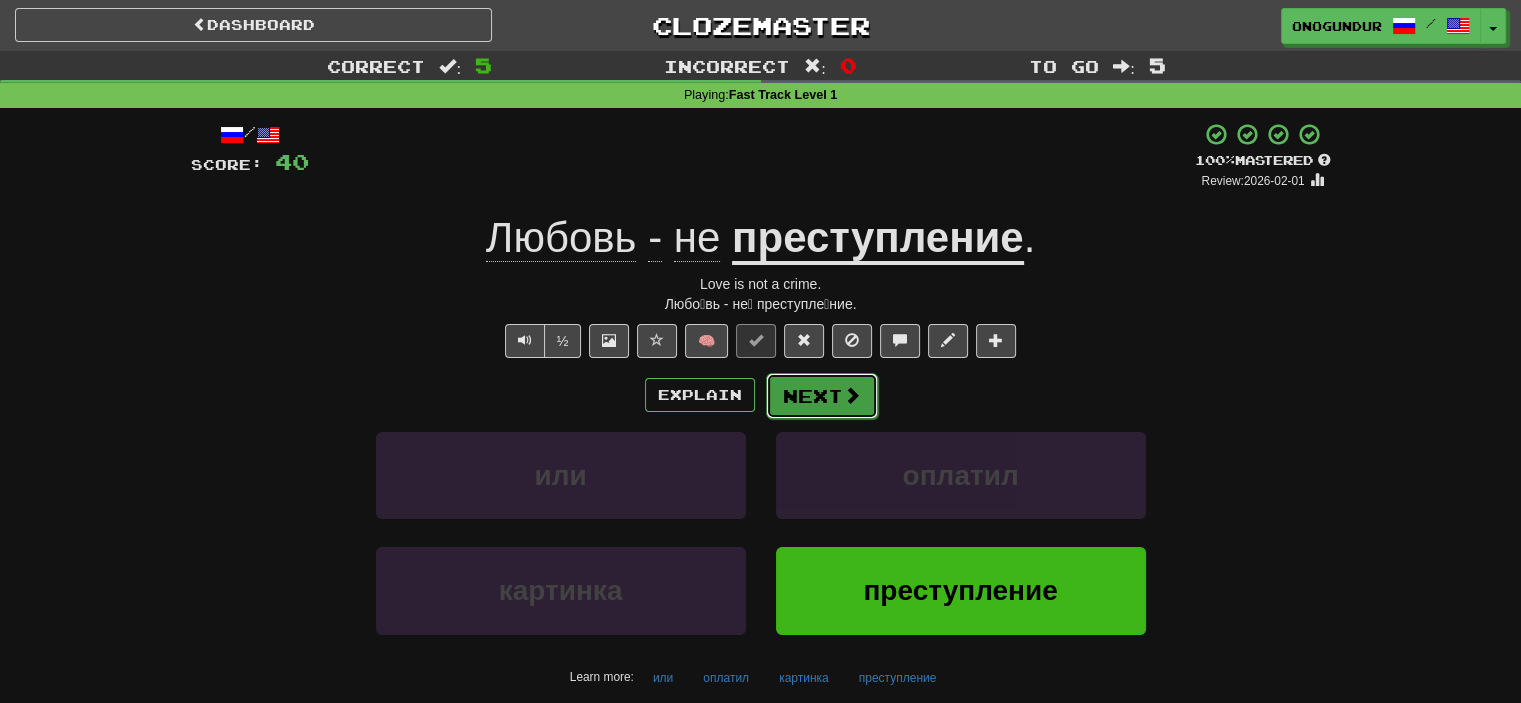 click on "Next" at bounding box center (822, 396) 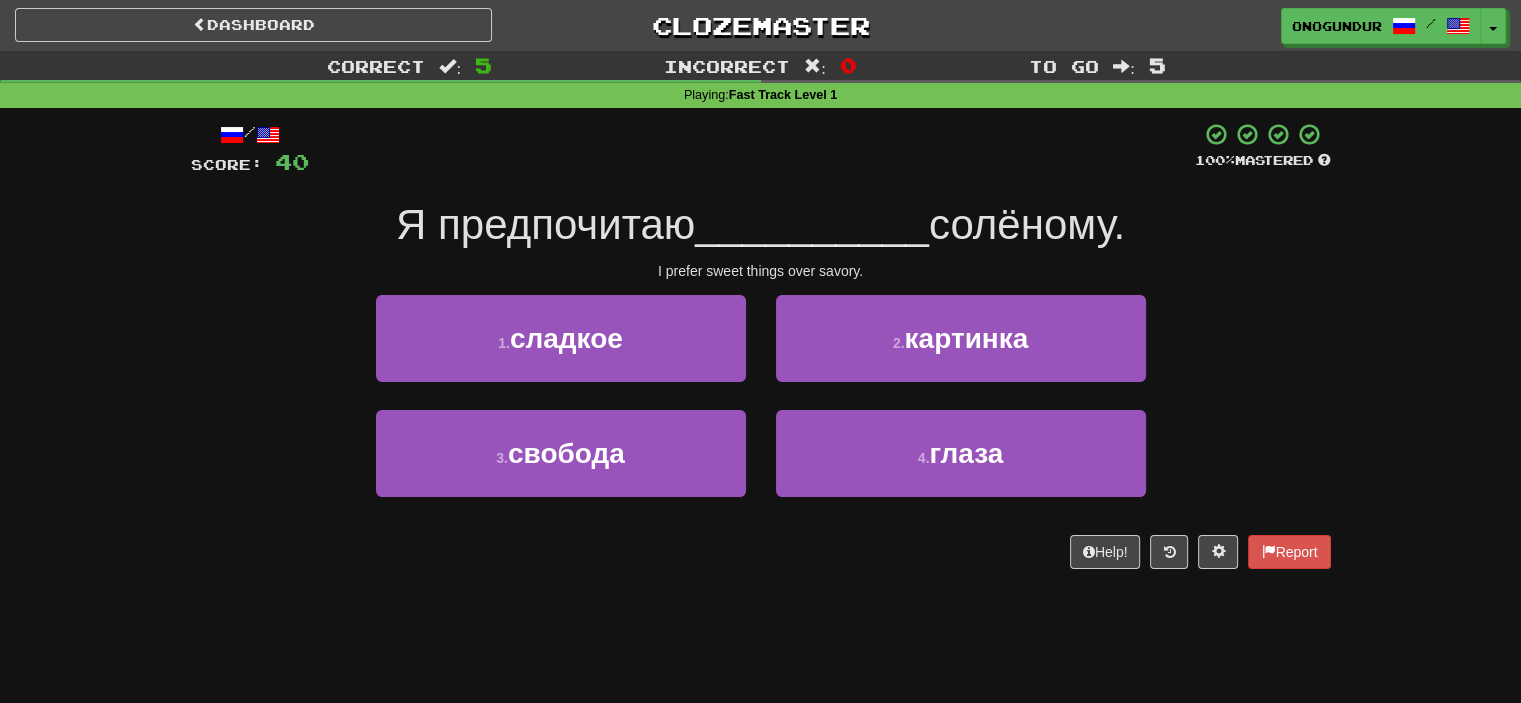 click on "Help!  Report" at bounding box center (761, 552) 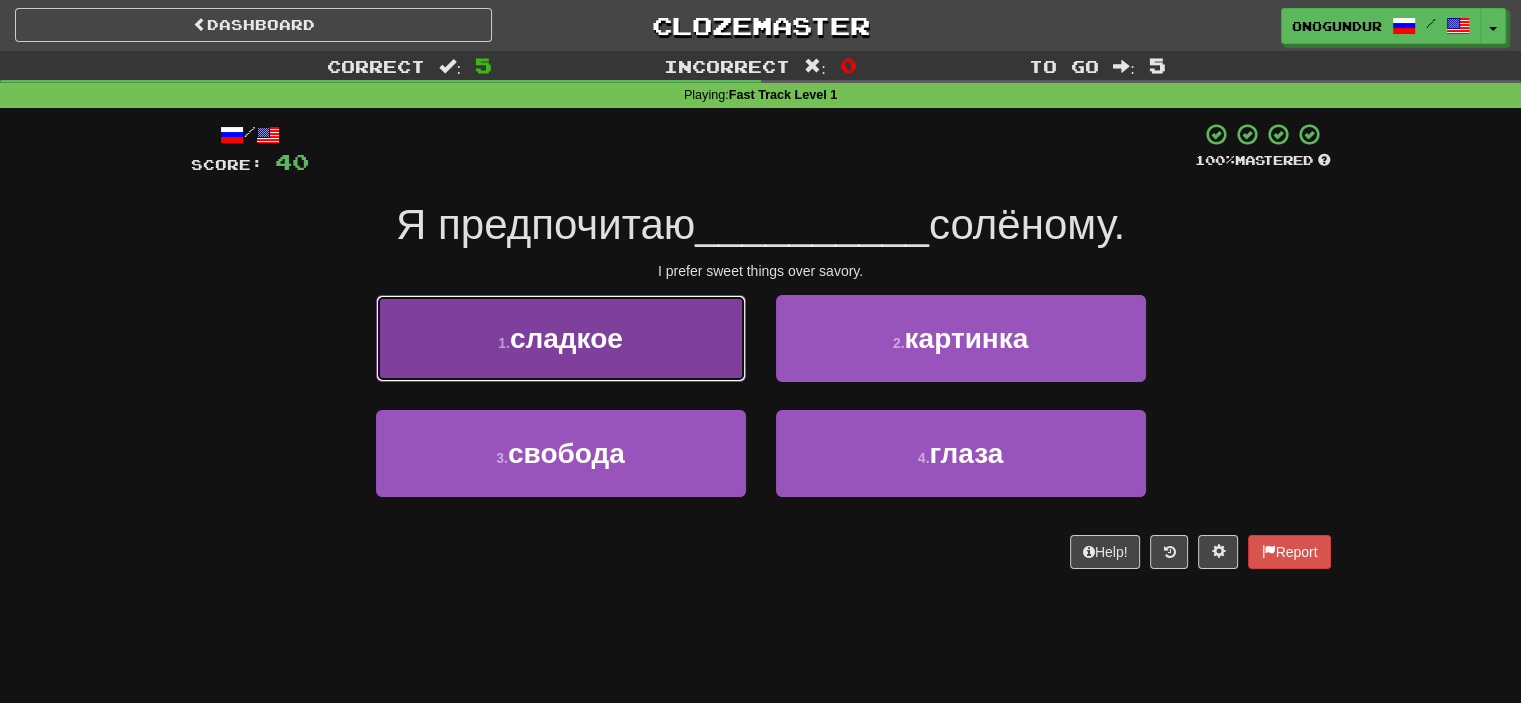 click on "1 .  сладкое" at bounding box center [561, 338] 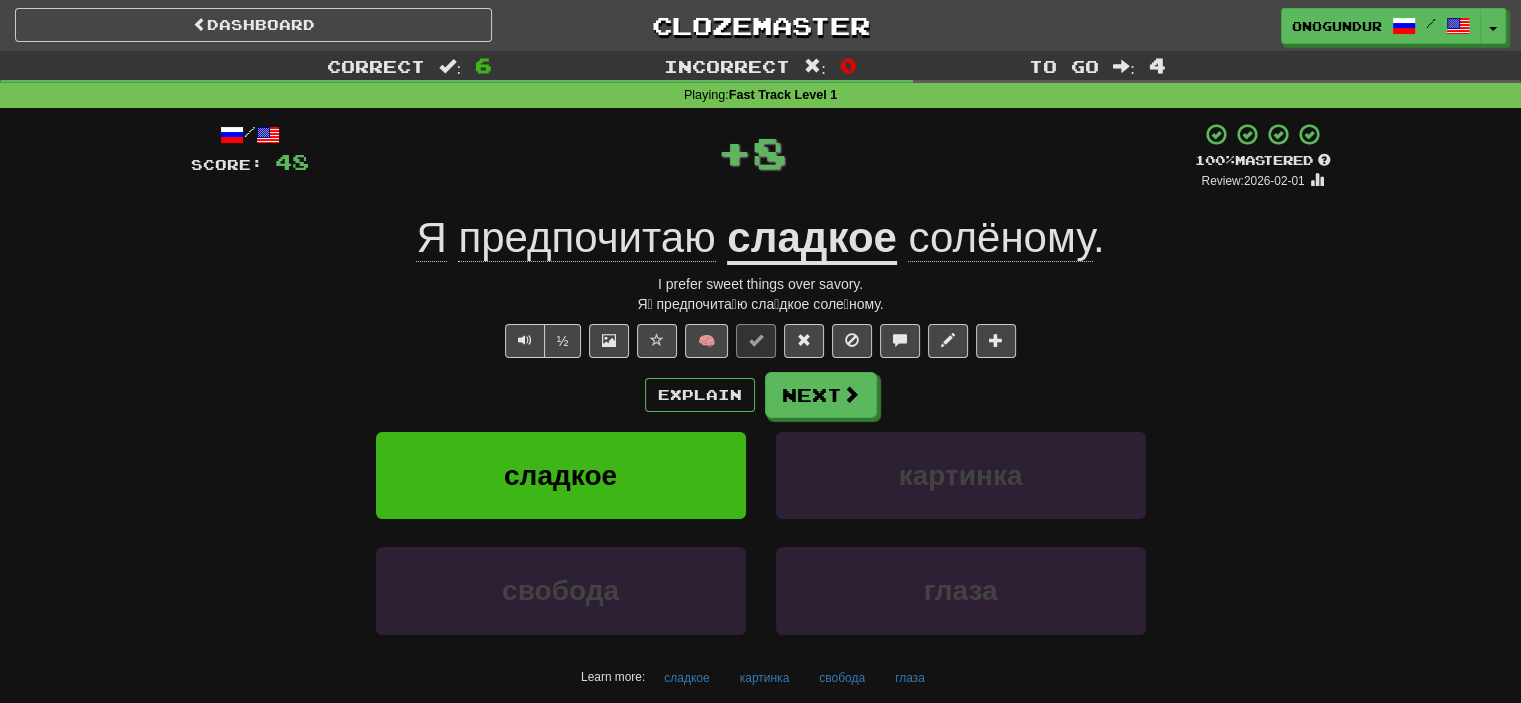 click on "/  Score:   48 + 8 100 %  Mastered Review:  2026-02-01 Я   предпочитаю   сладкое   солёному . I prefer sweet things over savory. Я́ предпочита́ю сла́дкое соле́ному. ½ 🧠 Explain Next сладкое картинка свобода глаза Learn more: сладкое картинка свобода глаза  Help!  Report" at bounding box center (761, 429) 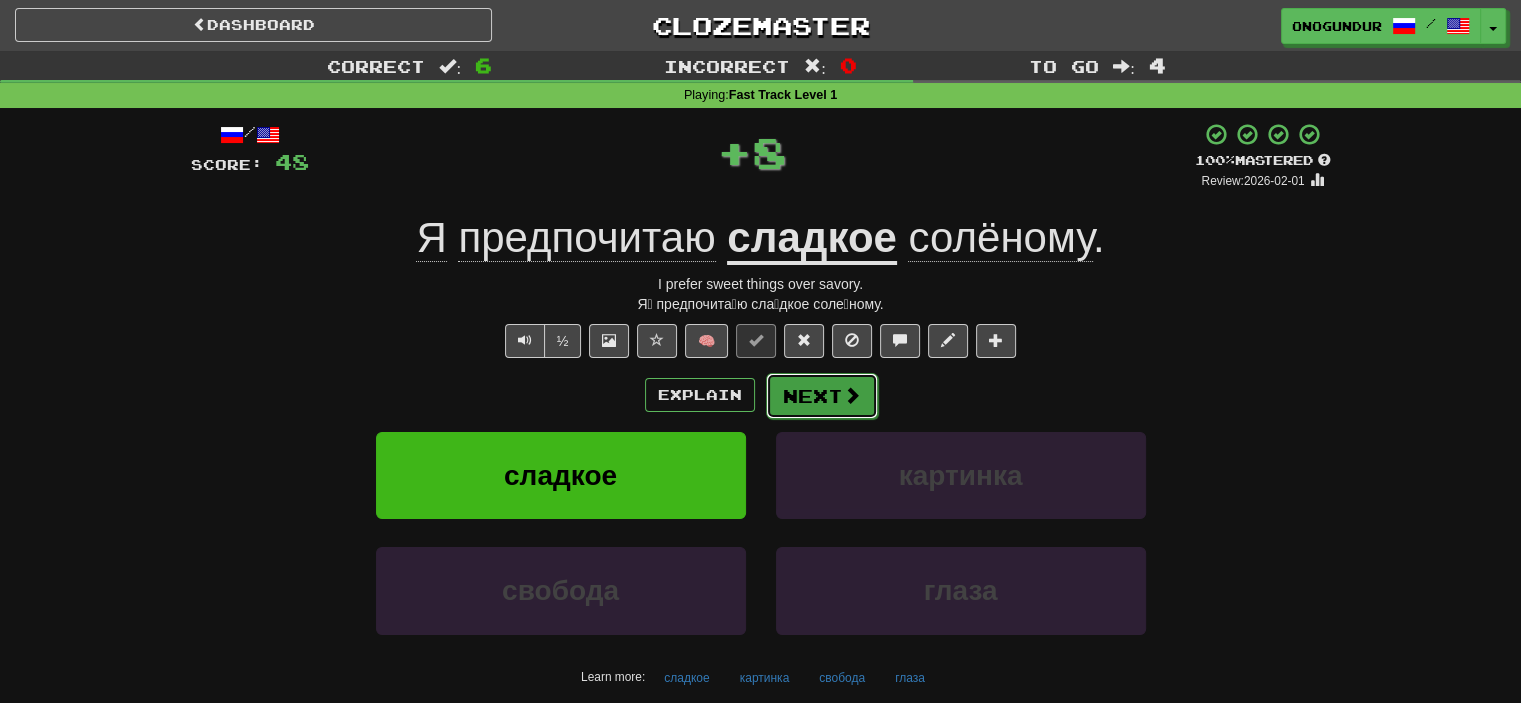 click on "Next" at bounding box center (822, 396) 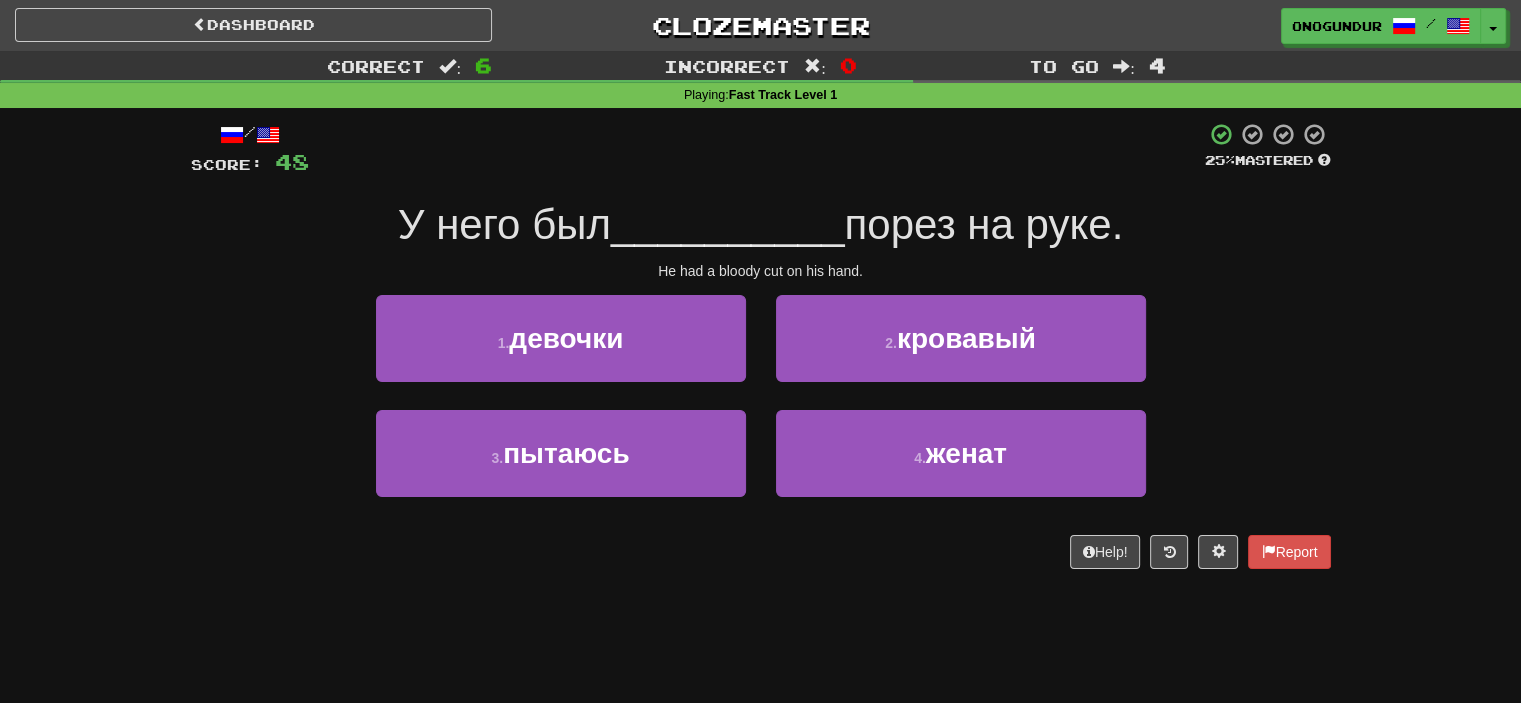 click on "/  Score:   48 25 %  Mastered У него был  __________  порез на руке. He had a bloody cut on his hand. 1 .  девочки 2 .  кровавый 3 .  пытаюсь 4 .  женат  Help!  Report" at bounding box center [761, 352] 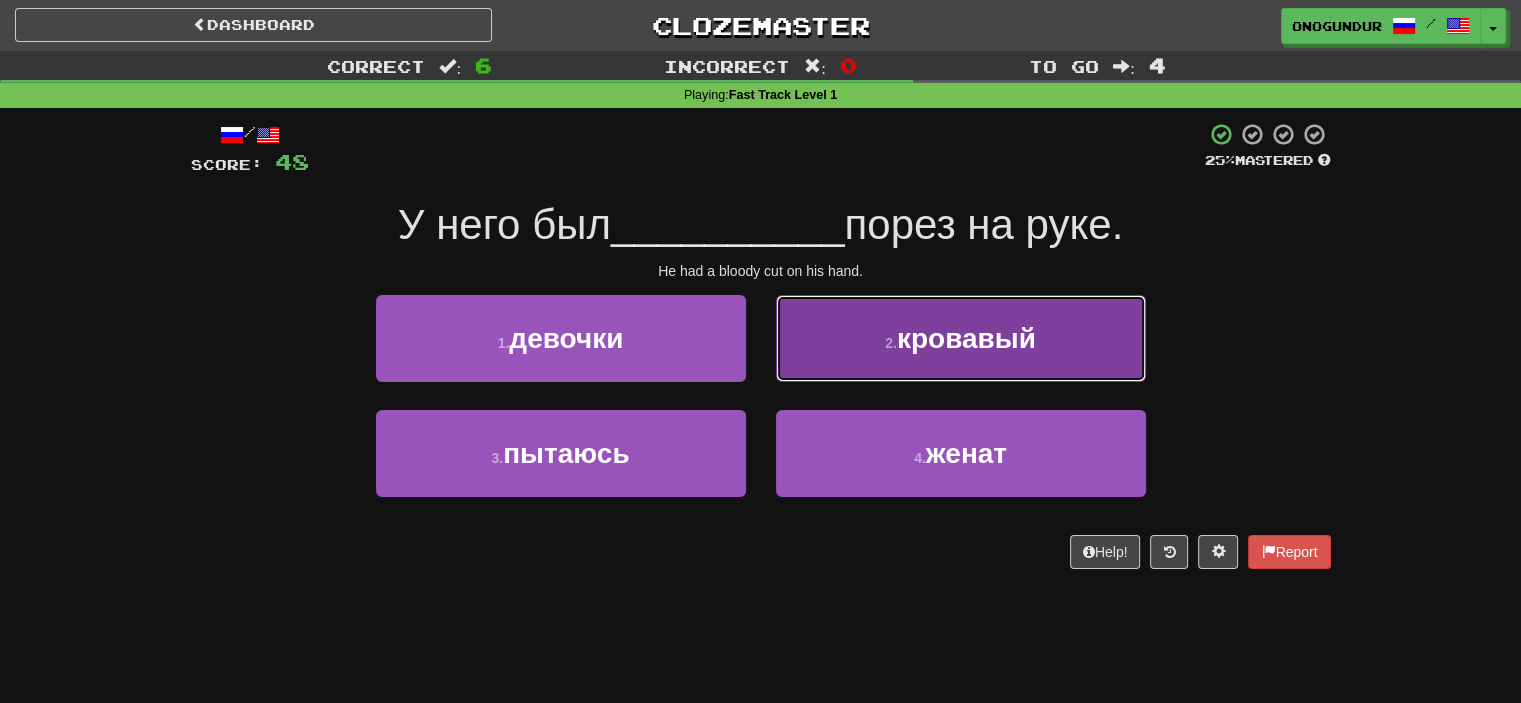 click on "2 .  кровавый" at bounding box center (961, 338) 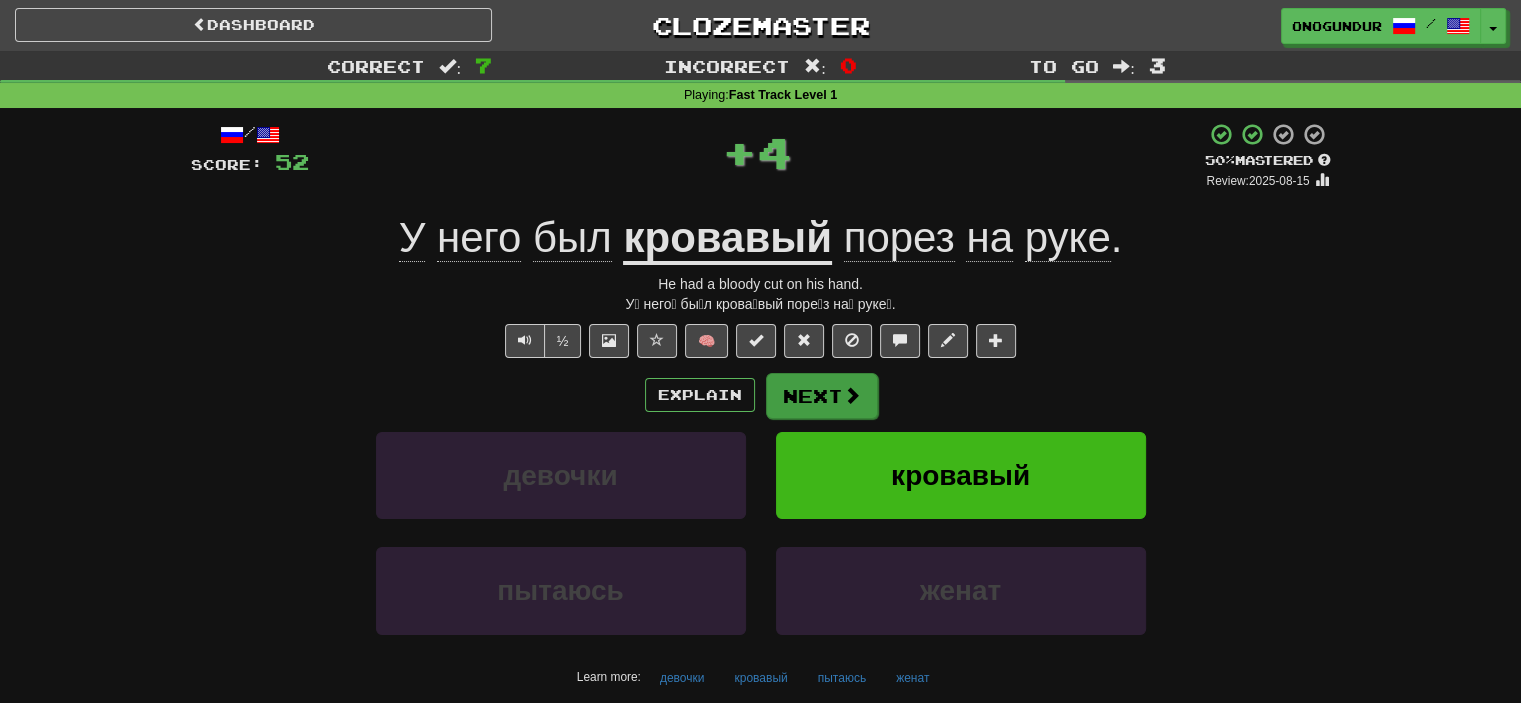 click on "Next" at bounding box center [822, 396] 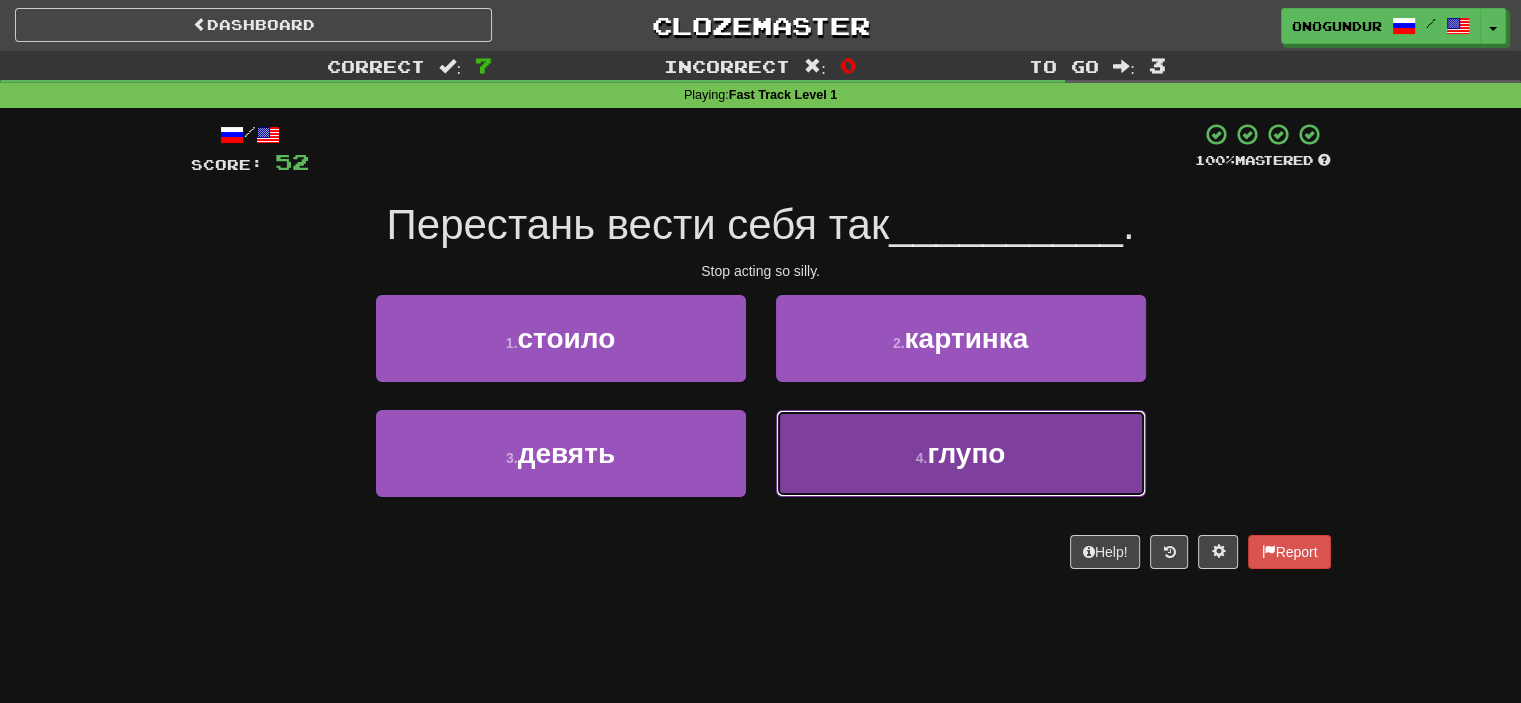 click on "4 .  глупо" at bounding box center [961, 453] 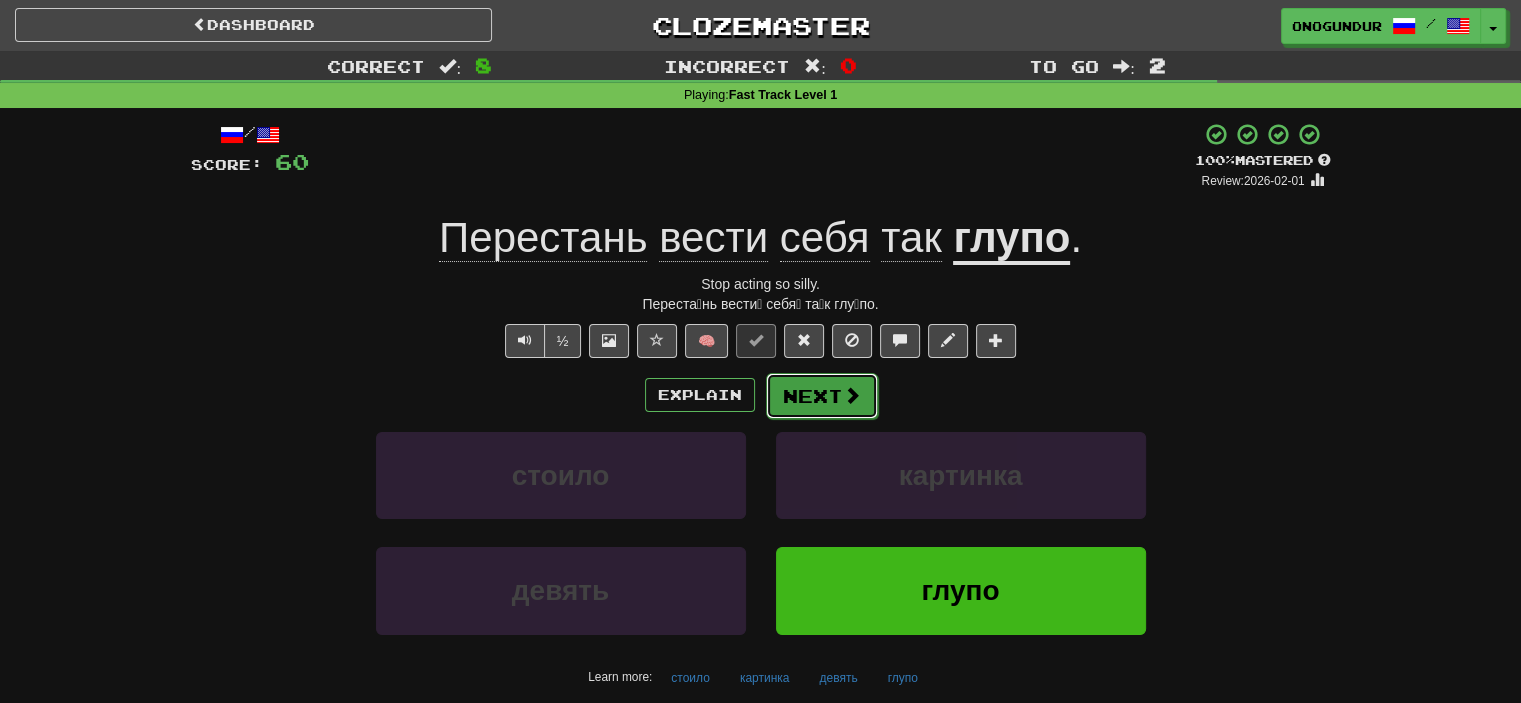 click on "Next" at bounding box center [822, 396] 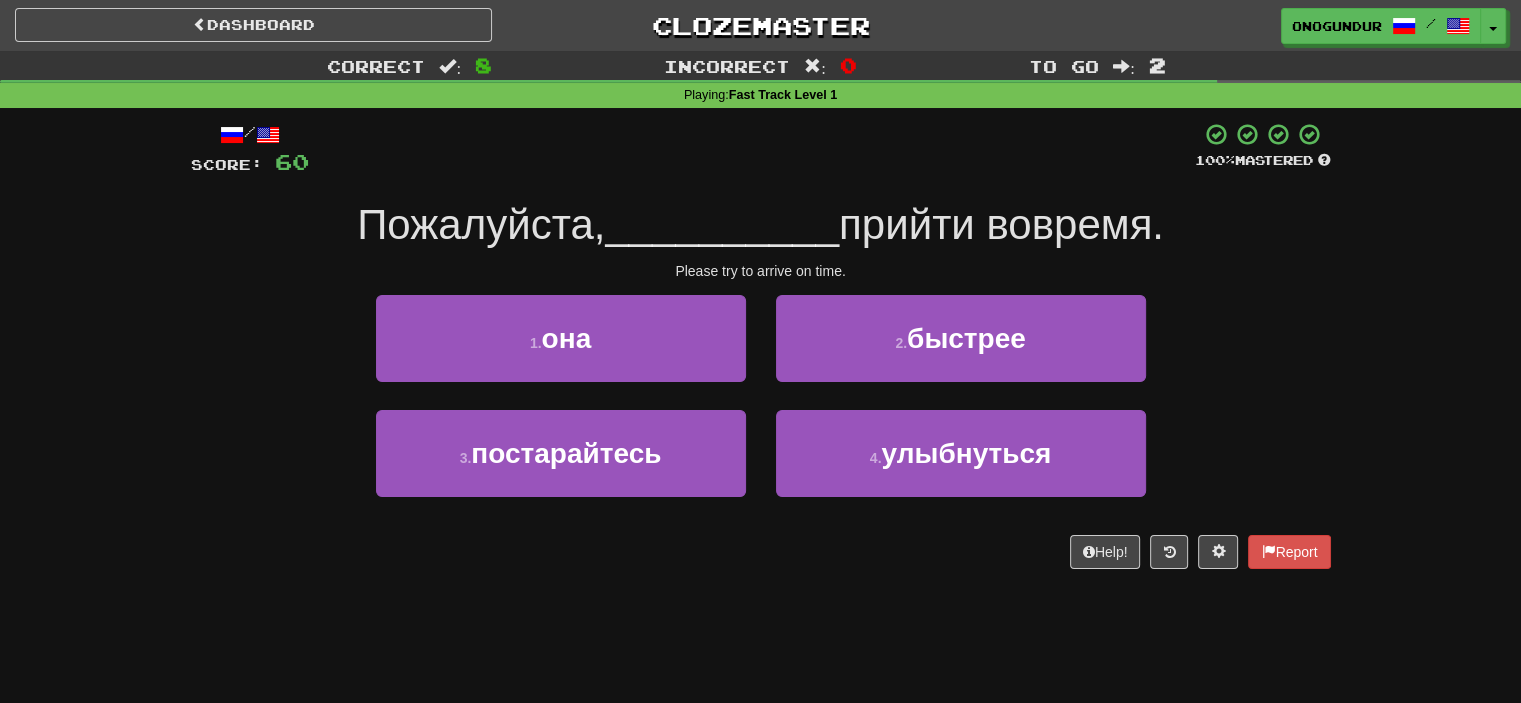 click on "Dashboard
Clozemaster
onogundur
/
Toggle Dropdown
Dashboard
Leaderboard
Activity Feed
Notifications
Profile
Discussions
Azərbaycanca
/
English
Streak:
20
Review:
2,955
Points Today: 0
Català
/
English
Streak:
0
Review:
10
Points Today: 0
Deutsch
/
English
Streak:
0
Review:
1,979
Points Today: 0
Español
/
English
Streak:
1
Review:
1,413
Points Today: 0
Esperanto
/
English
Streak:
0
Review:
1,035
Points Today: 0
Français
/
English
Streak:
0
Review:
19
Points Today: 0
Hrvatski
/
English
Streak:
0
Review:
278
Points Today: 0
Íslenska
/" at bounding box center (760, 351) 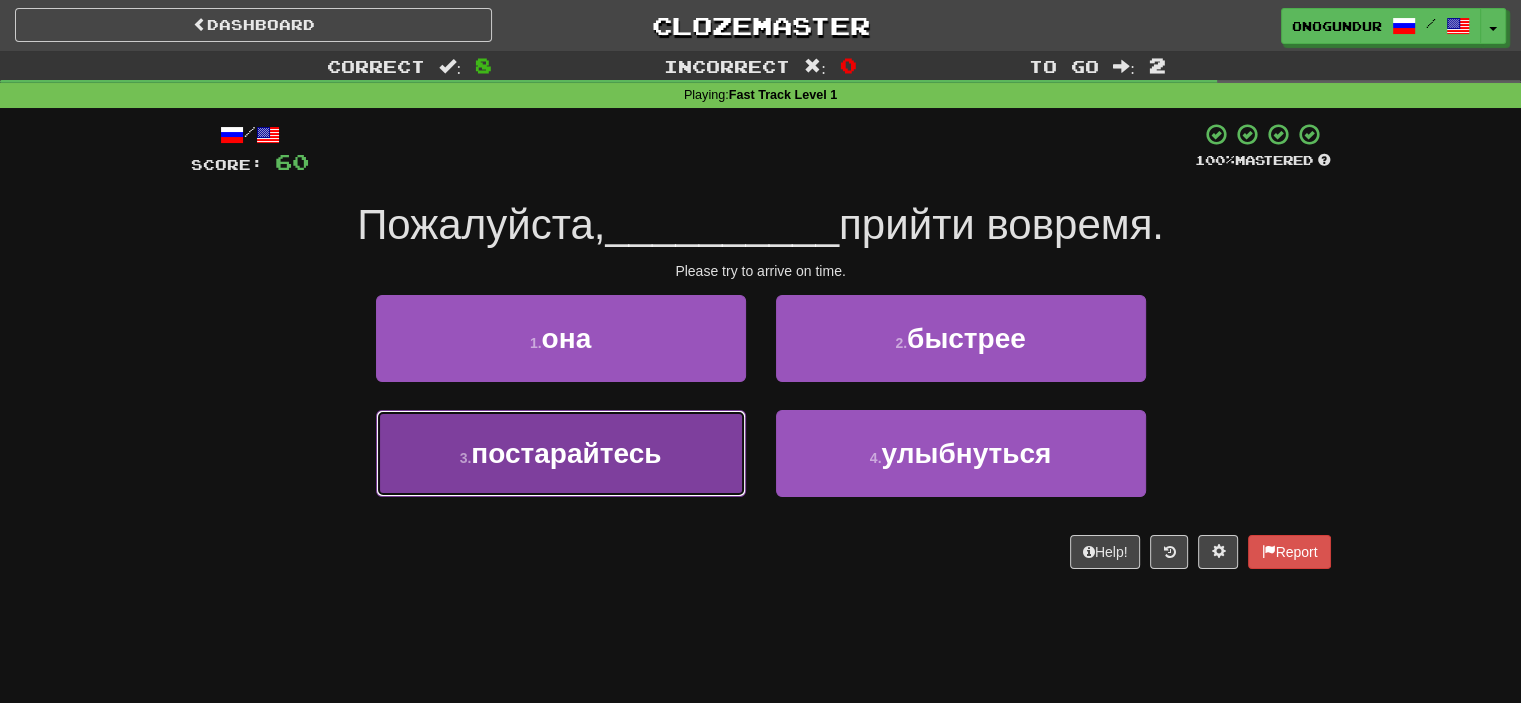 drag, startPoint x: 682, startPoint y: 483, endPoint x: 680, endPoint y: 529, distance: 46.043457 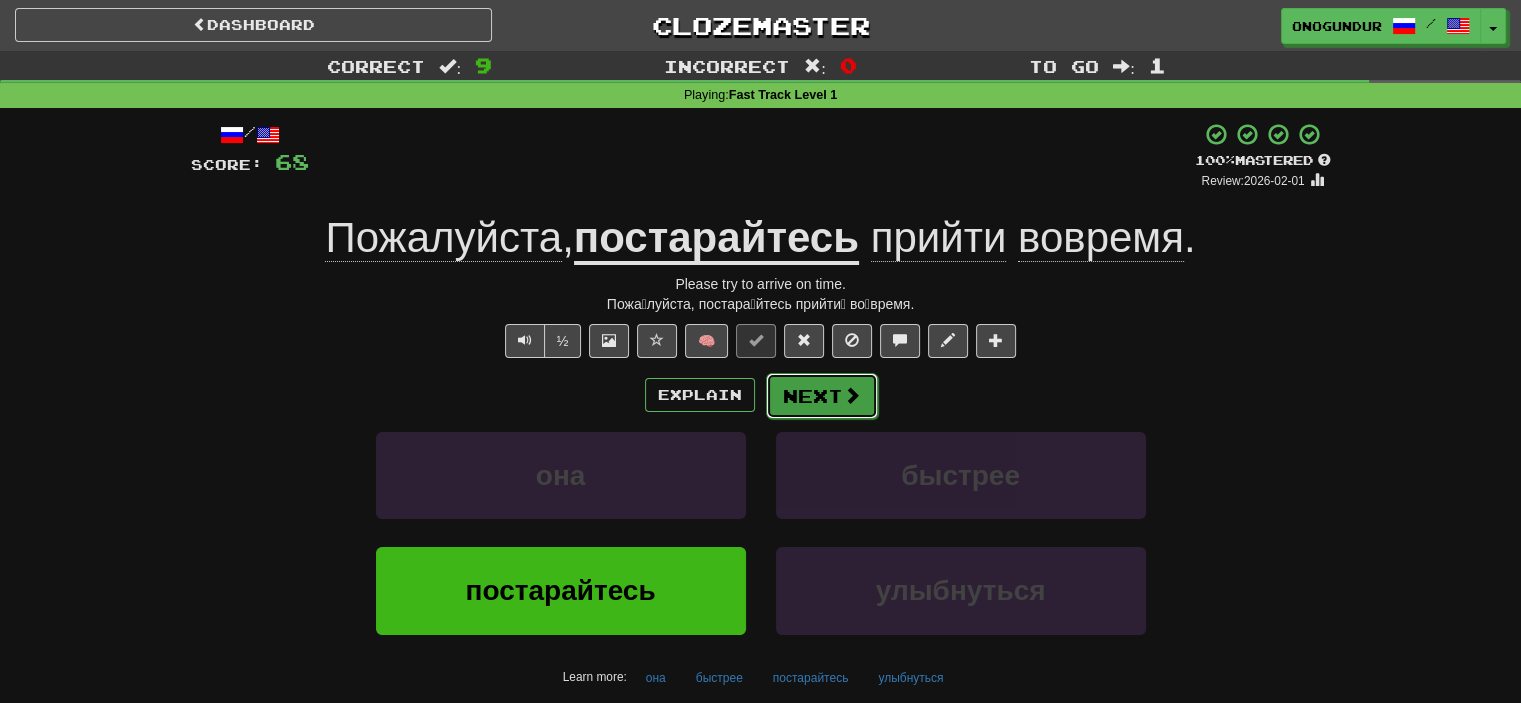 click on "Next" at bounding box center [822, 396] 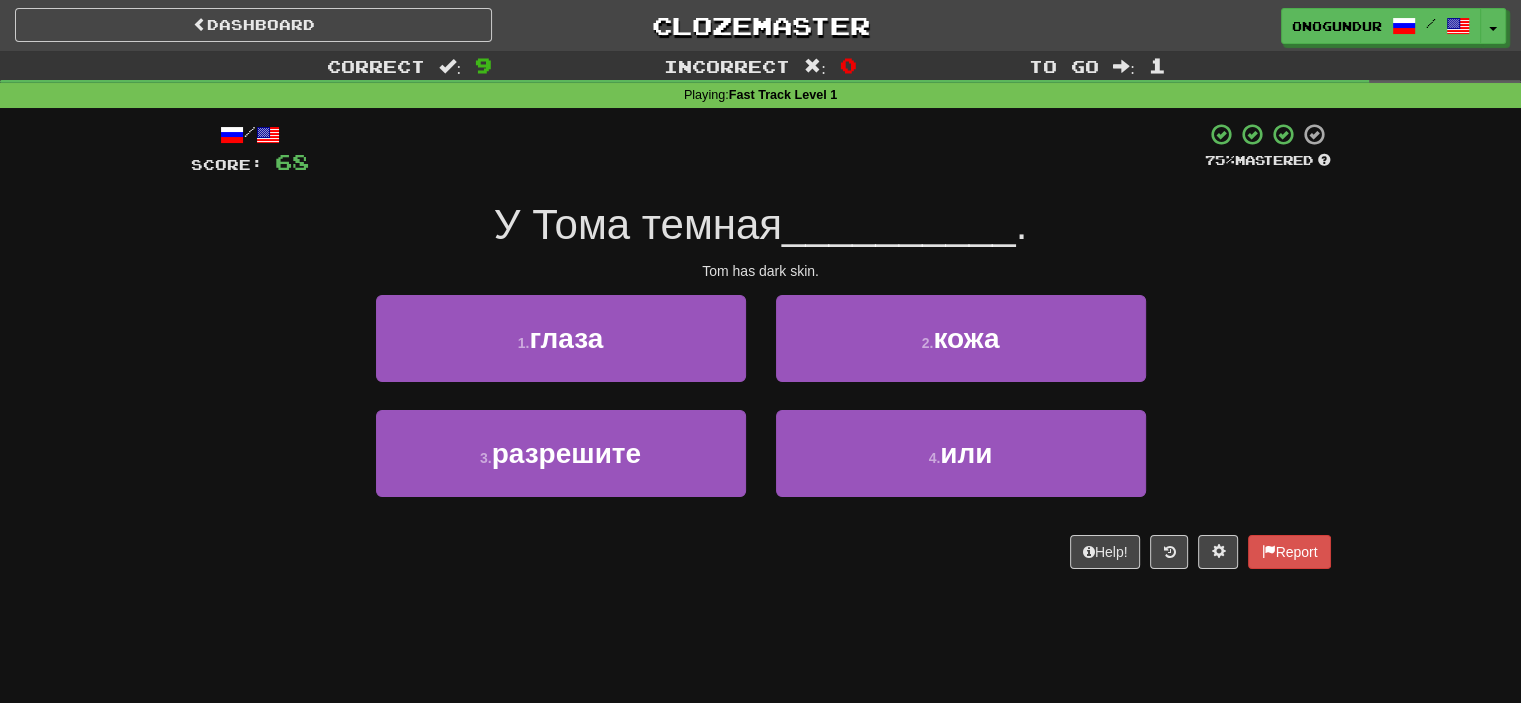drag, startPoint x: 801, startPoint y: 538, endPoint x: 820, endPoint y: 559, distance: 28.319605 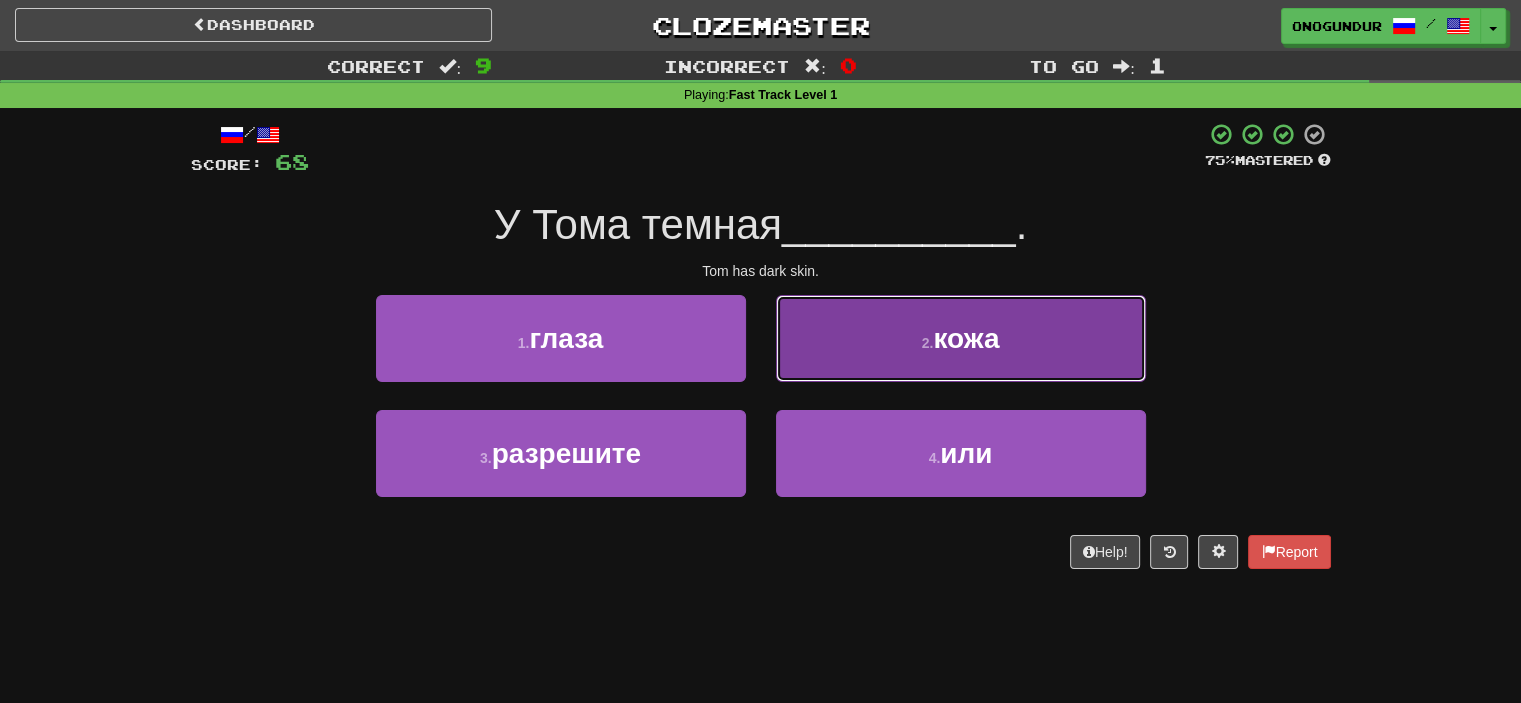click on "2 .  кожа" at bounding box center (961, 338) 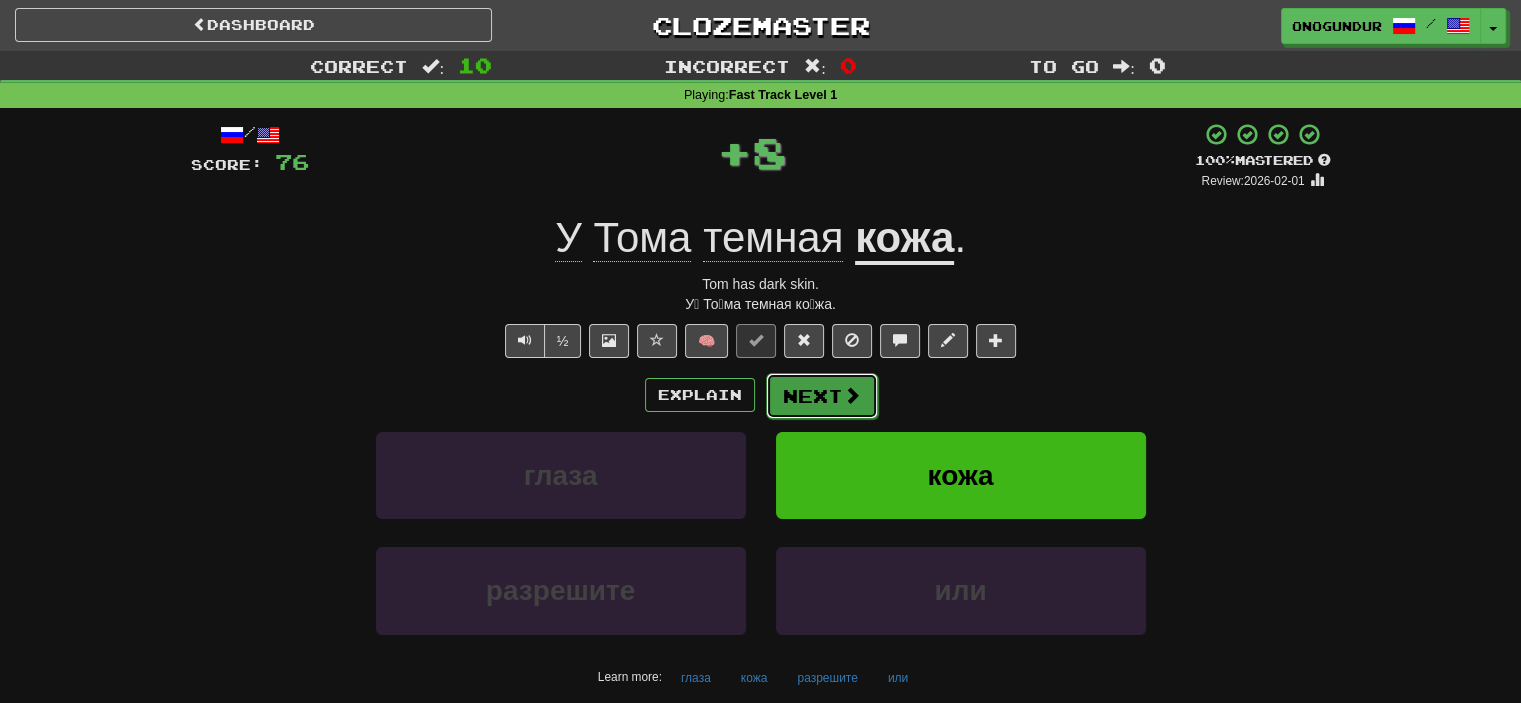 click on "Next" at bounding box center (822, 396) 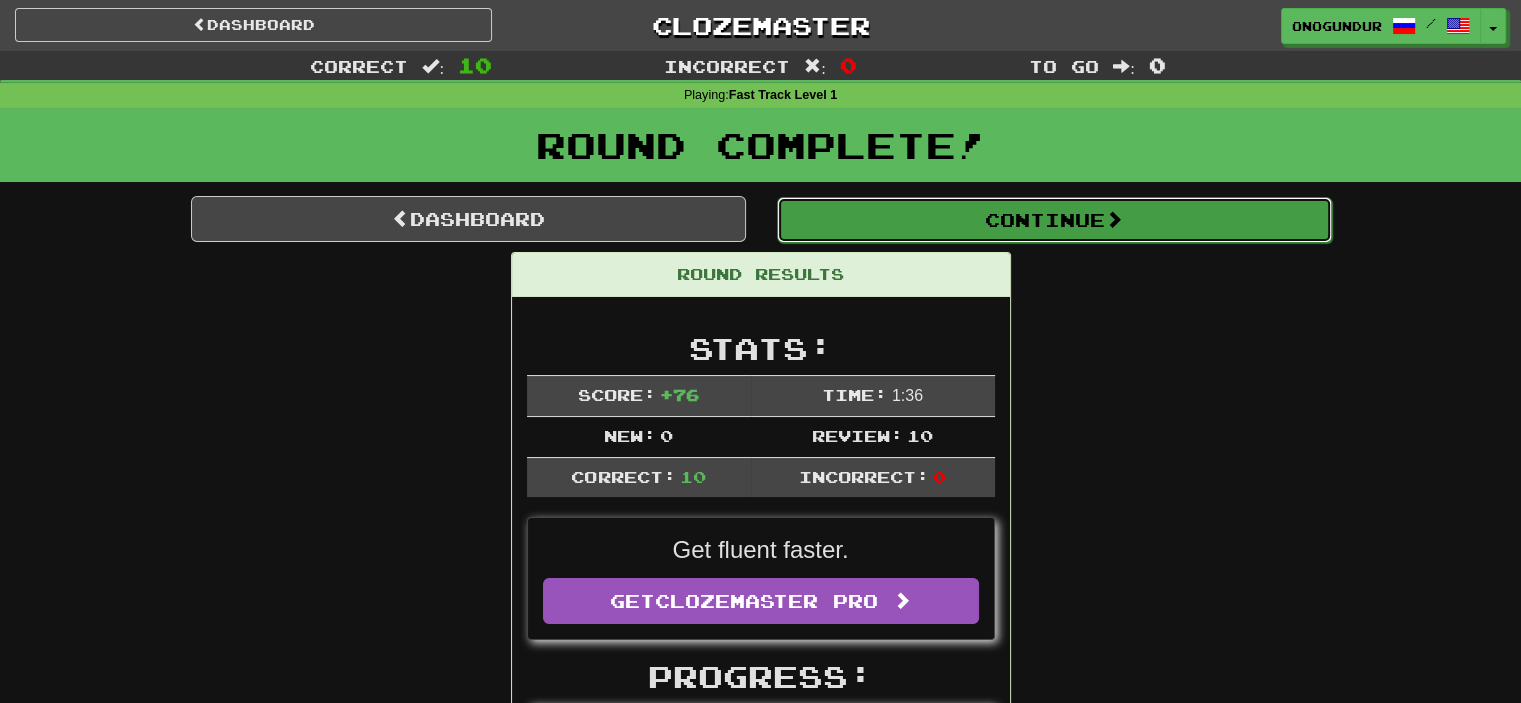 click on "Continue" at bounding box center (1054, 220) 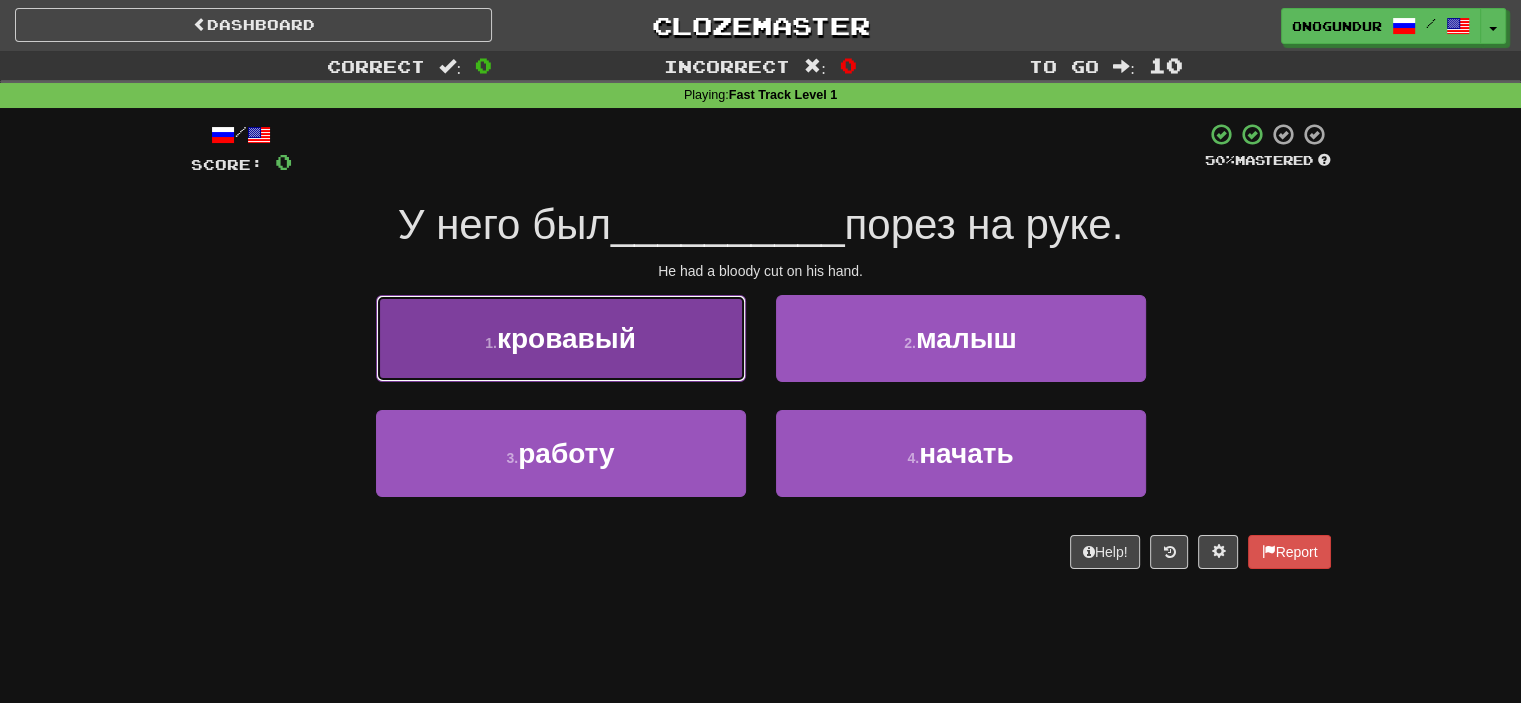 click on "1 .  кровавый" at bounding box center (561, 338) 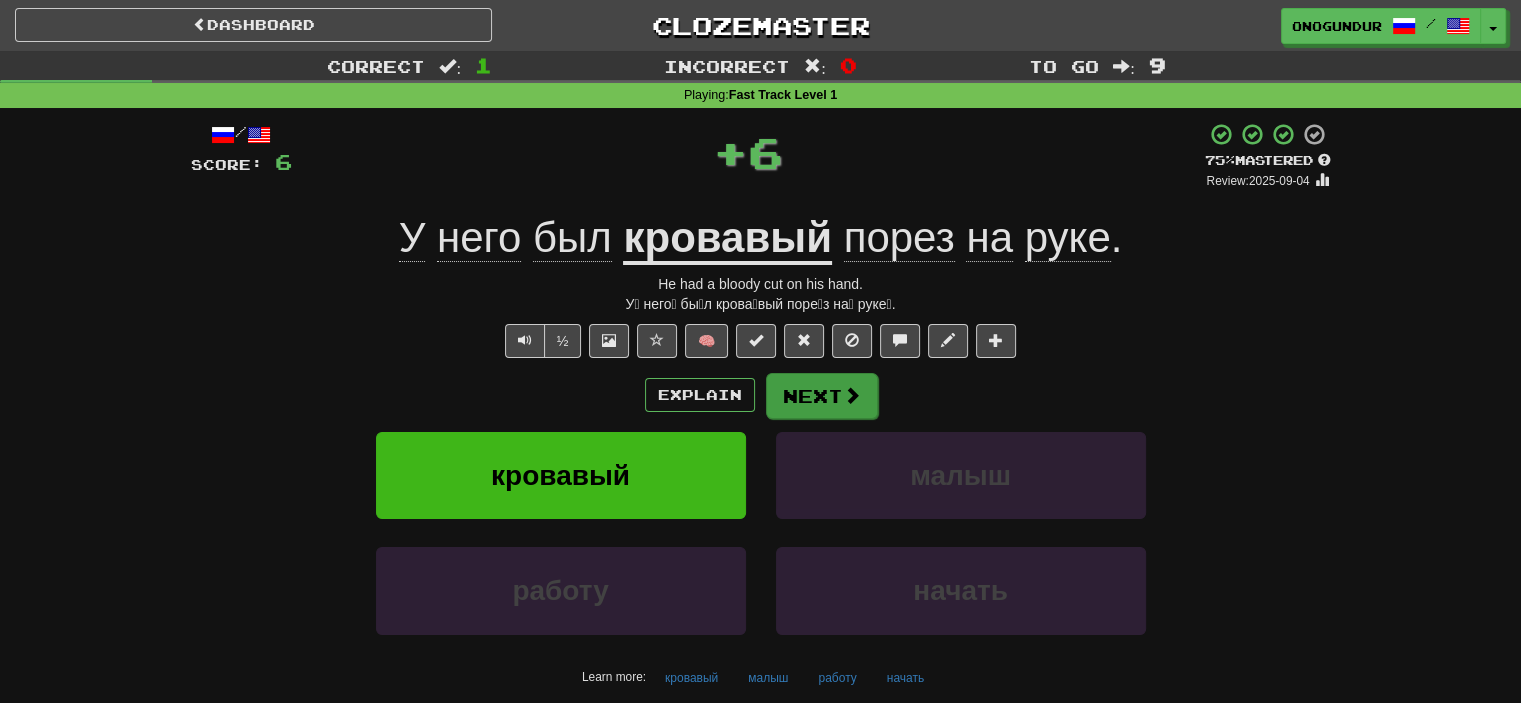 click on "Explain Next" at bounding box center (761, 395) 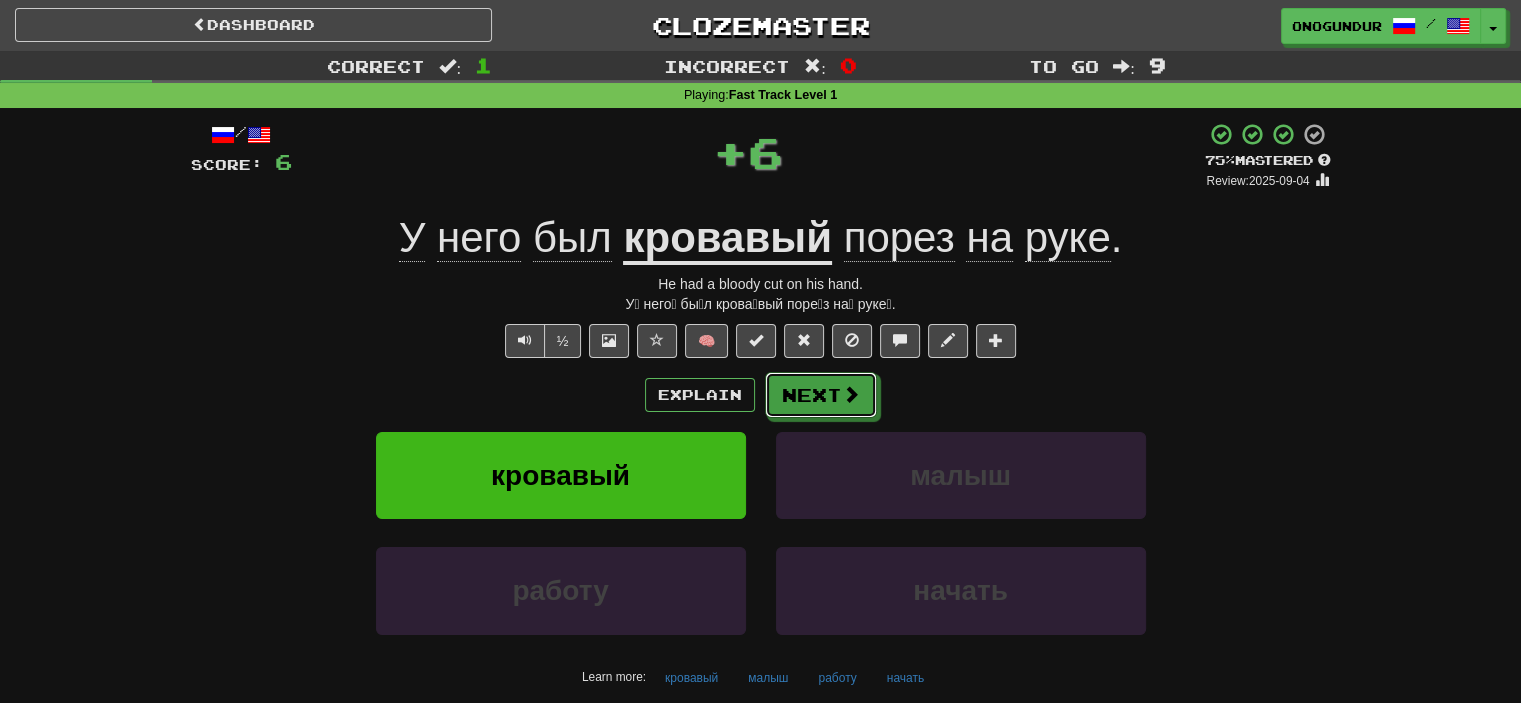 click on "Next" at bounding box center (821, 395) 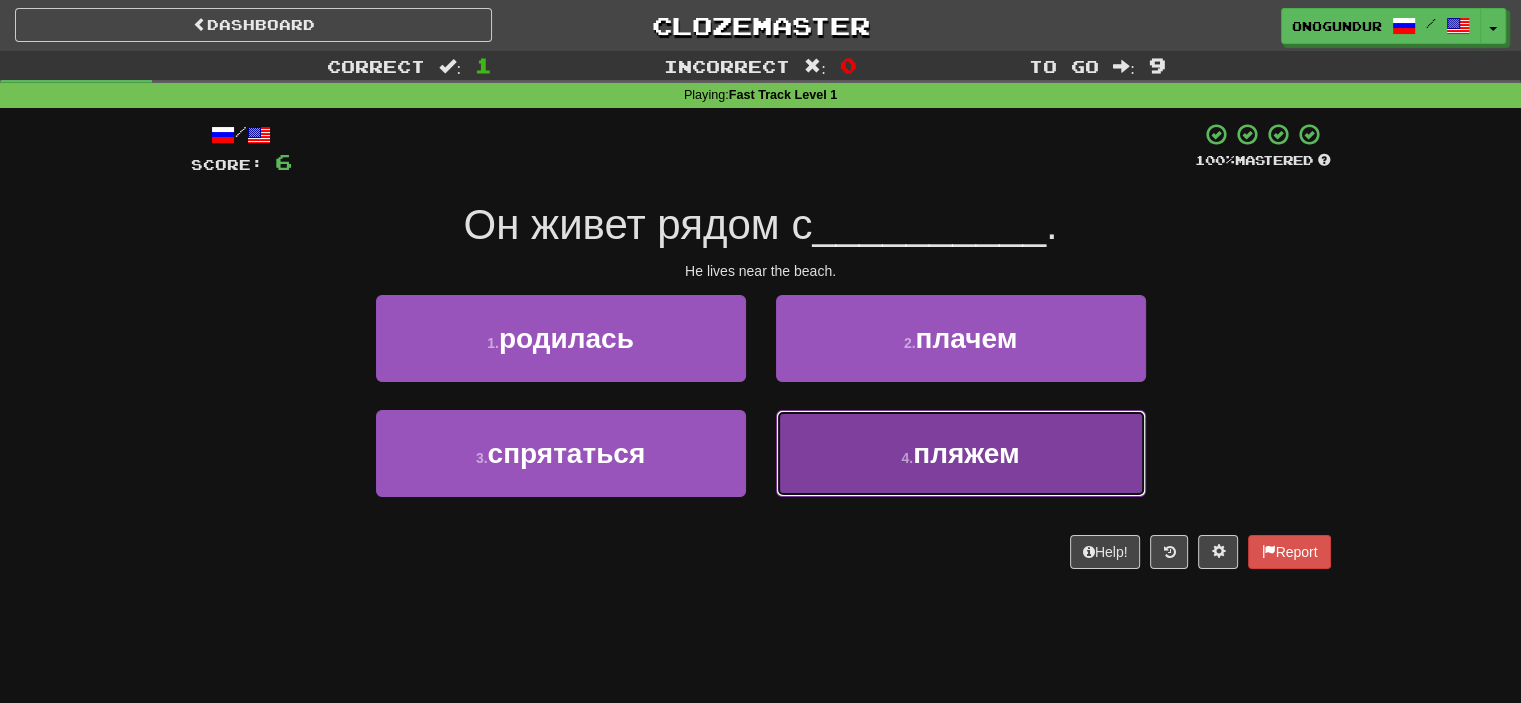 click on "4 .  пляжем" at bounding box center (961, 453) 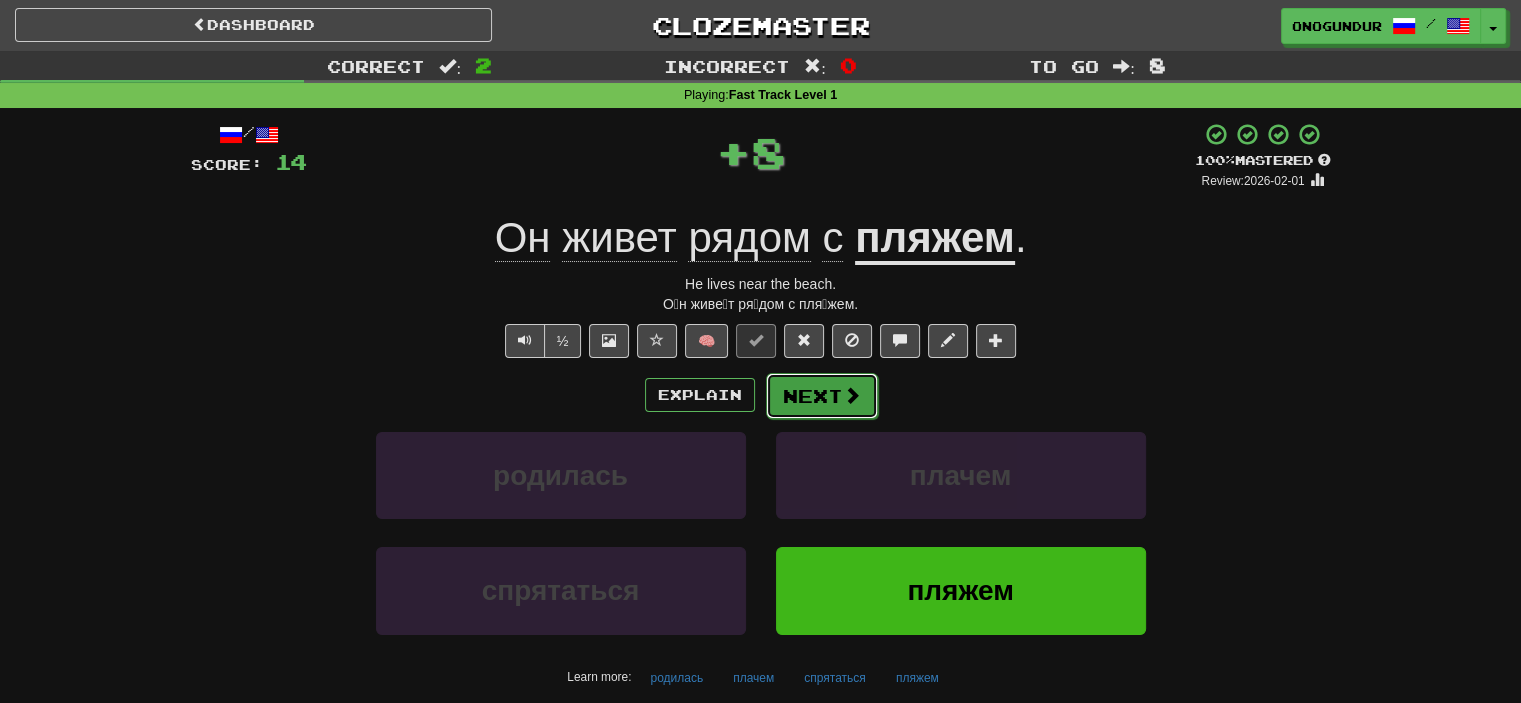 click on "Next" at bounding box center (822, 396) 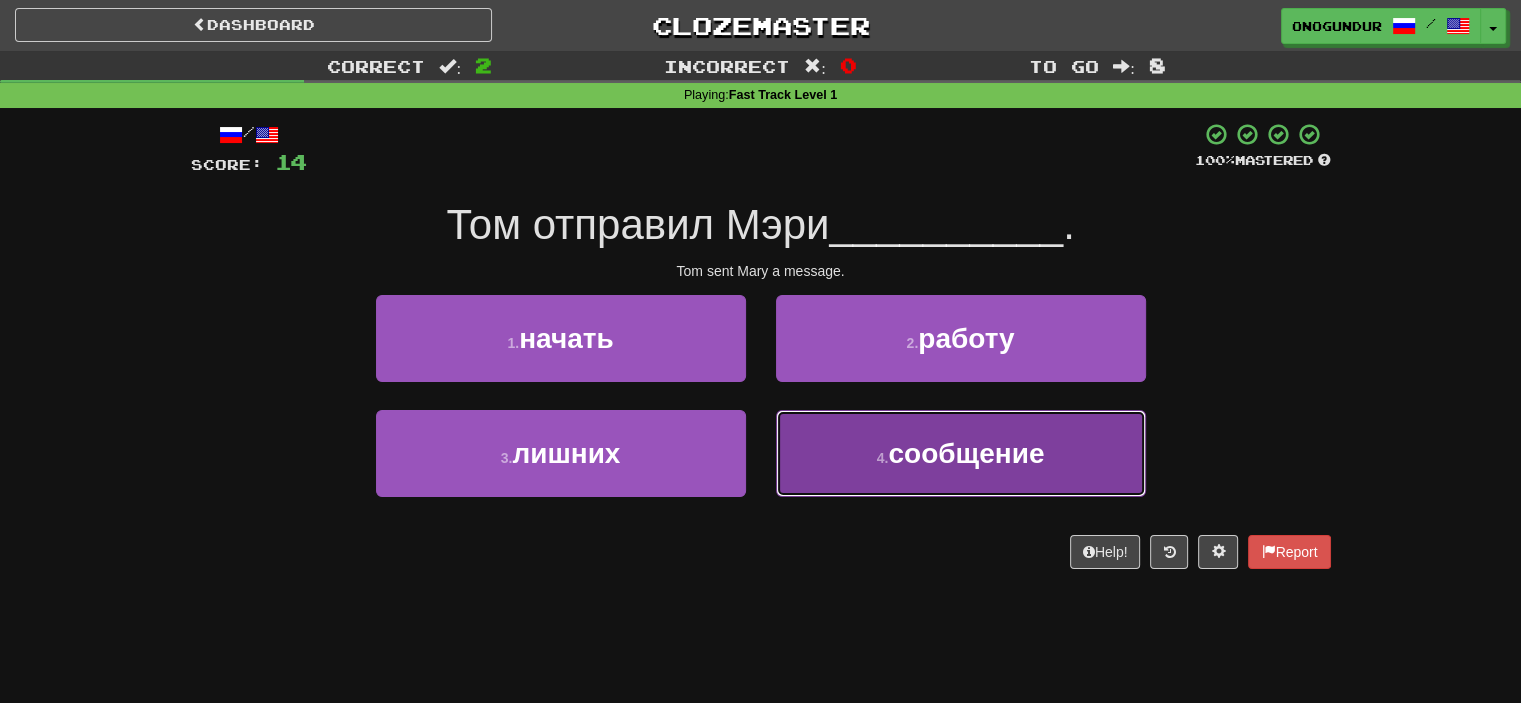 click on "4 .  сообщение" at bounding box center (961, 453) 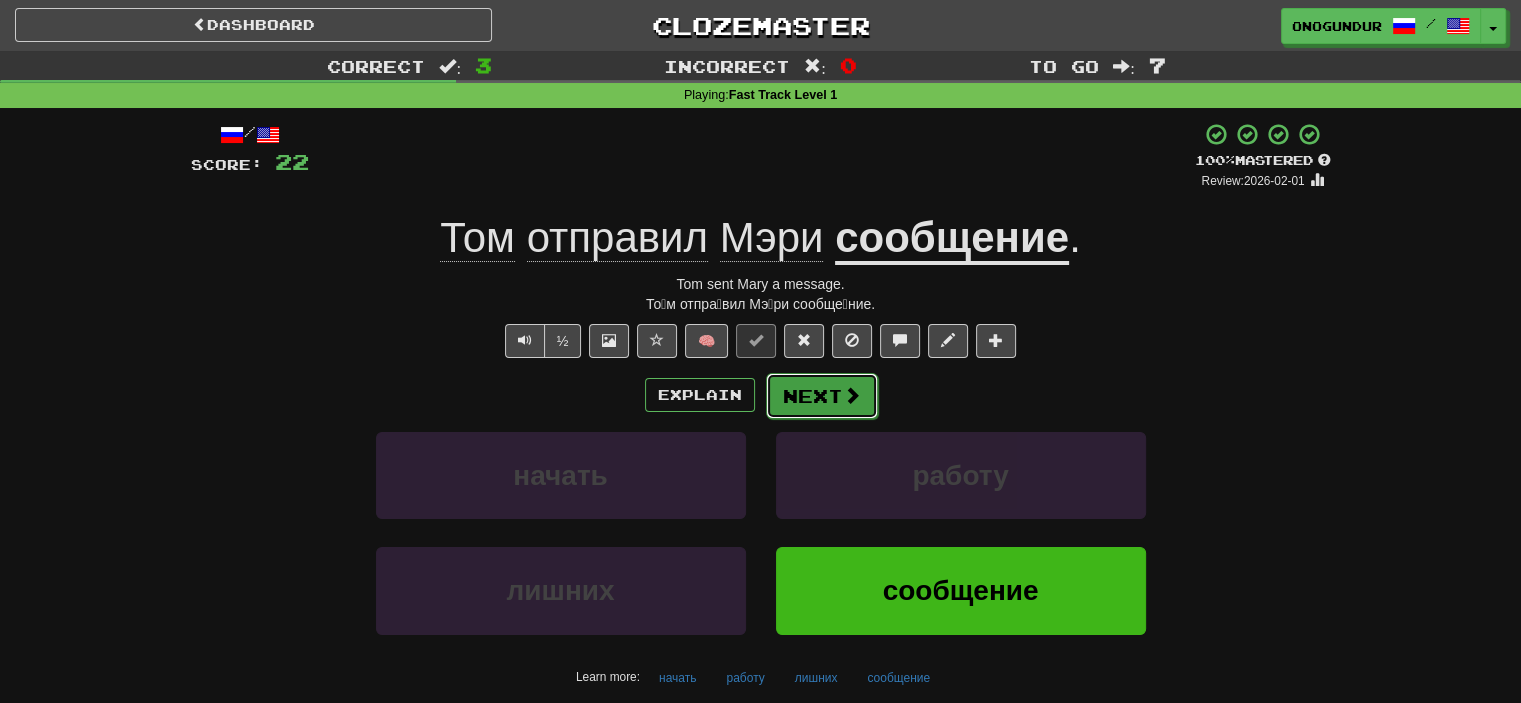 click on "Next" at bounding box center [822, 396] 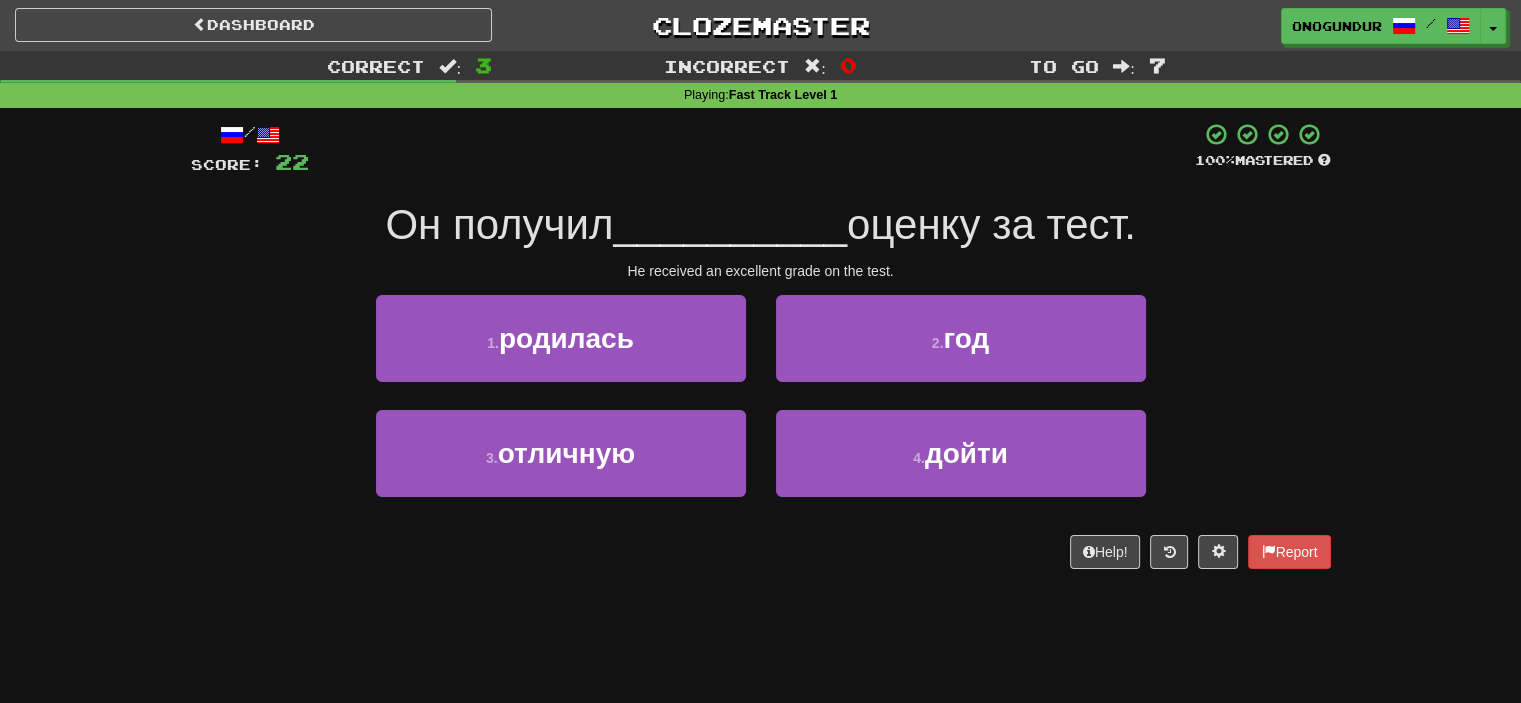 click on "1 .  родилась 2 .  год" at bounding box center (761, 352) 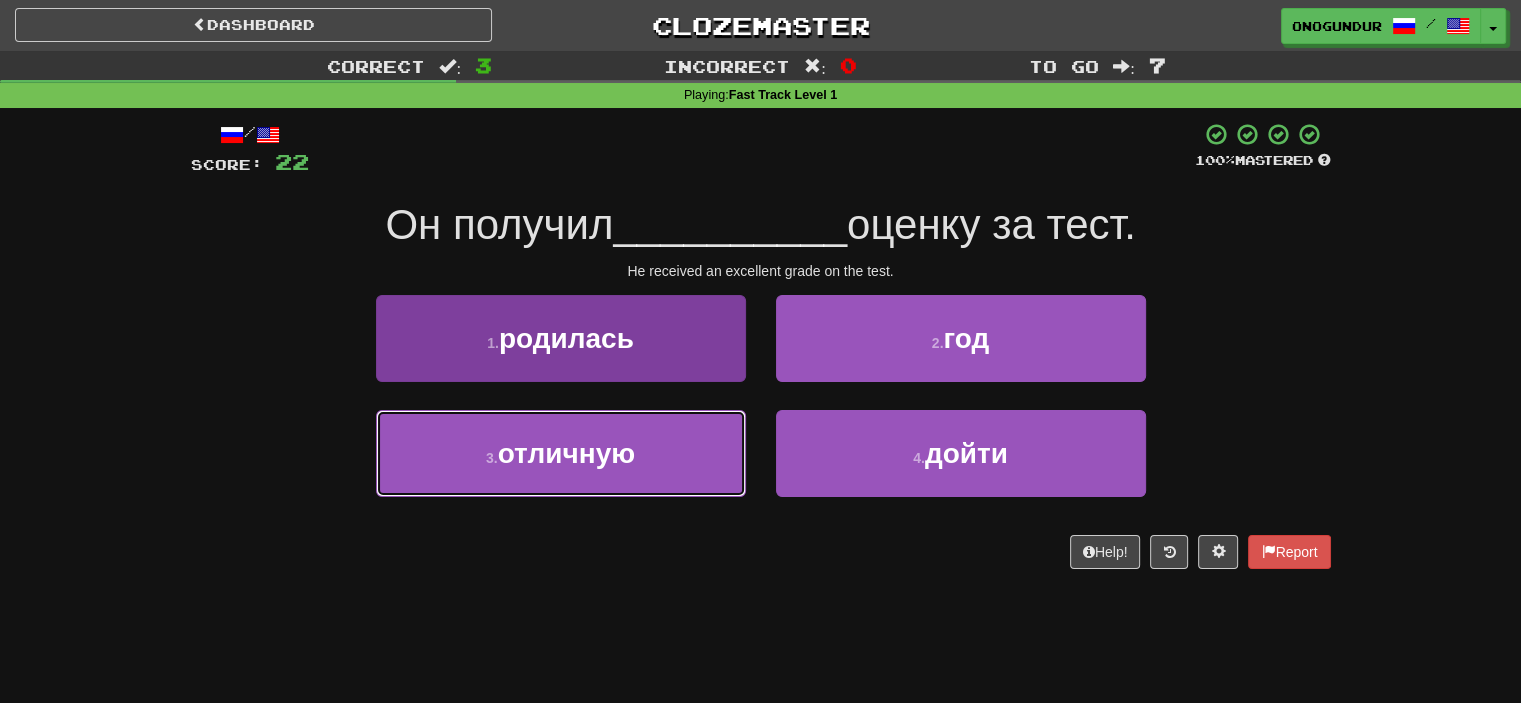 click on "3 .  отличную" at bounding box center (561, 453) 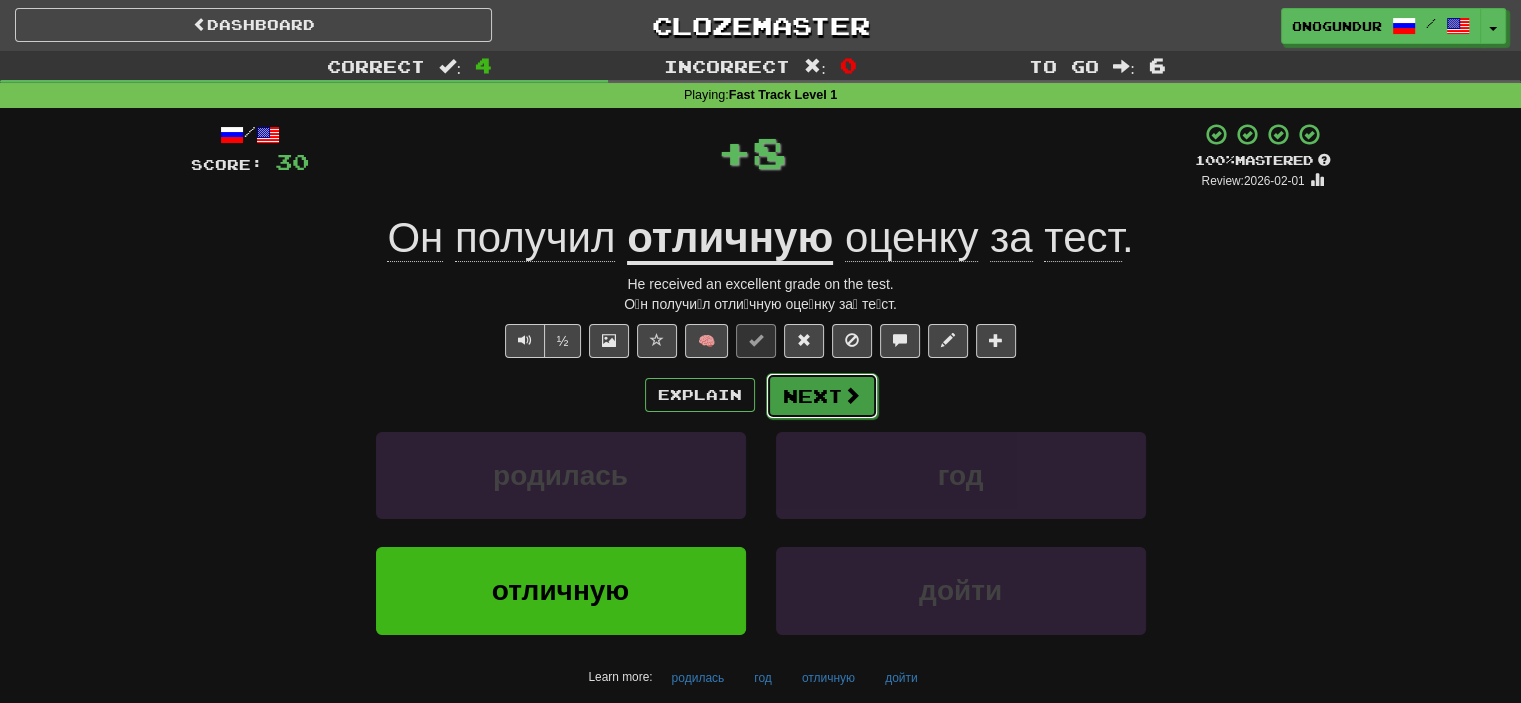 click on "Next" at bounding box center (822, 396) 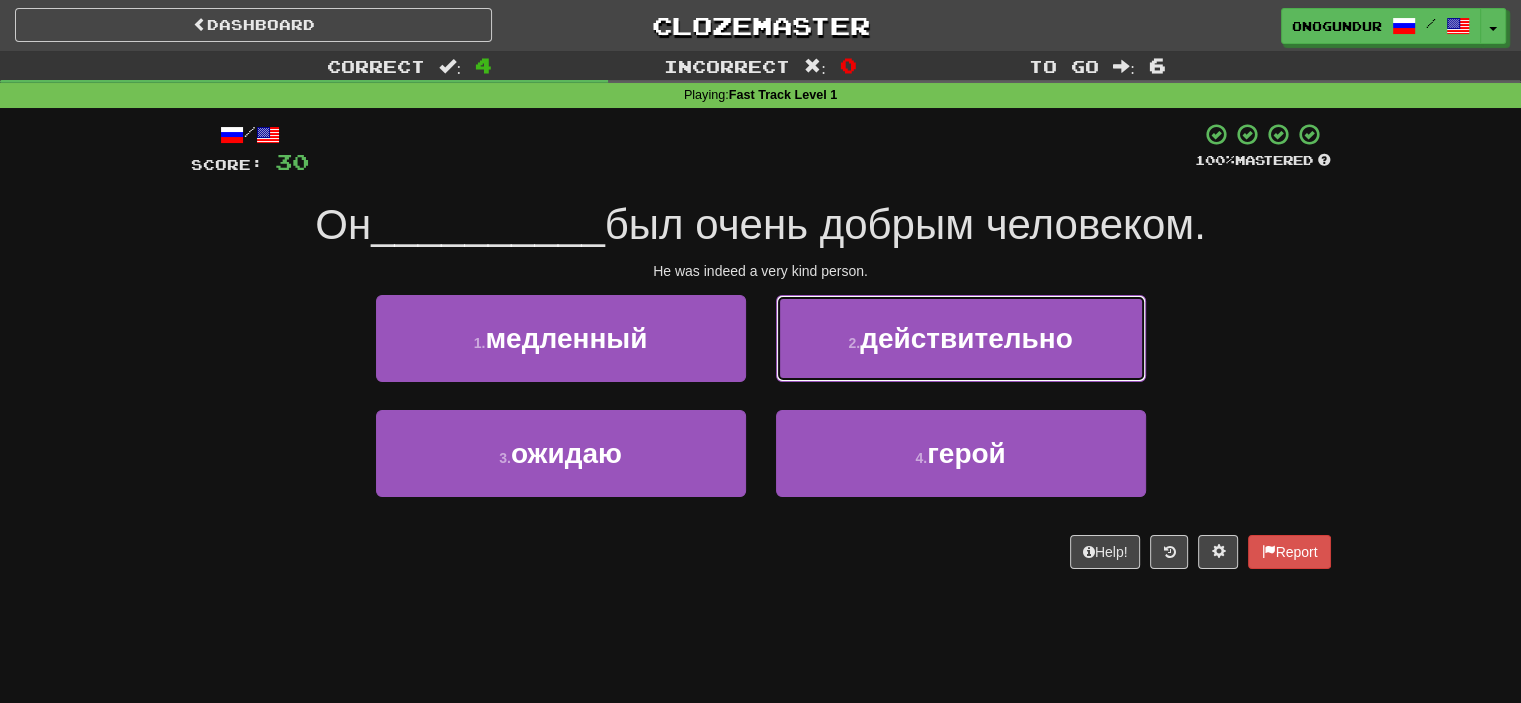 drag, startPoint x: 850, startPoint y: 333, endPoint x: 816, endPoint y: 366, distance: 47.38143 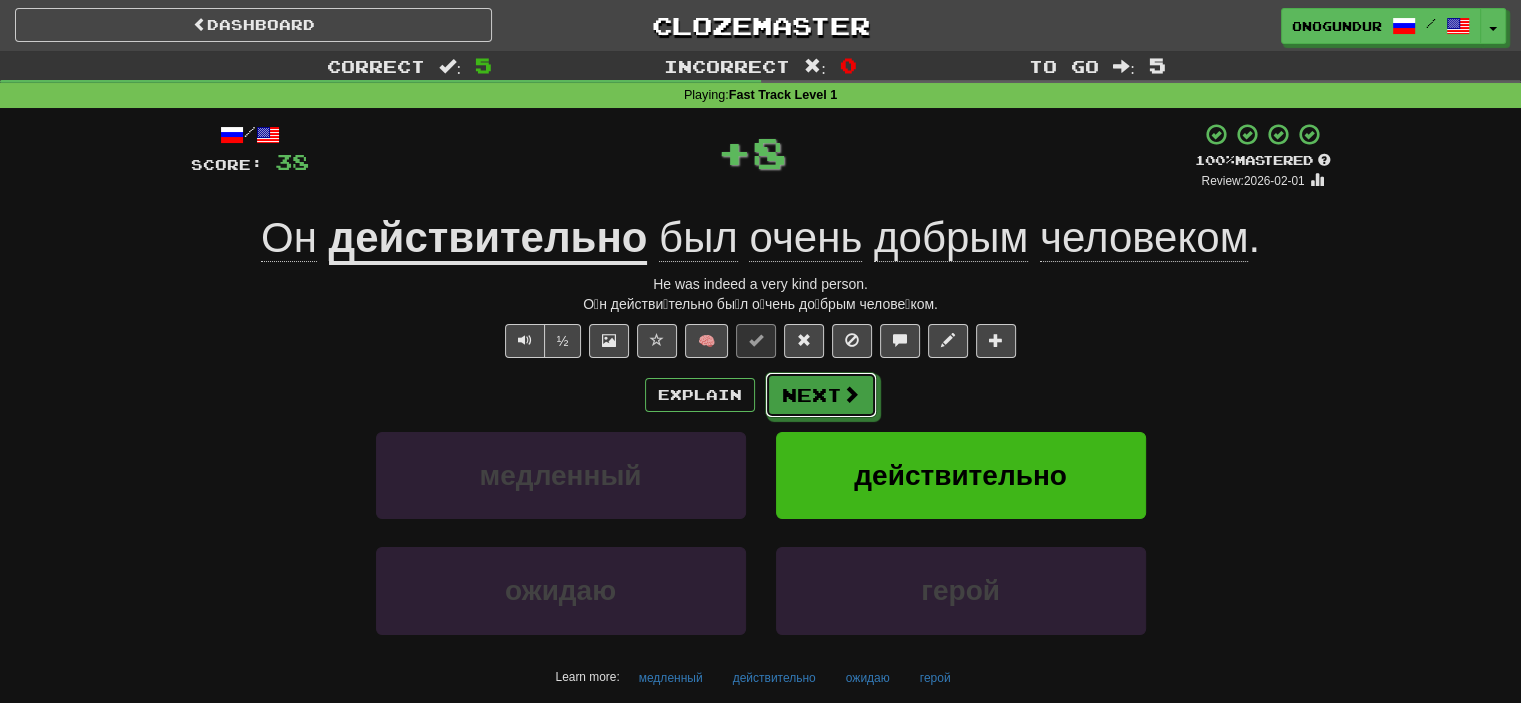 click on "Next" at bounding box center (821, 395) 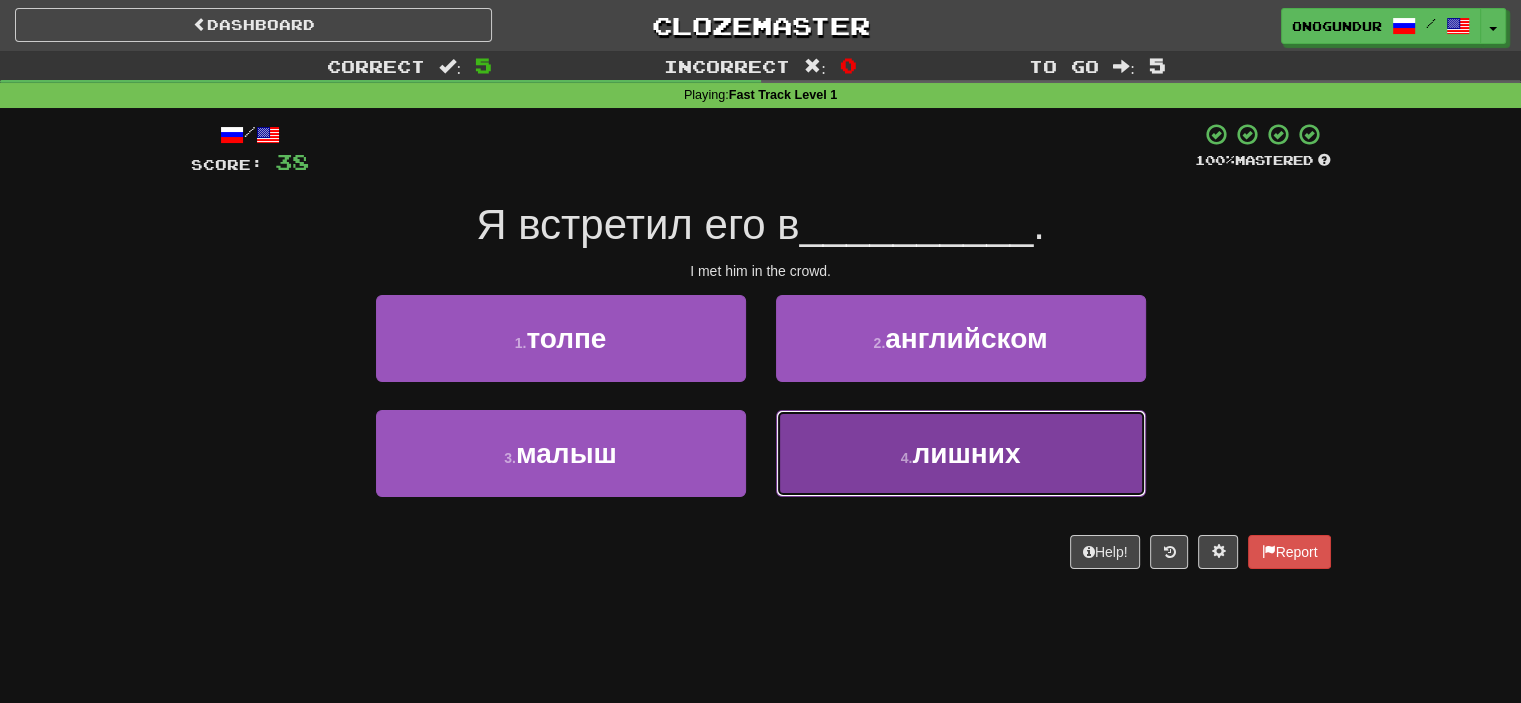 click on "4 .  лишних" at bounding box center [961, 453] 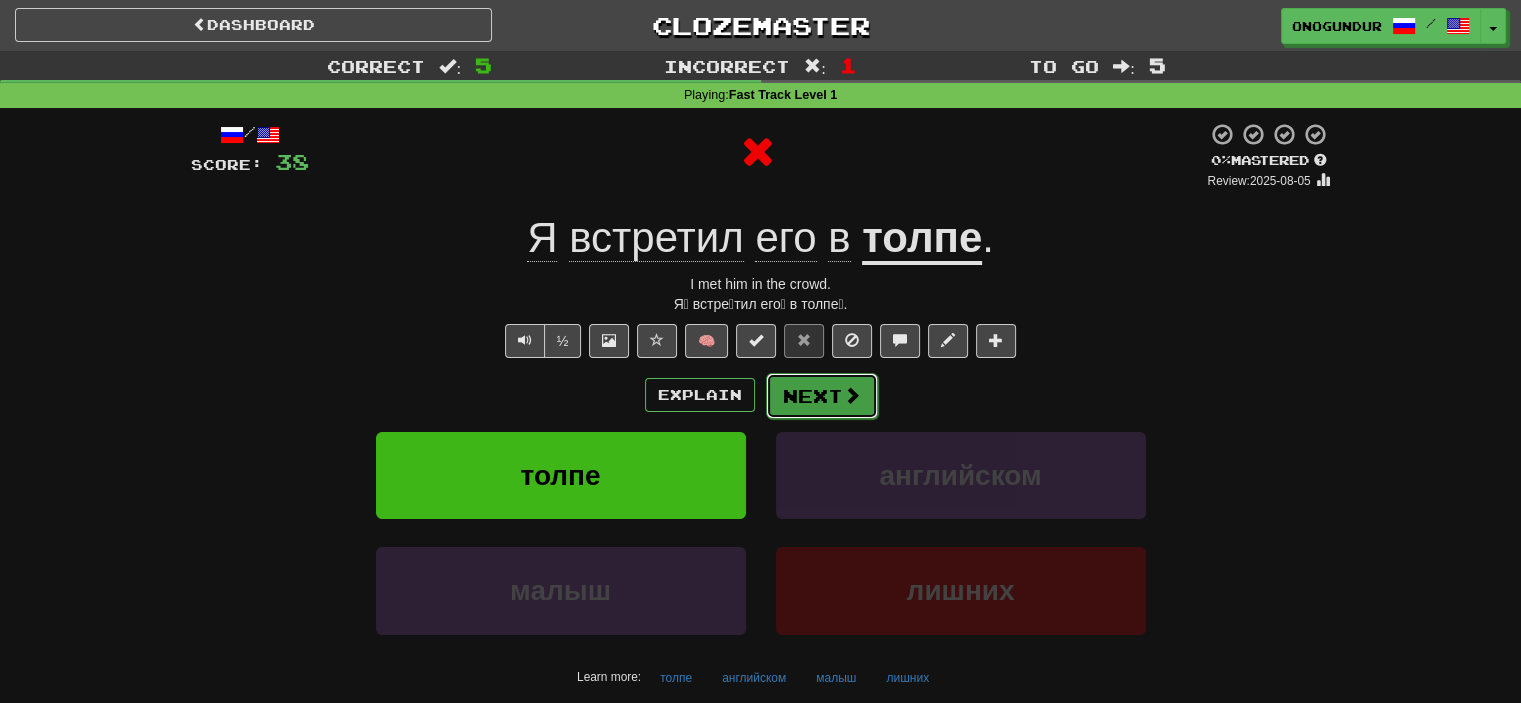 click on "Next" at bounding box center [822, 396] 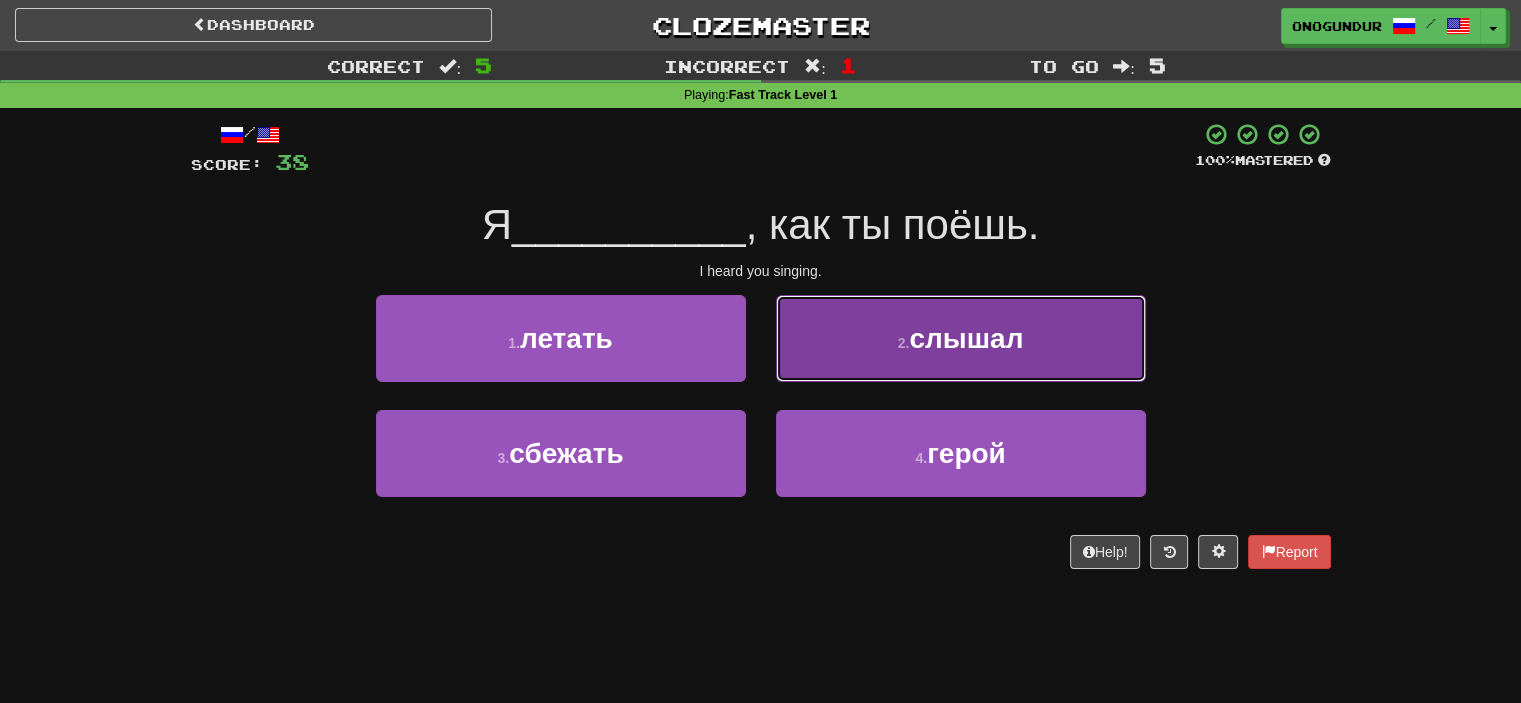 click on "2 .  слышал" at bounding box center (961, 338) 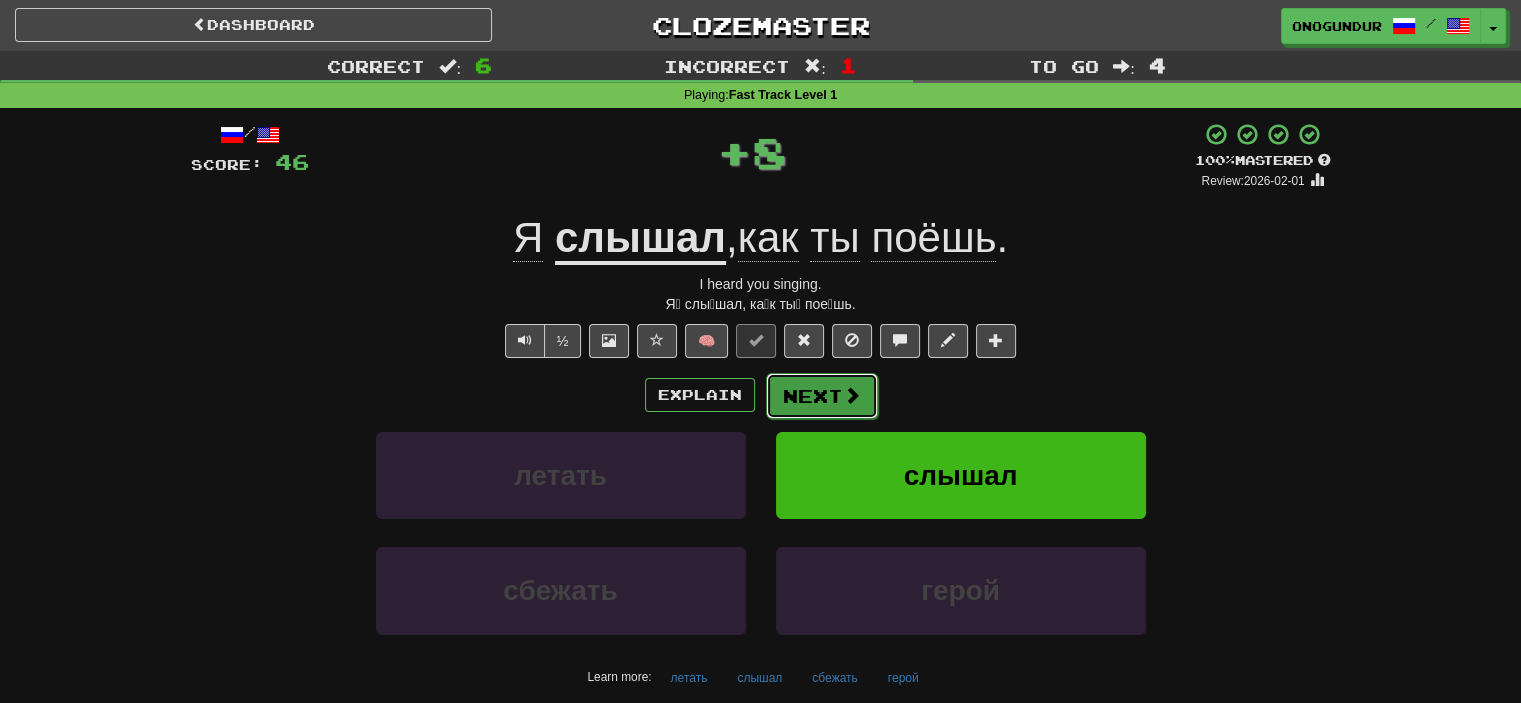 click on "Next" at bounding box center (822, 396) 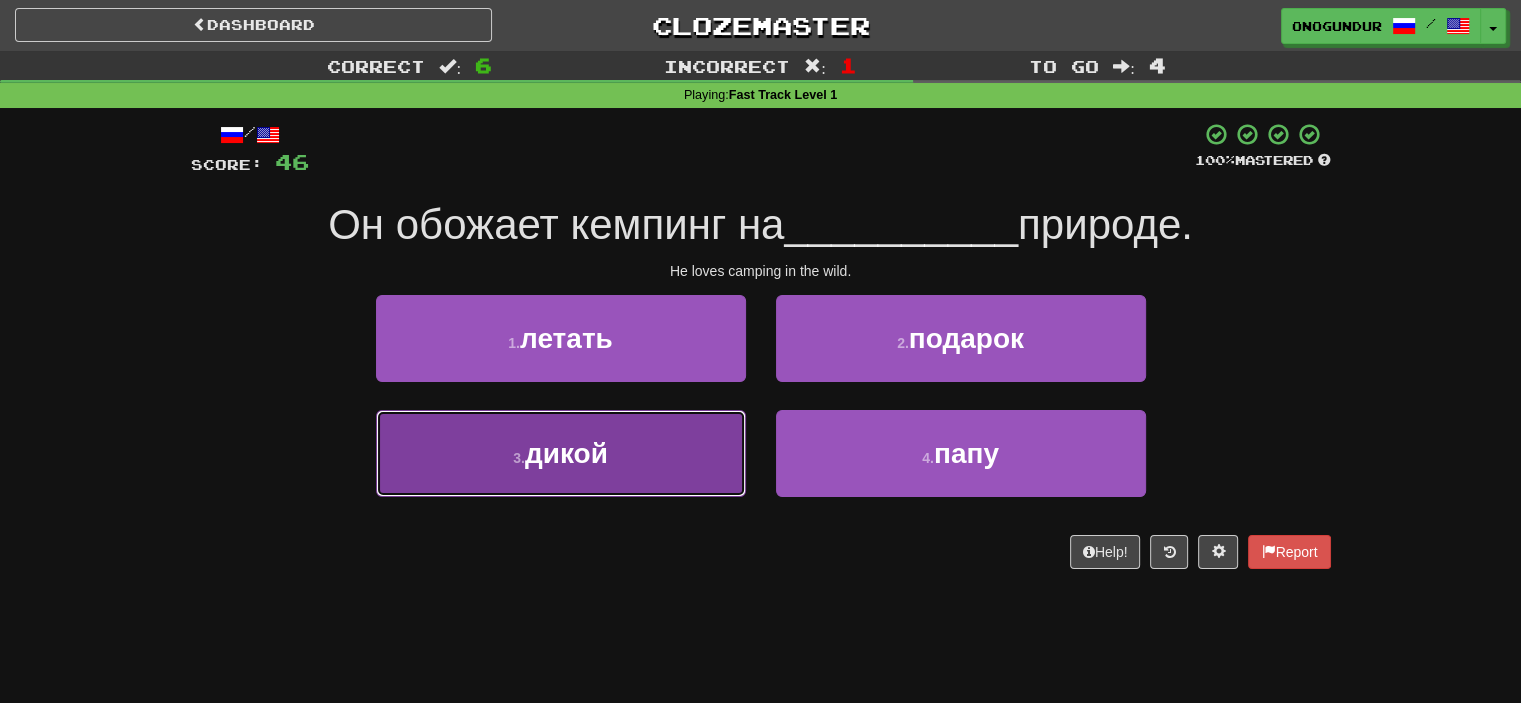 click on "3 .  дикой" at bounding box center (561, 453) 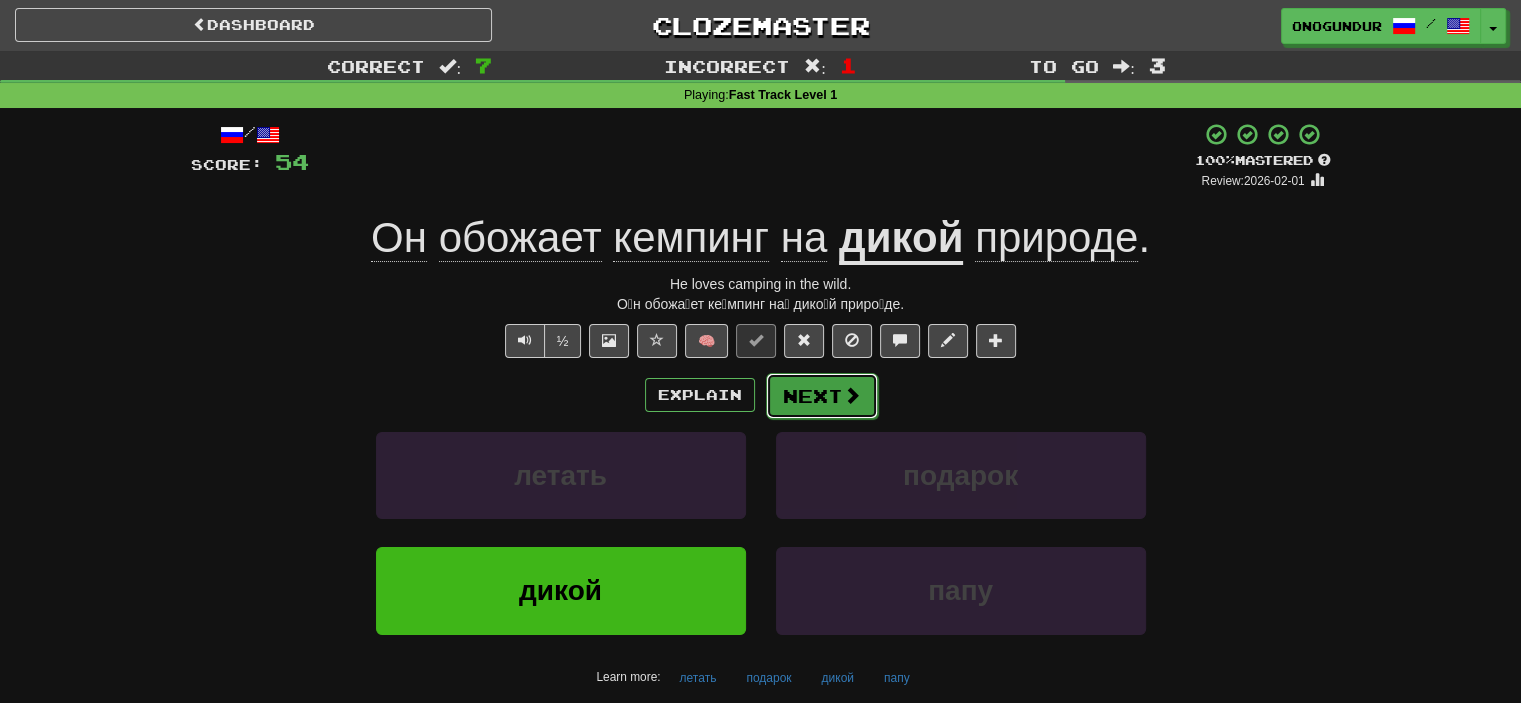 click at bounding box center [852, 395] 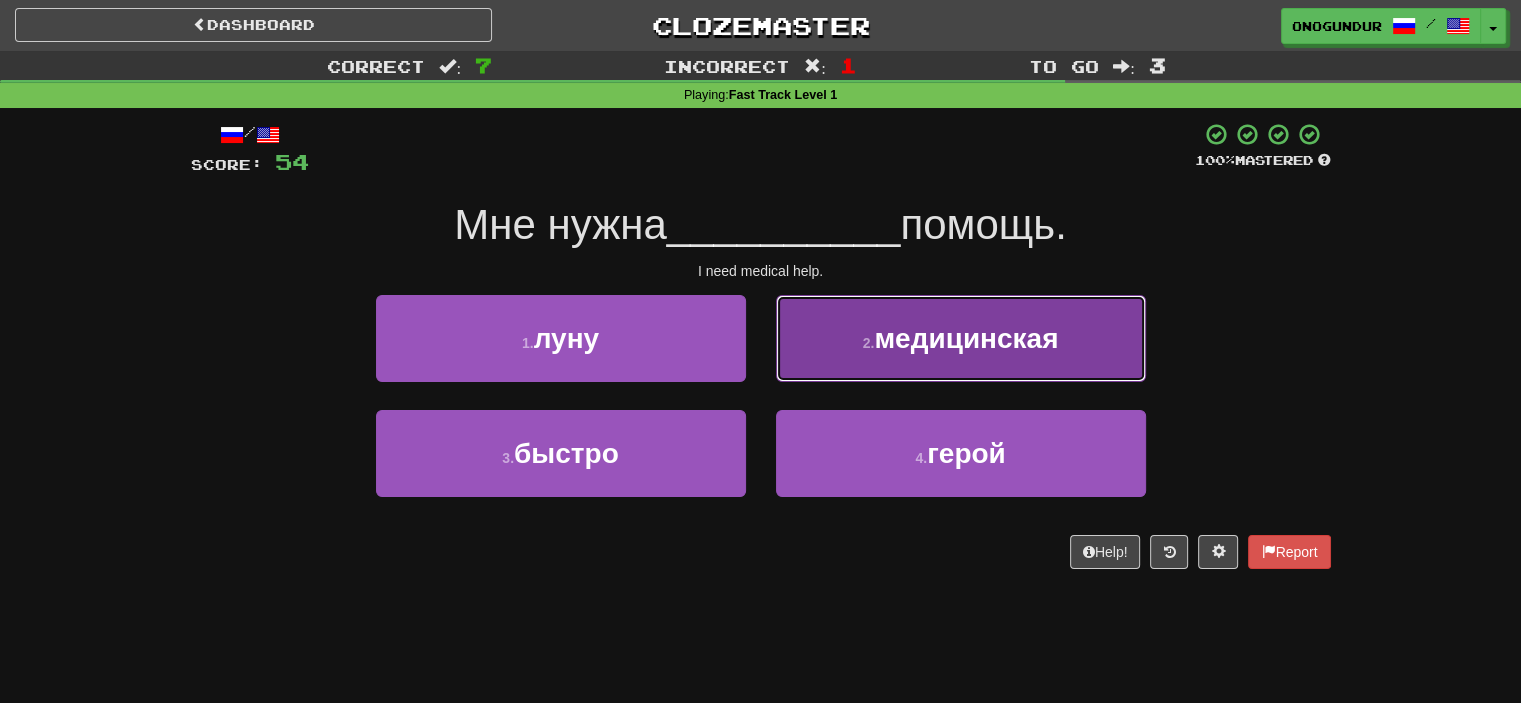 click on "медицинская" at bounding box center (966, 338) 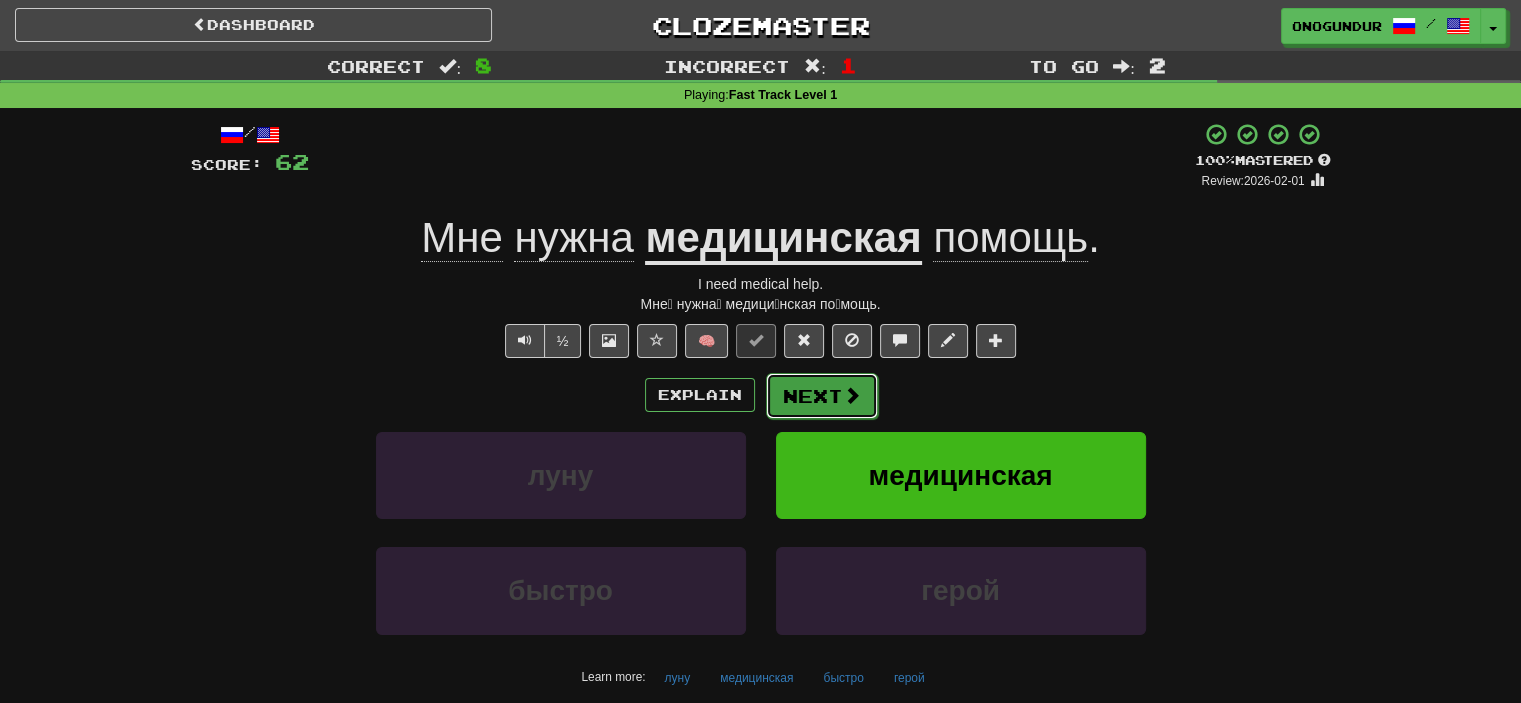 click on "Next" at bounding box center (822, 396) 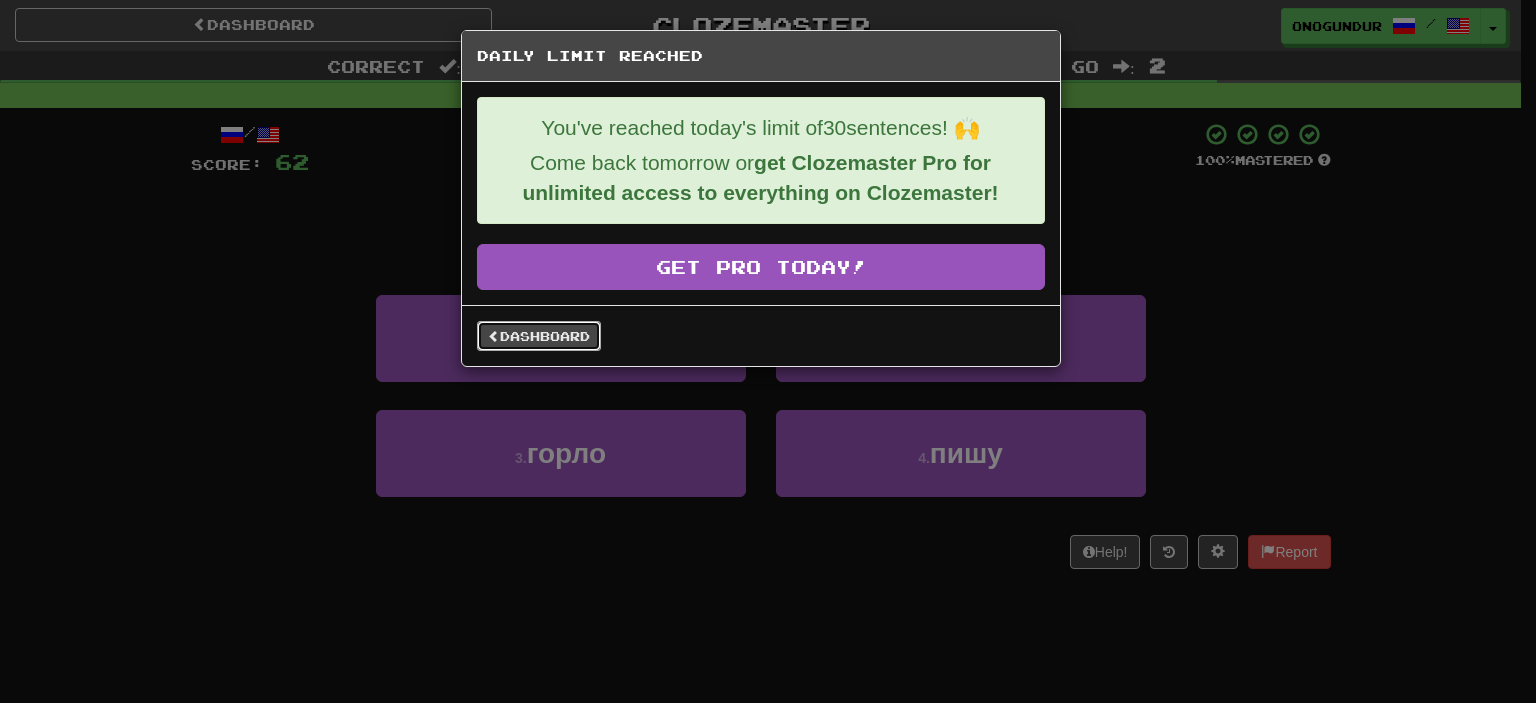 click on "Dashboard" at bounding box center (539, 336) 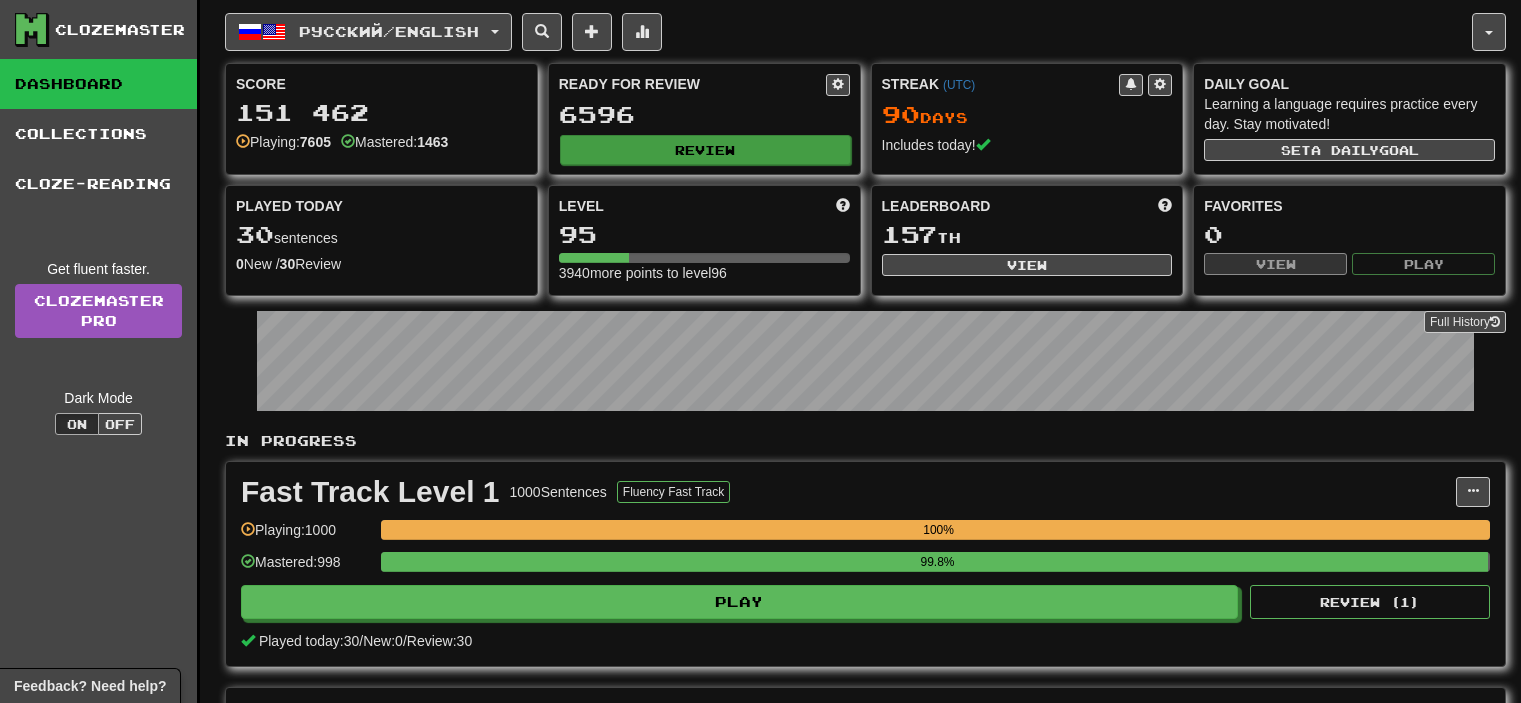 scroll, scrollTop: 0, scrollLeft: 0, axis: both 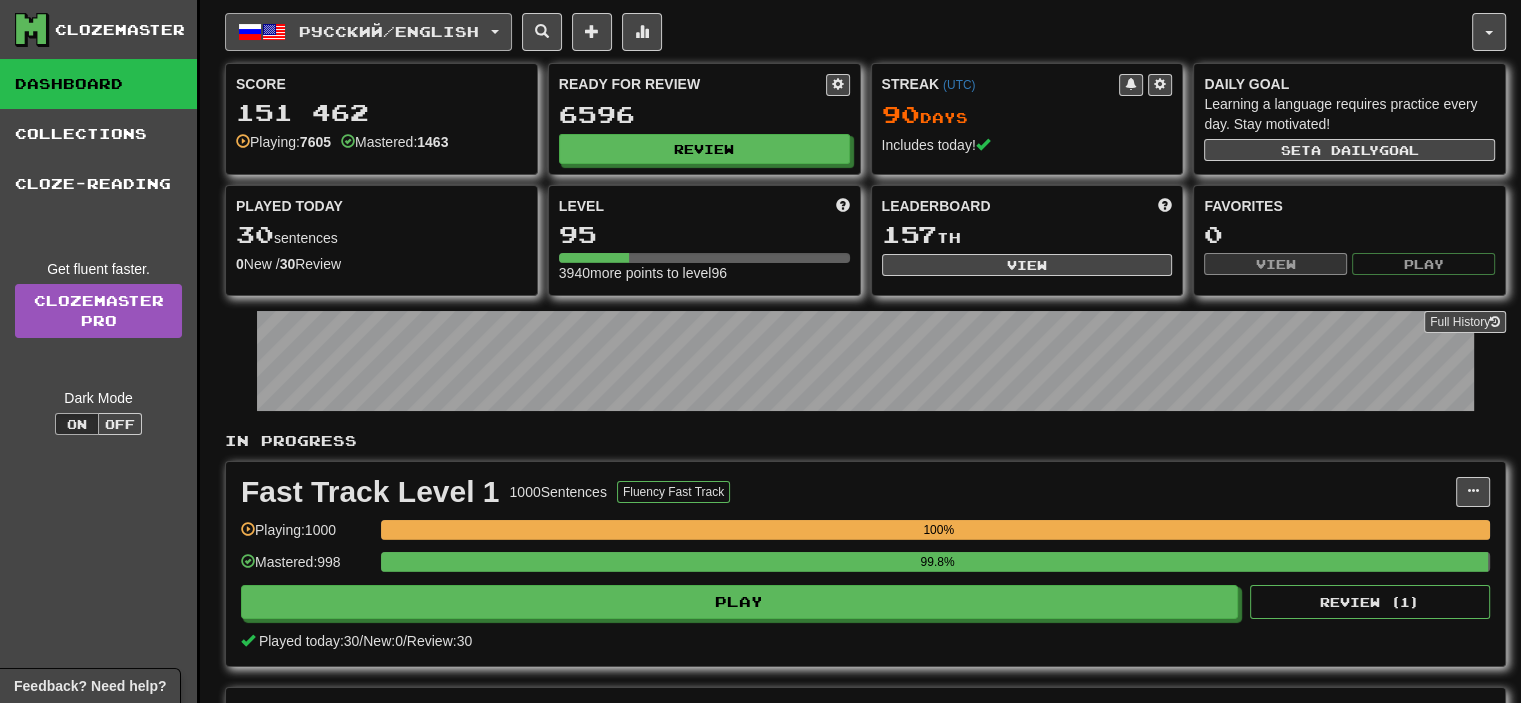 click on "Русский  /  English" at bounding box center (368, 32) 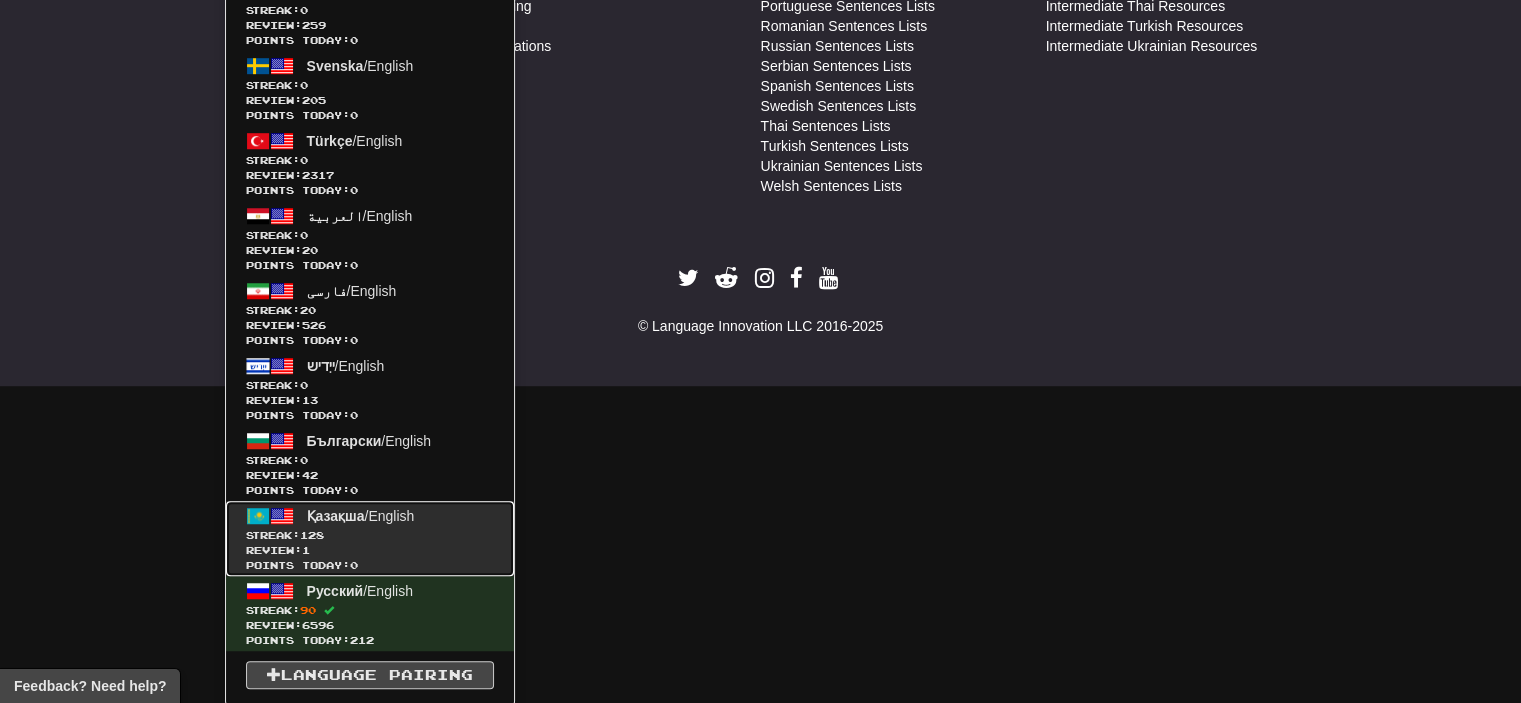 click on "Қазақша  /  English" at bounding box center [361, 516] 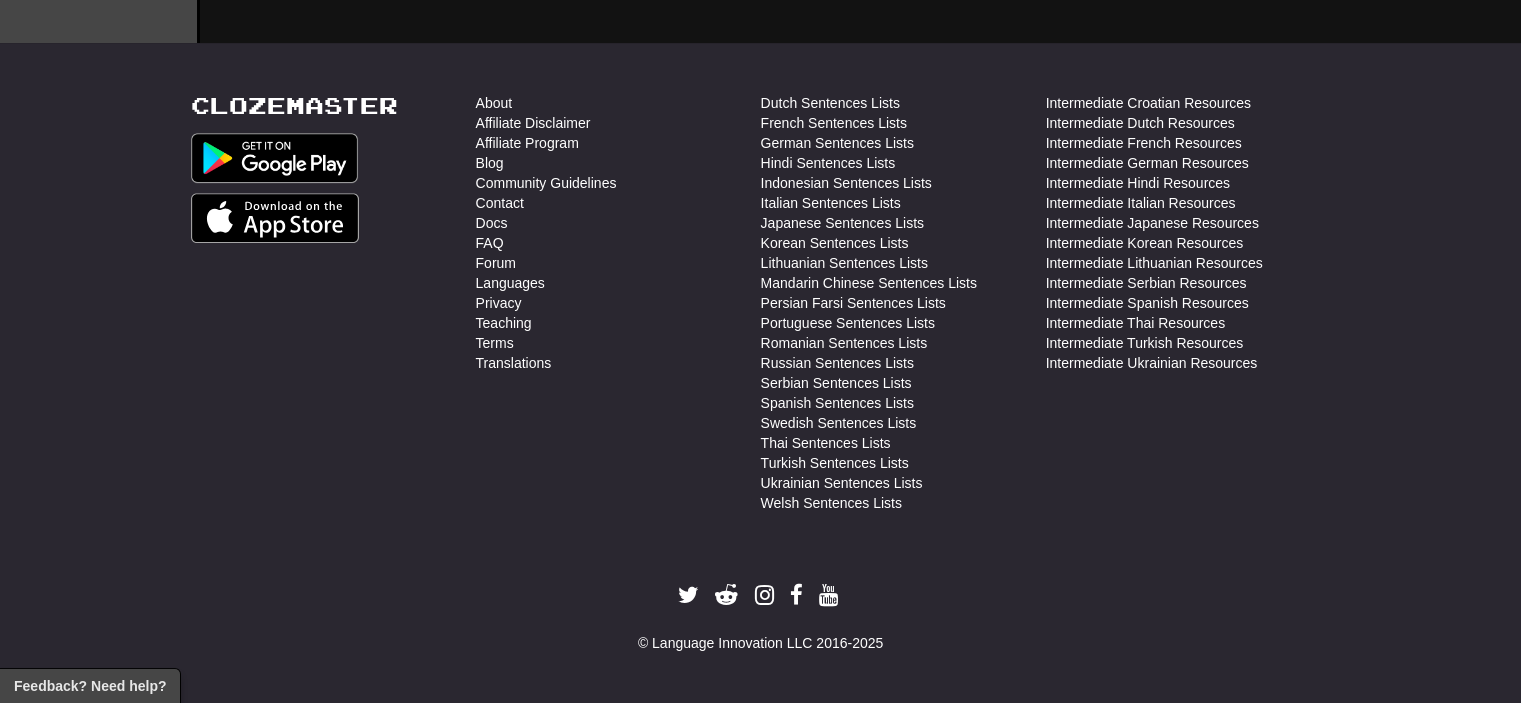 scroll, scrollTop: 961, scrollLeft: 0, axis: vertical 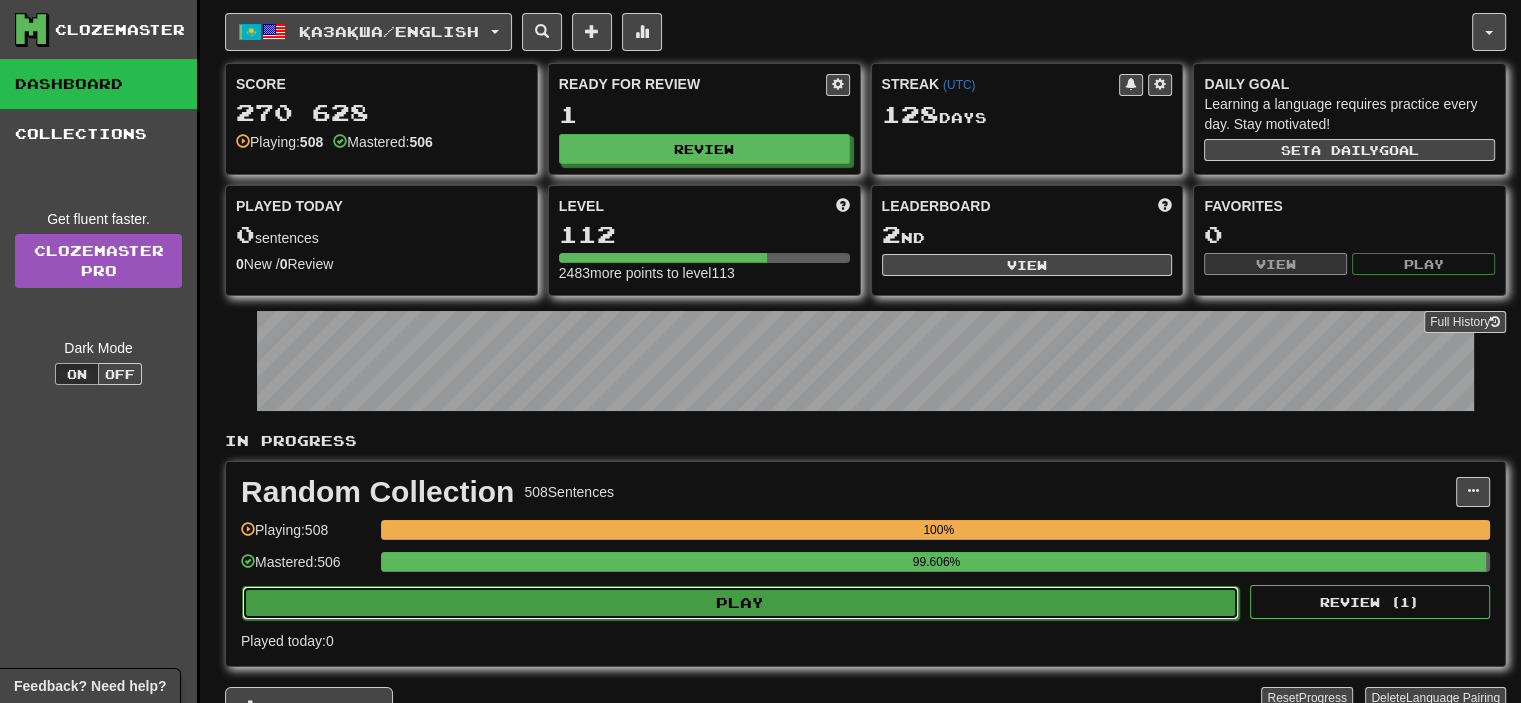 click on "Play" 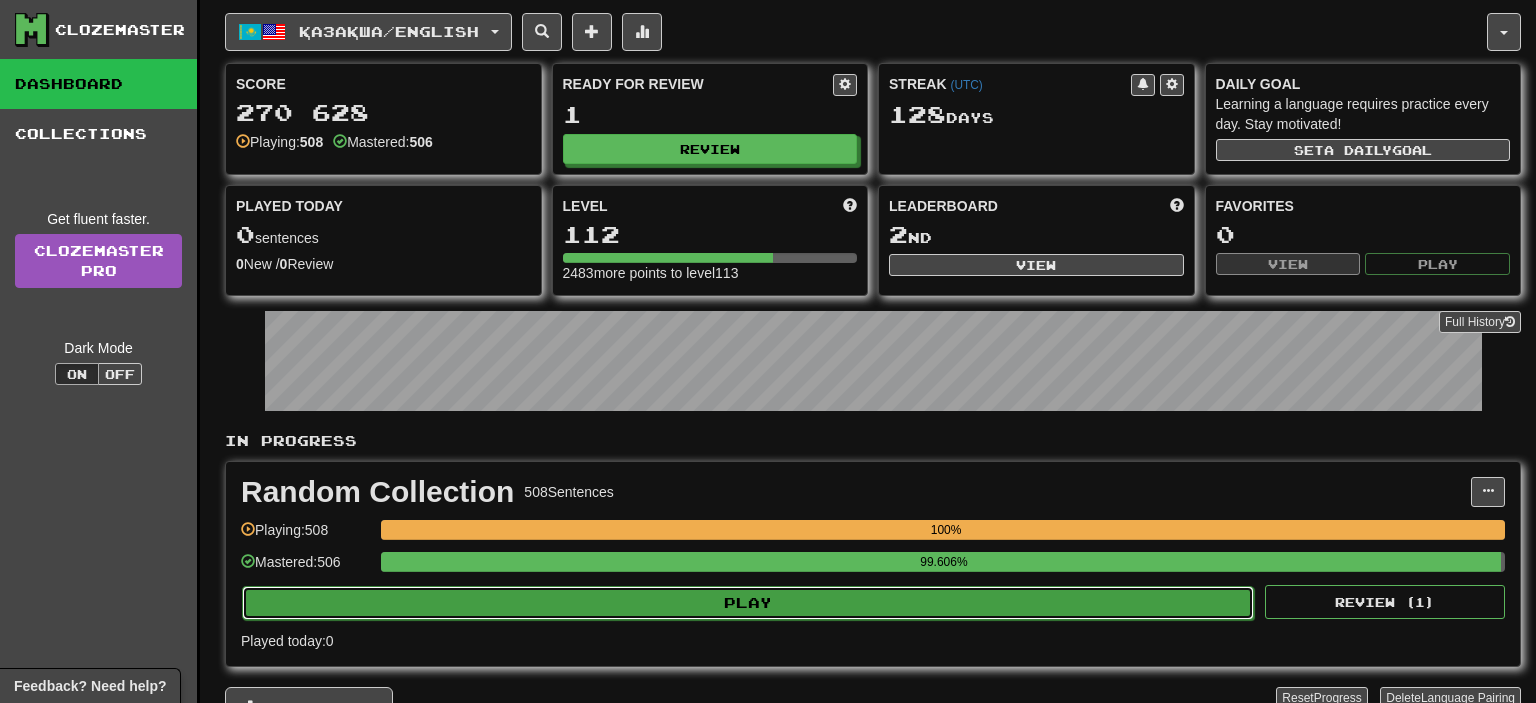 select on "**" 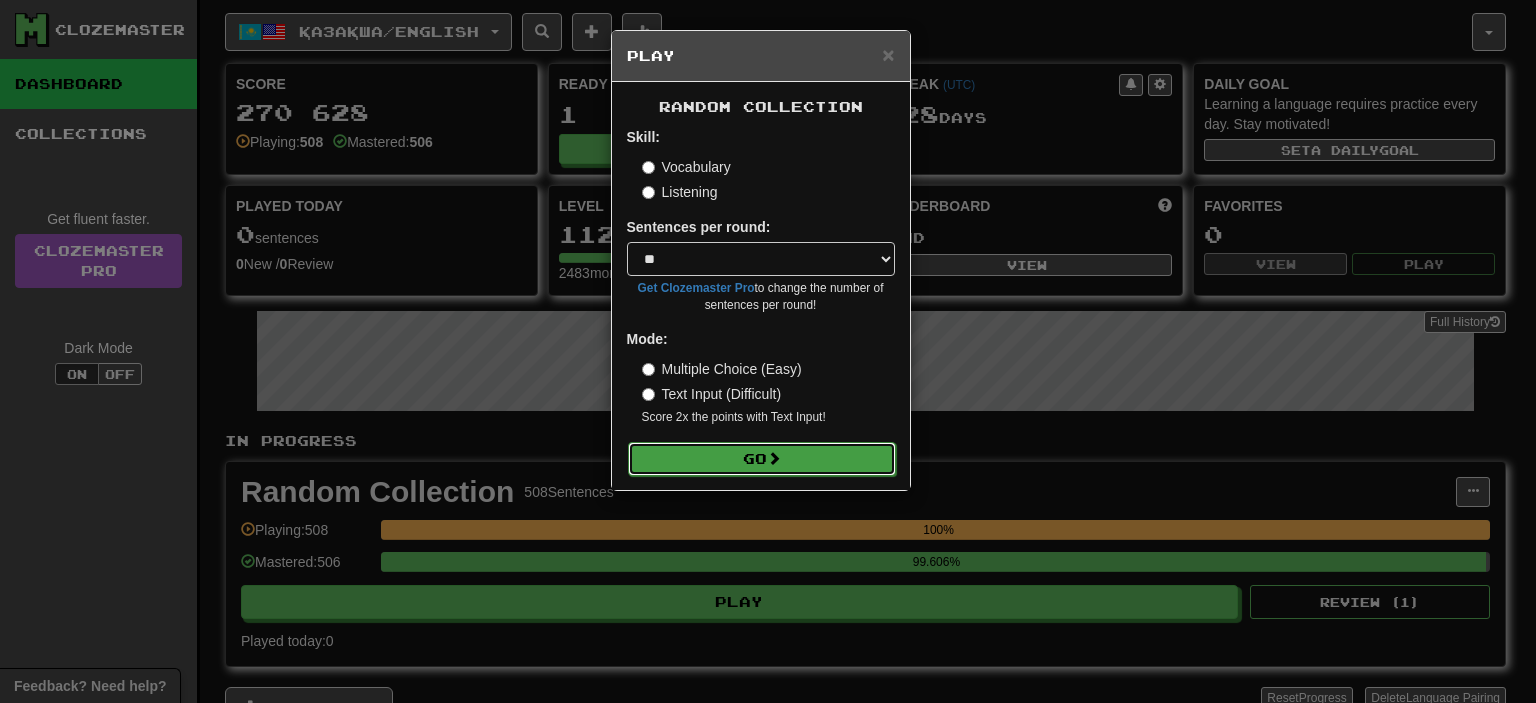 click on "Go" at bounding box center [762, 459] 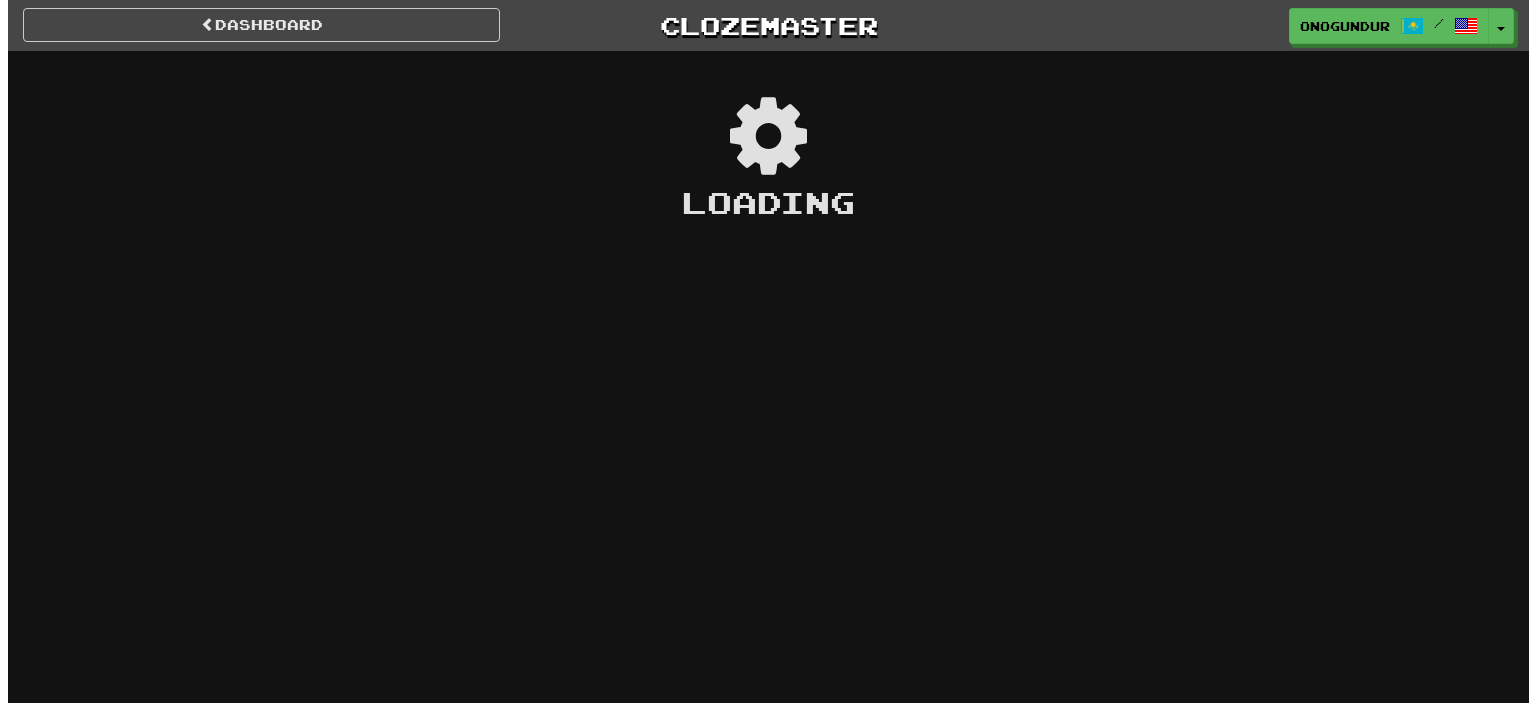 scroll, scrollTop: 0, scrollLeft: 0, axis: both 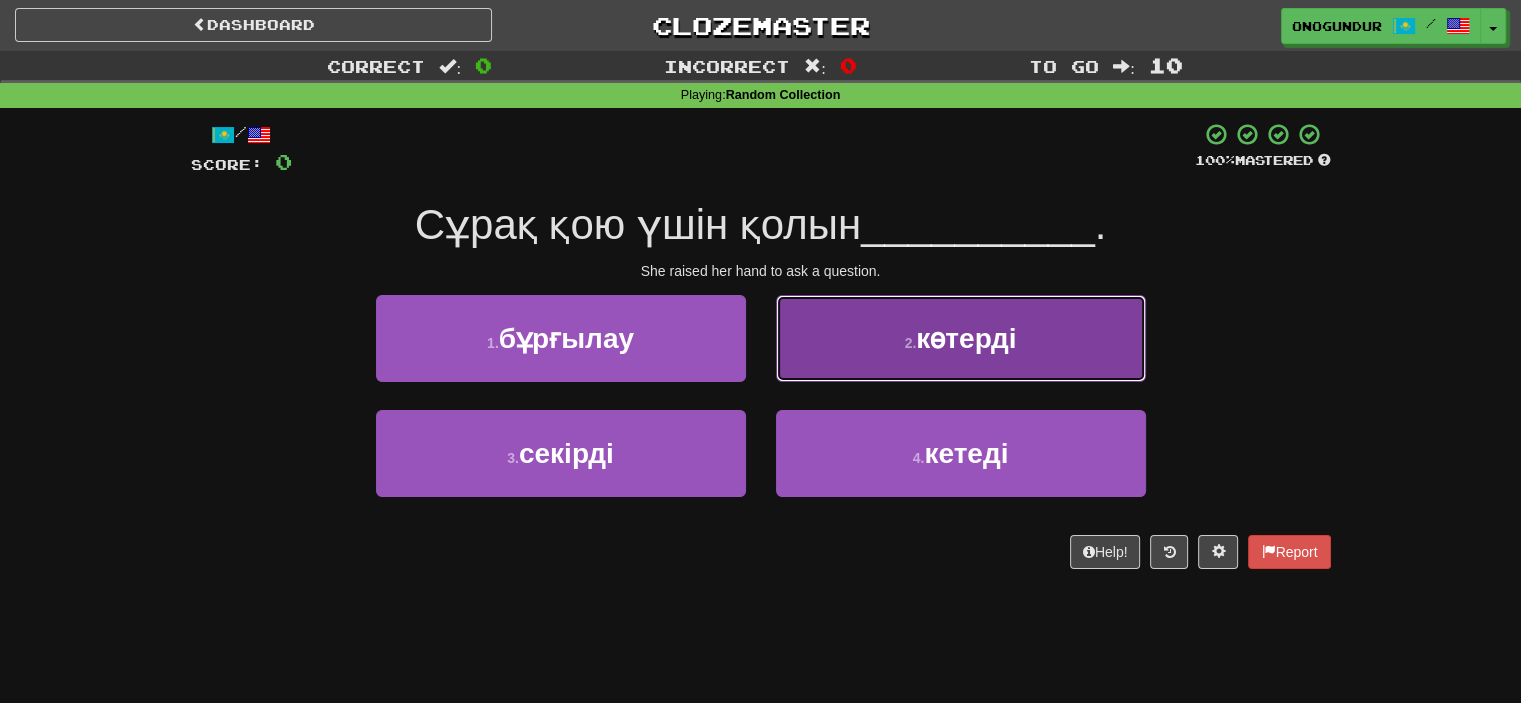 click on "2 .  көтерді" at bounding box center (961, 338) 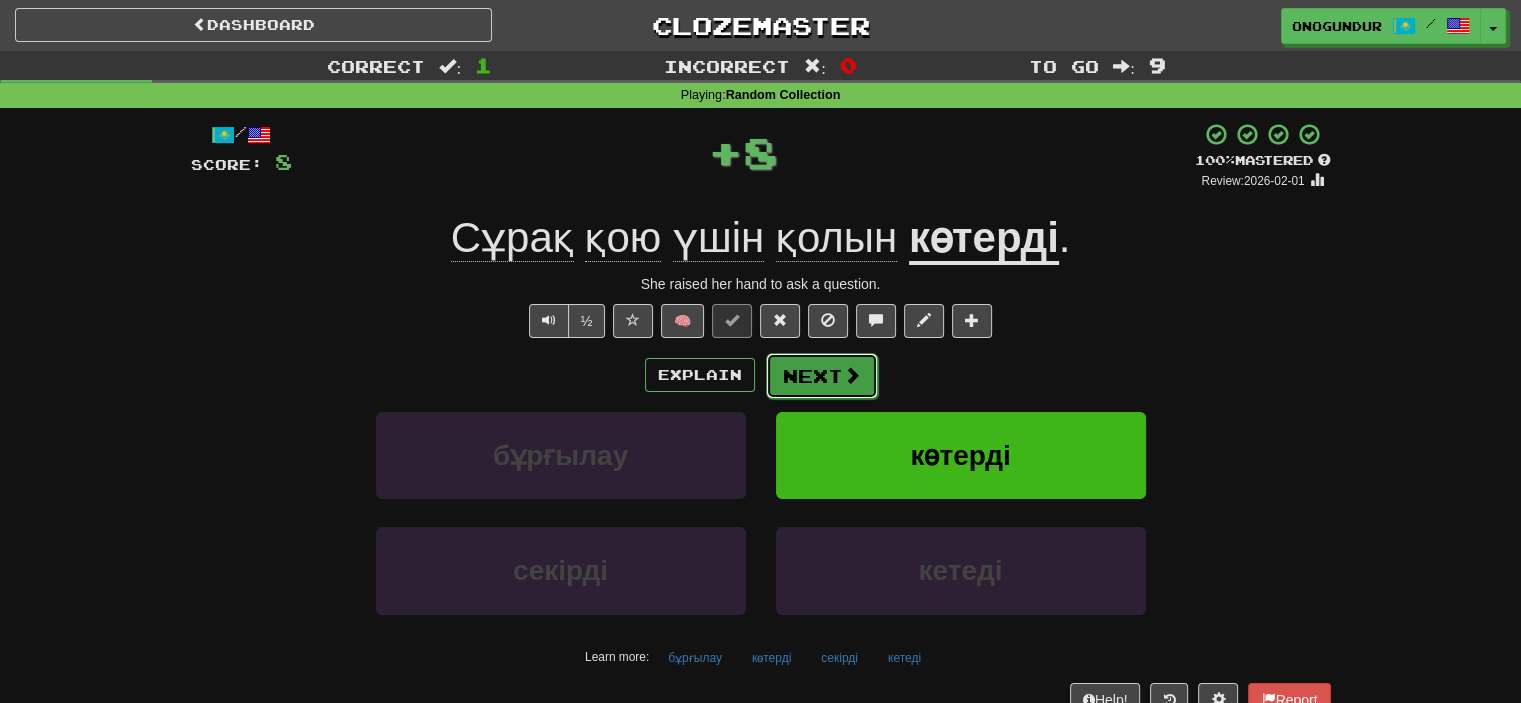 click on "Next" at bounding box center (822, 376) 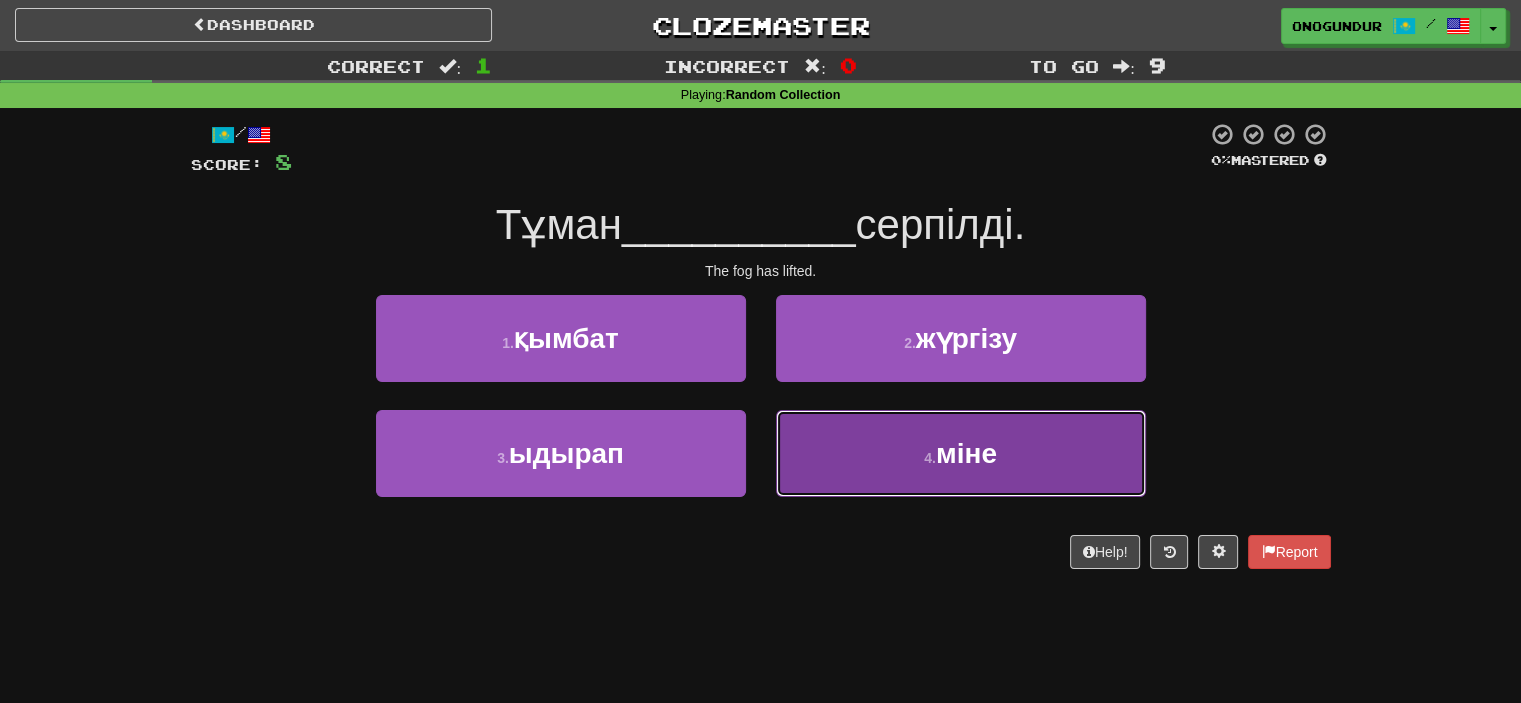 click on "4 .  міне" at bounding box center [961, 453] 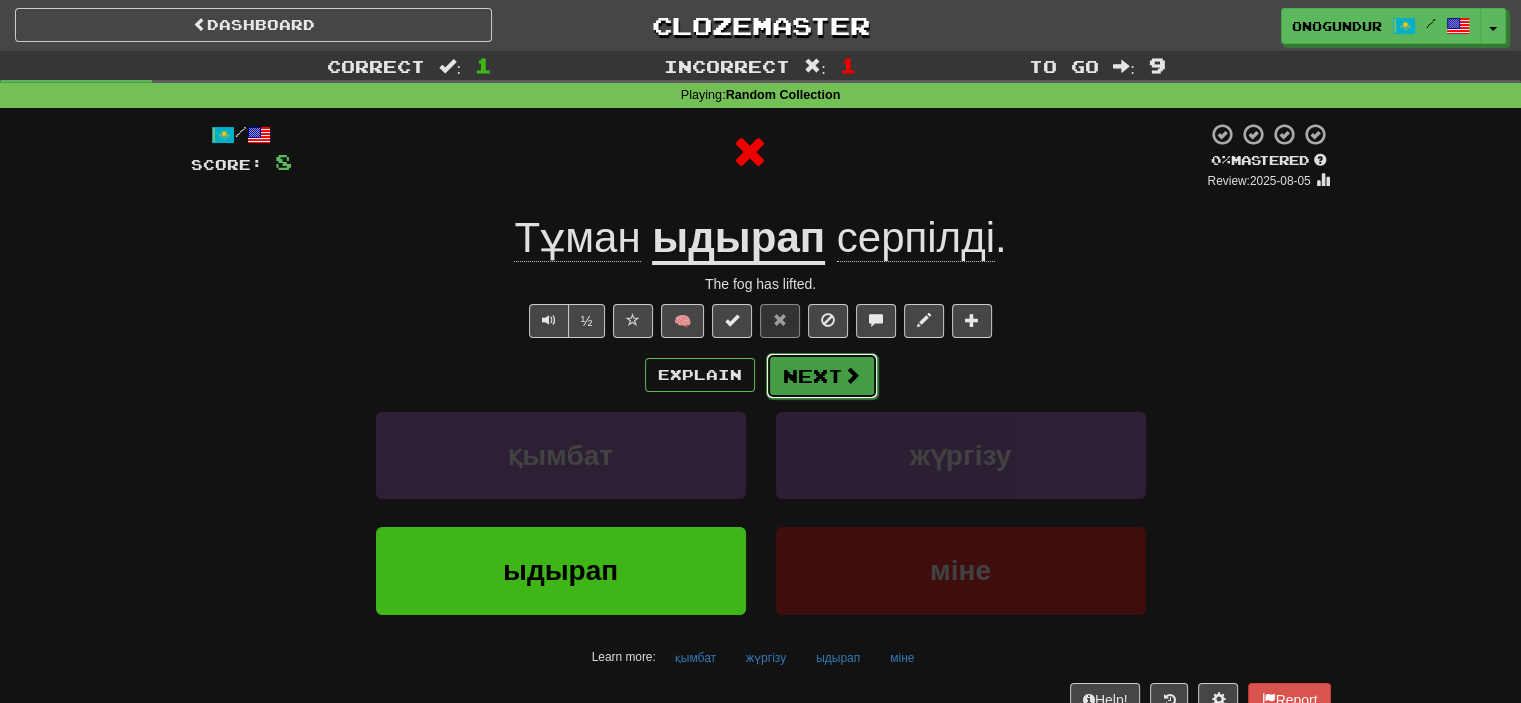 click on "Next" at bounding box center [822, 376] 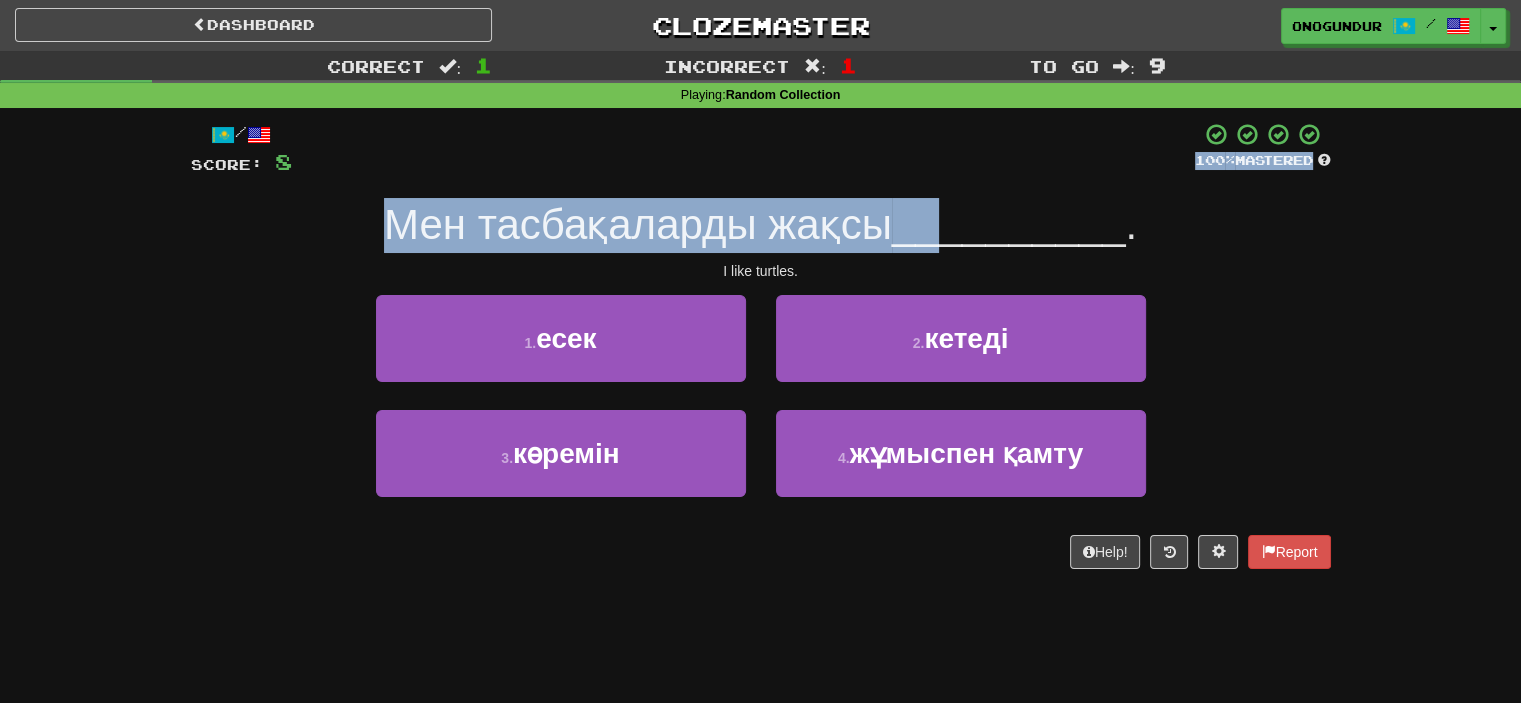 drag, startPoint x: 307, startPoint y: 173, endPoint x: 937, endPoint y: 216, distance: 631.46576 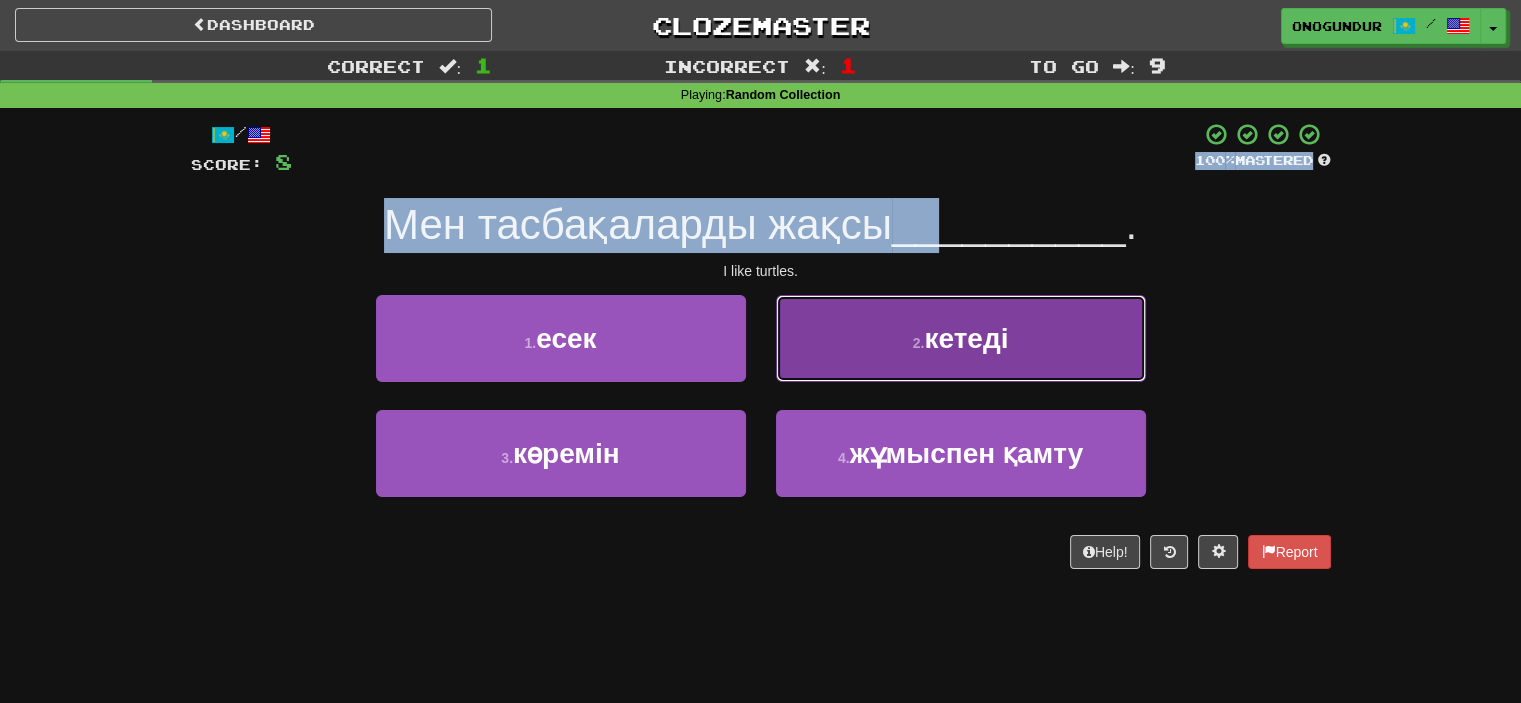 click on "2 .  кетеді" at bounding box center [961, 338] 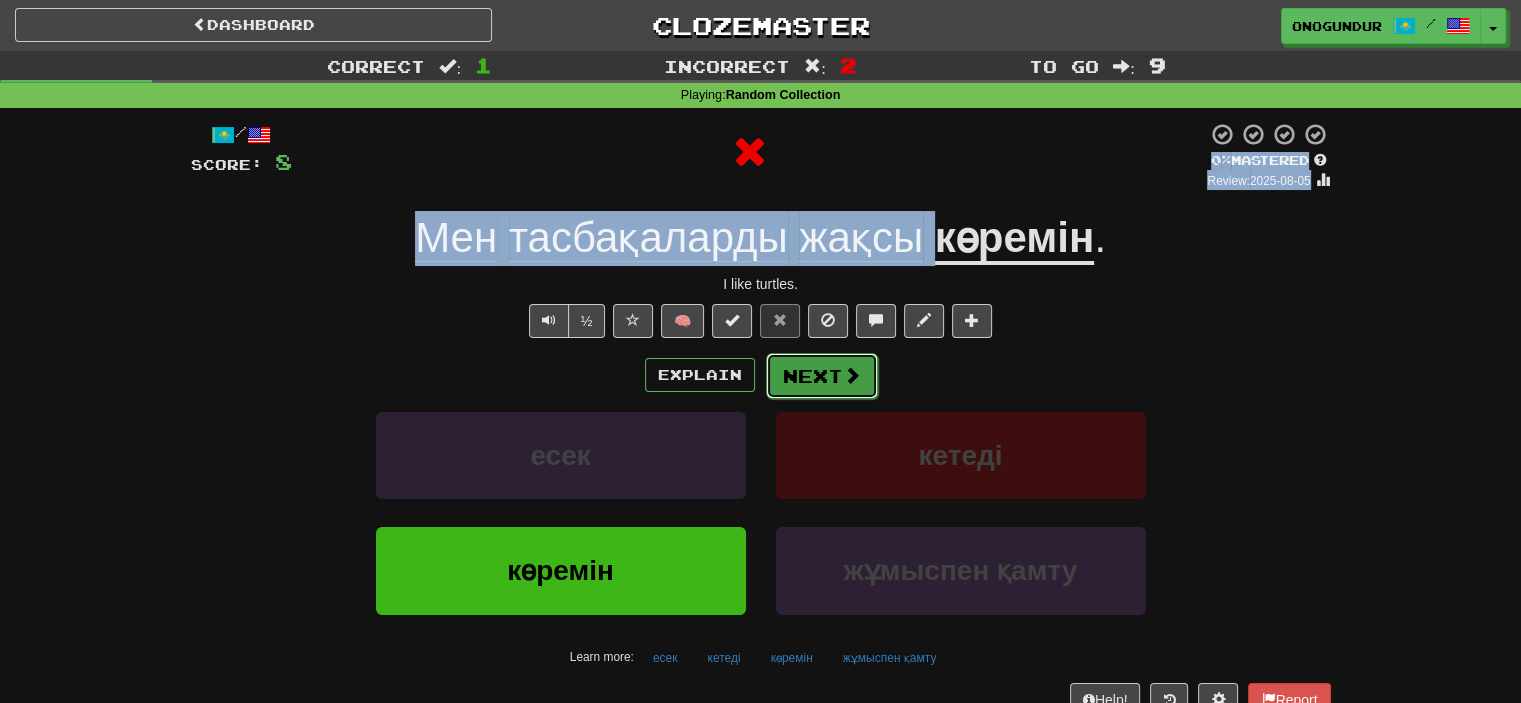 click on "Next" at bounding box center [822, 376] 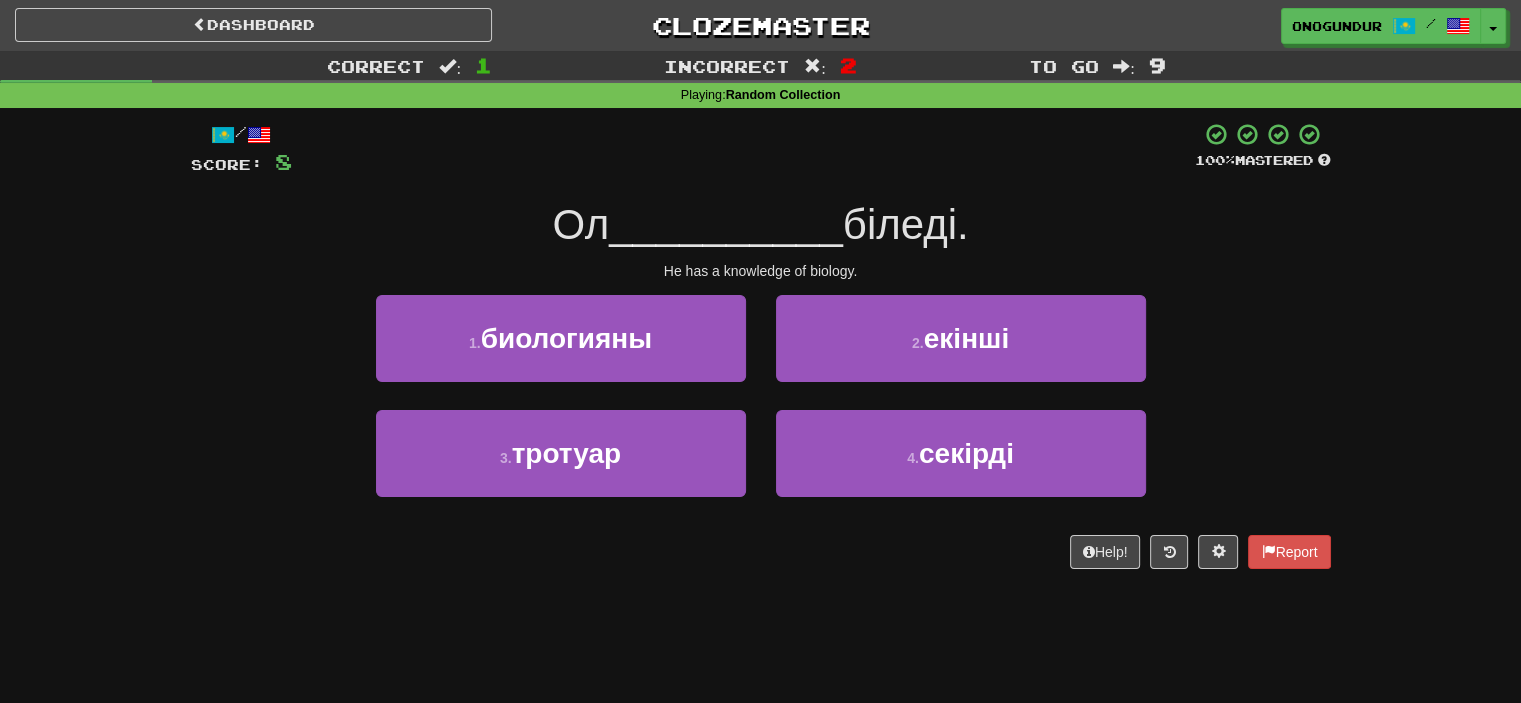 click on "Help!  Report" at bounding box center (761, 552) 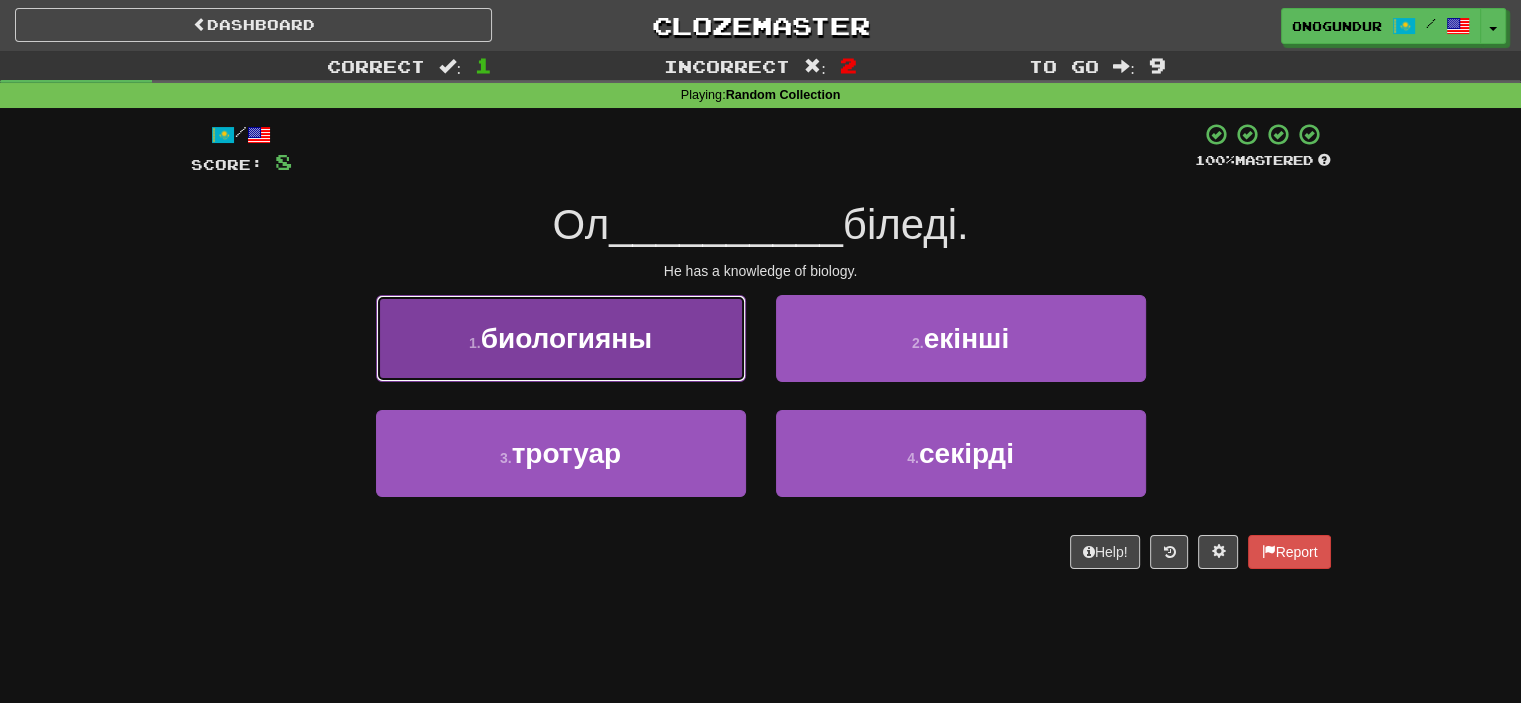 click on "1 .  биологияны" at bounding box center [561, 338] 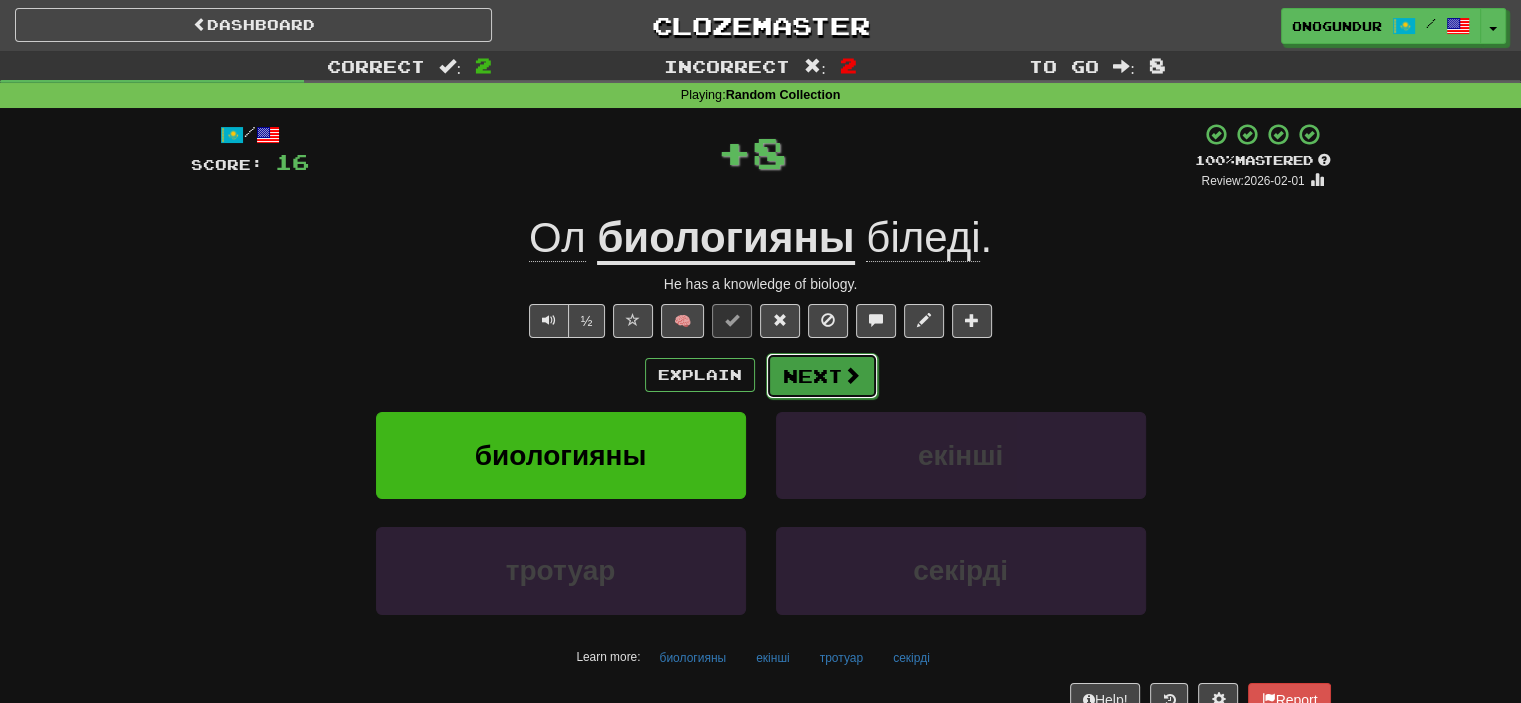 click on "Next" at bounding box center [822, 376] 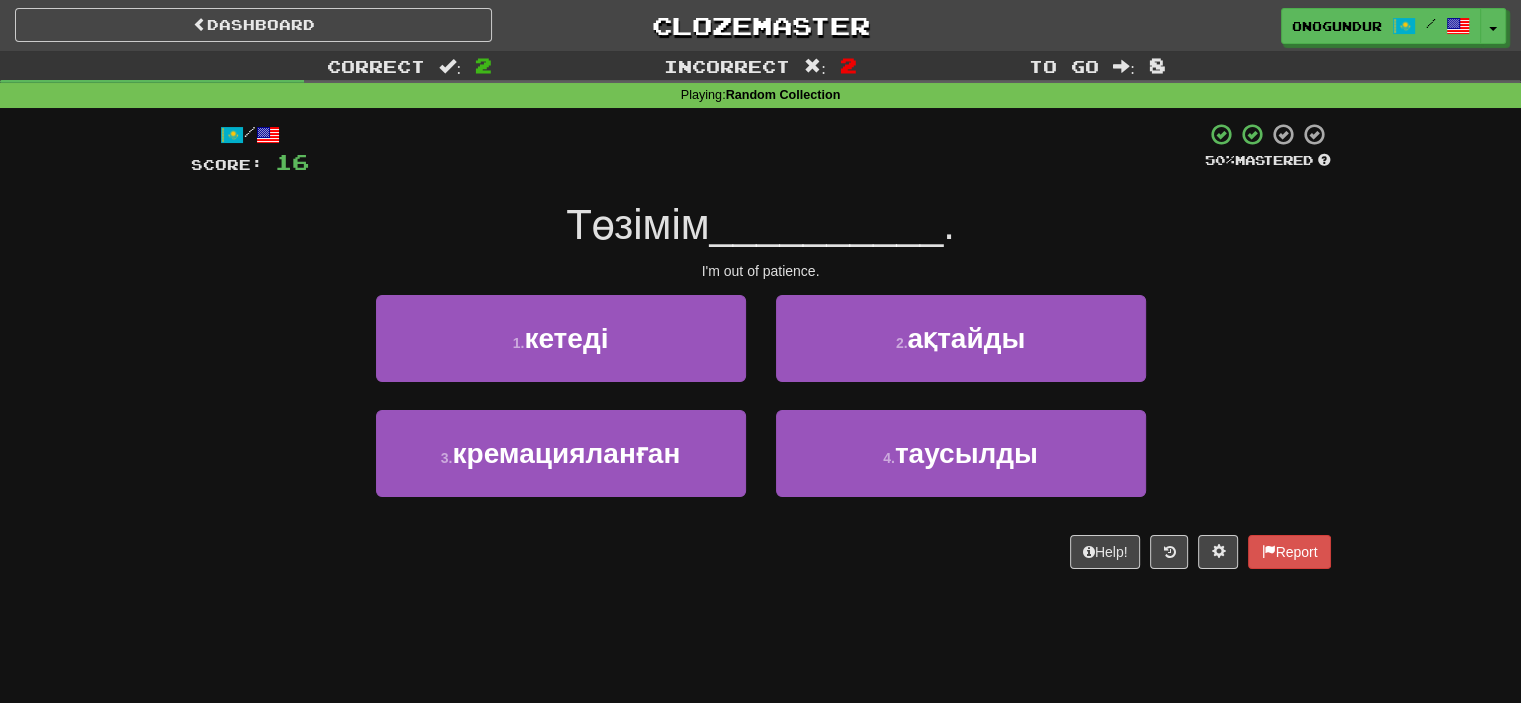 click on "4 .  таусылды" at bounding box center [961, 467] 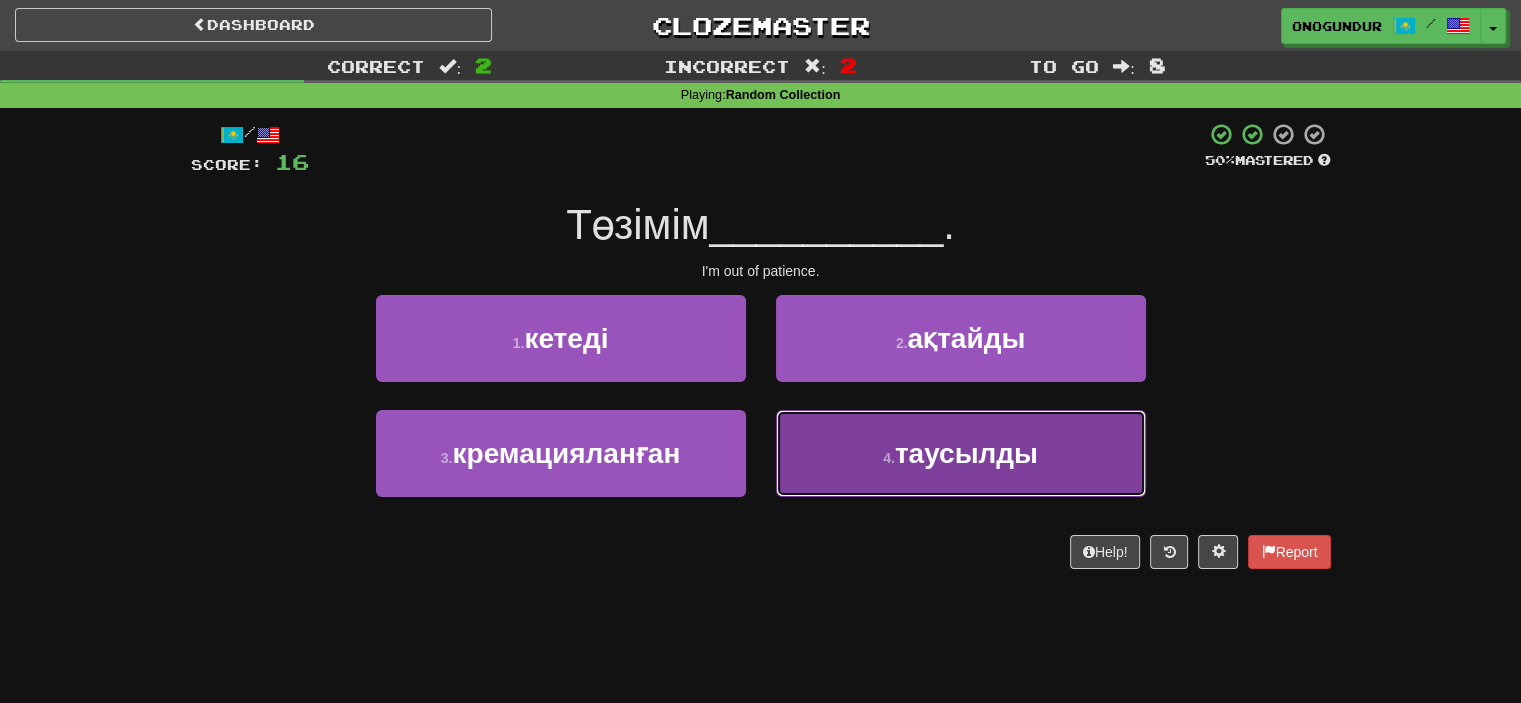 click on "4 .  таусылды" at bounding box center (961, 453) 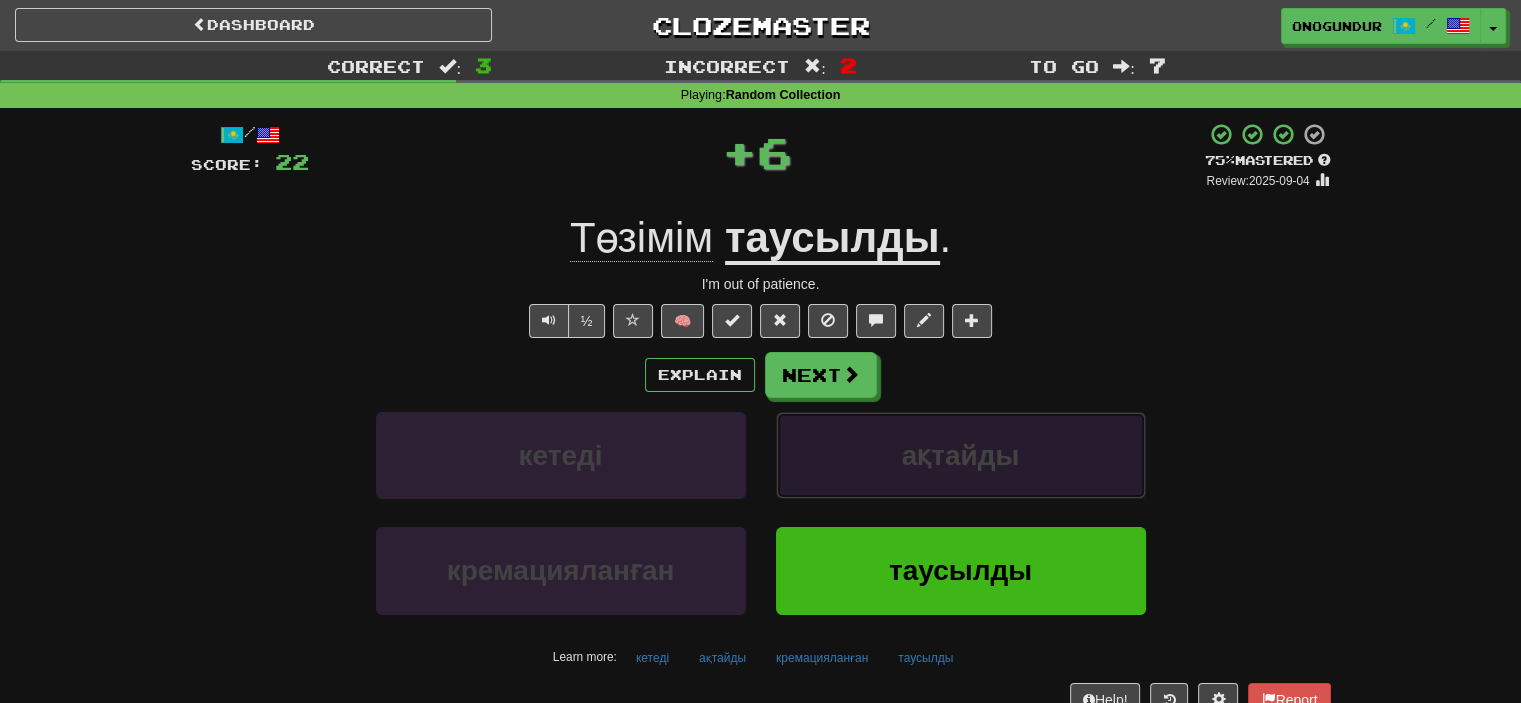 click on "ақтайды" at bounding box center (961, 455) 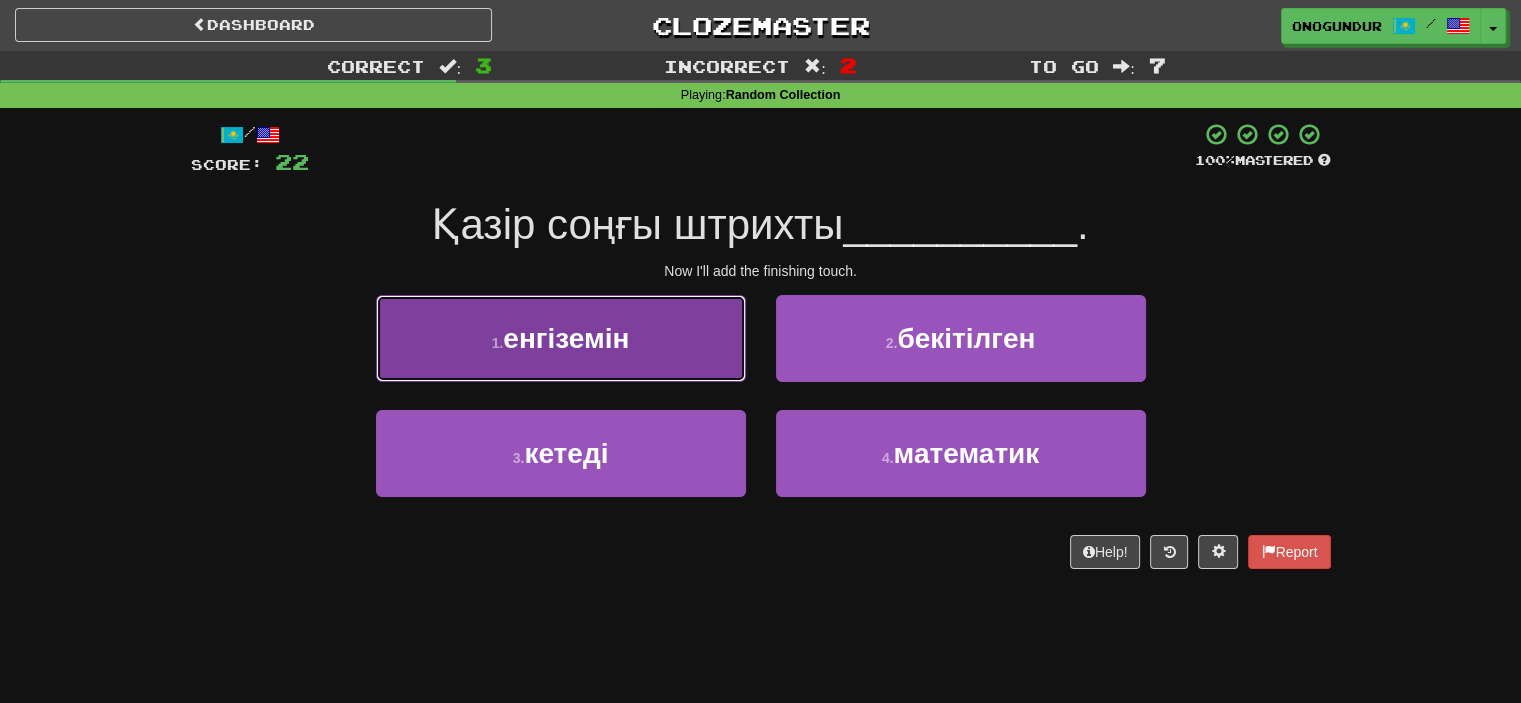 click on "1 .  енгіземін" at bounding box center (561, 338) 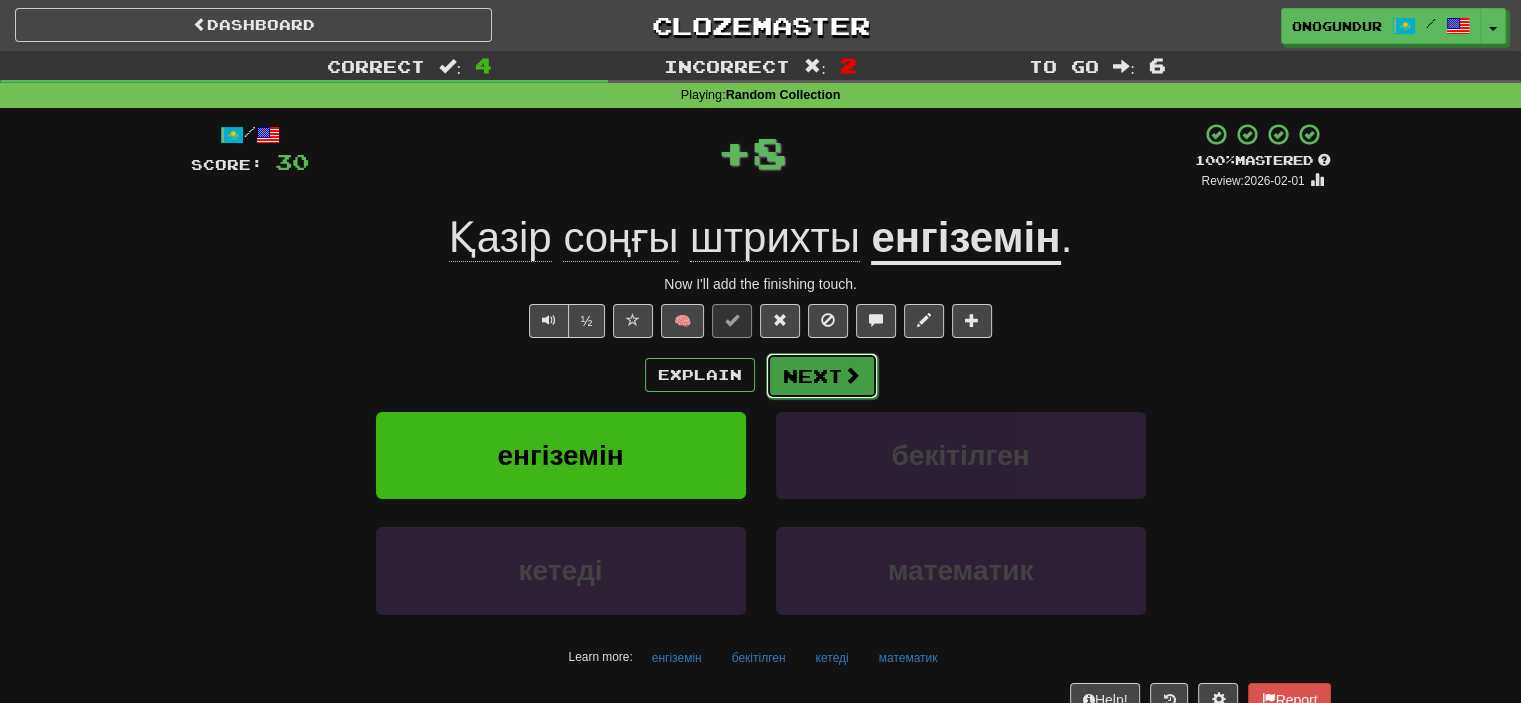 click on "Next" at bounding box center (822, 376) 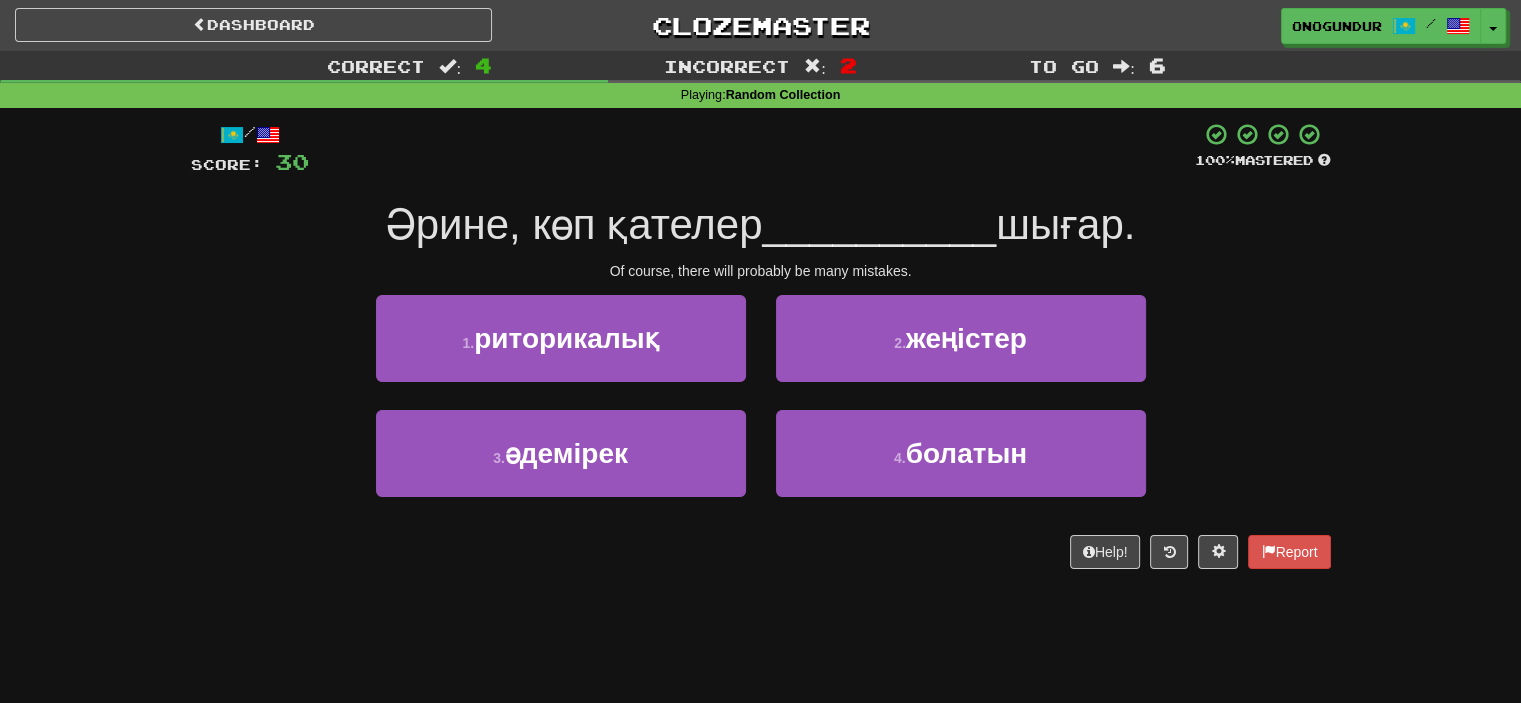 click on "Help!  Report" at bounding box center [761, 552] 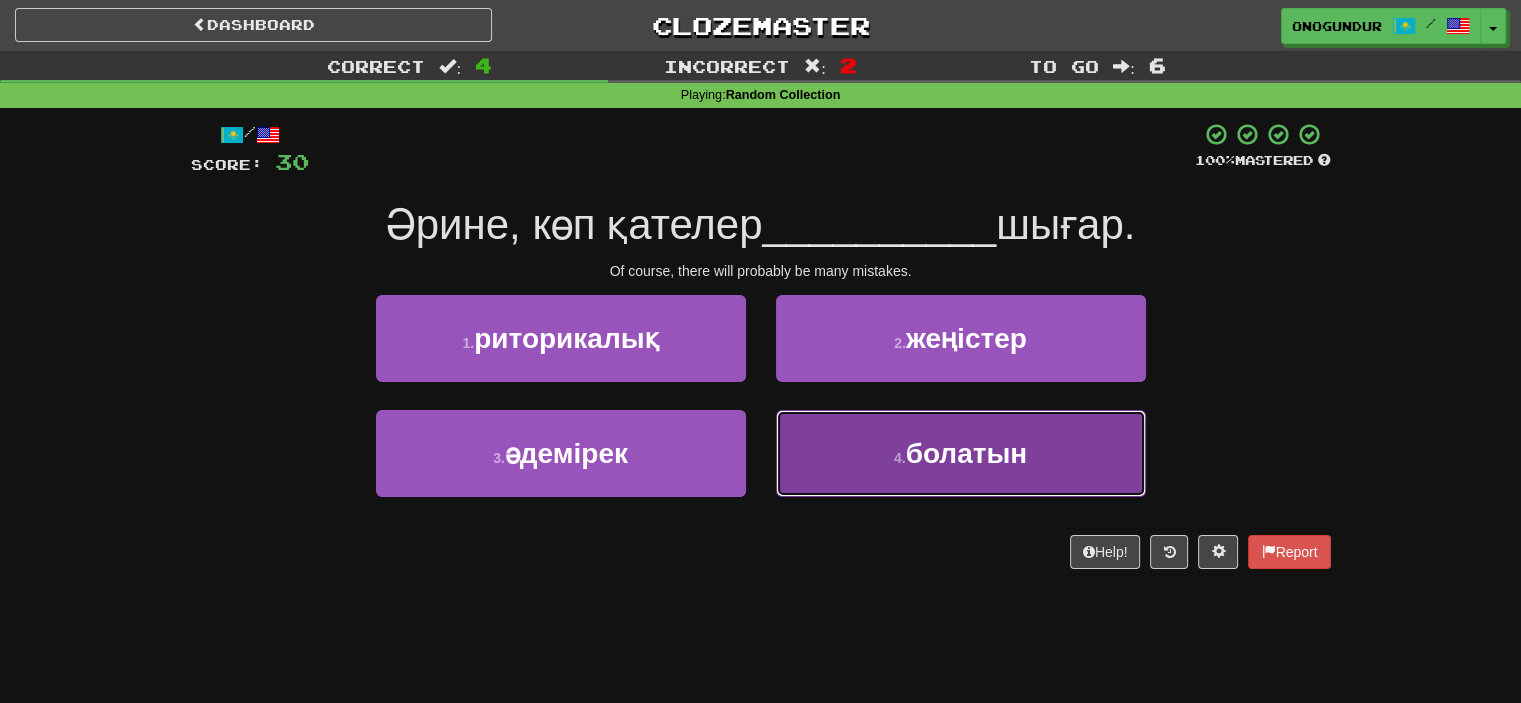 click on "4 .  болатын" at bounding box center [961, 453] 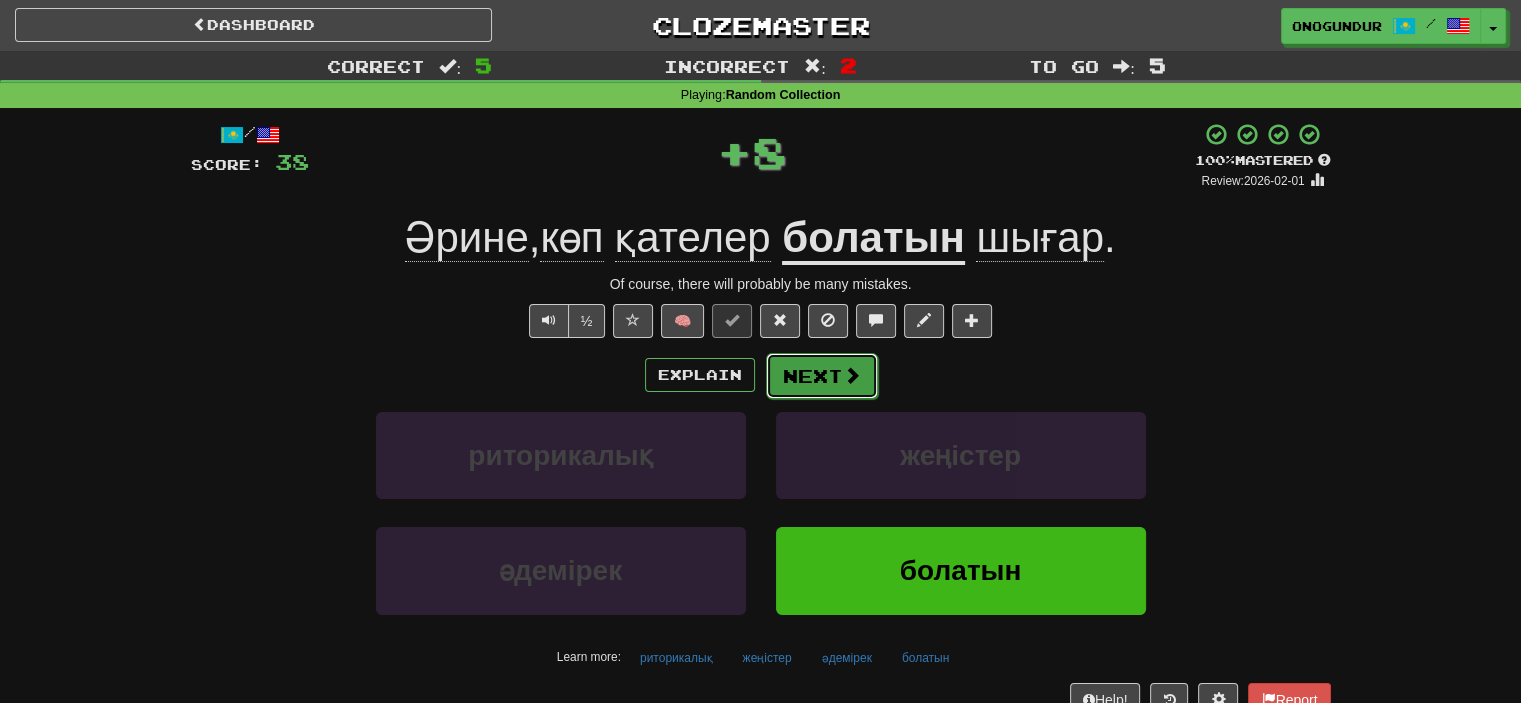 click at bounding box center [852, 375] 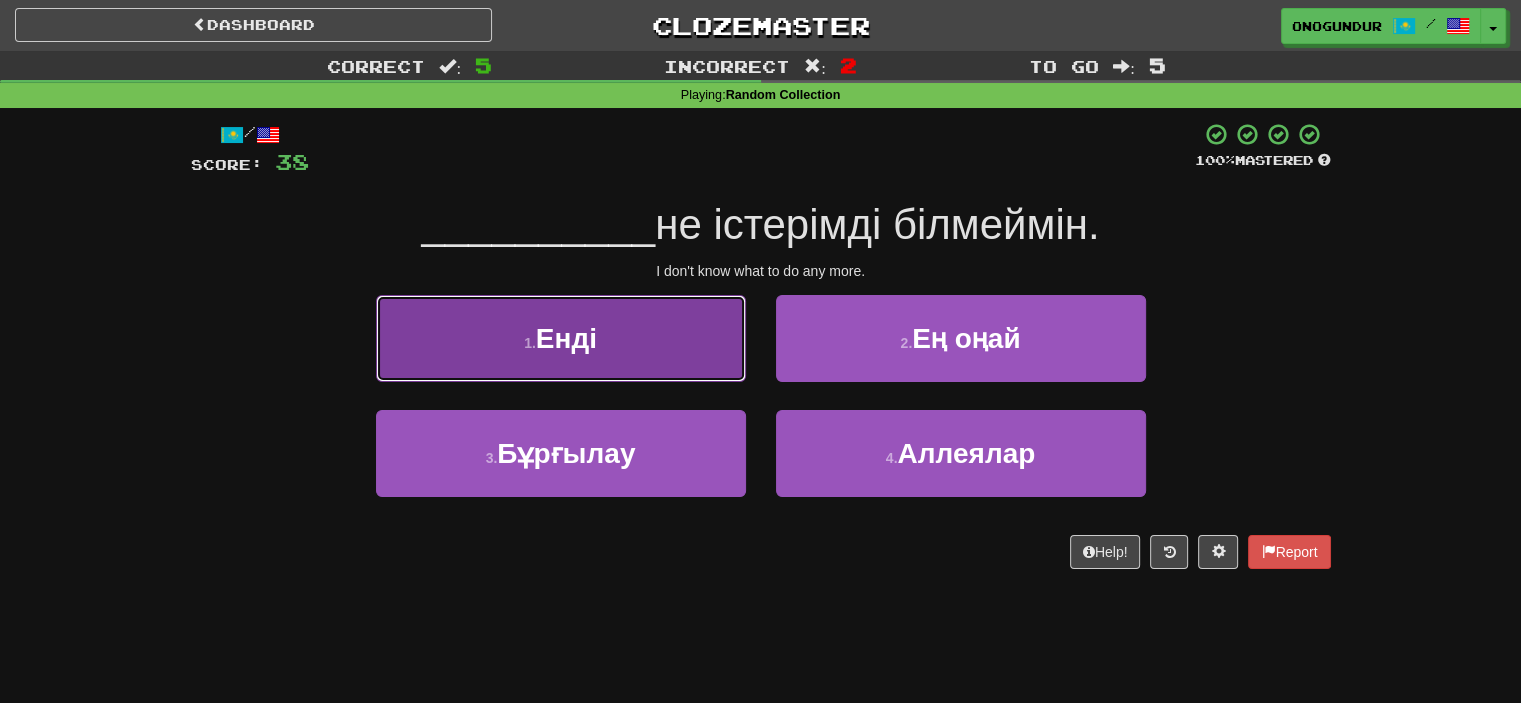 click on "1 .  Енді" at bounding box center (561, 338) 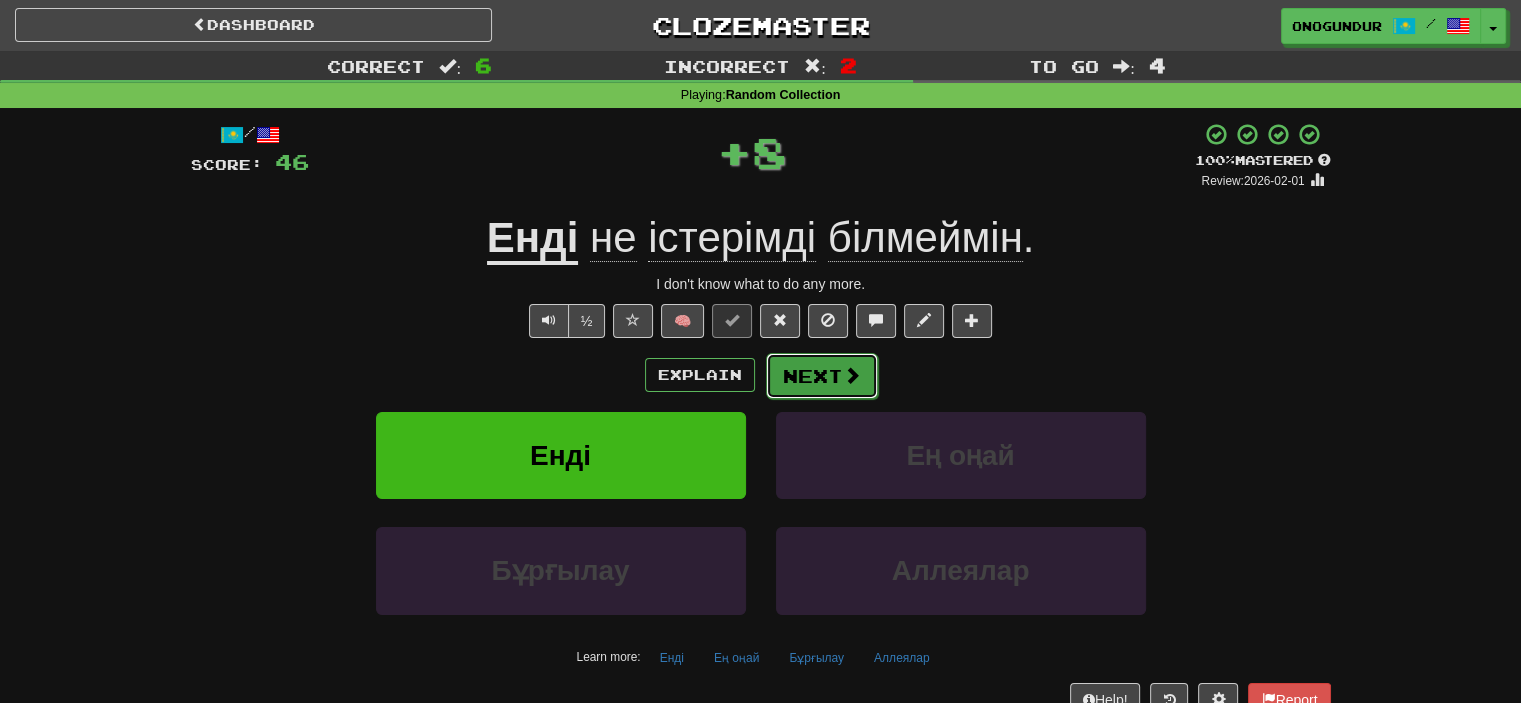 click on "Next" at bounding box center [822, 376] 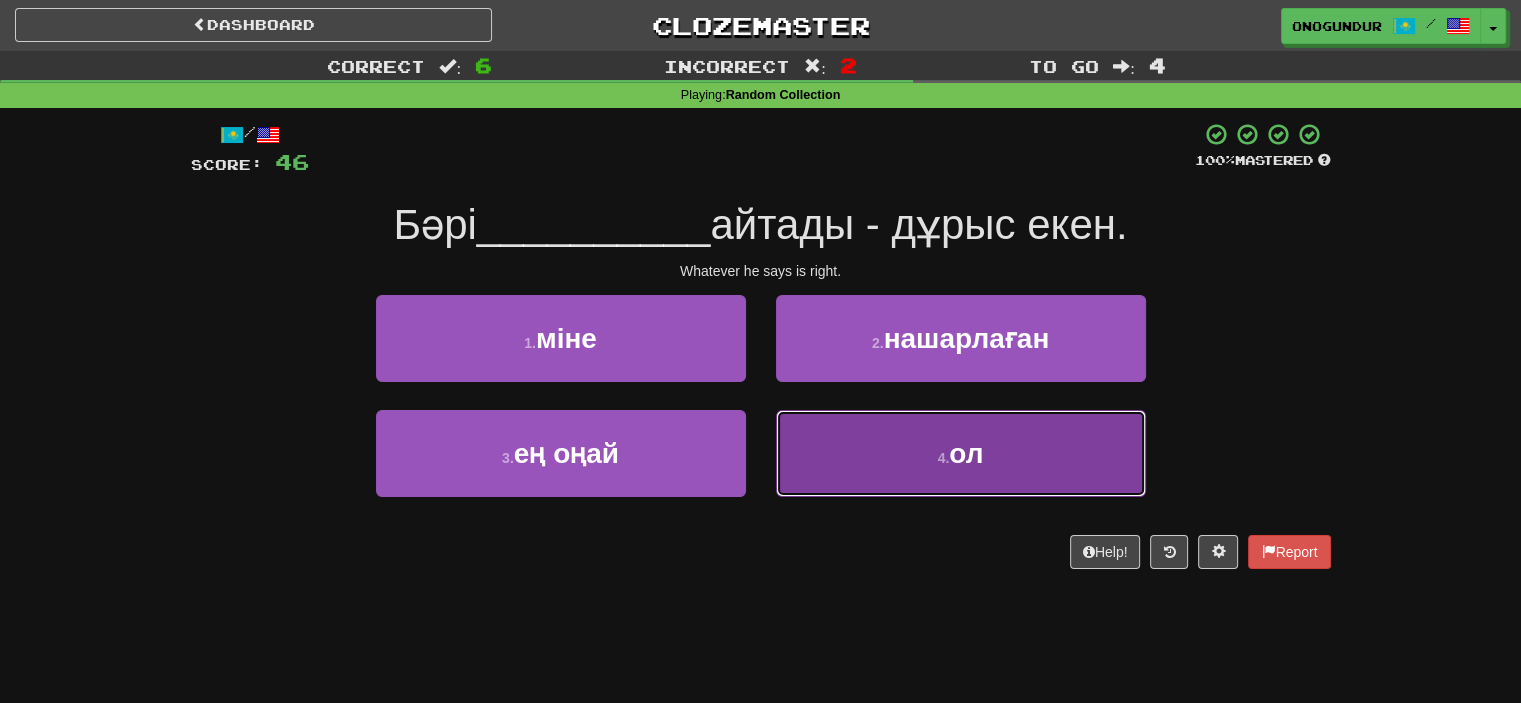 click on "4 .  ол" at bounding box center (961, 453) 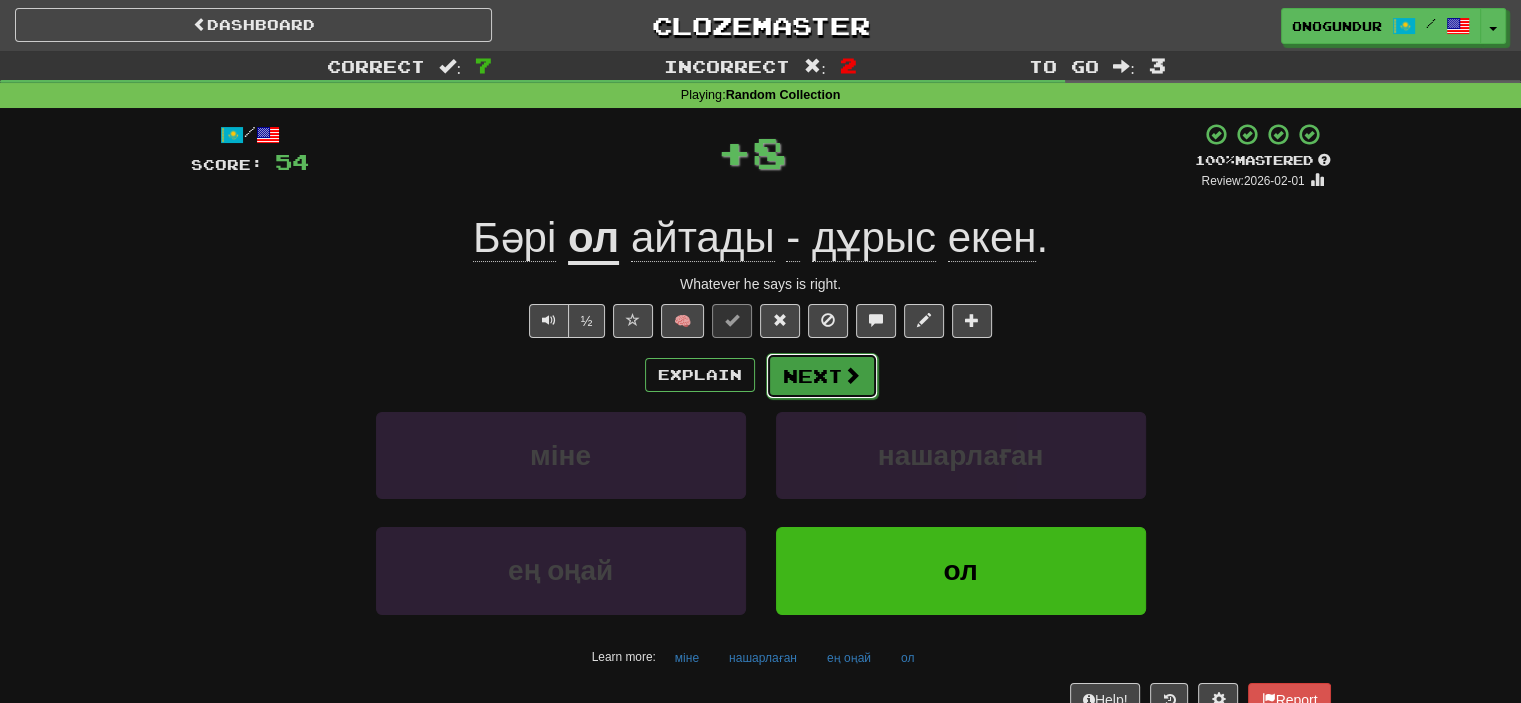 click on "Next" at bounding box center [822, 376] 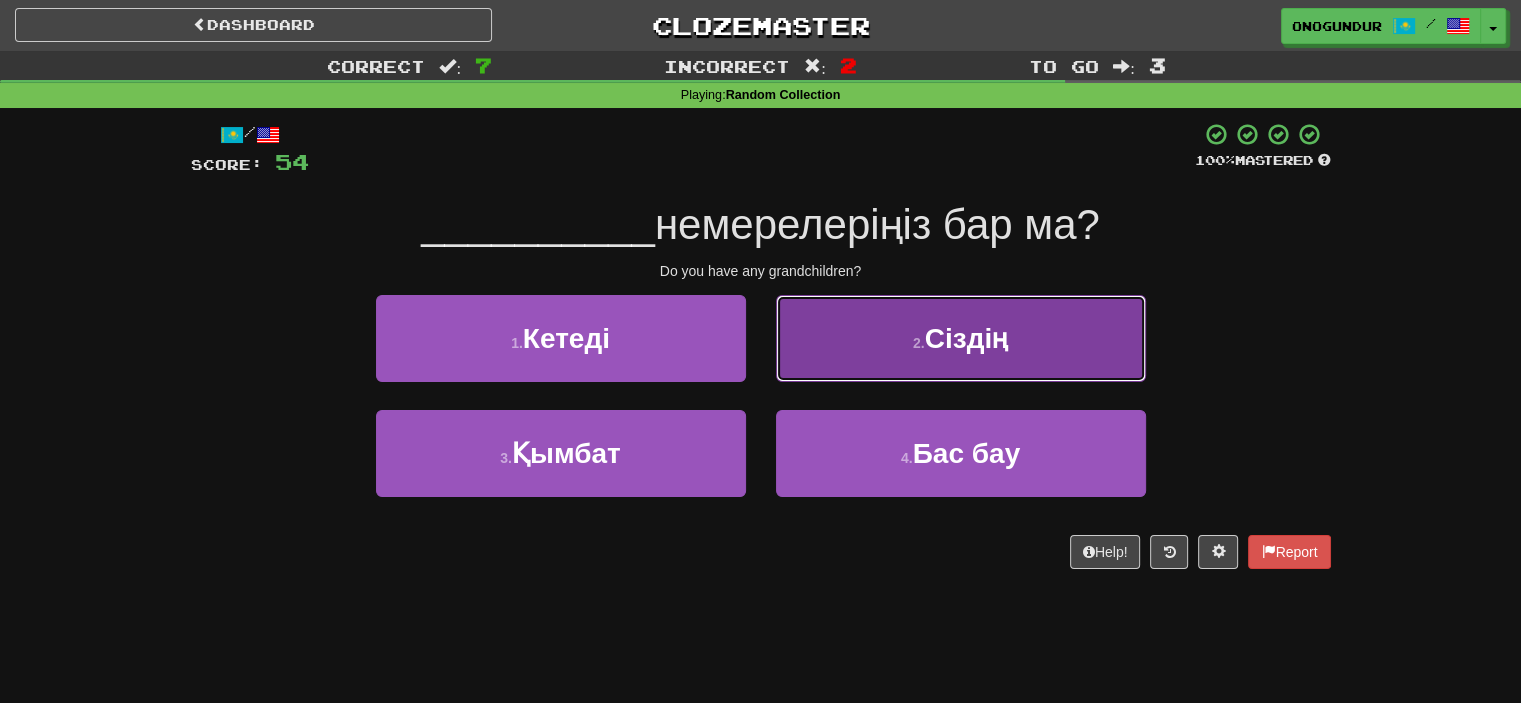 click on "2 .  Сіздің" at bounding box center [961, 338] 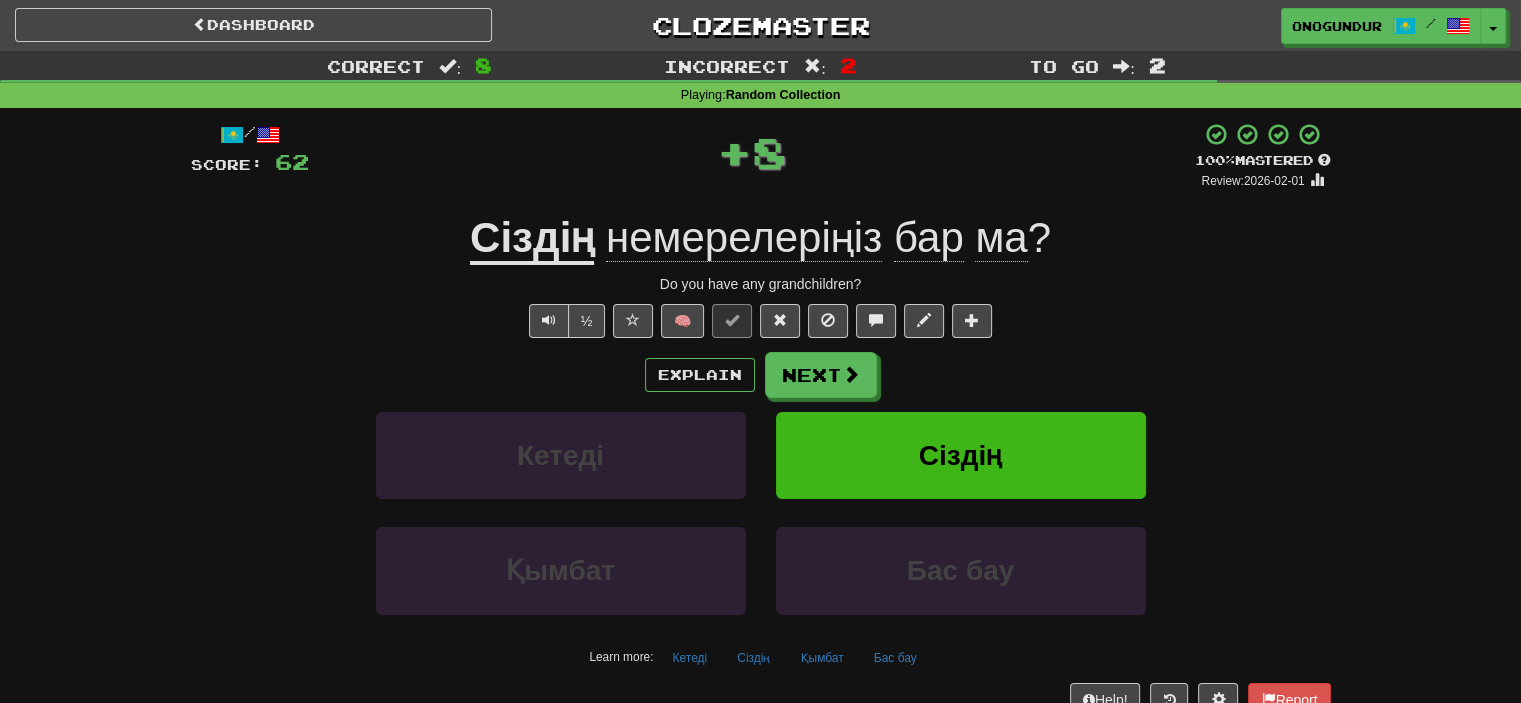 click on "Next" at bounding box center [821, 375] 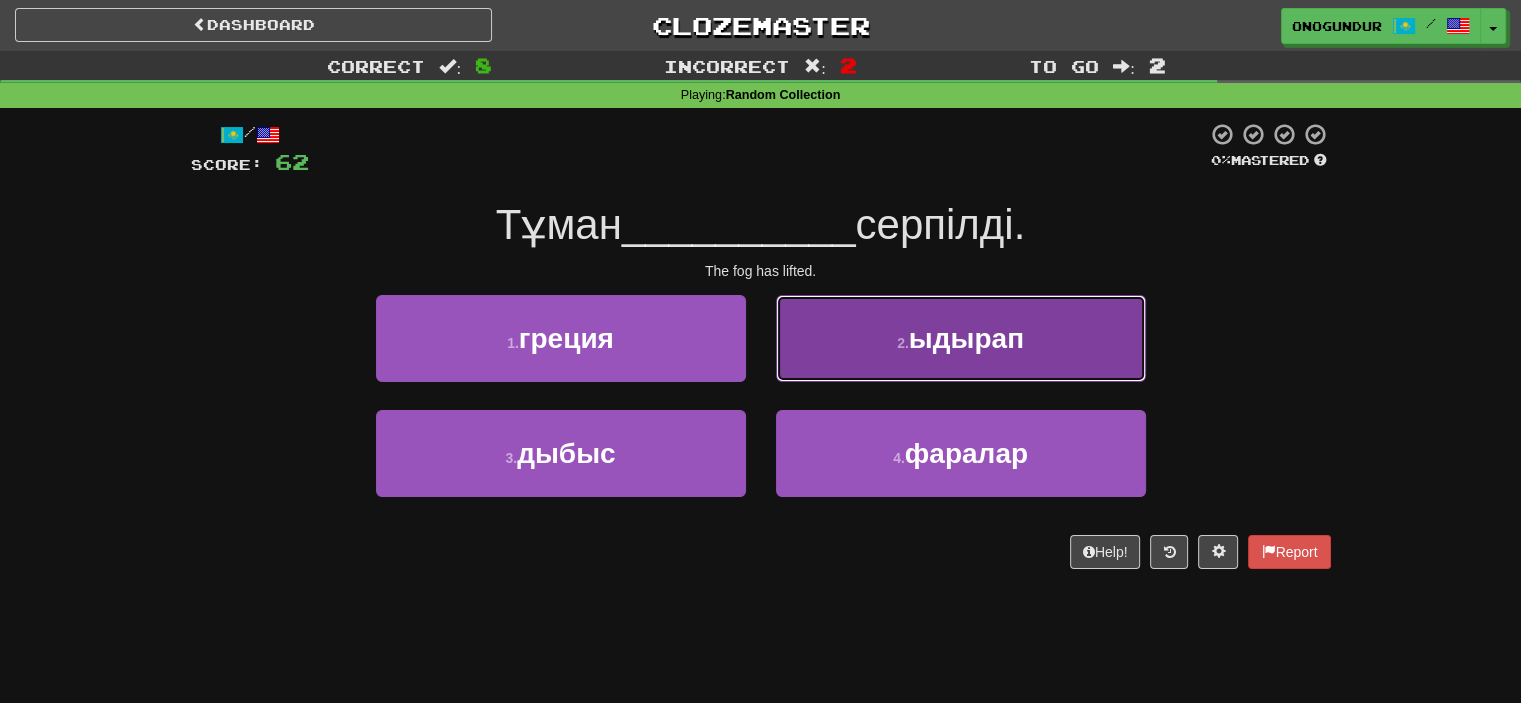 click on "2 .  ыдырап" at bounding box center [961, 338] 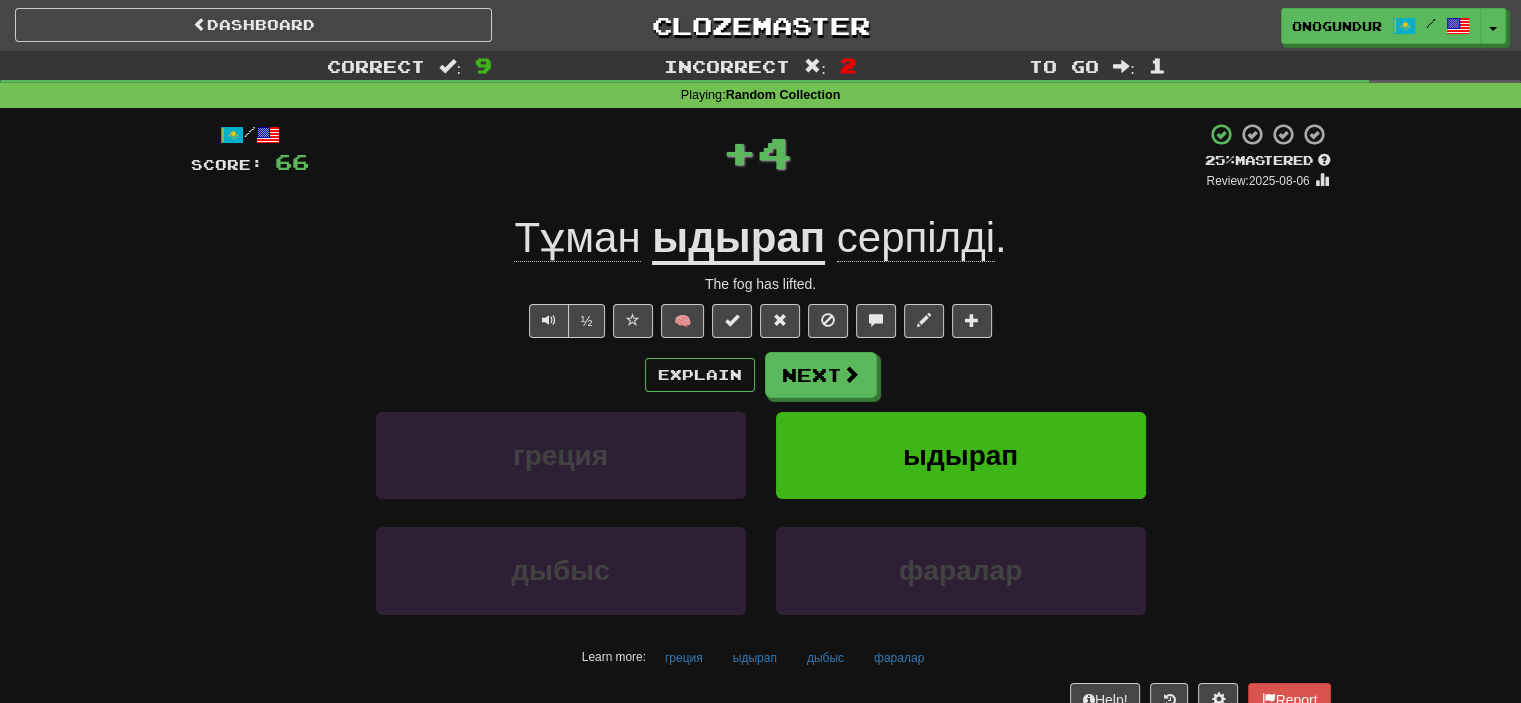 click on "Next" at bounding box center [821, 375] 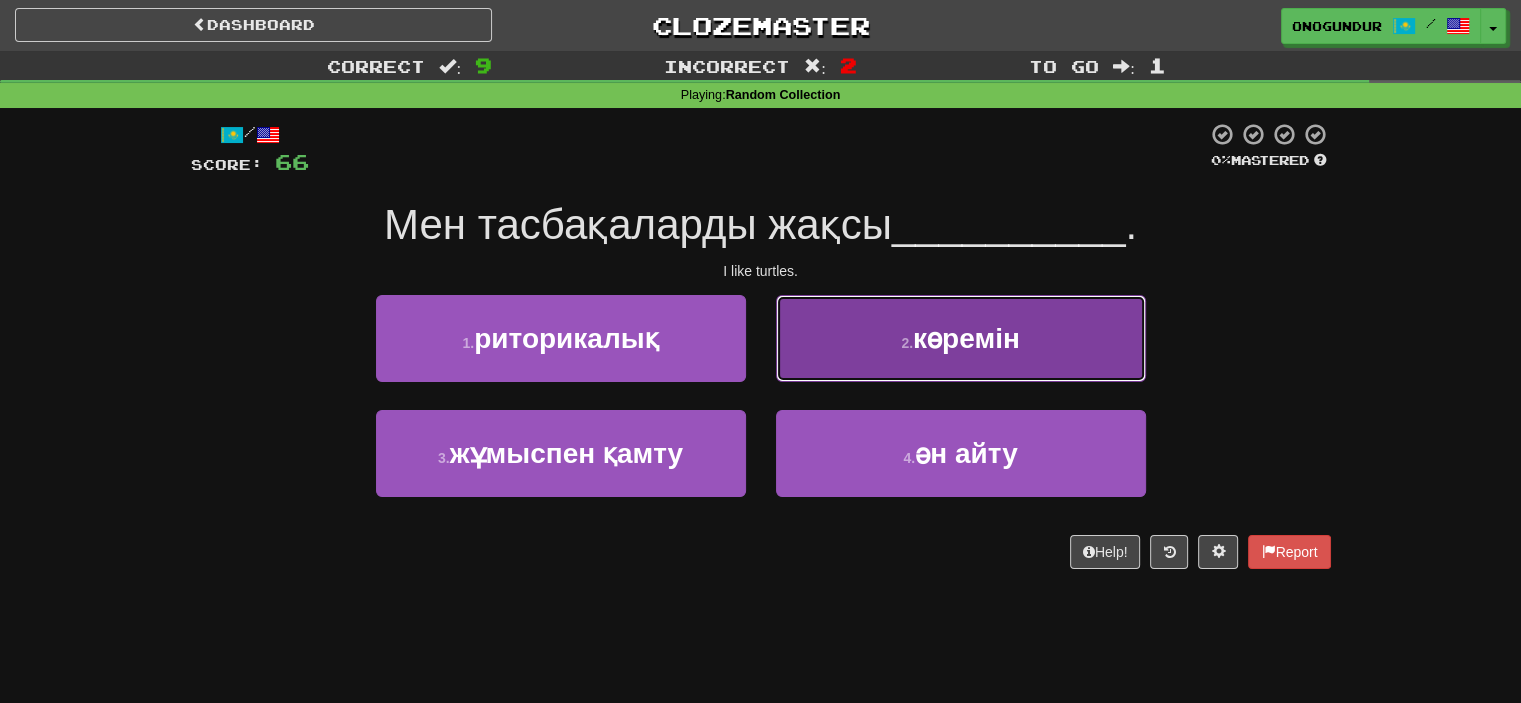 click on "2 .  көремін" at bounding box center [961, 338] 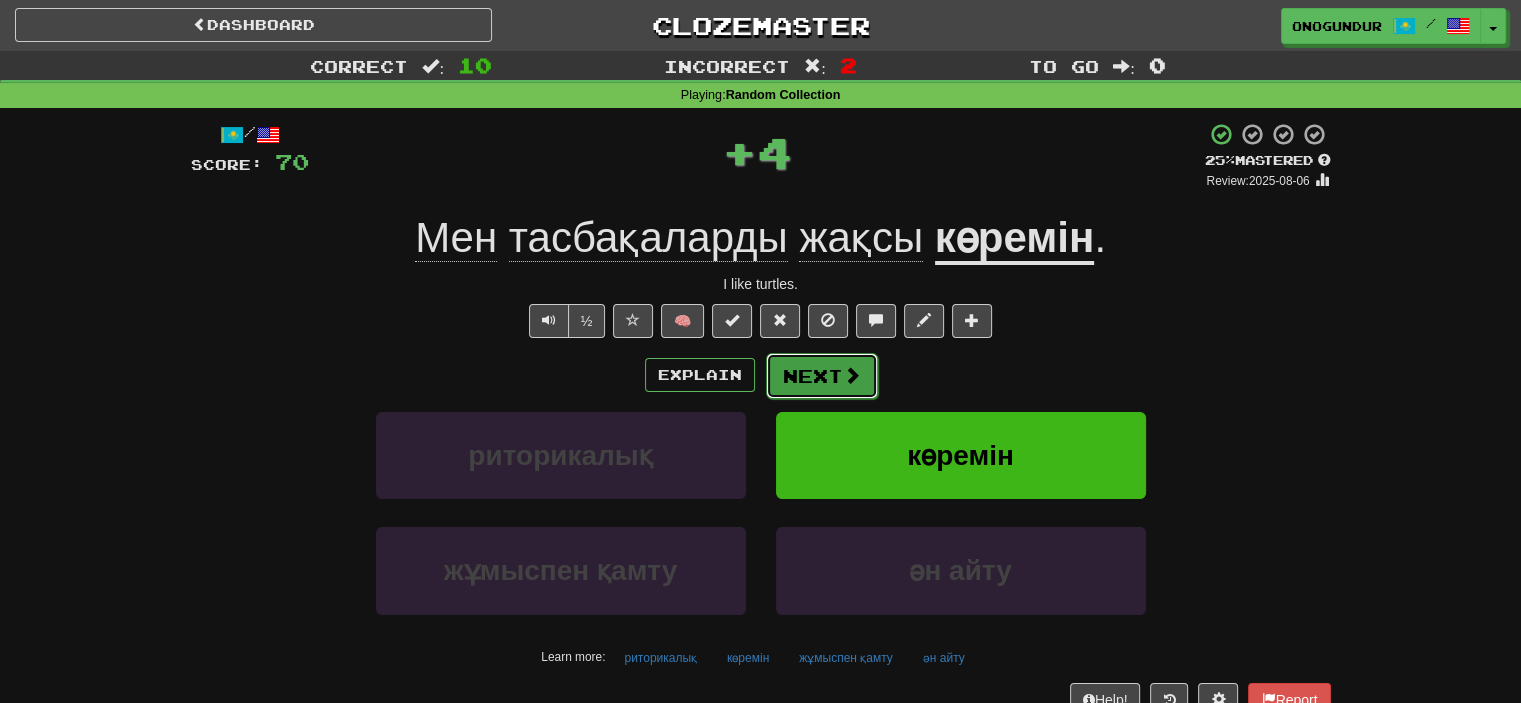 click on "Next" at bounding box center [822, 376] 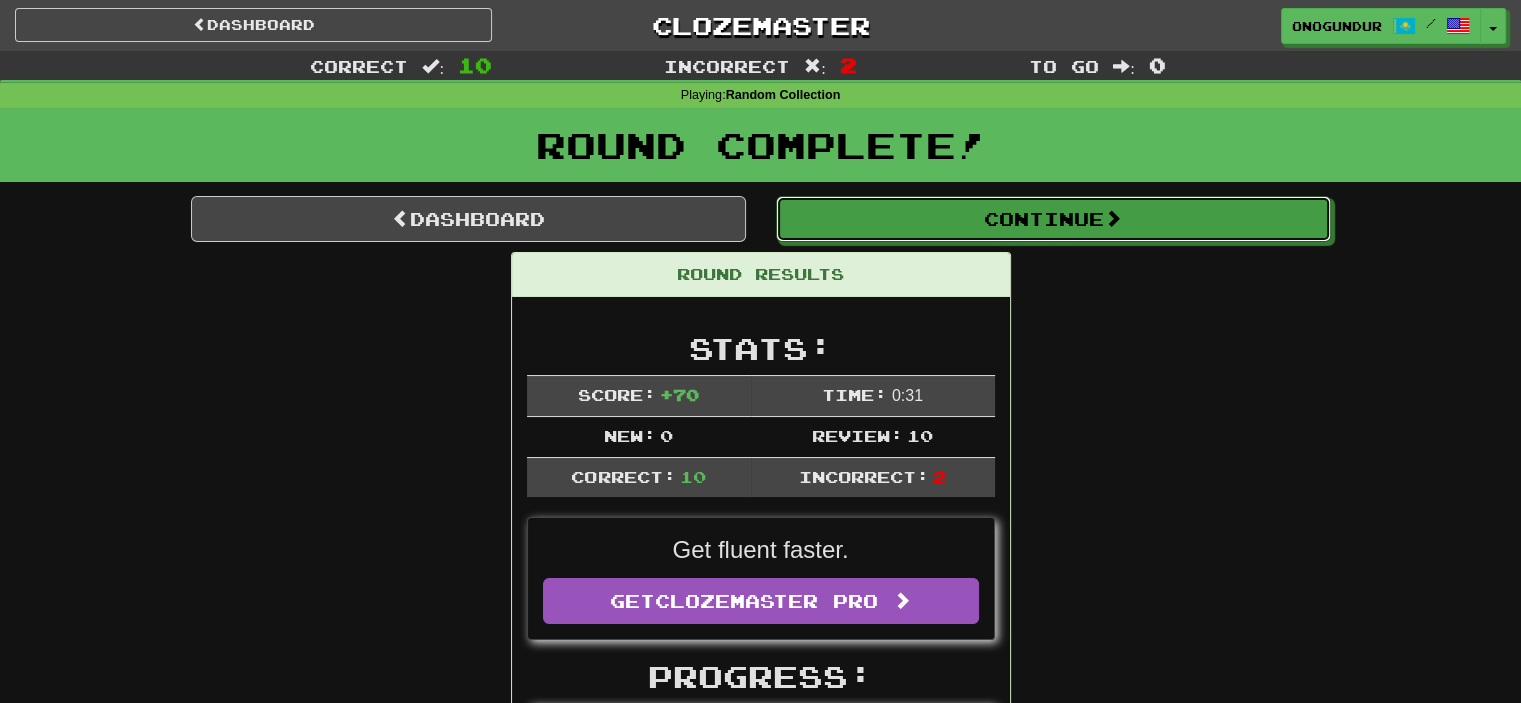 drag, startPoint x: 1213, startPoint y: 239, endPoint x: 1160, endPoint y: 307, distance: 86.21485 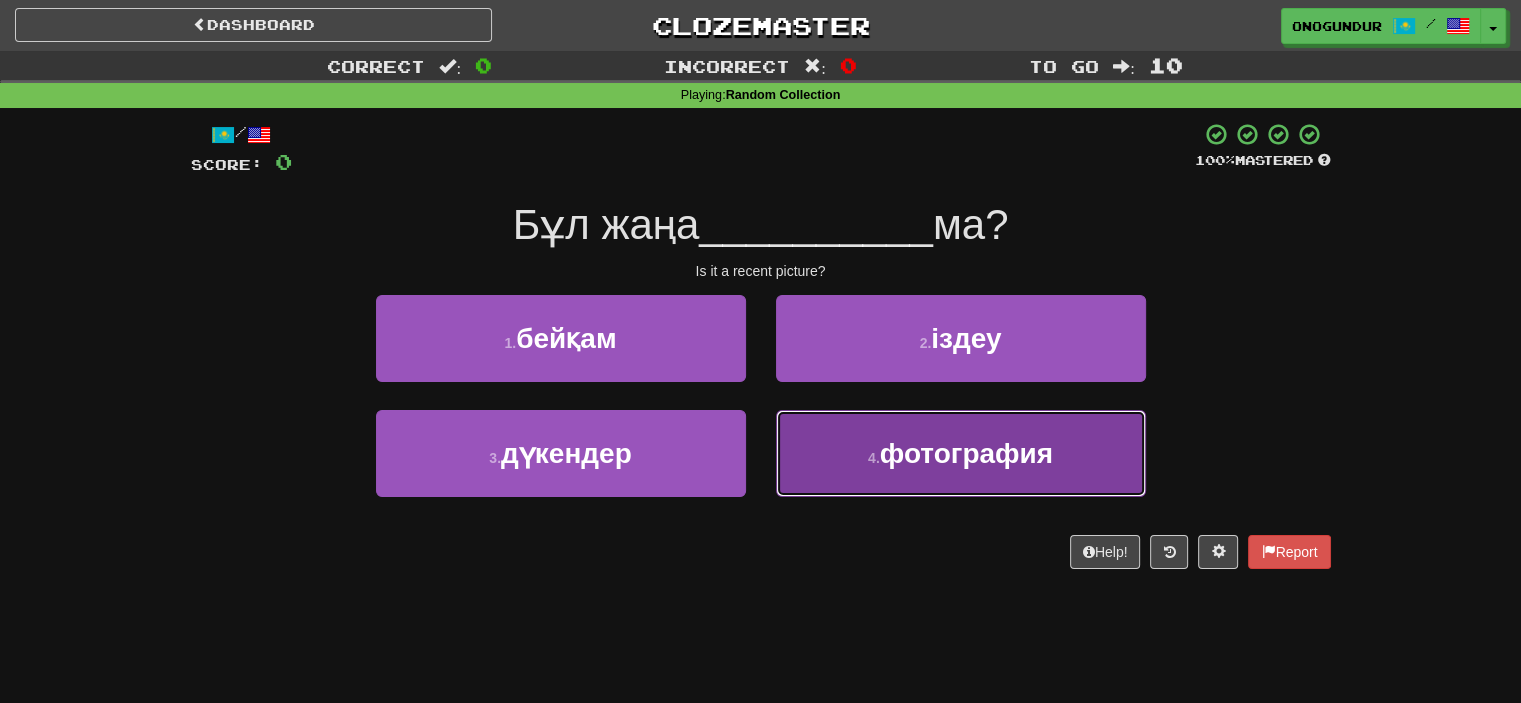 click on "фотография" at bounding box center (966, 453) 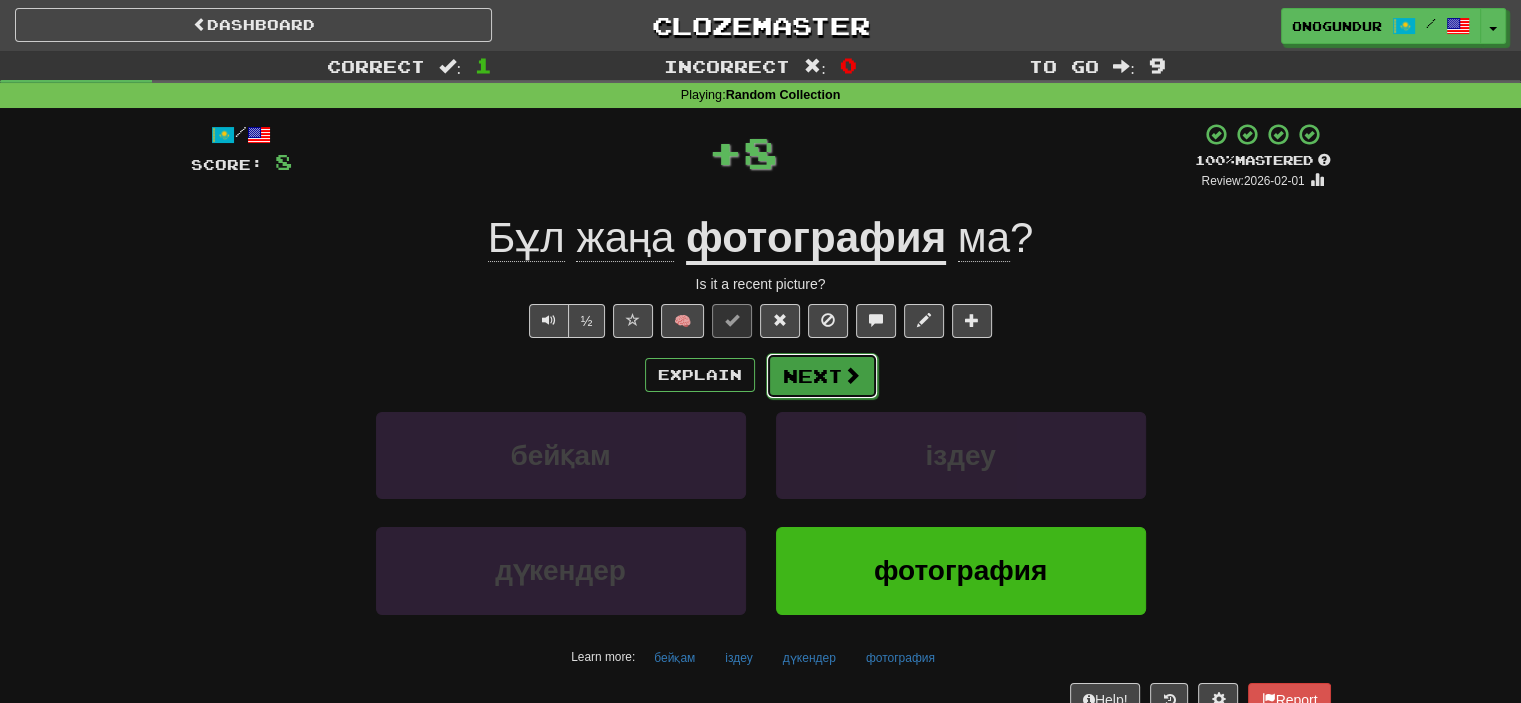 click on "Next" at bounding box center (822, 376) 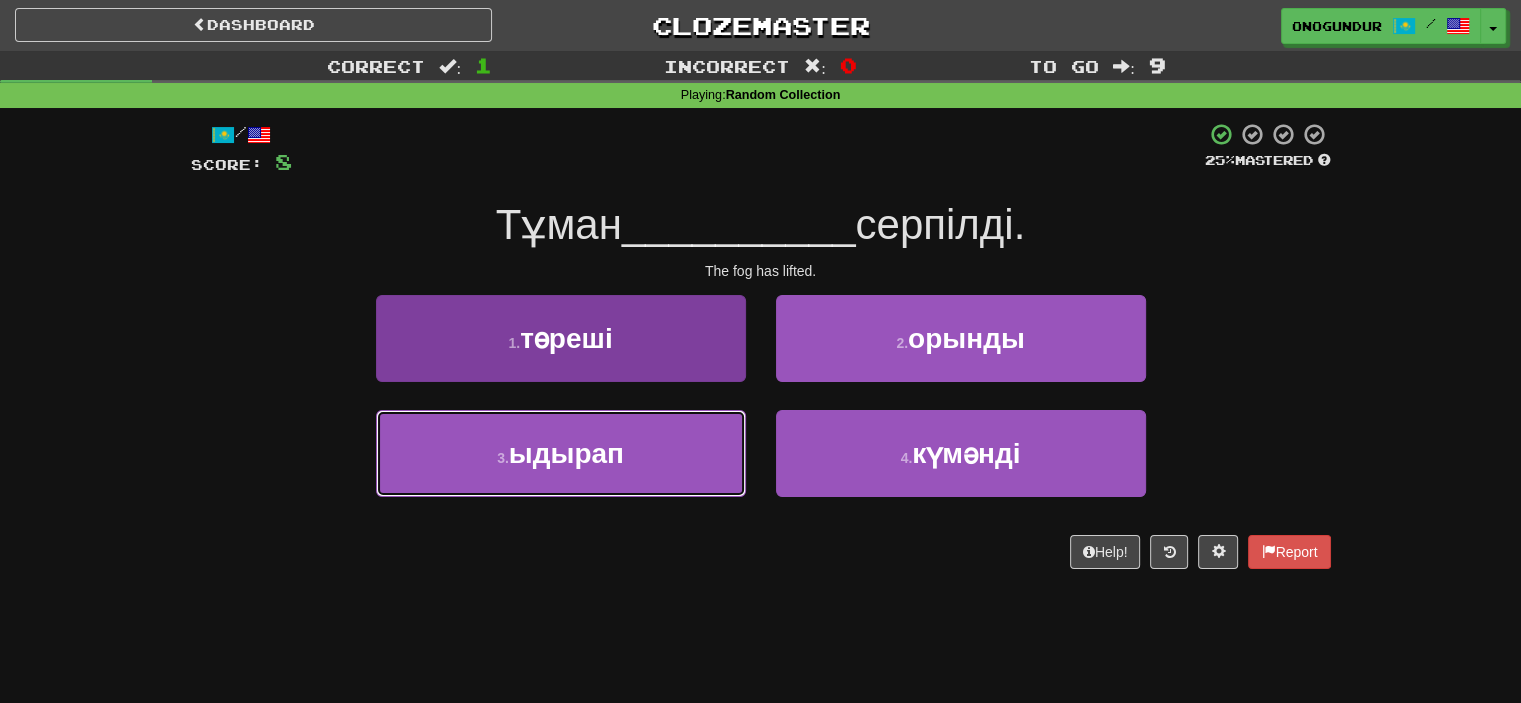 click on "3 .  ыдырап" at bounding box center (561, 453) 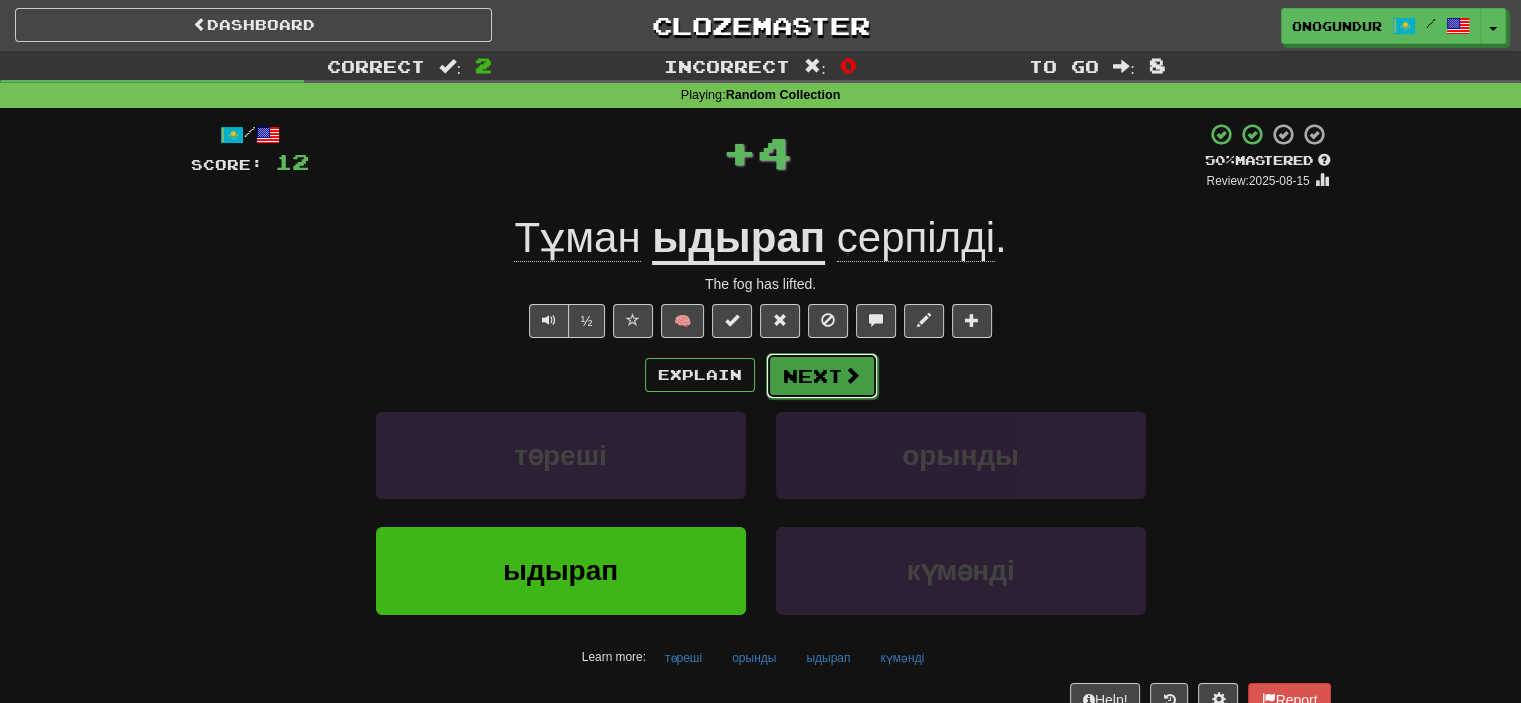 click on "Next" at bounding box center (822, 376) 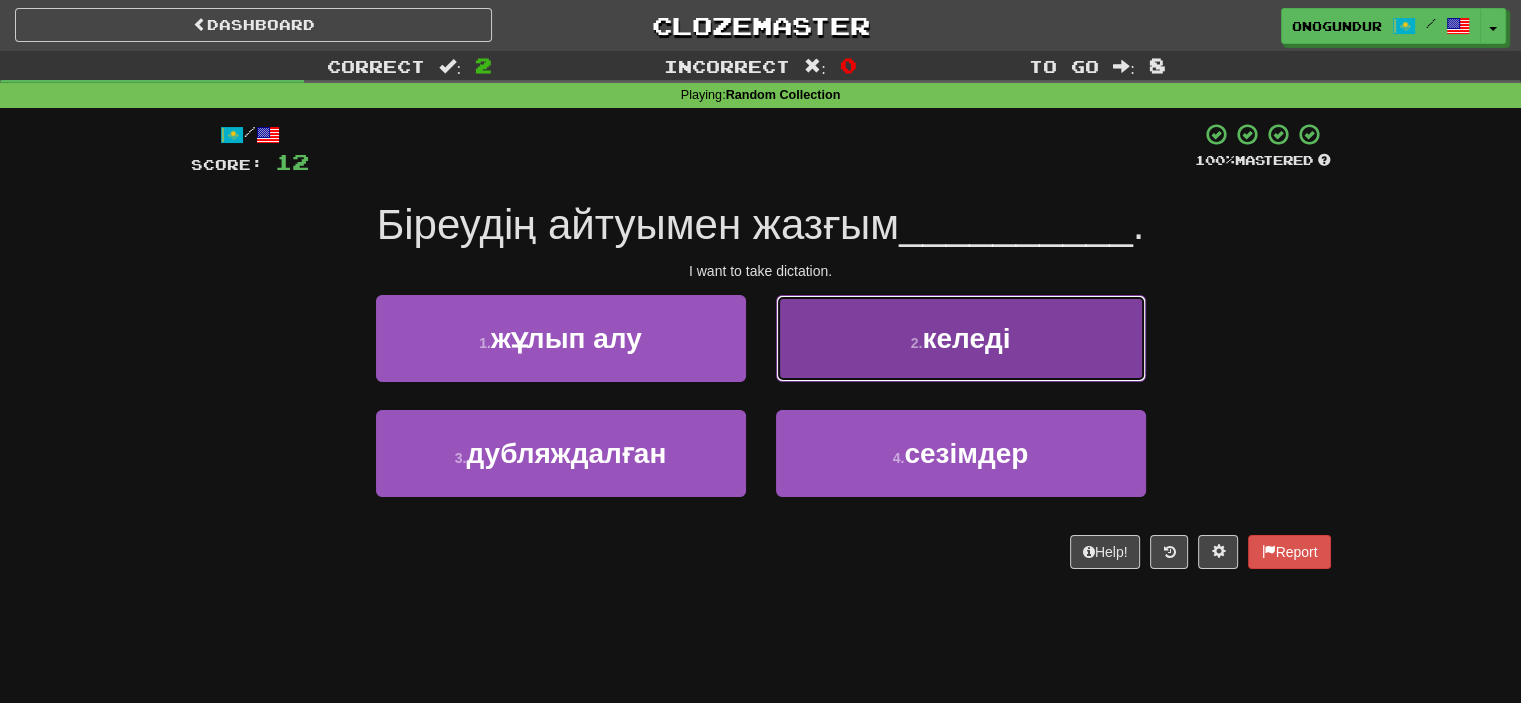 click on "2 .  келеді" at bounding box center [961, 338] 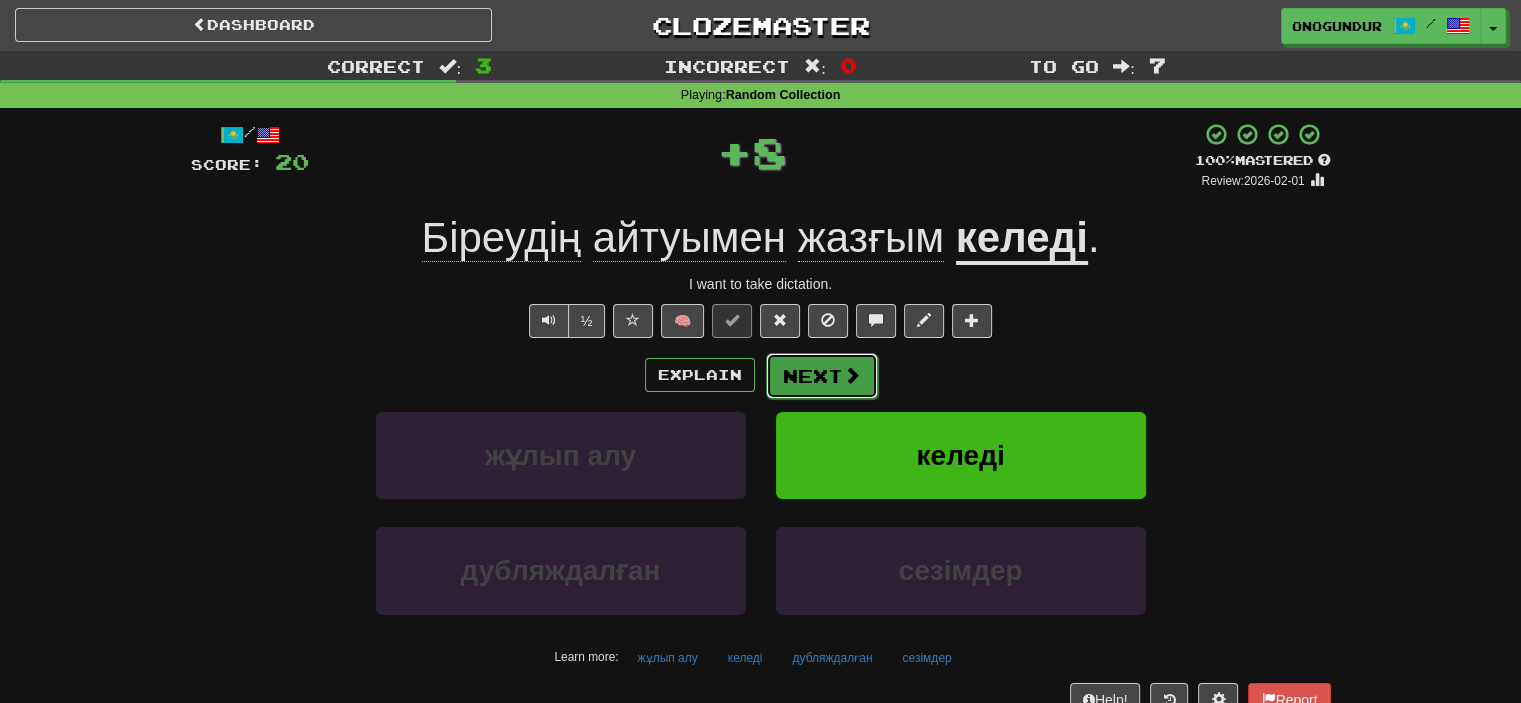 click on "Next" at bounding box center [822, 376] 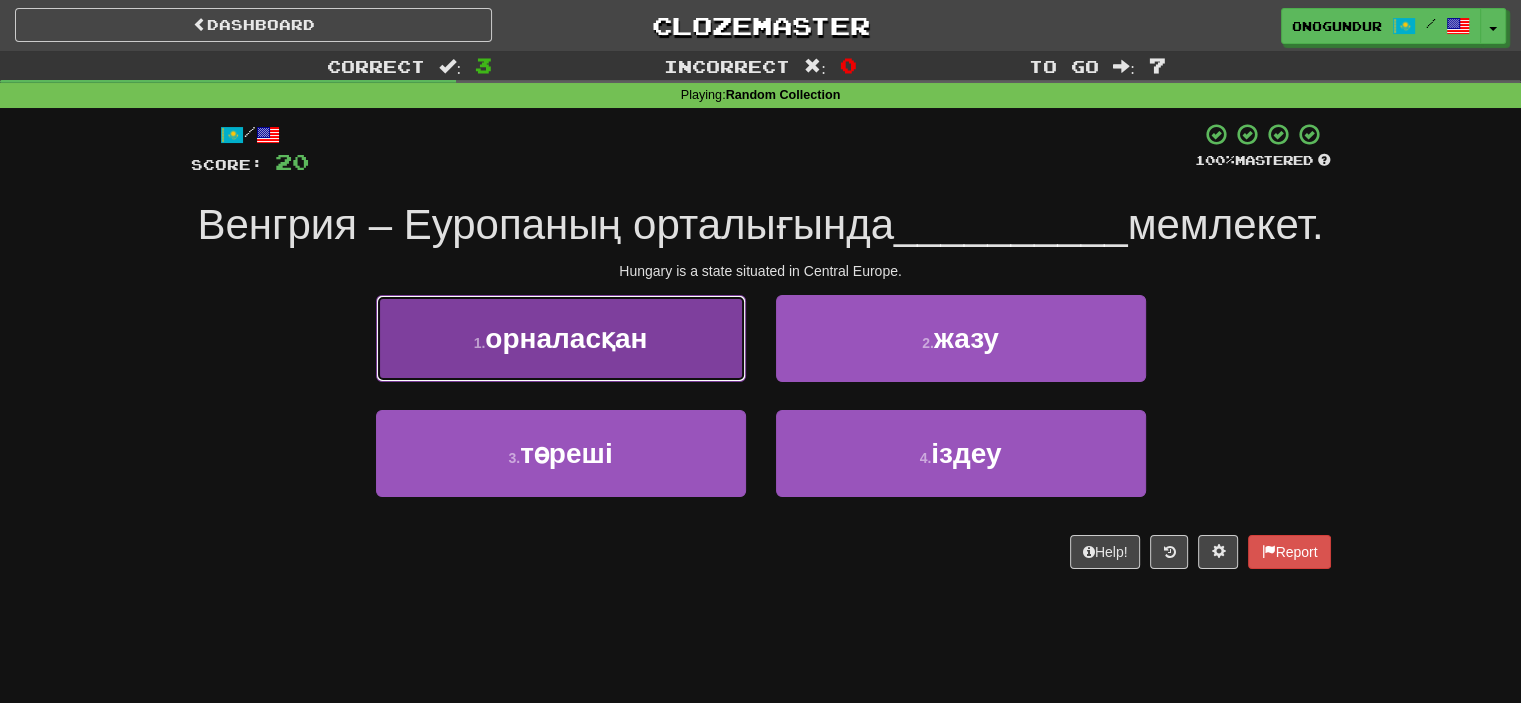 click on "1 .  орналасқан" at bounding box center [561, 338] 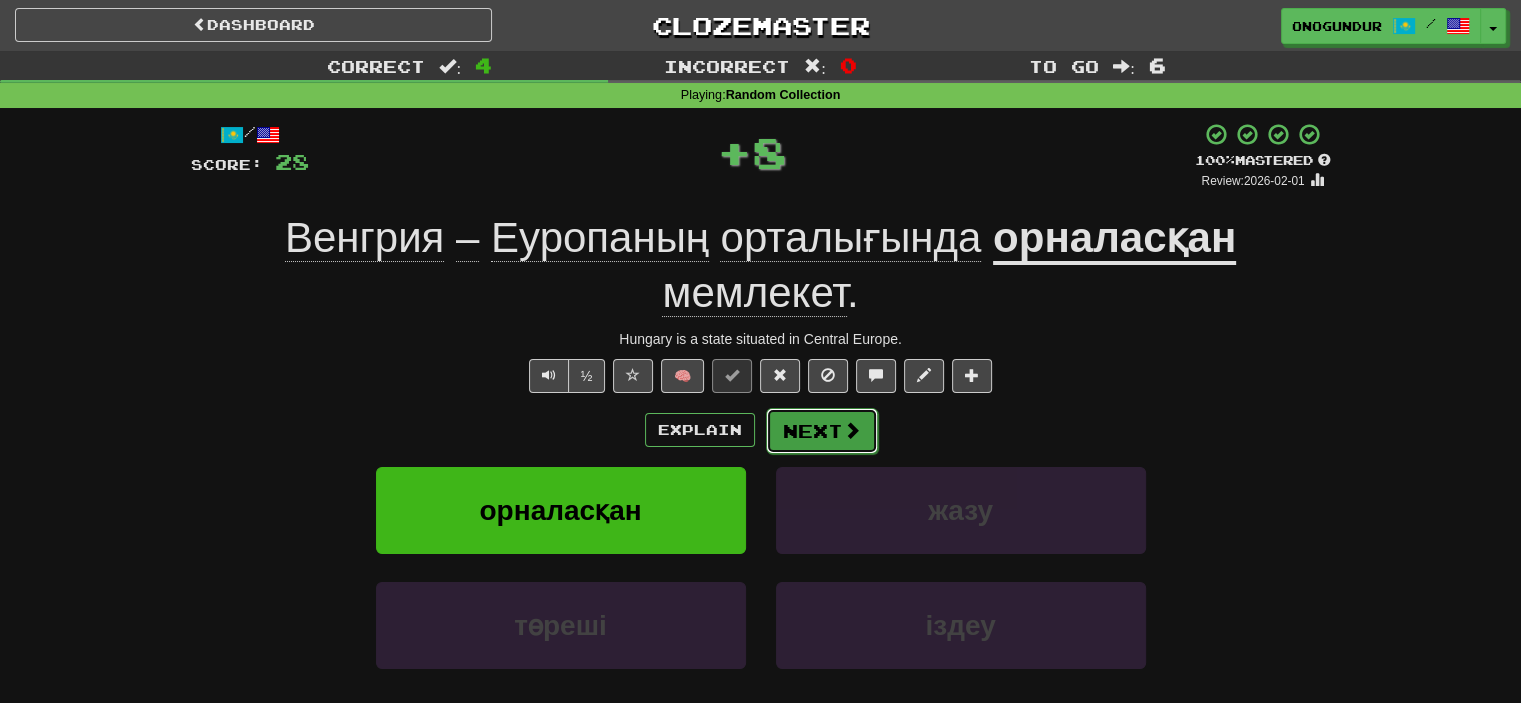 click on "Next" at bounding box center [822, 431] 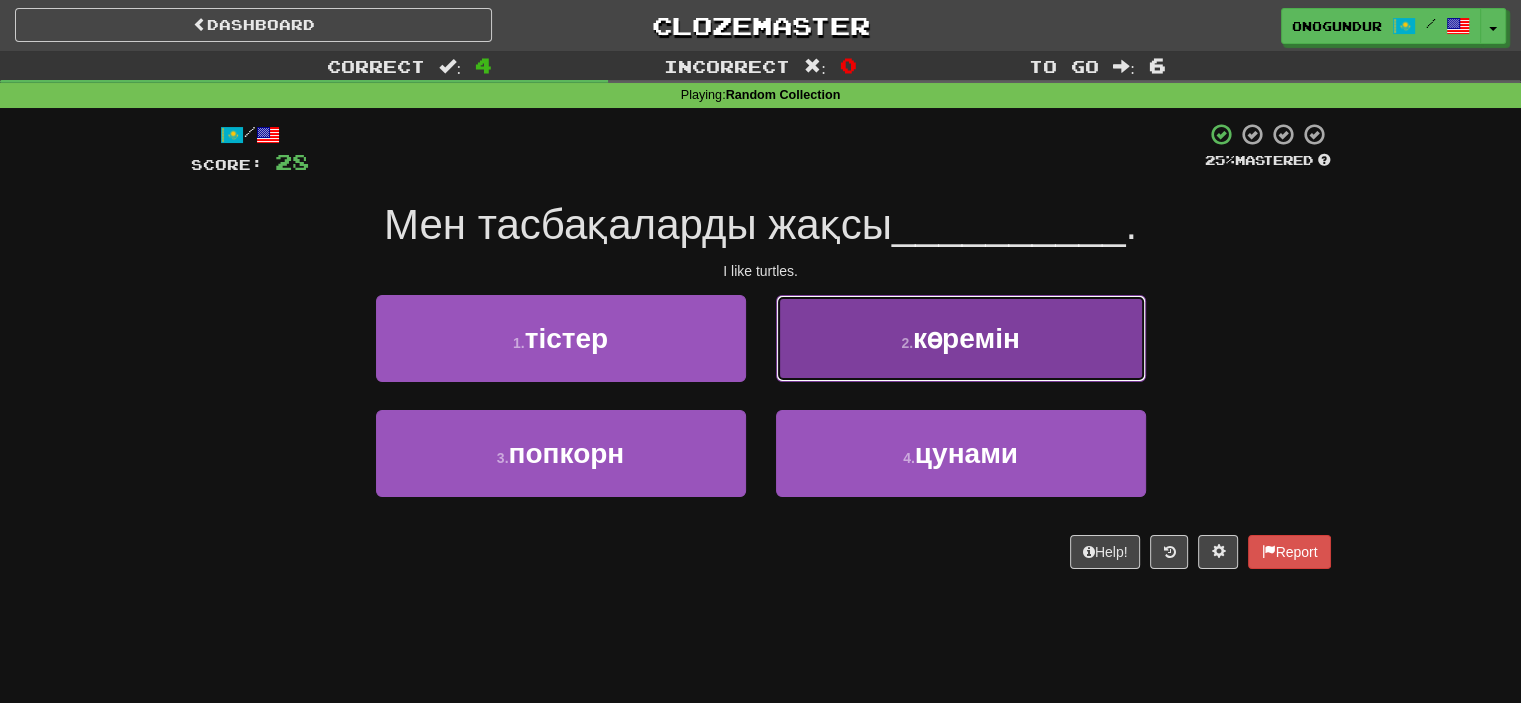 click on "2 .  көремін" at bounding box center (961, 338) 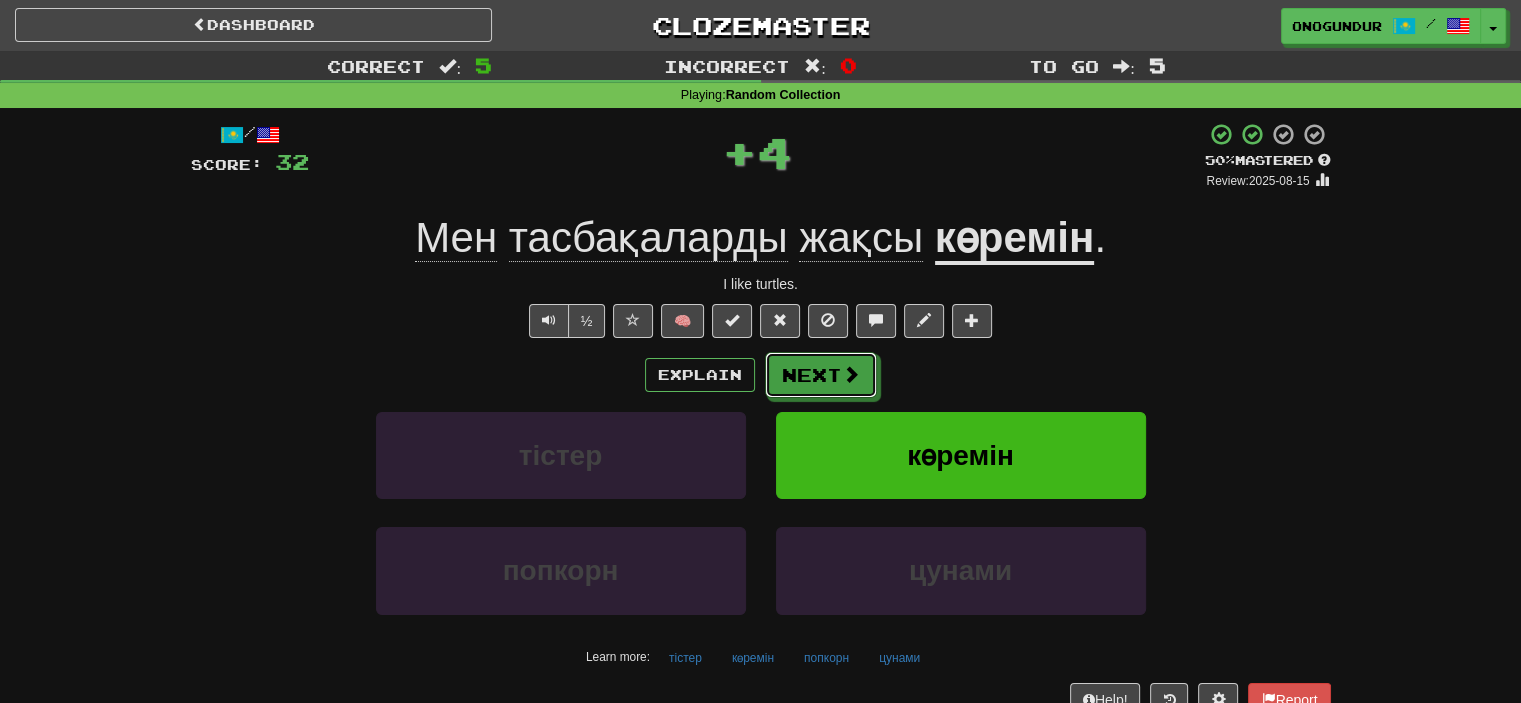click on "Next" at bounding box center [821, 375] 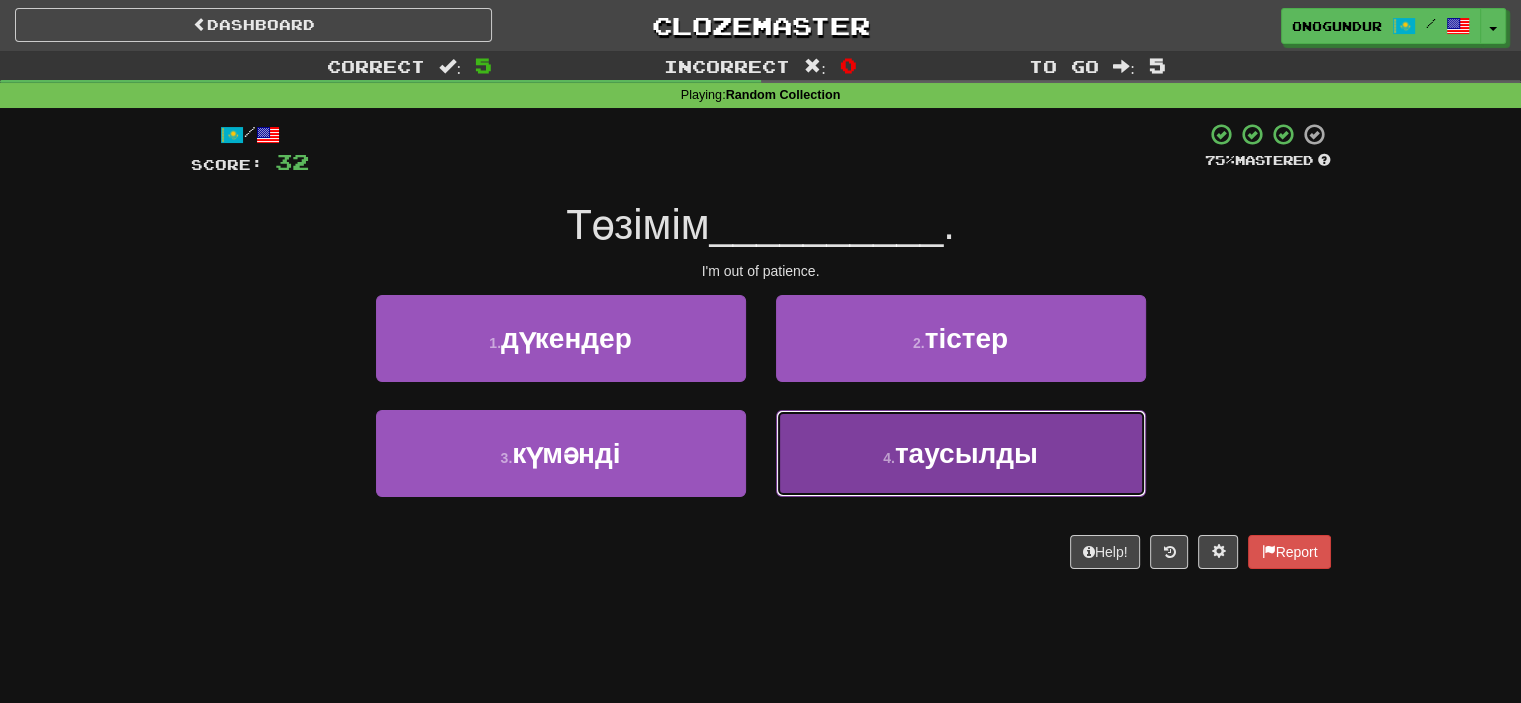 click on "4 .  таусылды" at bounding box center (961, 453) 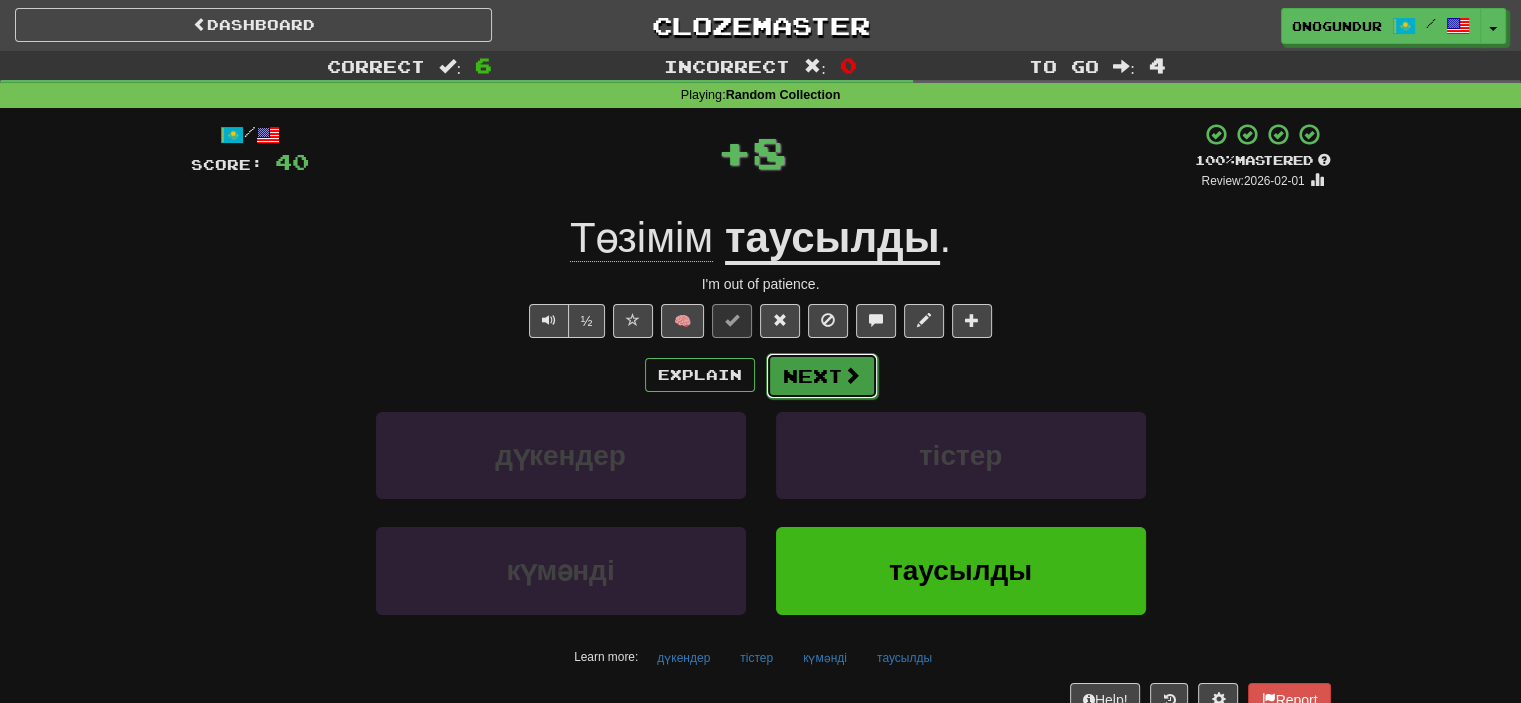click on "Next" at bounding box center [822, 376] 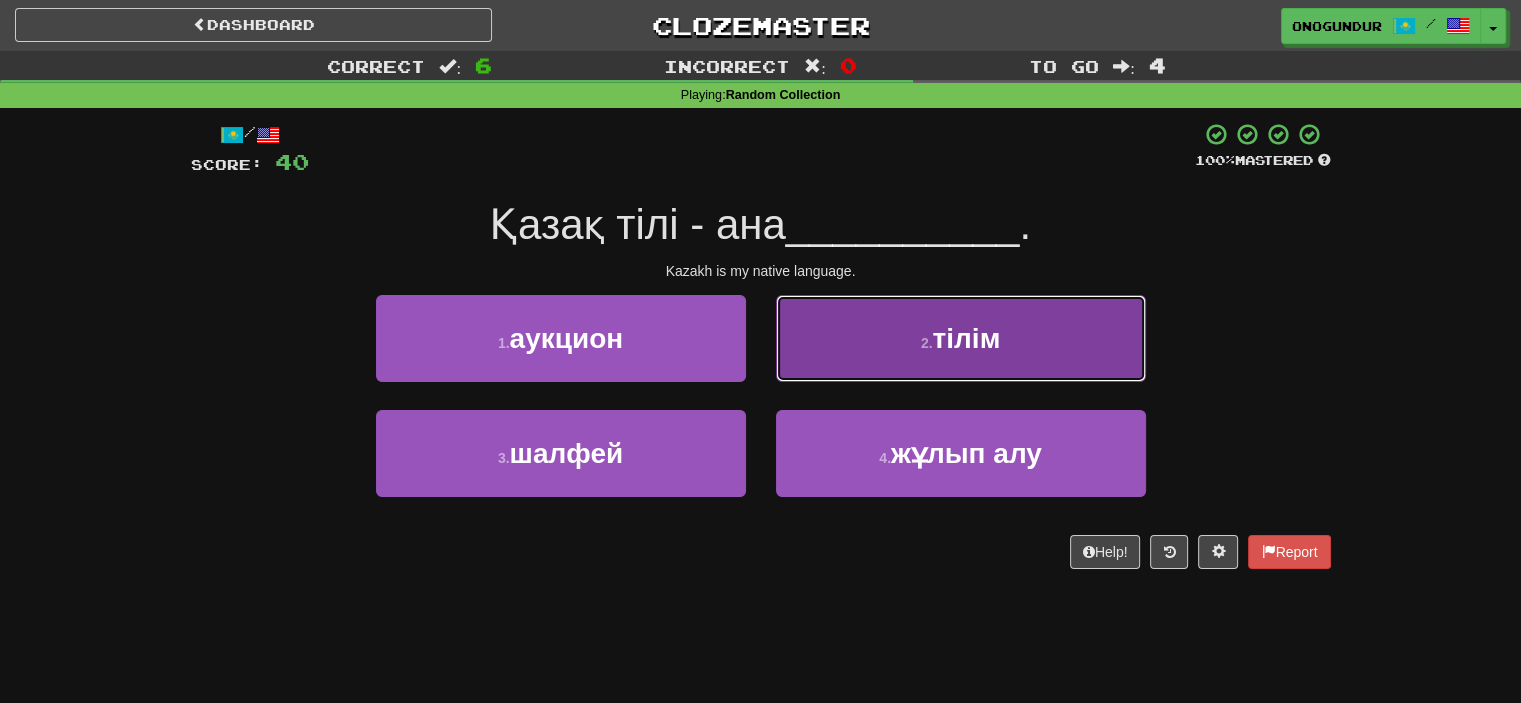 click on "2 .  тілім" at bounding box center [961, 338] 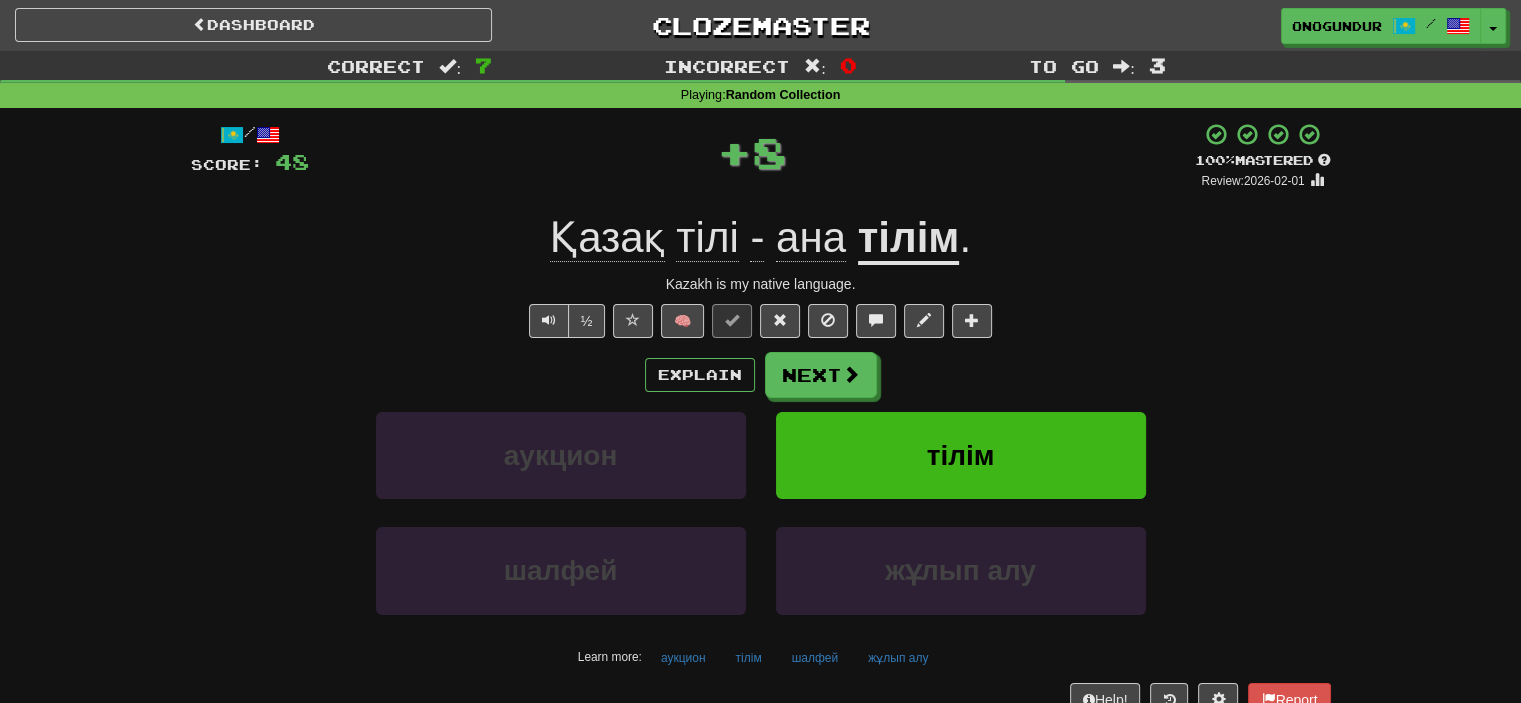 click at bounding box center [851, 374] 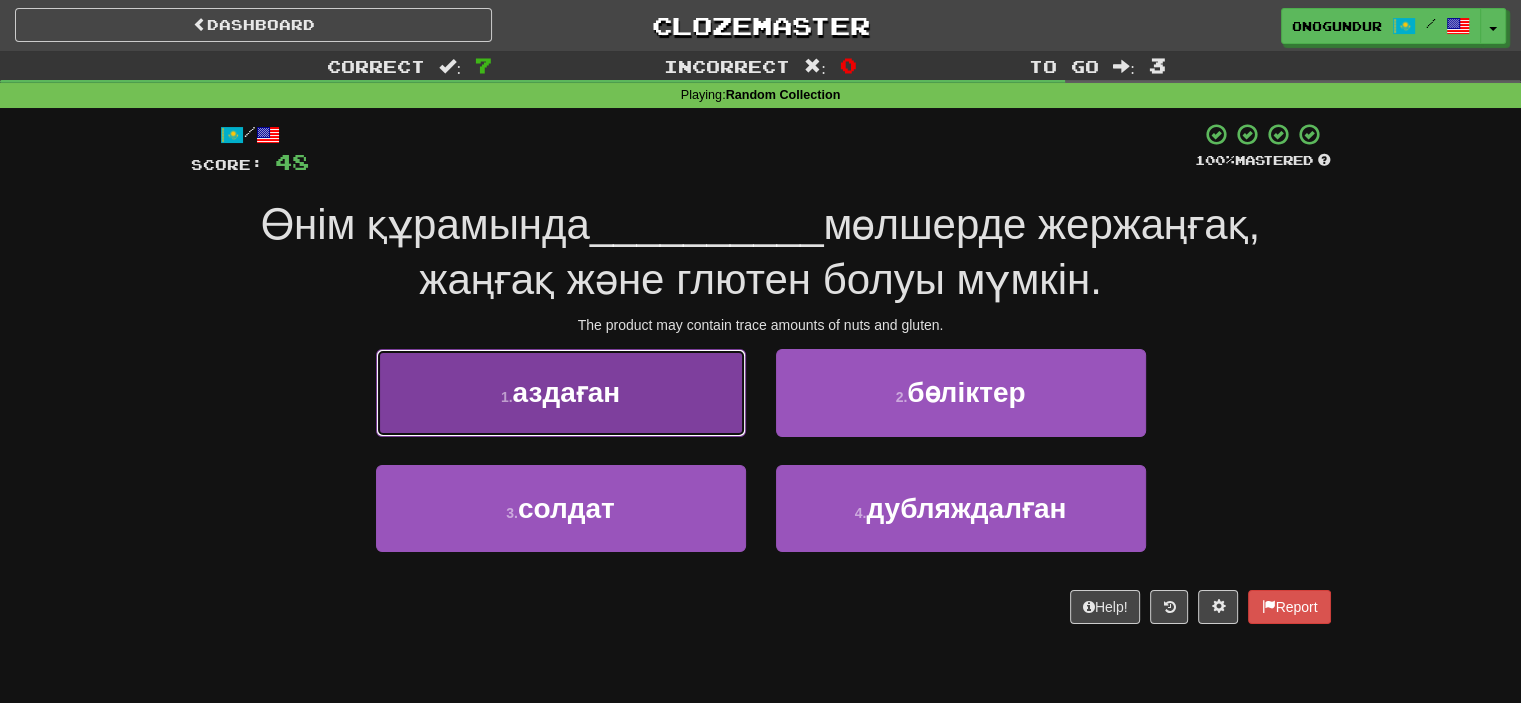 click on "1 .  аздаған" at bounding box center [561, 392] 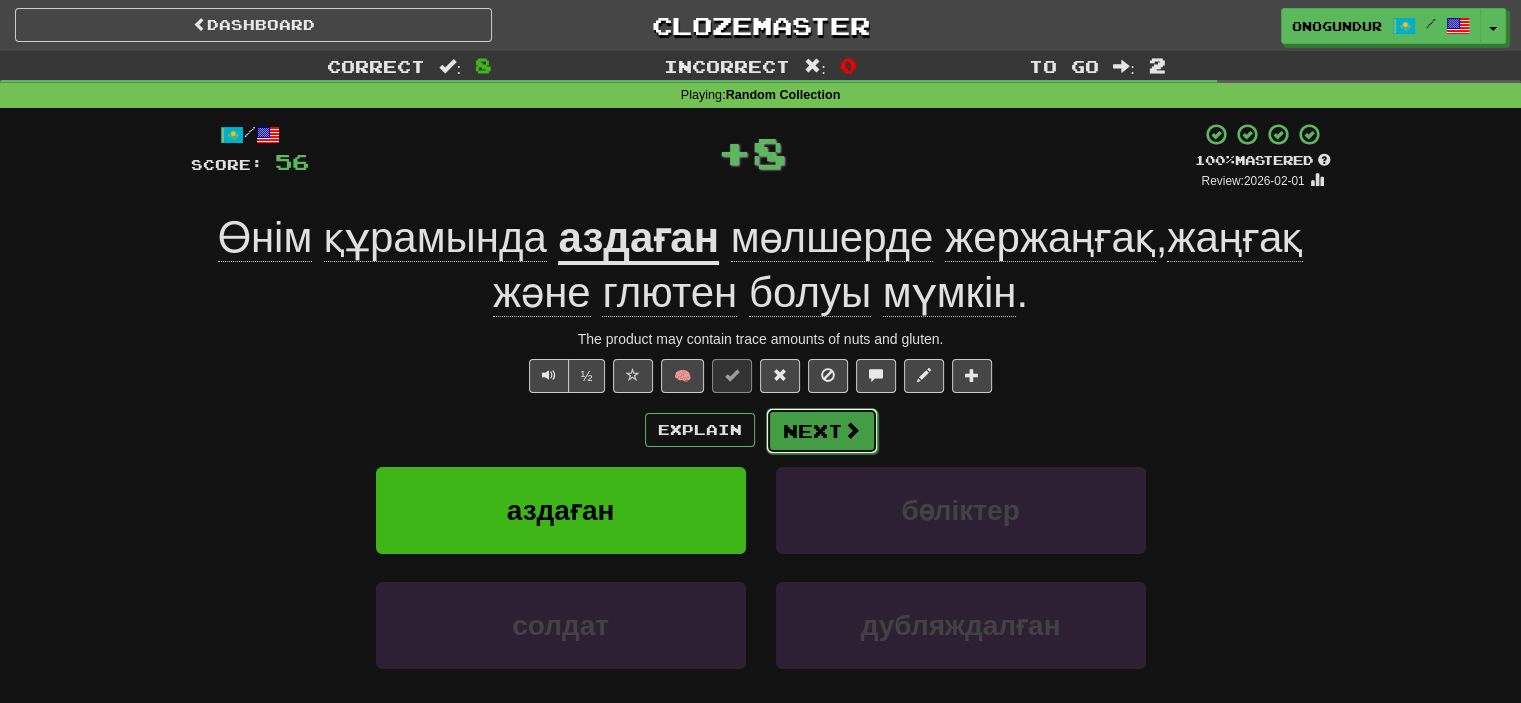 click on "Next" at bounding box center [822, 431] 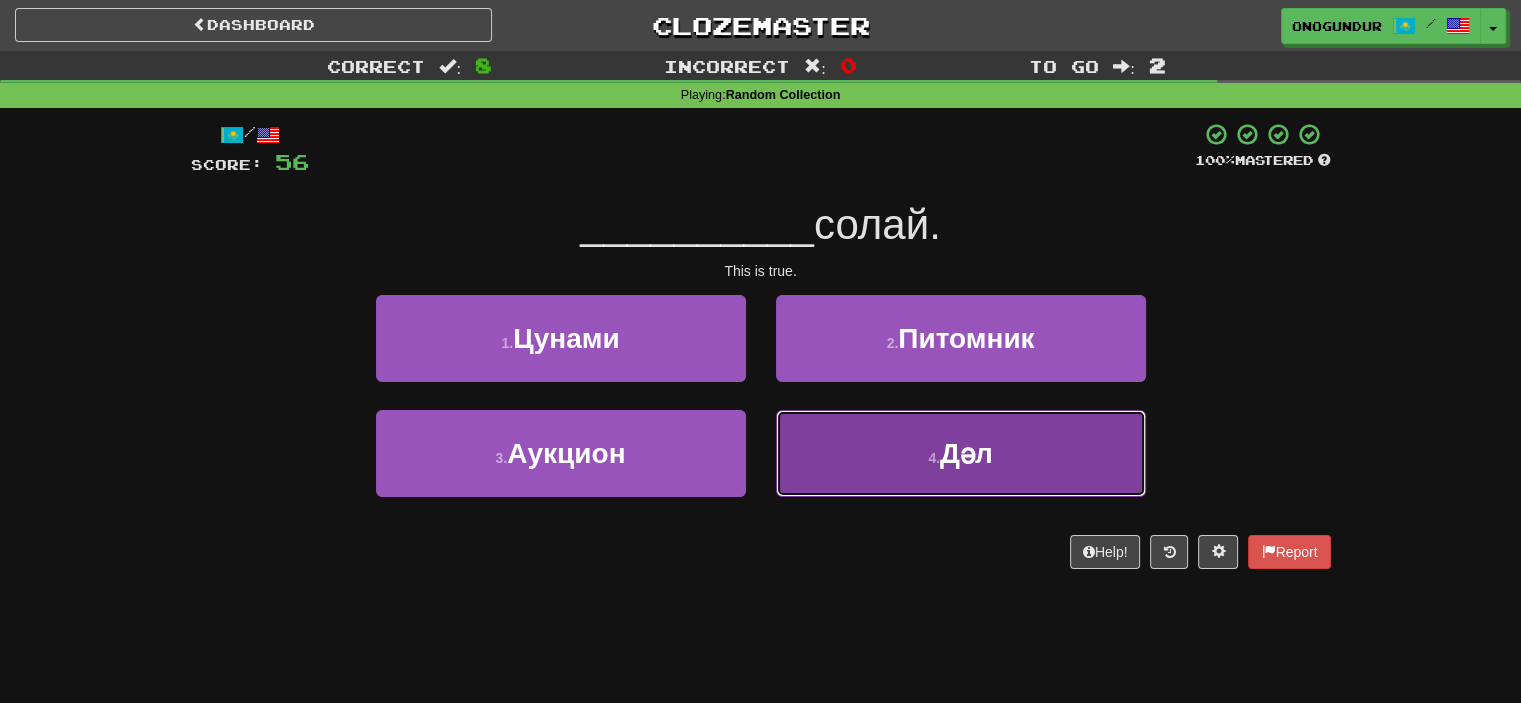 click on "4 .  Дәл" at bounding box center [961, 453] 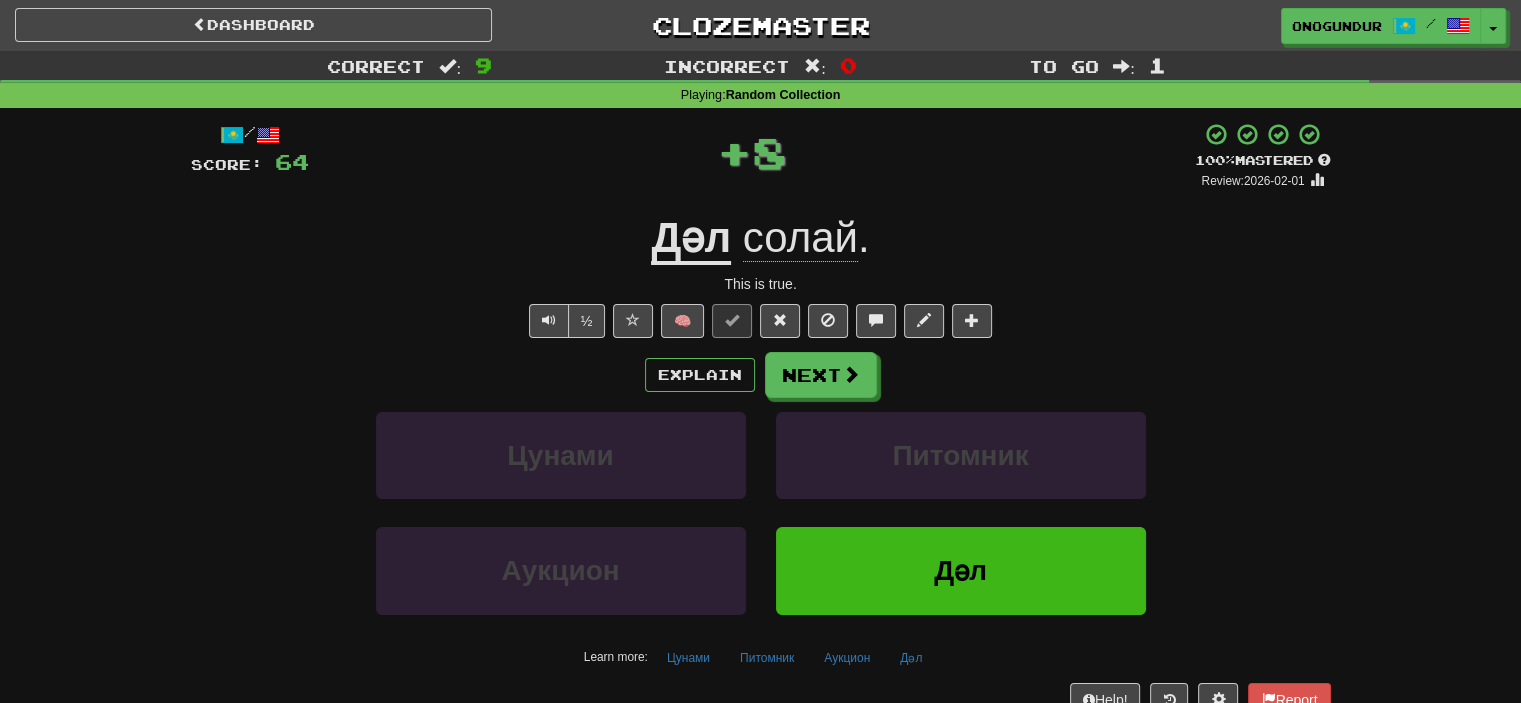 click on "Explain Next Цунами Питомник Аукцион Дәл Learn more: Цунами Питомник Аукцион Дәл" at bounding box center [761, 512] 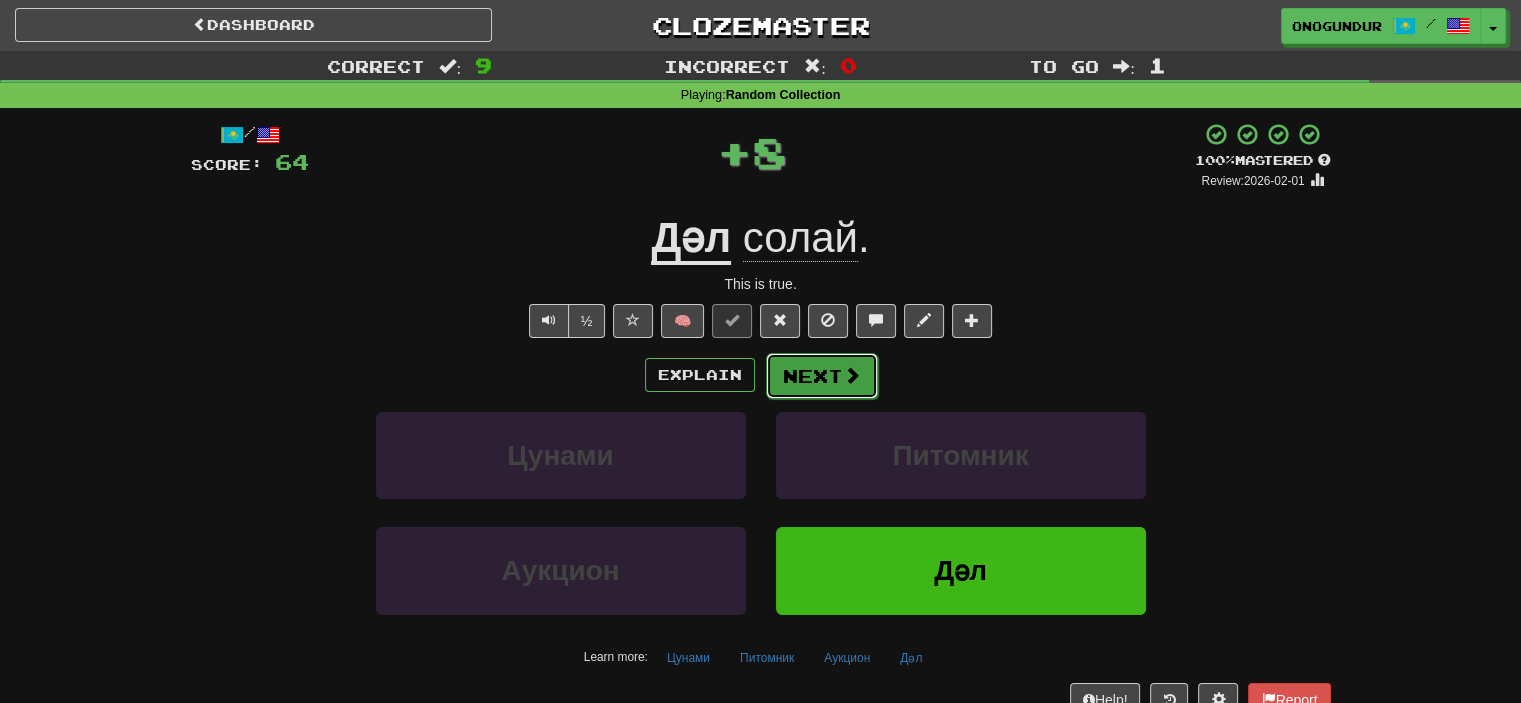 click on "Next" at bounding box center (822, 376) 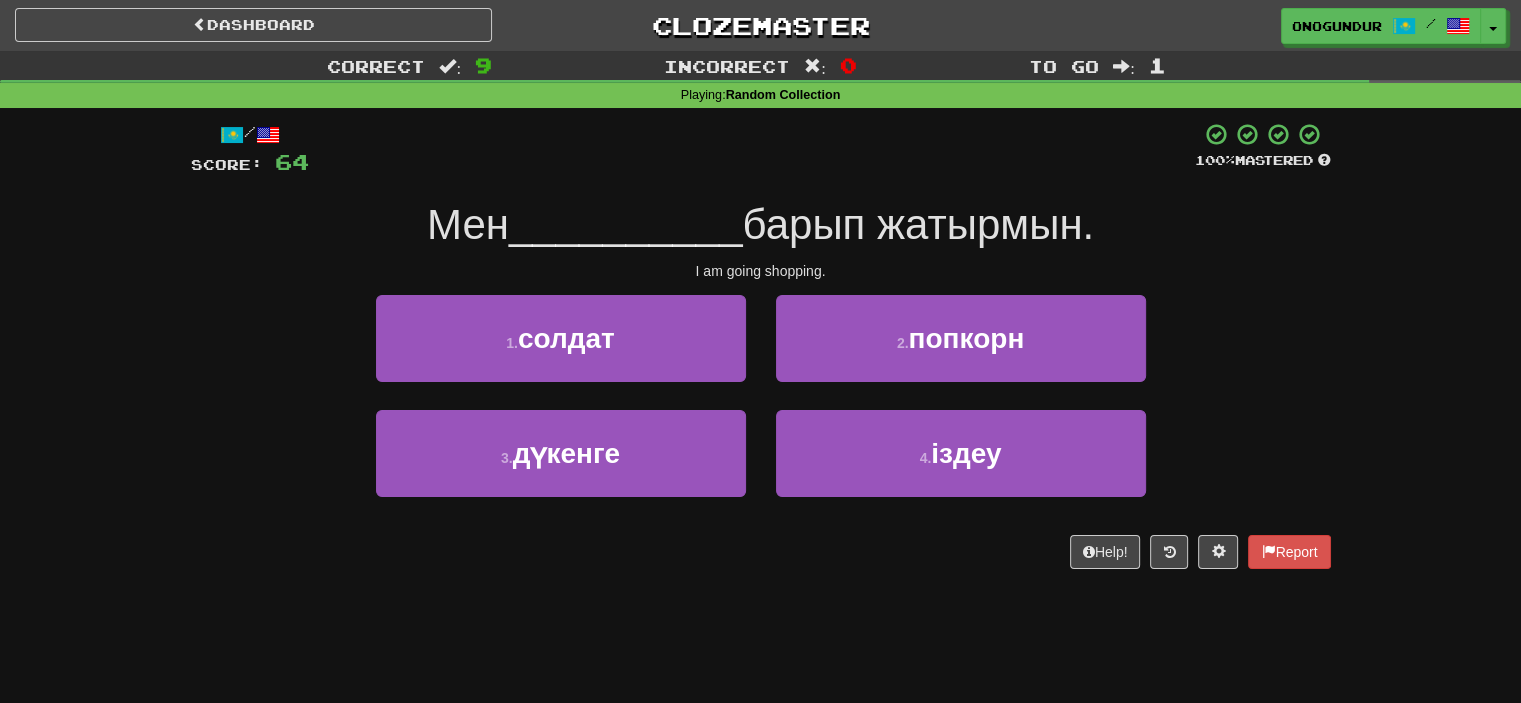 click on "/  Score:   64 100 %  Mastered Мен  __________  барып жатырмын. I am going shopping. 1 .  солдат 2 .  попкорн 3 .  дүкенге 4 .  іздеу  Help!  Report" at bounding box center [761, 352] 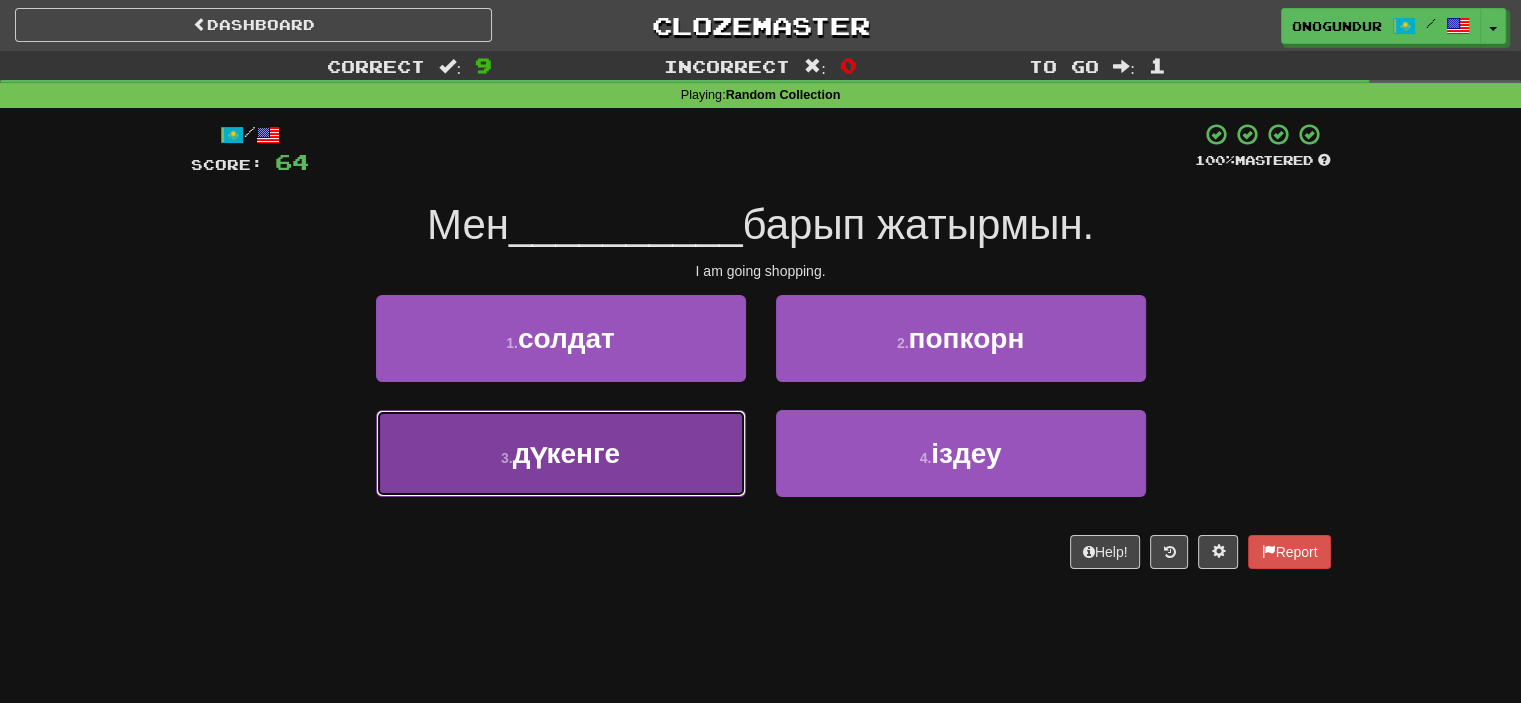 click on "3 .  дүкенге" at bounding box center [561, 453] 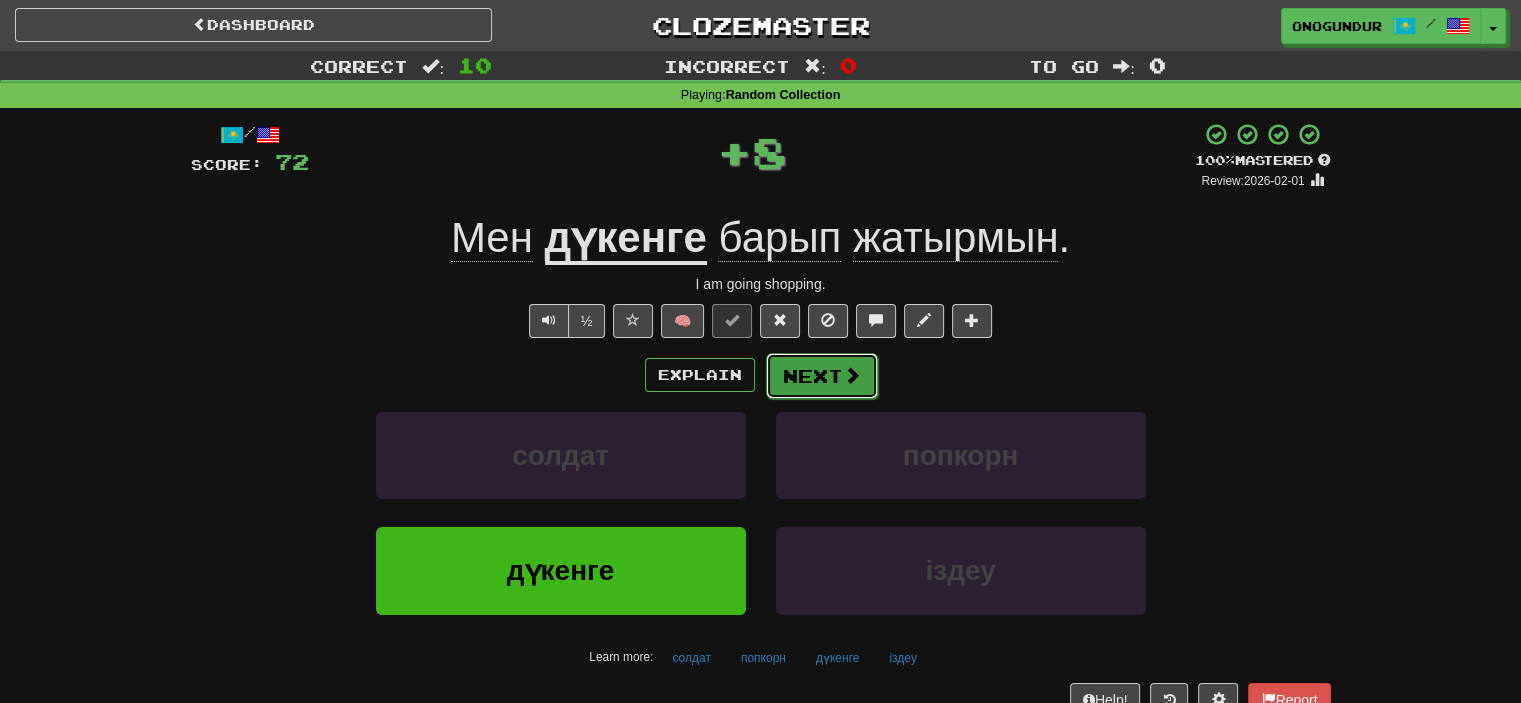click at bounding box center (852, 375) 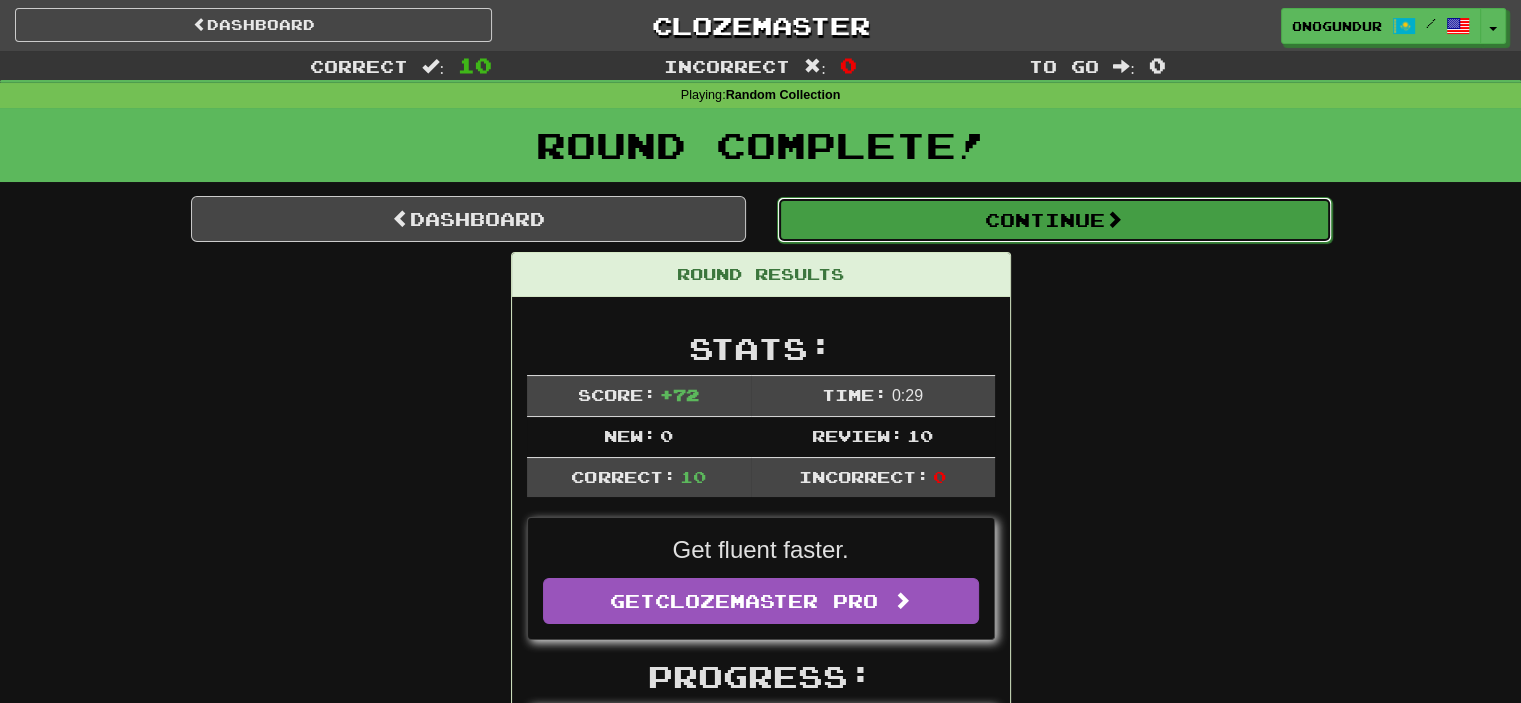 drag, startPoint x: 1205, startPoint y: 223, endPoint x: 1180, endPoint y: 241, distance: 30.805843 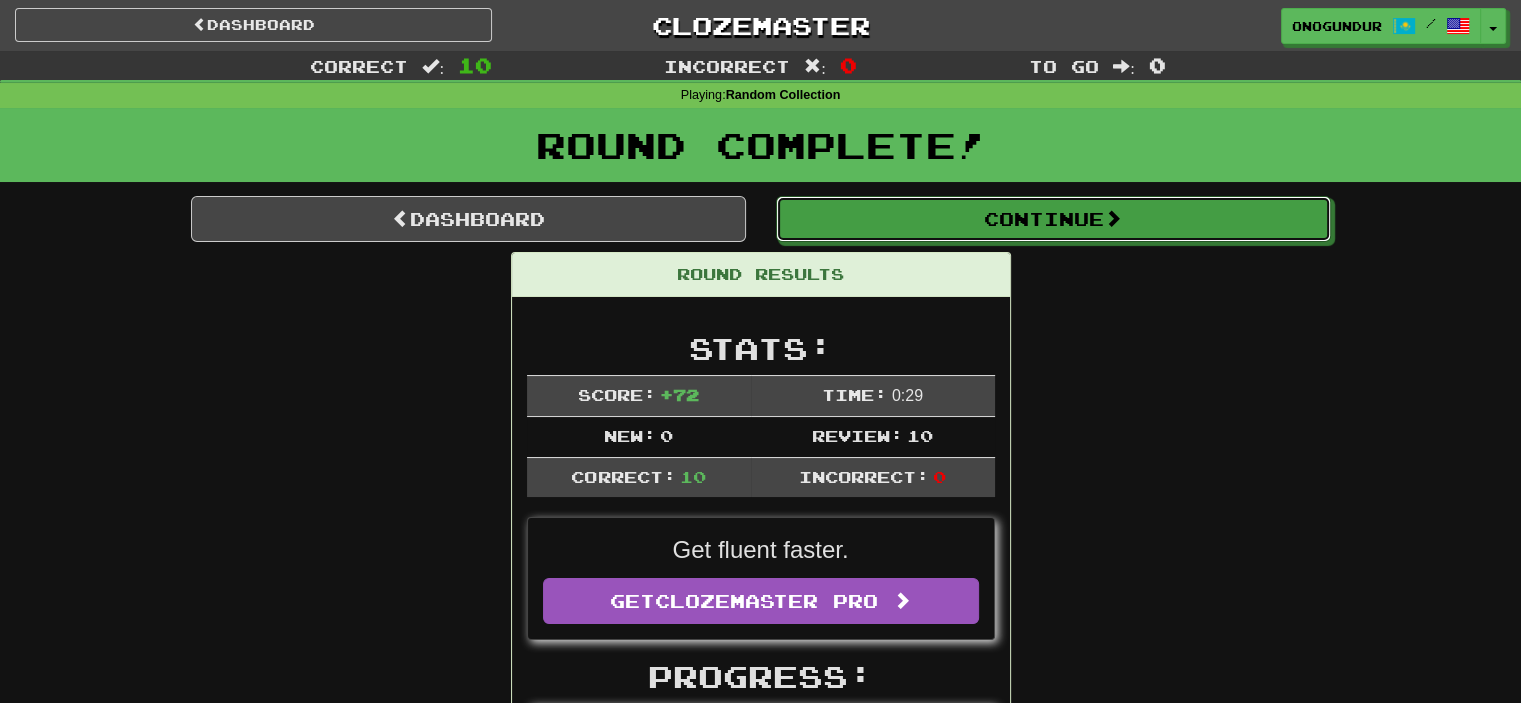 click on "Continue" at bounding box center (1053, 219) 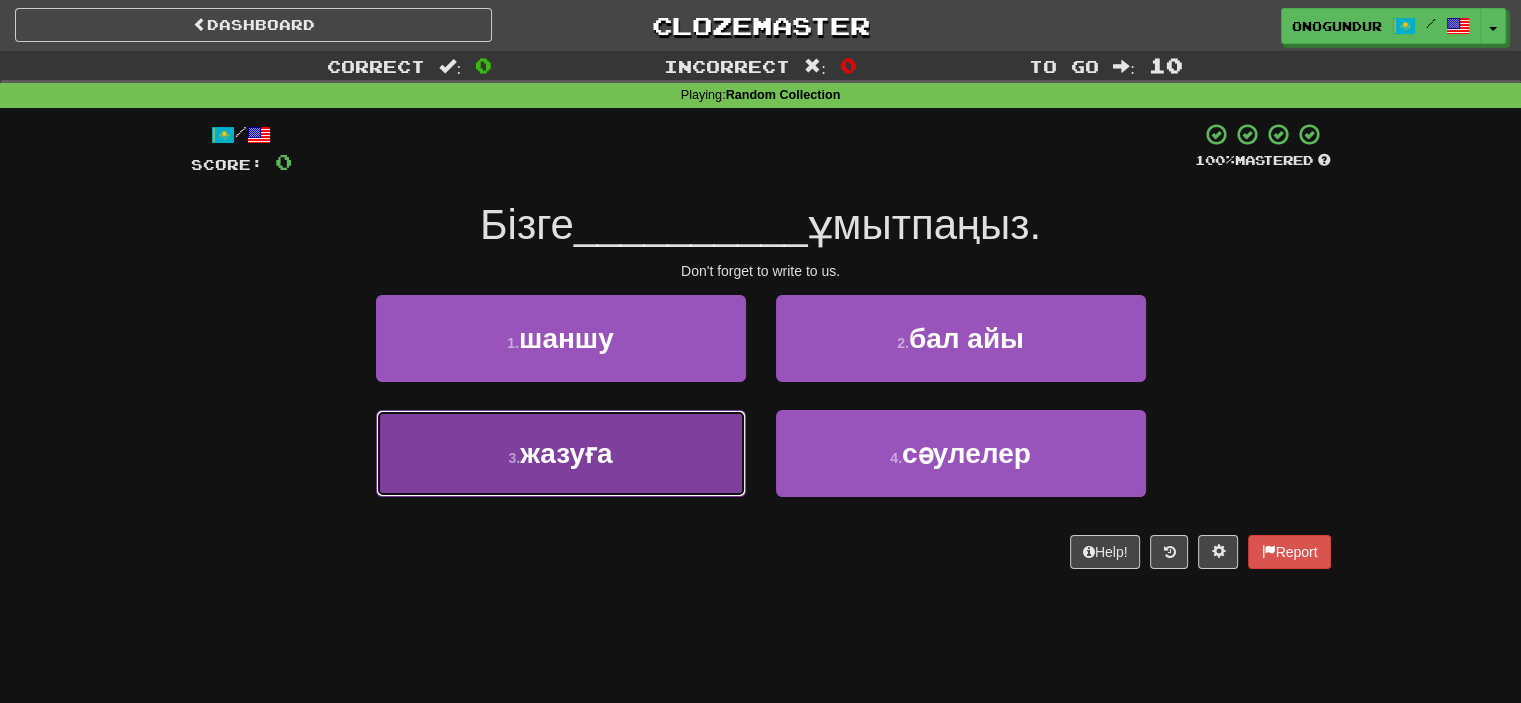 click on "3 .  жазуға" at bounding box center [561, 453] 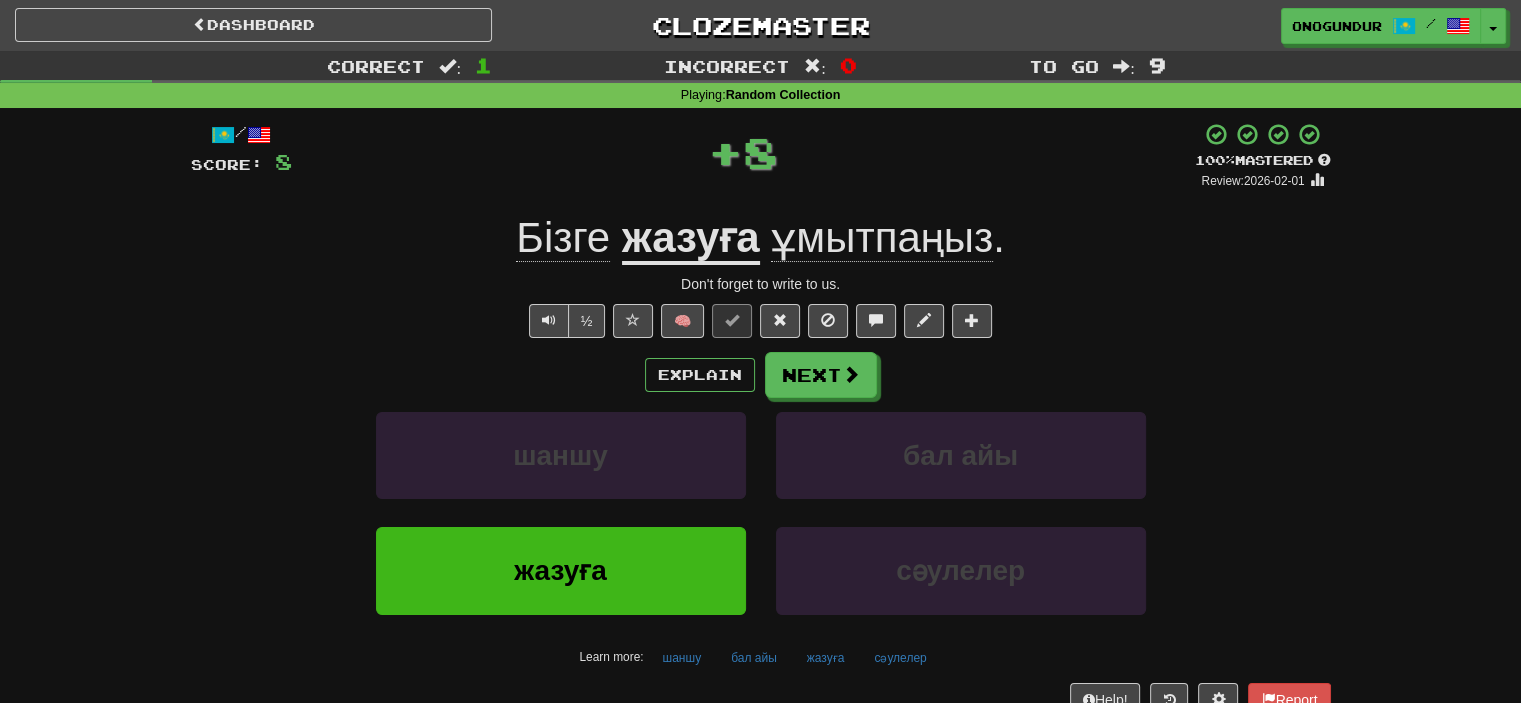 click on "/  Score:   8 + 8 100 %  Mastered Review:  2026-02-01 Бiзге   жазуға   ұмытпаңыз . Don't forget to write to us. ½ 🧠 Explain Next шаншу бал айы жазуға сәулелер Learn more: шаншу бал айы жазуға сәулелер  Help!  Report Sentence Source" at bounding box center [761, 435] 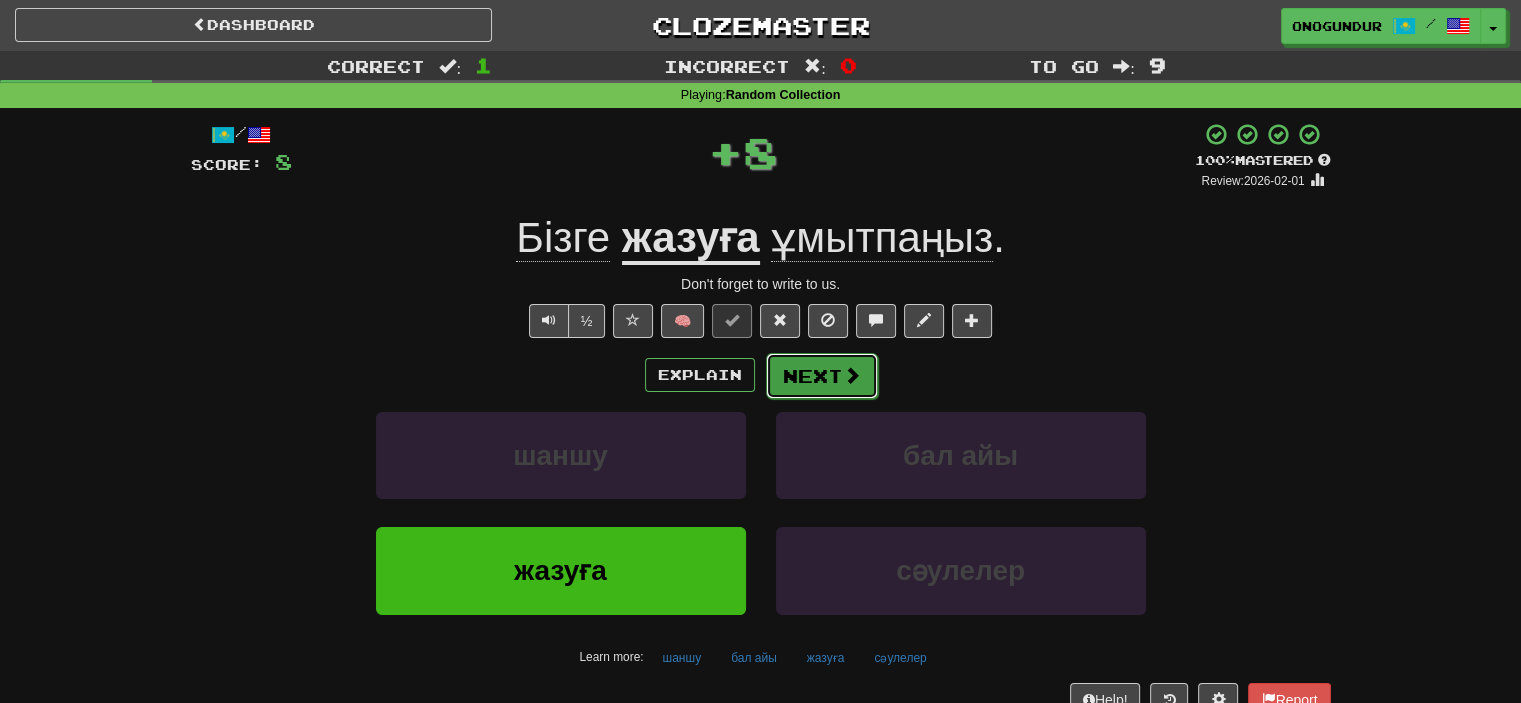 click on "Next" at bounding box center [822, 376] 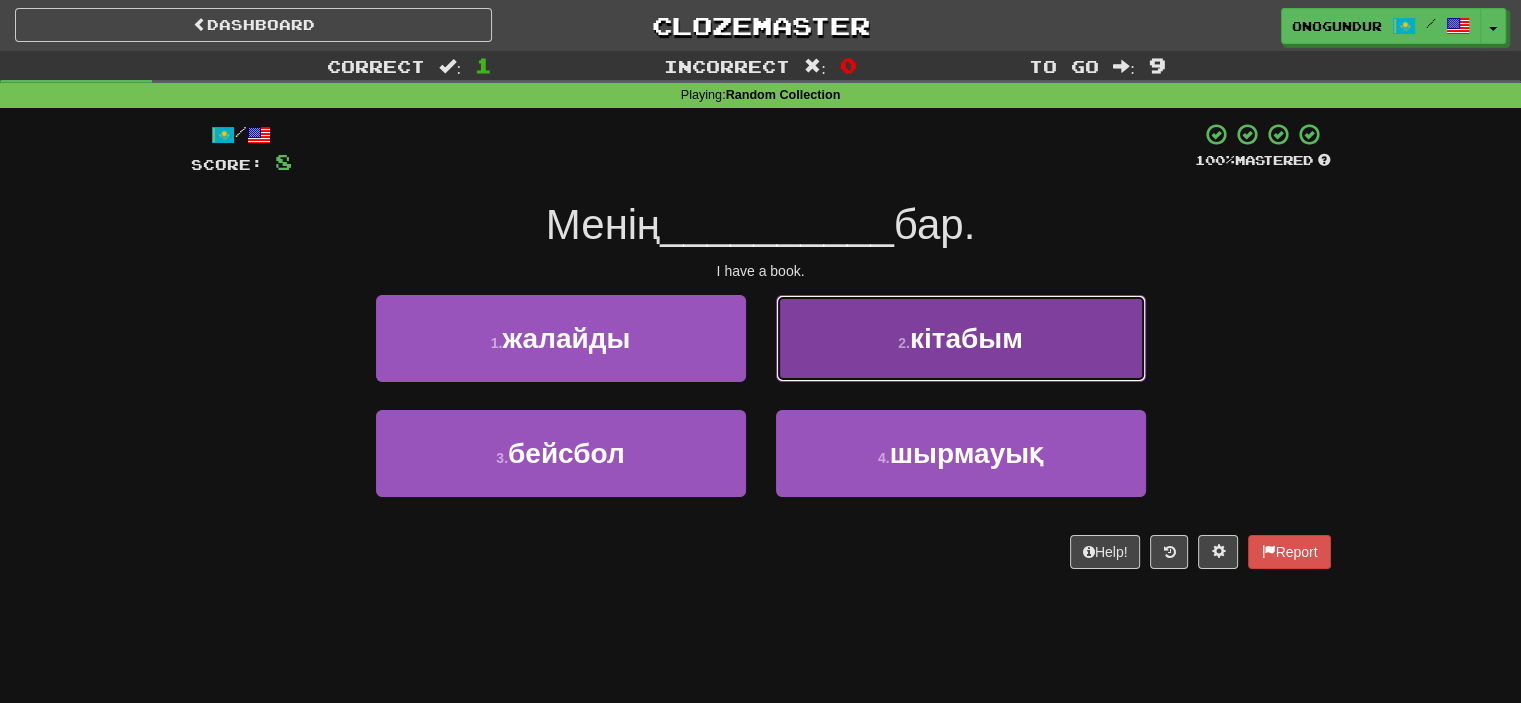 click on "кітабым" at bounding box center (966, 338) 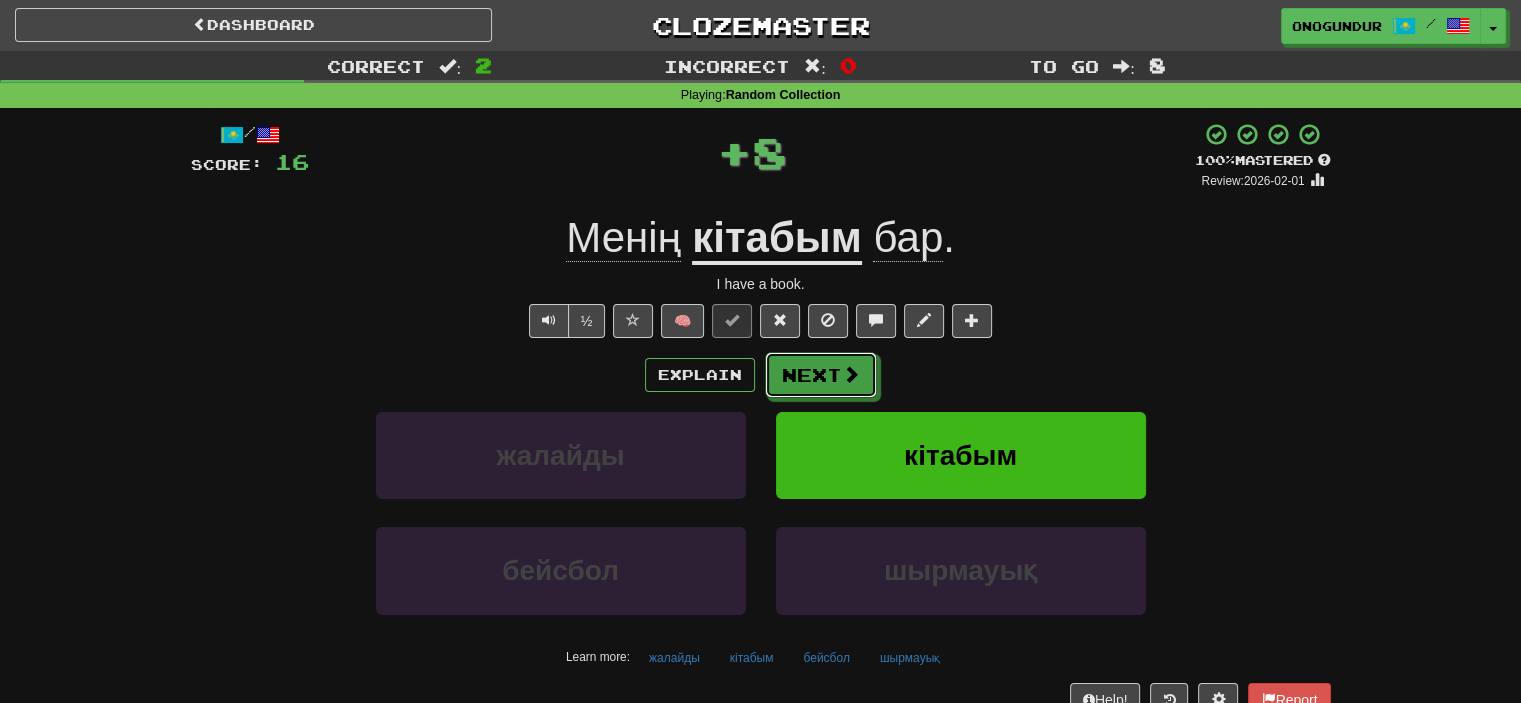 click at bounding box center [851, 374] 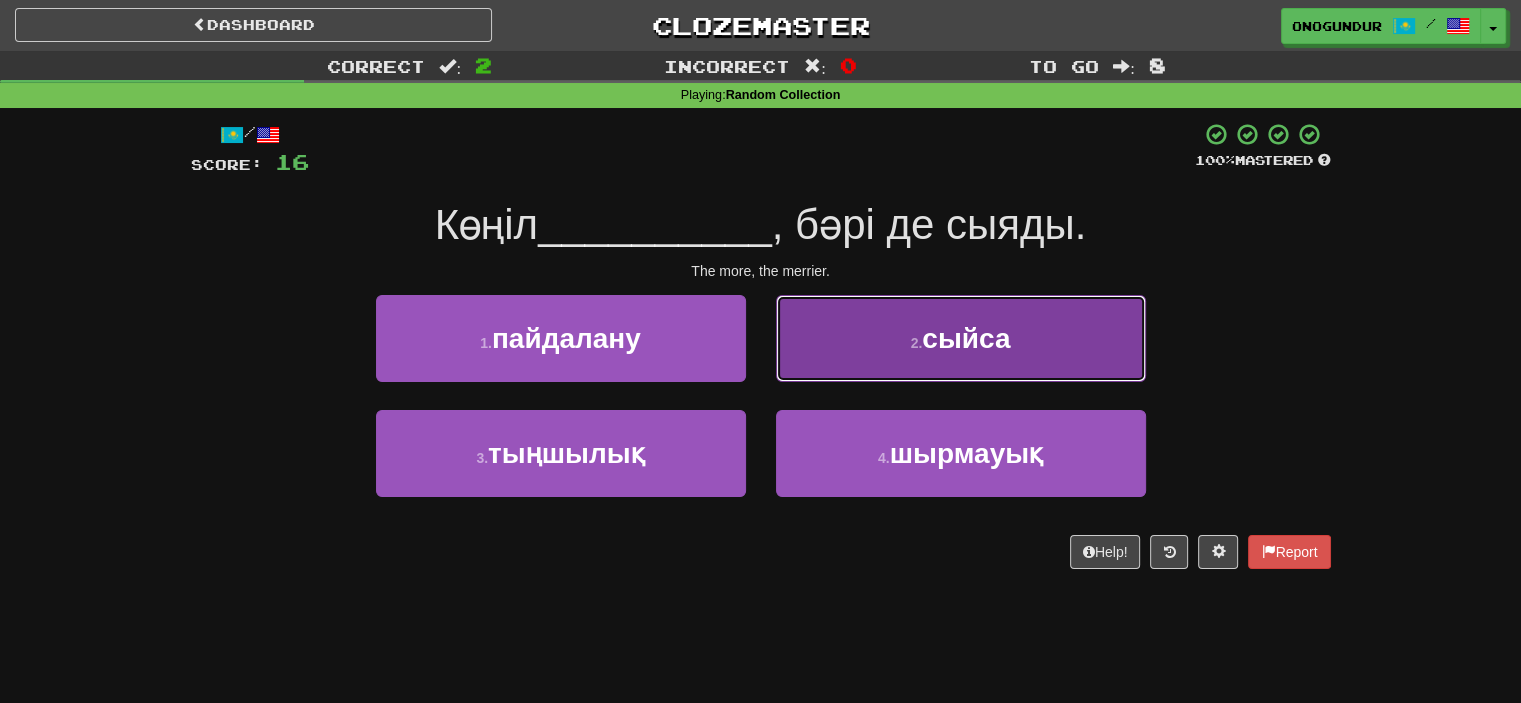 click on "2 .  сыйса" at bounding box center [961, 338] 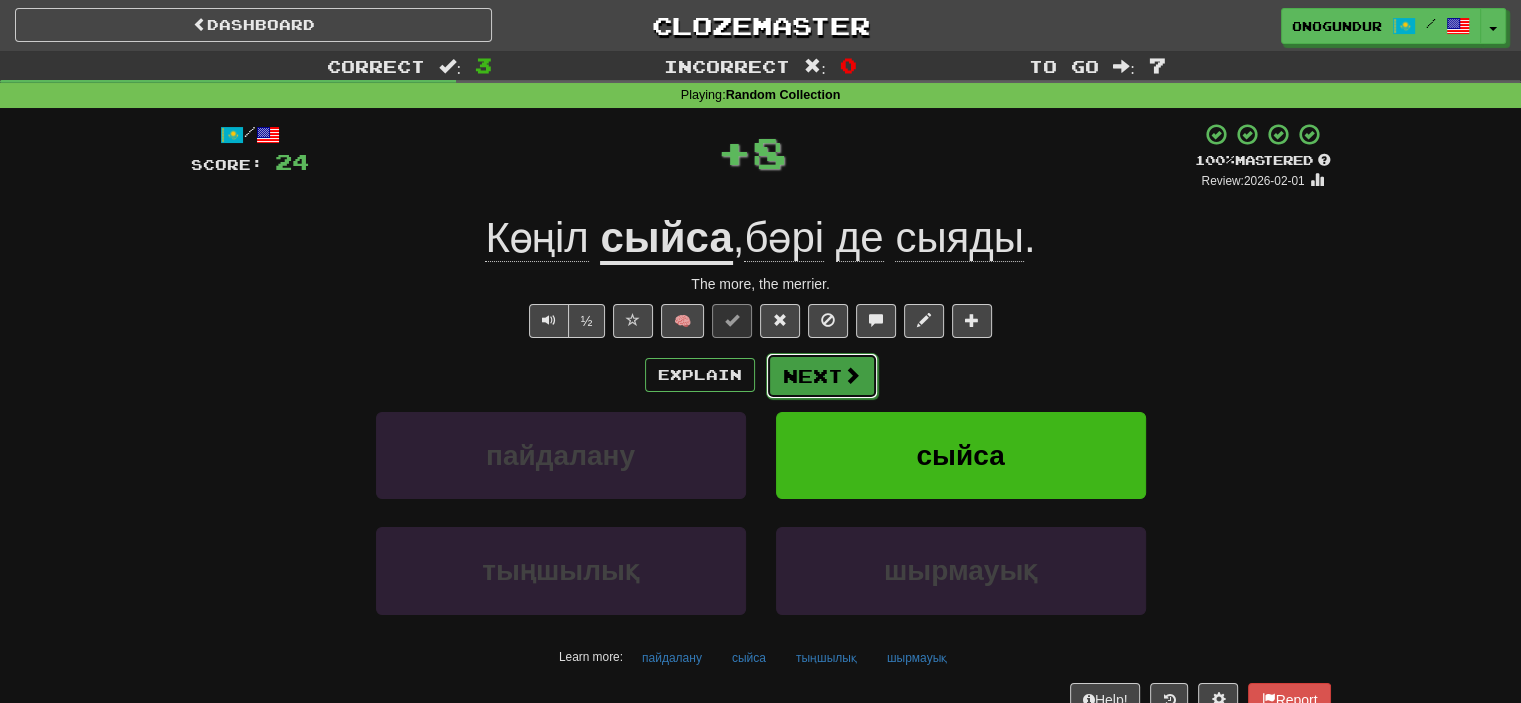 click on "Next" at bounding box center [822, 376] 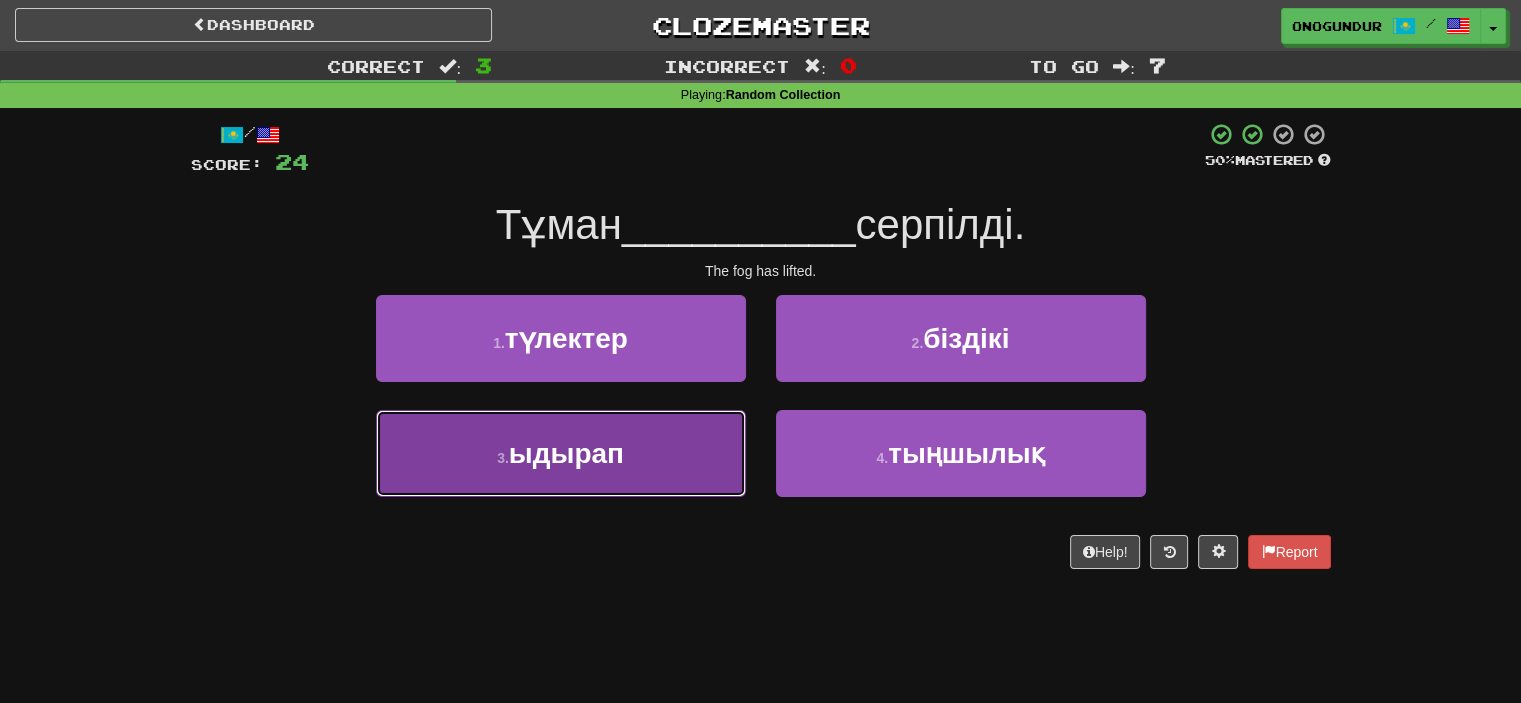 drag, startPoint x: 740, startPoint y: 459, endPoint x: 800, endPoint y: 421, distance: 71.021126 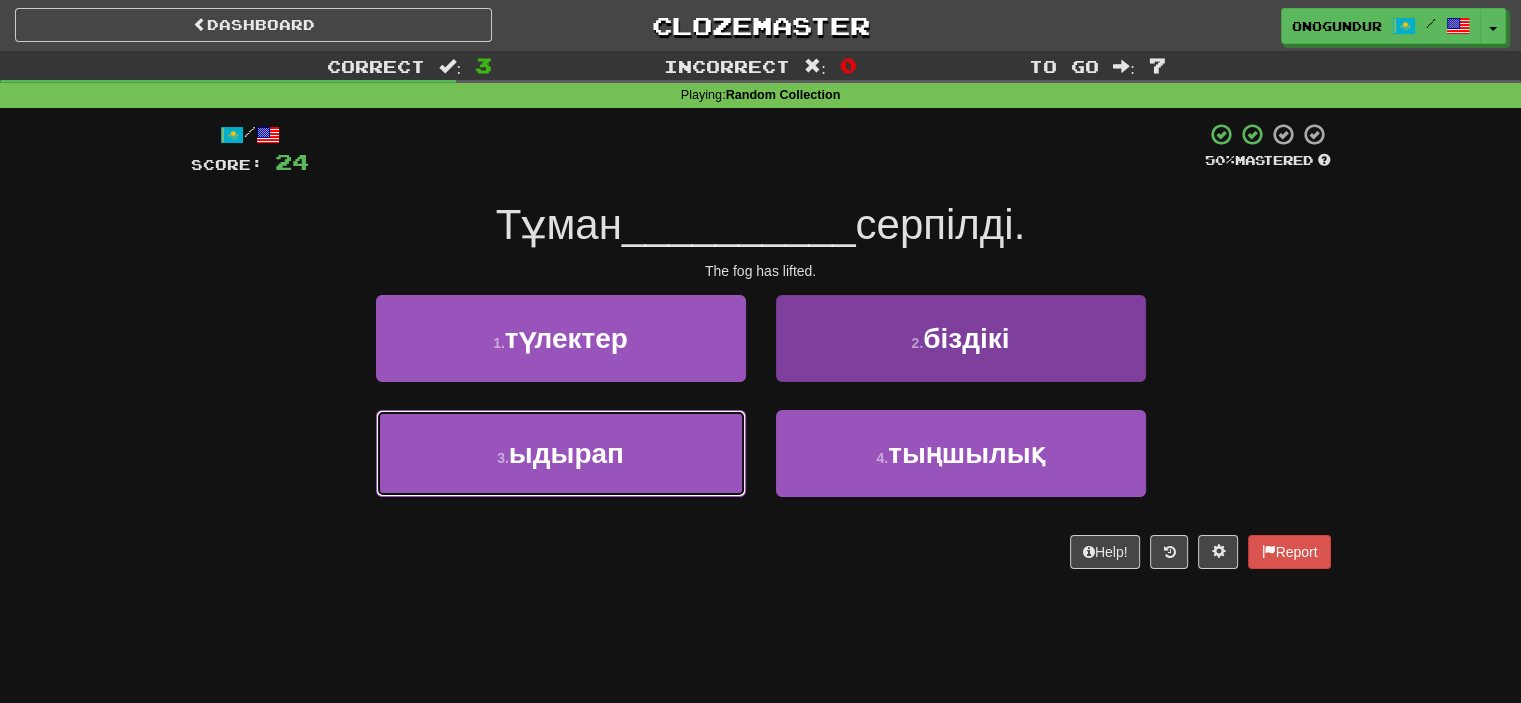 click on "3 .  ыдырап" at bounding box center [561, 453] 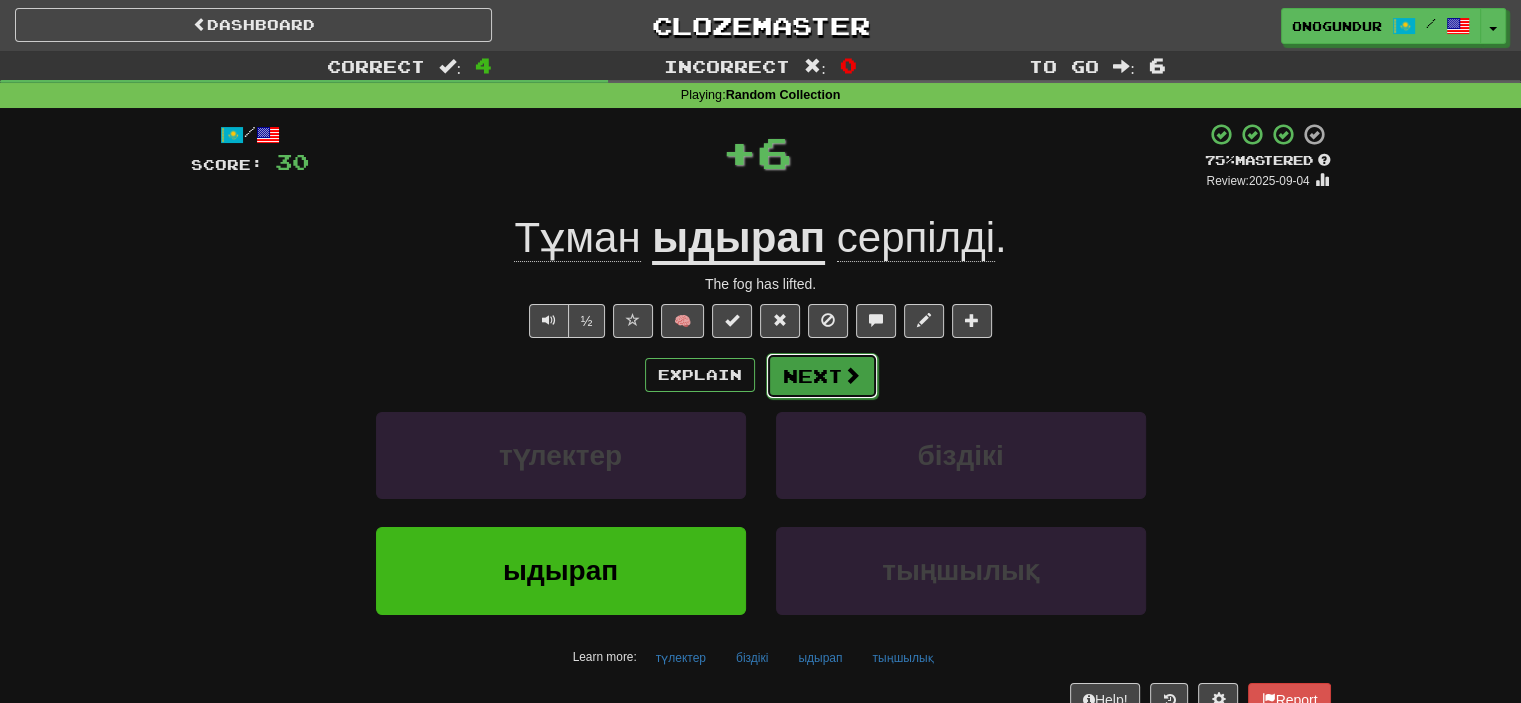 click on "Next" at bounding box center [822, 376] 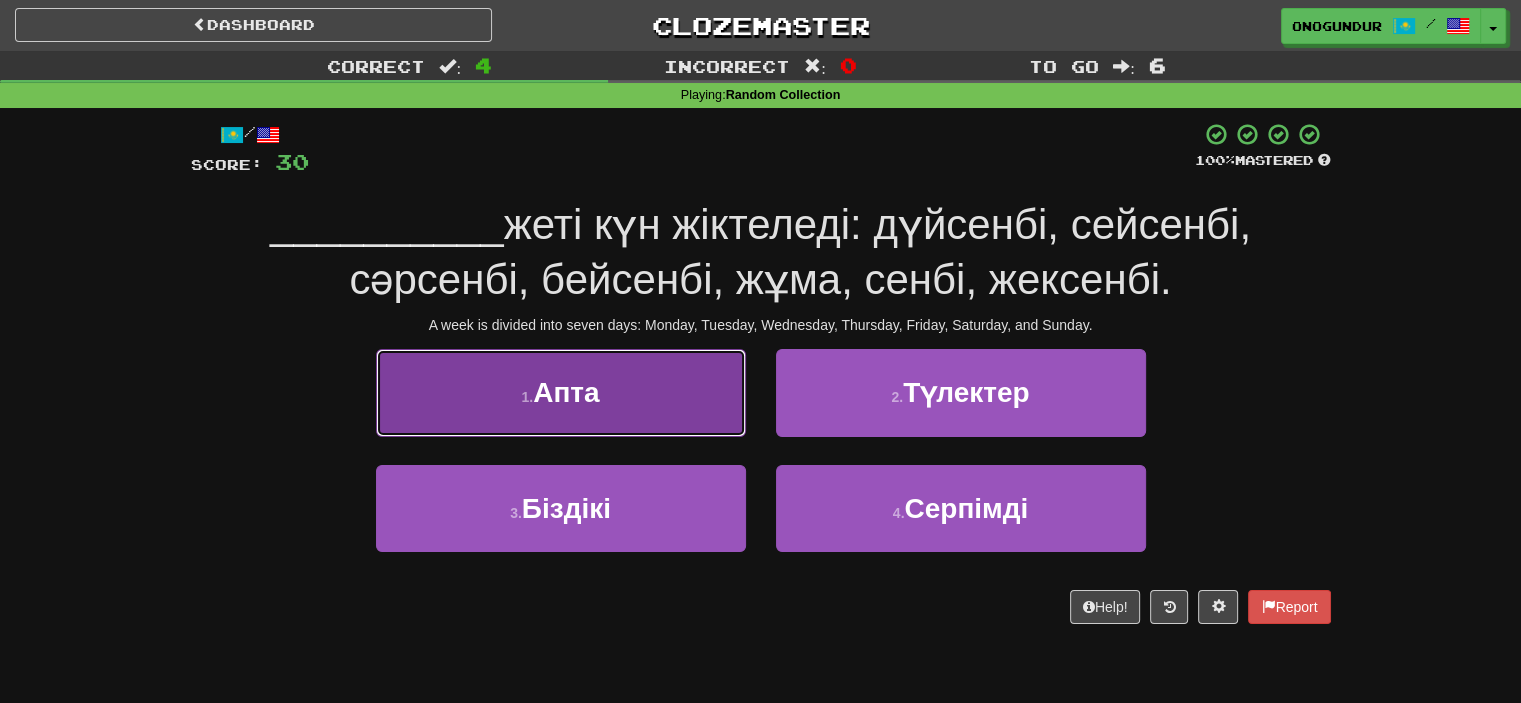 click on "1 .  Апта" at bounding box center (561, 392) 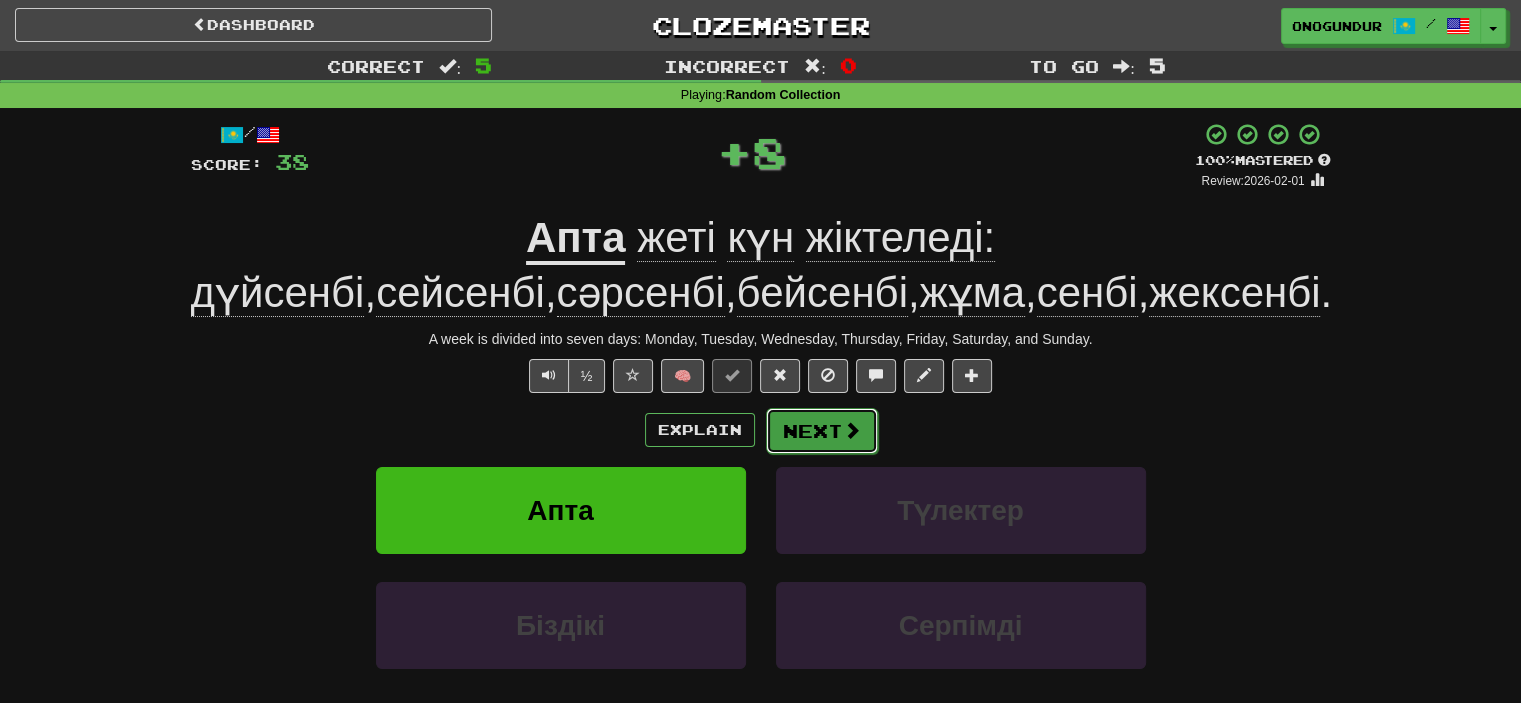 click on "Next" at bounding box center (822, 431) 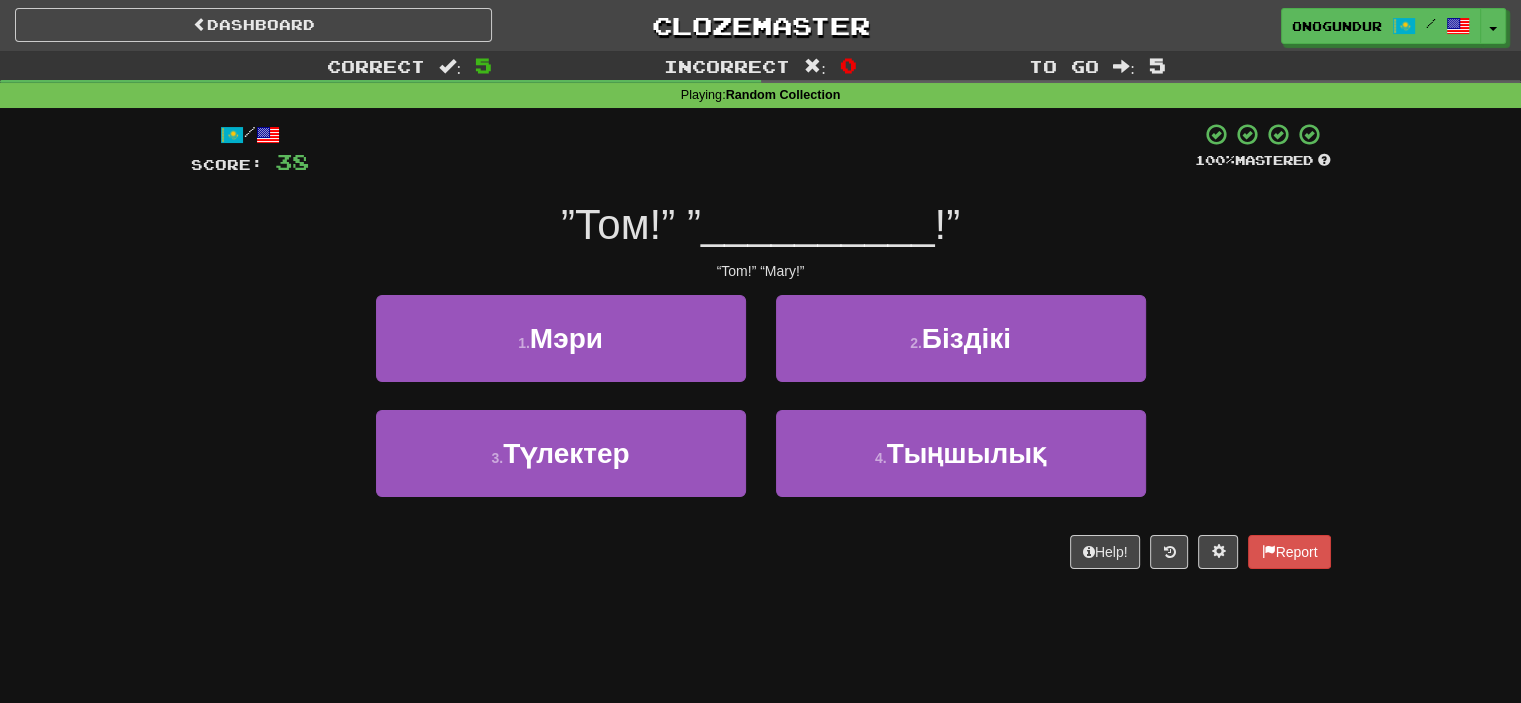 click on "Dashboard
Clozemaster
onogundur
/
Toggle Dropdown
Dashboard
Leaderboard
Activity Feed
Notifications
Profile
Discussions
Azərbaycanca
/
English
Streak:
20
Review:
2,955
Points Today: 0
Català
/
English
Streak:
0
Review:
10
Points Today: 0
Deutsch
/
English
Streak:
0
Review:
1,979
Points Today: 0
Español
/
English
Streak:
1
Review:
1,413
Points Today: 0
Esperanto
/
English
Streak:
0
Review:
1,035
Points Today: 0
Français
/
English
Streak:
0
Review:
19
Points Today: 0
Hrvatski
/
English
Streak:
0
Review:
278
Points Today: 0
Íslenska
/" at bounding box center (760, 351) 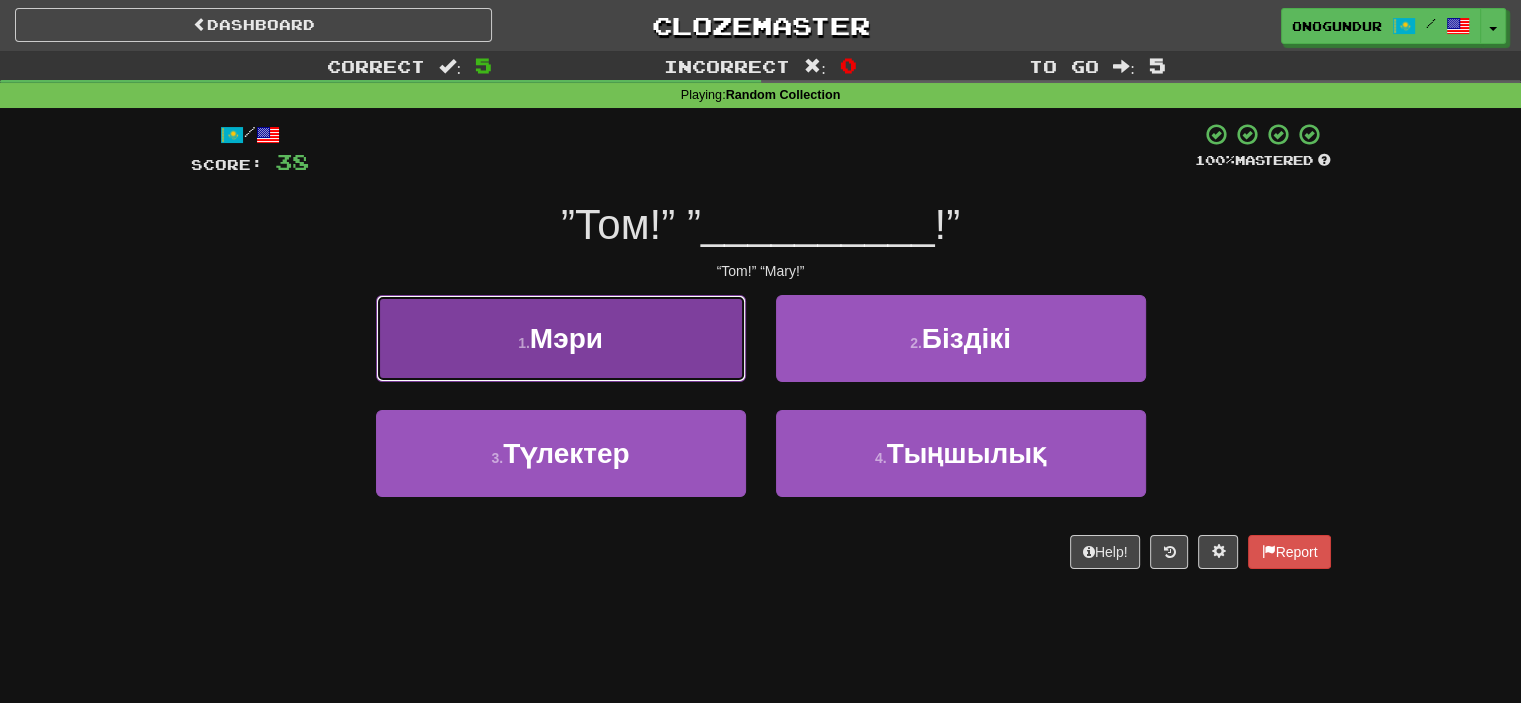 click on "1 .  Мэри" at bounding box center [561, 338] 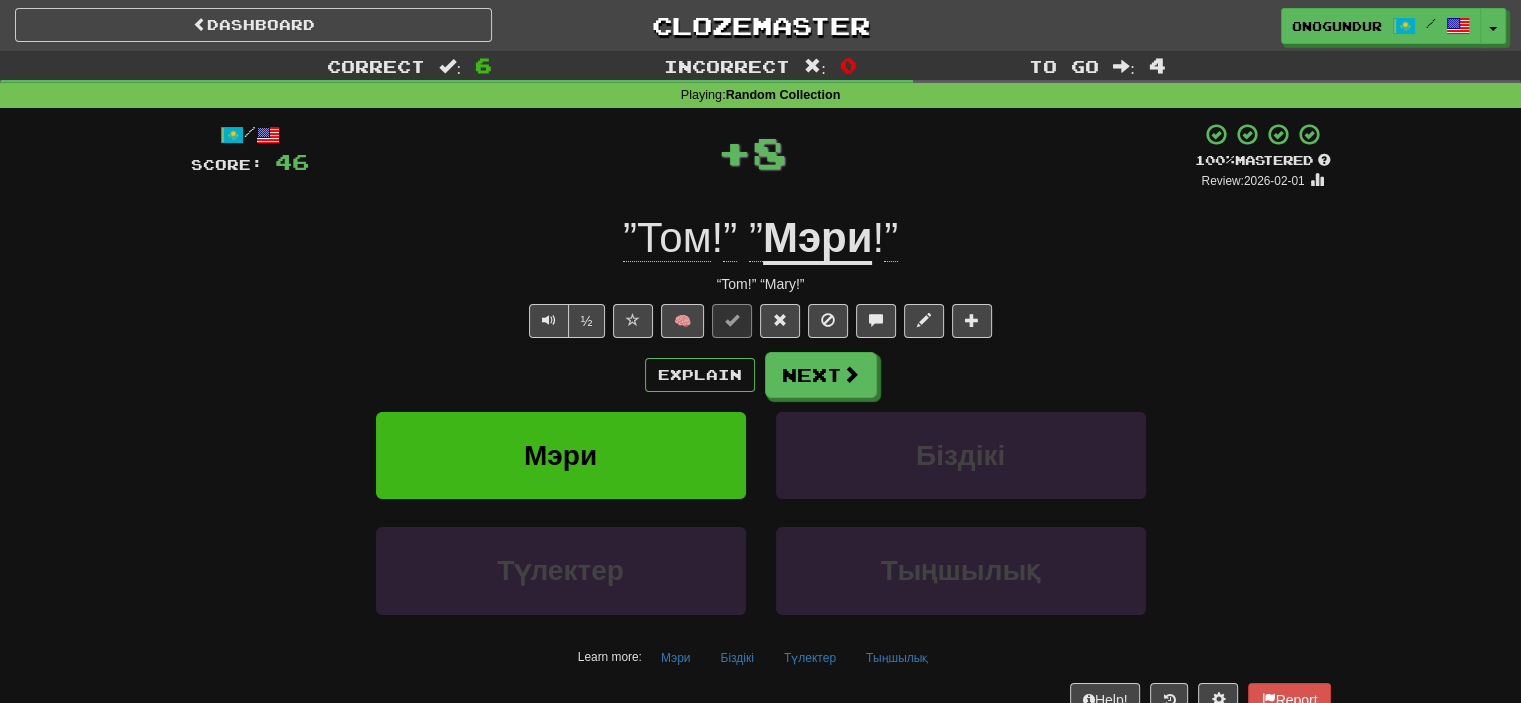 click on "Explain Next Мэри Біздікі Түлектер Тыңшылық Learn more: Мэри Біздікі Түлектер Тыңшылық" at bounding box center (761, 512) 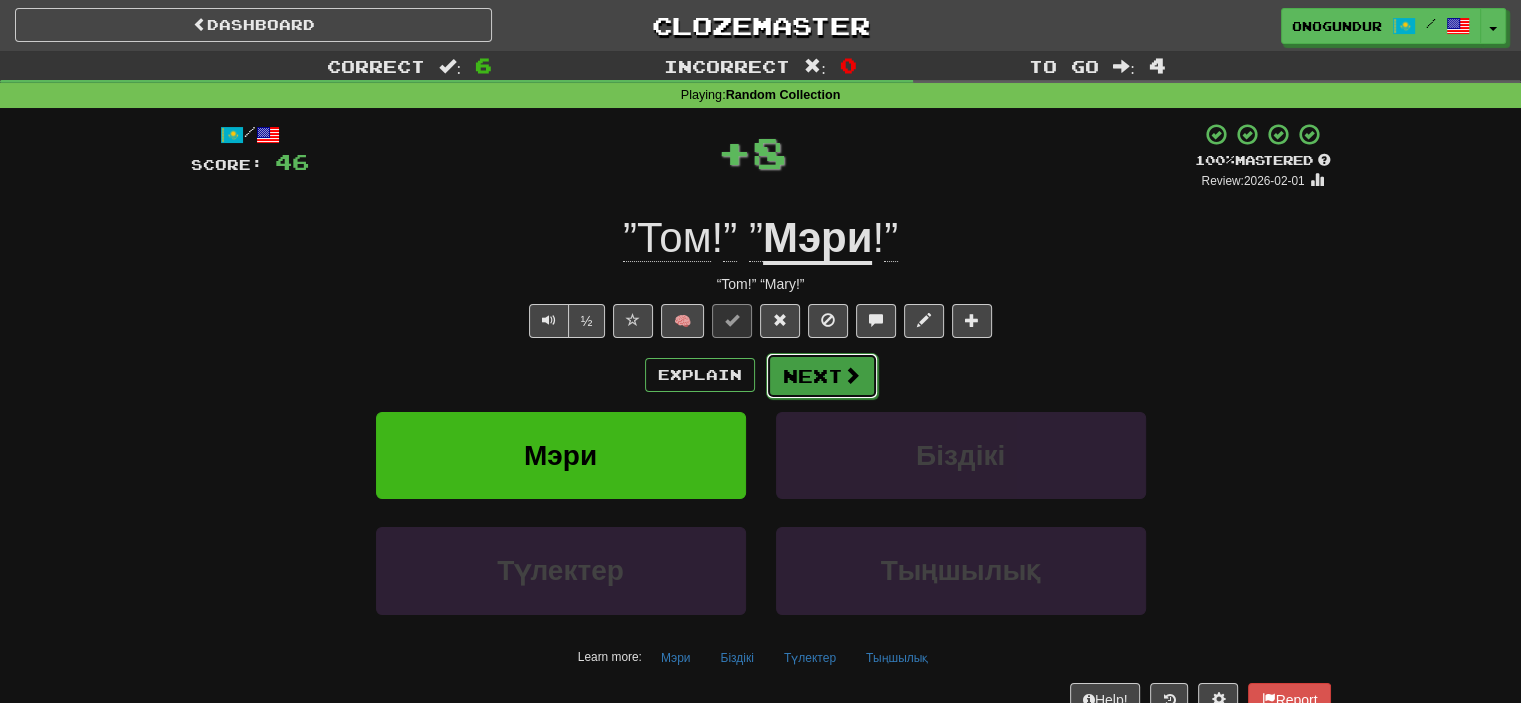 click on "Next" at bounding box center [822, 376] 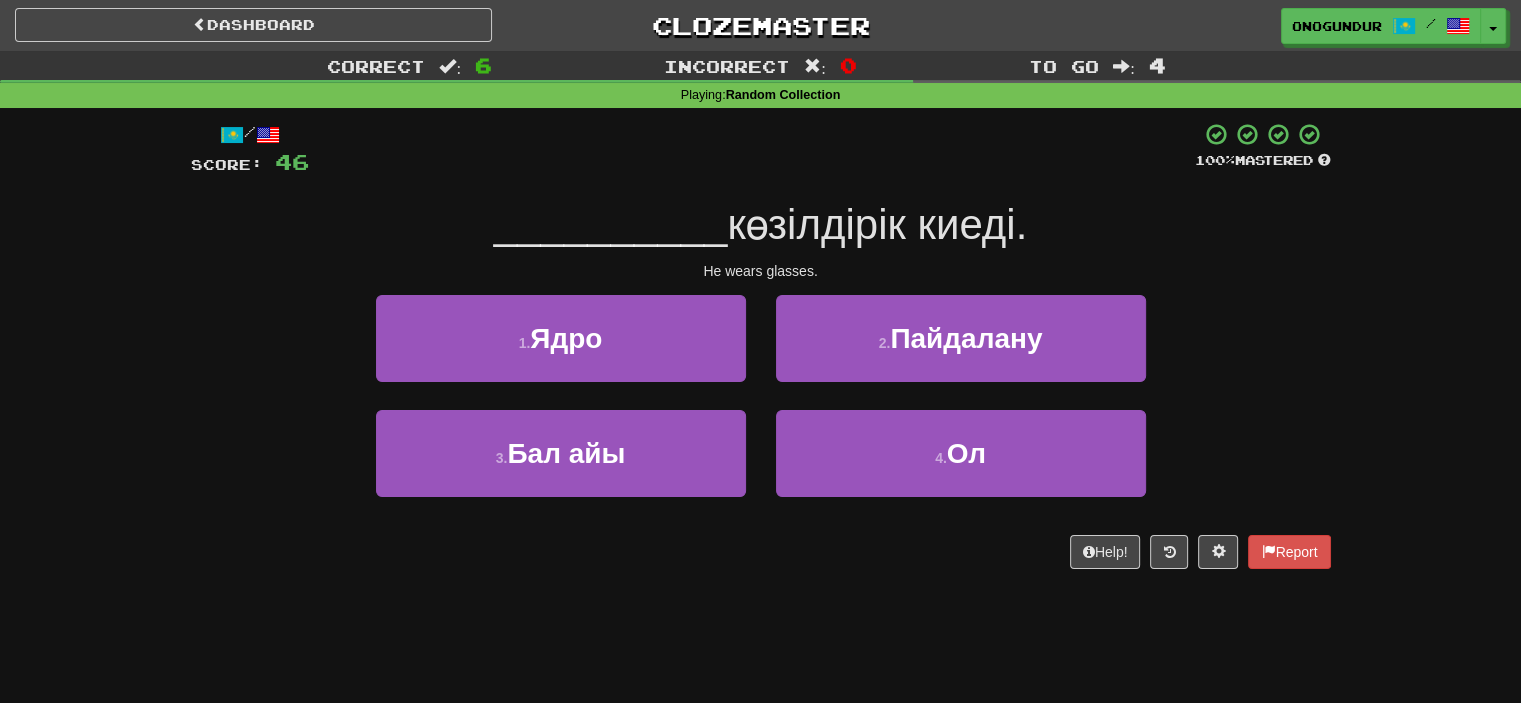 click on "/  Score:   46 100 %  Mastered __________  көзілдірік киеді. He wears glasses. 1 .  Ядро 2 .  Пайдалану 3 .  Бал айы 4 .  Ол  Help!  Report" at bounding box center (761, 352) 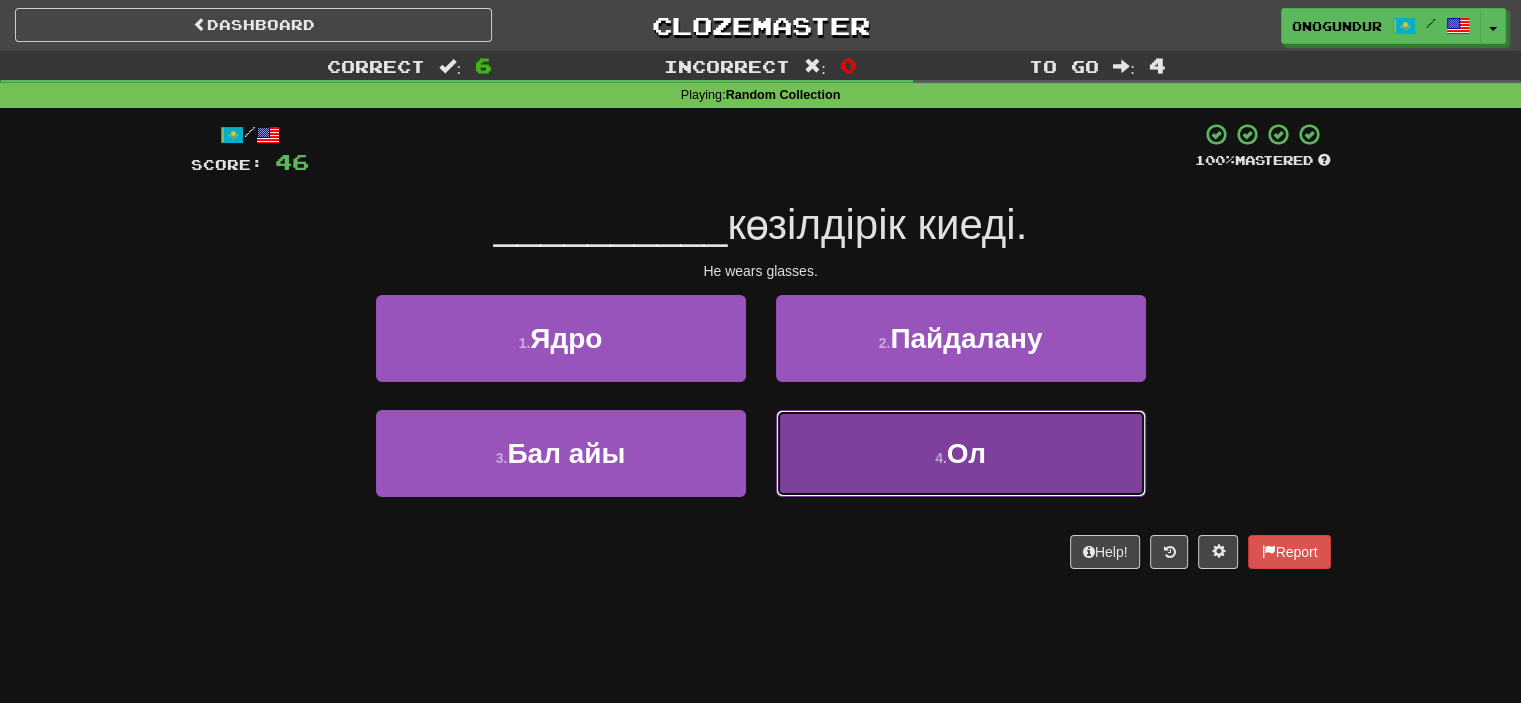 click on "4 .  Ол" at bounding box center (961, 453) 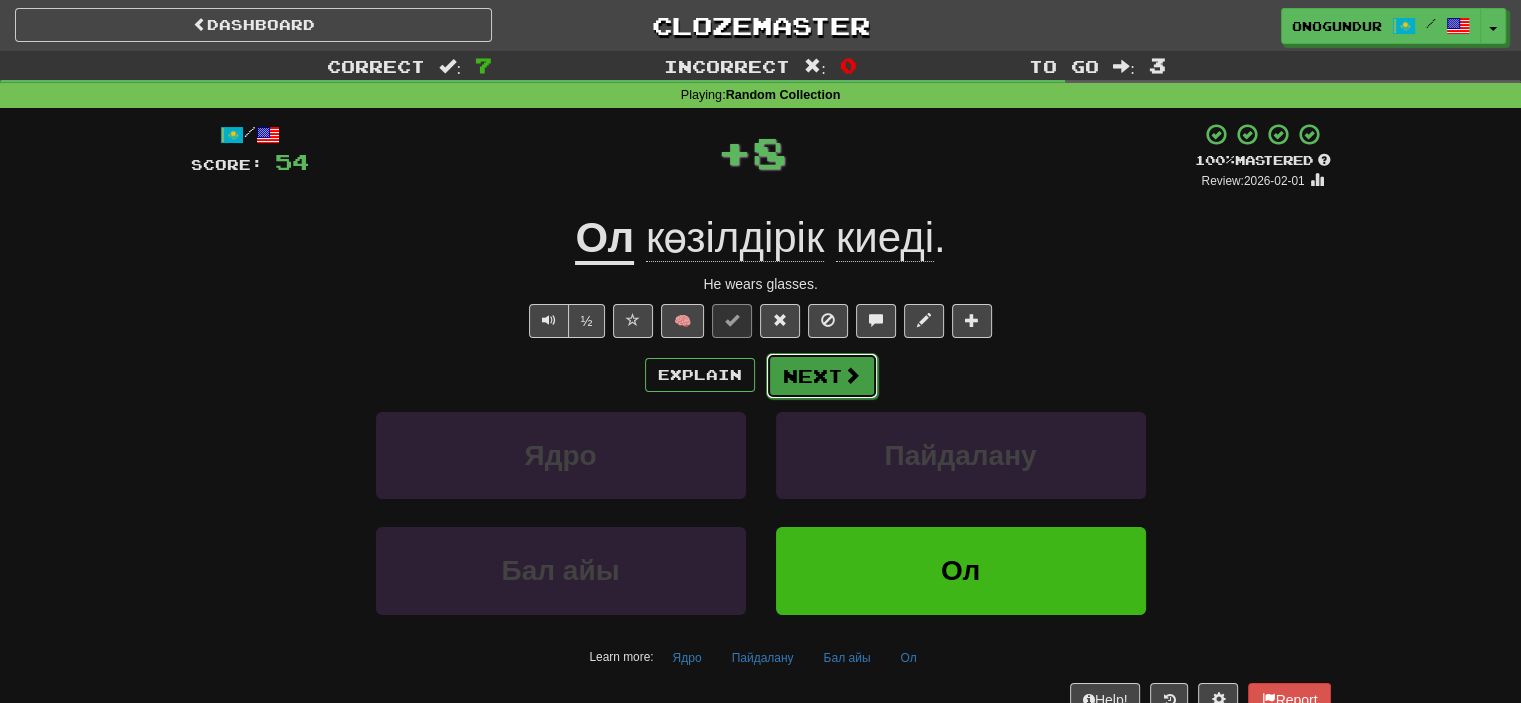 click on "Next" at bounding box center [822, 376] 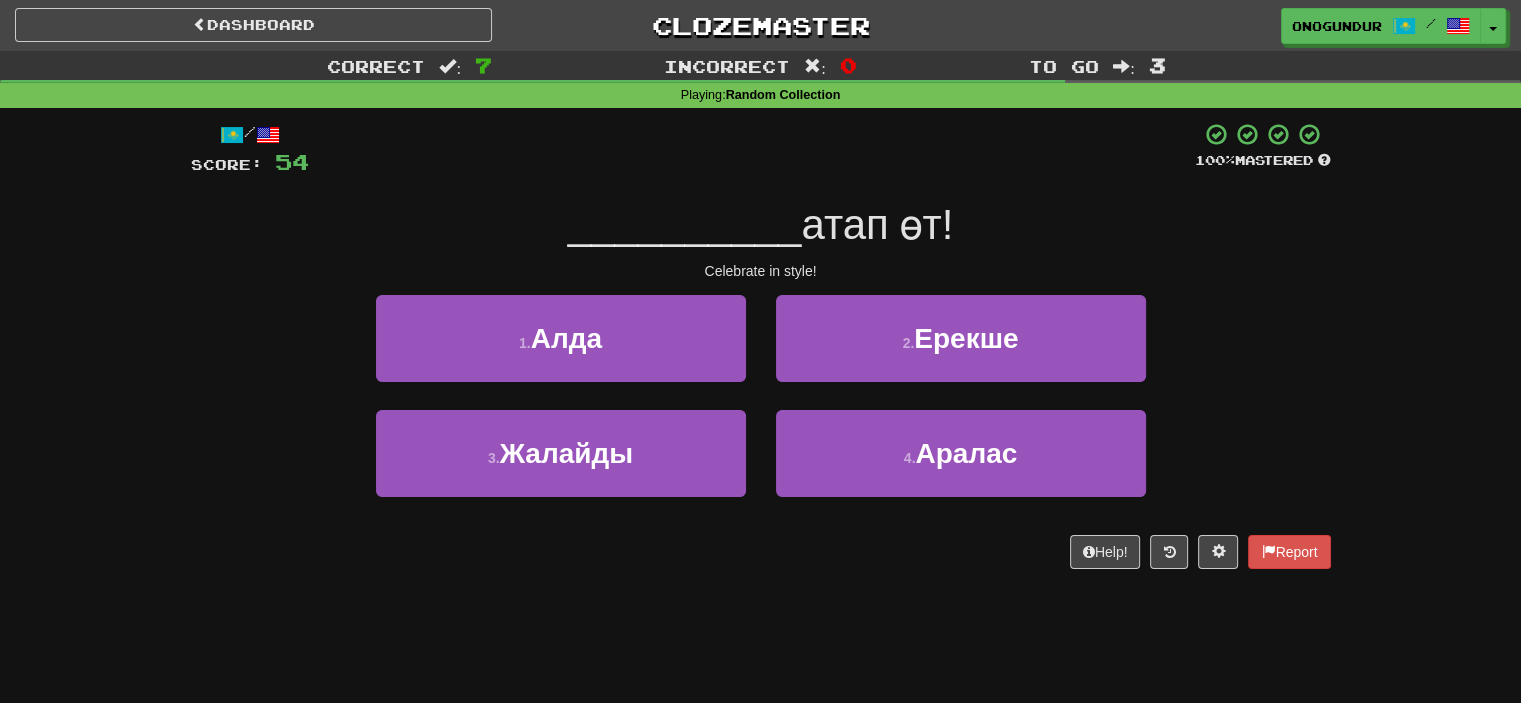 click on "Dashboard
Clozemaster
onogundur
/
Toggle Dropdown
Dashboard
Leaderboard
Activity Feed
Notifications
Profile
Discussions
Azərbaycanca
/
English
Streak:
20
Review:
2,955
Points Today: 0
Català
/
English
Streak:
0
Review:
10
Points Today: 0
Deutsch
/
English
Streak:
0
Review:
1,979
Points Today: 0
Español
/
English
Streak:
1
Review:
1,413
Points Today: 0
Esperanto
/
English
Streak:
0
Review:
1,035
Points Today: 0
Français
/
English
Streak:
0
Review:
19
Points Today: 0
Hrvatski
/
English
Streak:
0
Review:
278
Points Today: 0
Íslenska
/" at bounding box center (760, 351) 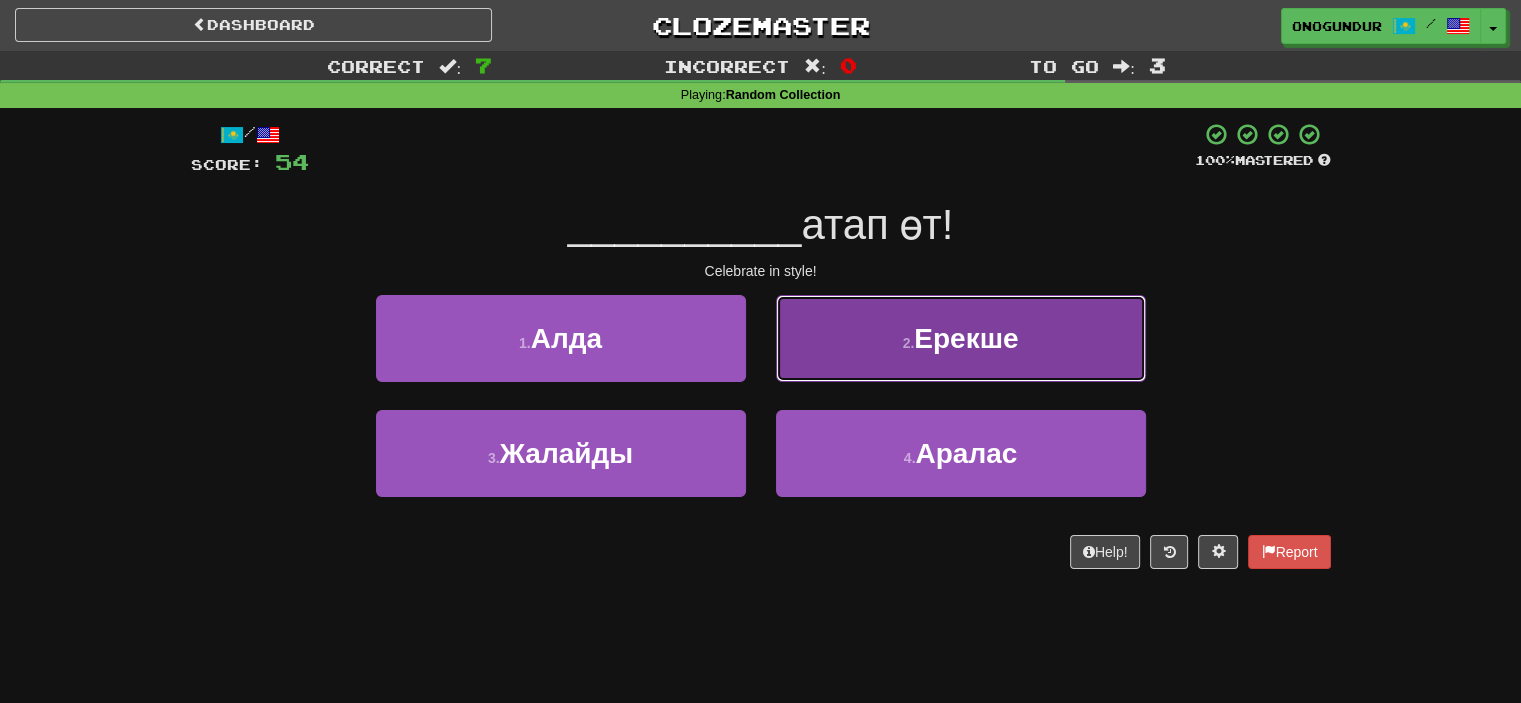 click on "2 .  Ерекше" at bounding box center [961, 338] 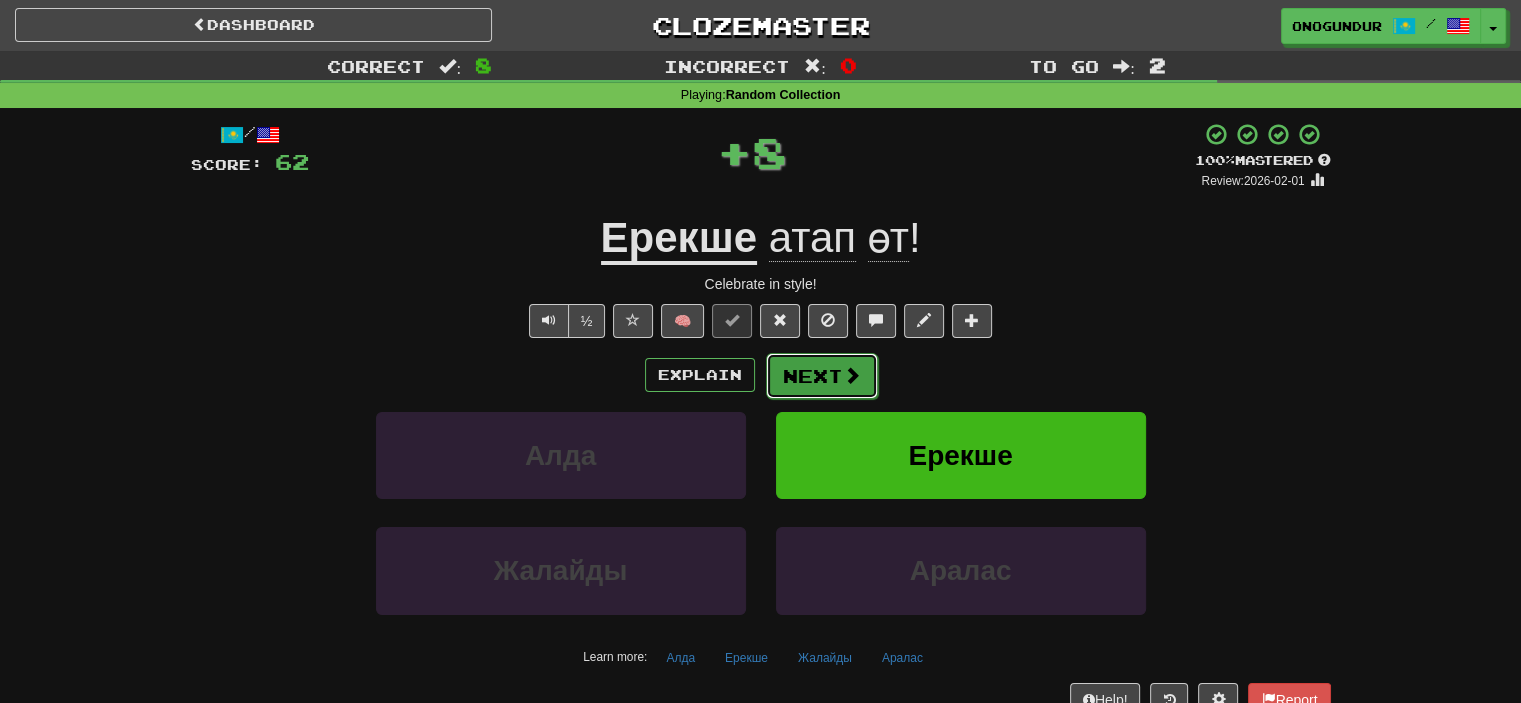 click on "Next" at bounding box center (822, 376) 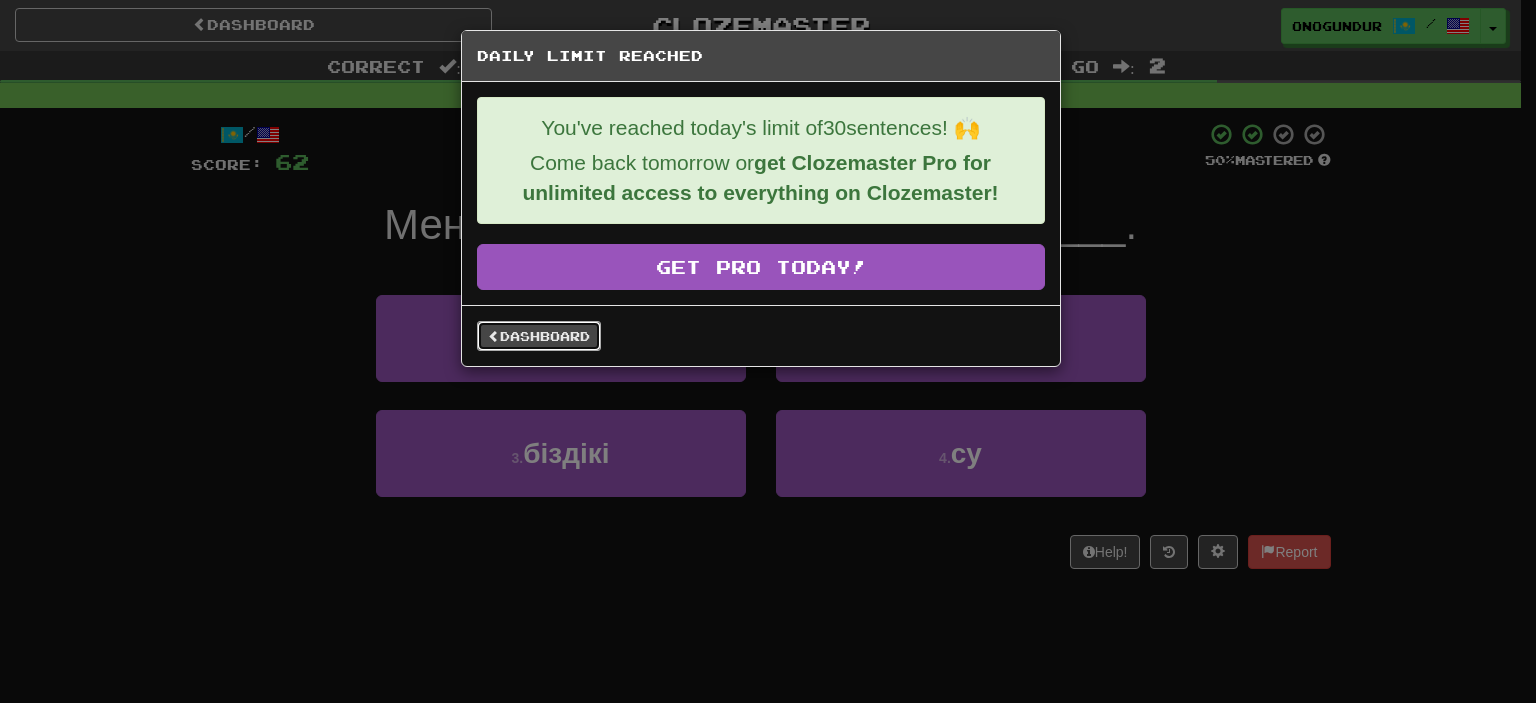click on "Dashboard" at bounding box center [539, 336] 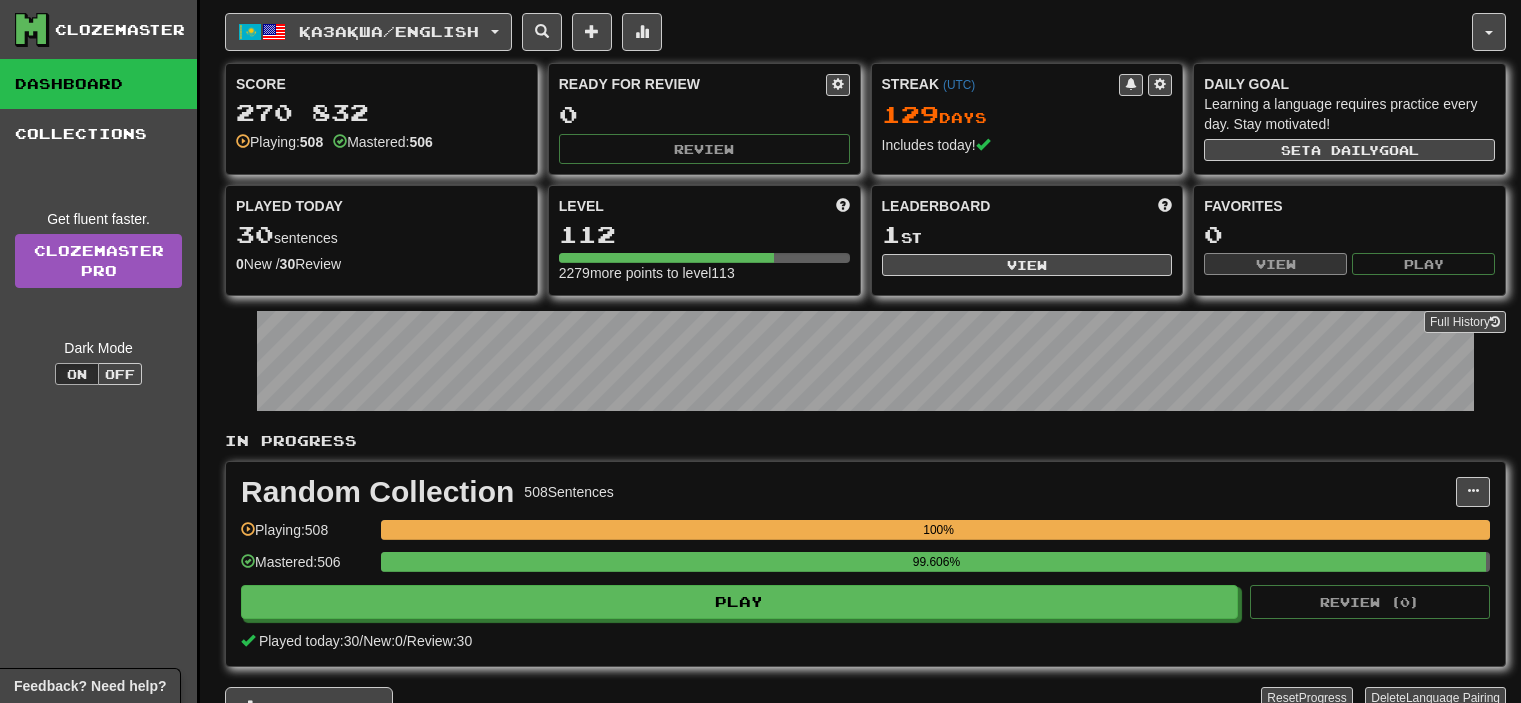 scroll, scrollTop: 0, scrollLeft: 0, axis: both 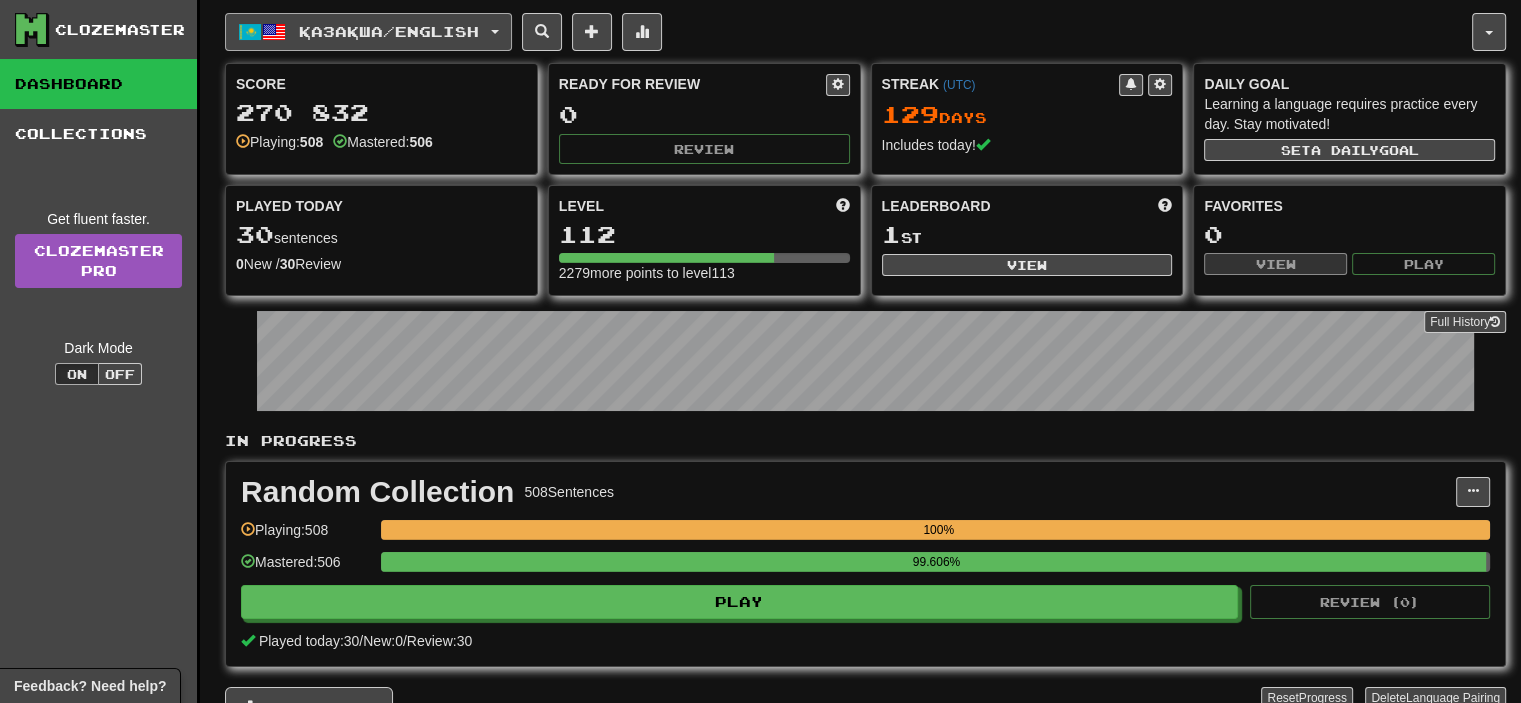 click on "Қазақша  /  English" 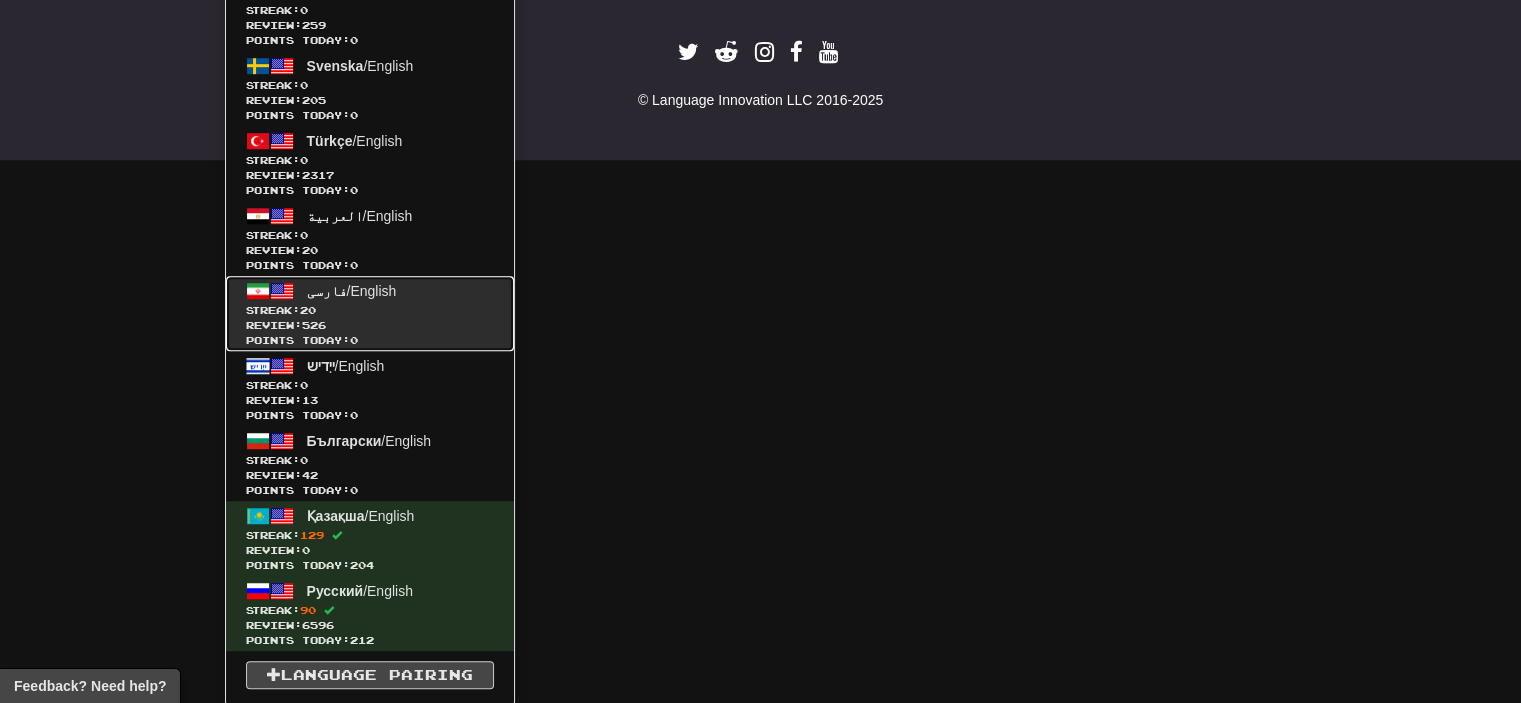 click on "فارسی  /  English" 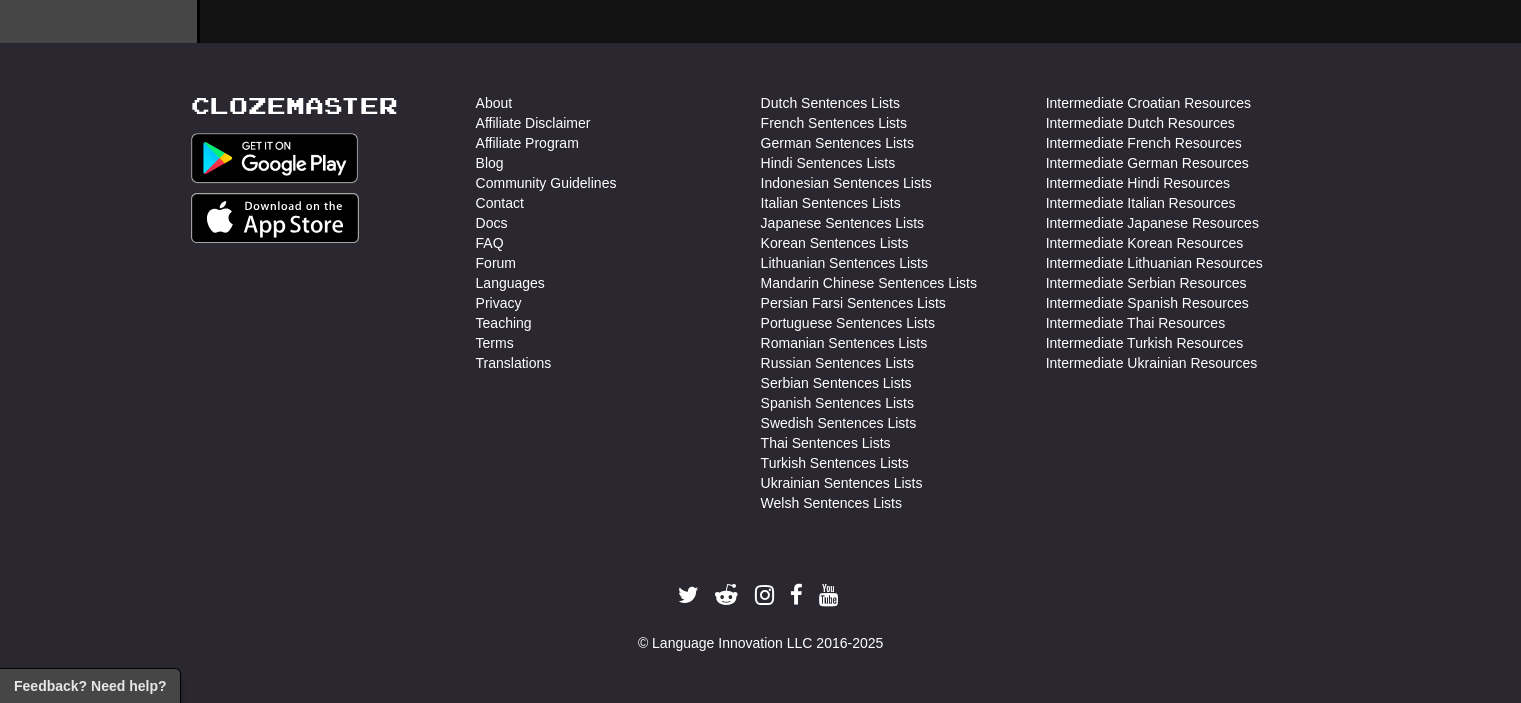scroll, scrollTop: 736, scrollLeft: 0, axis: vertical 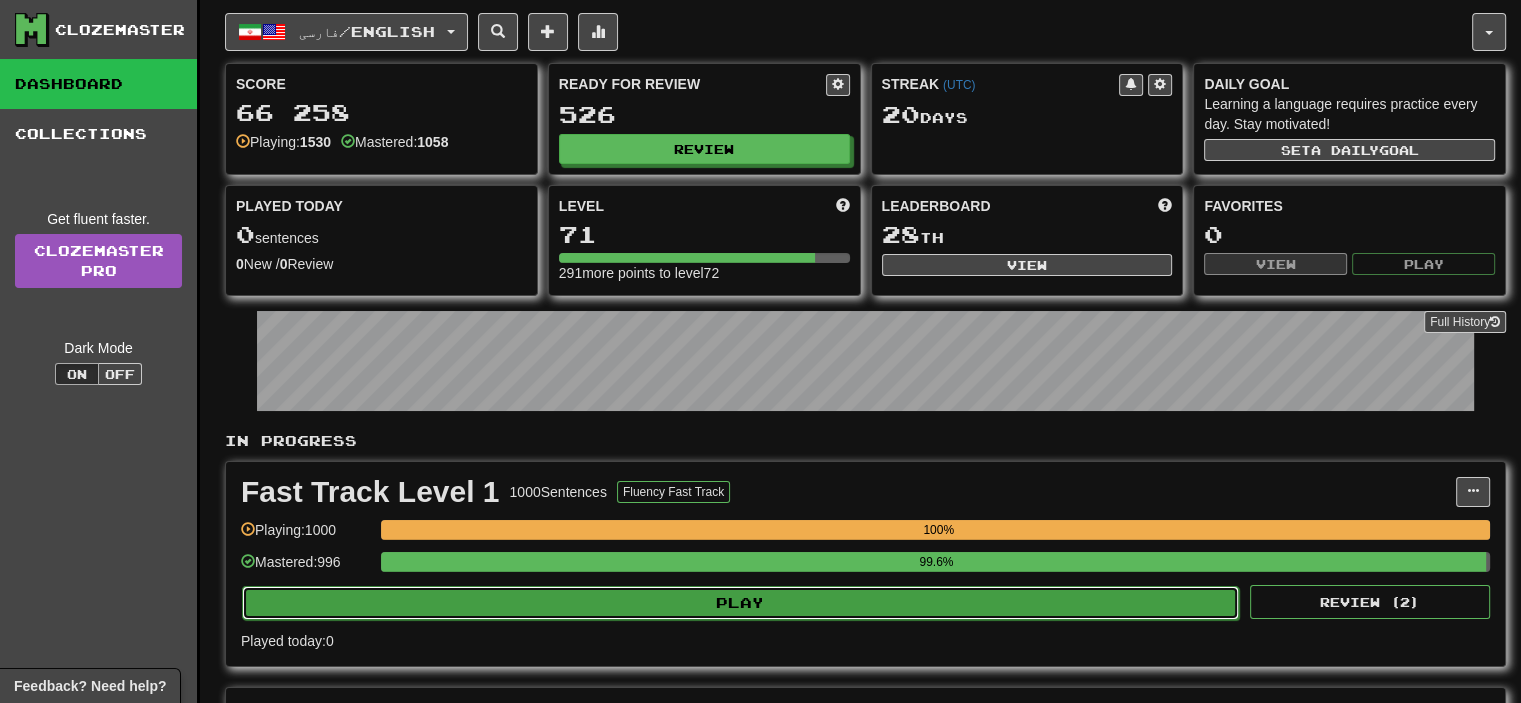 click on "Play" 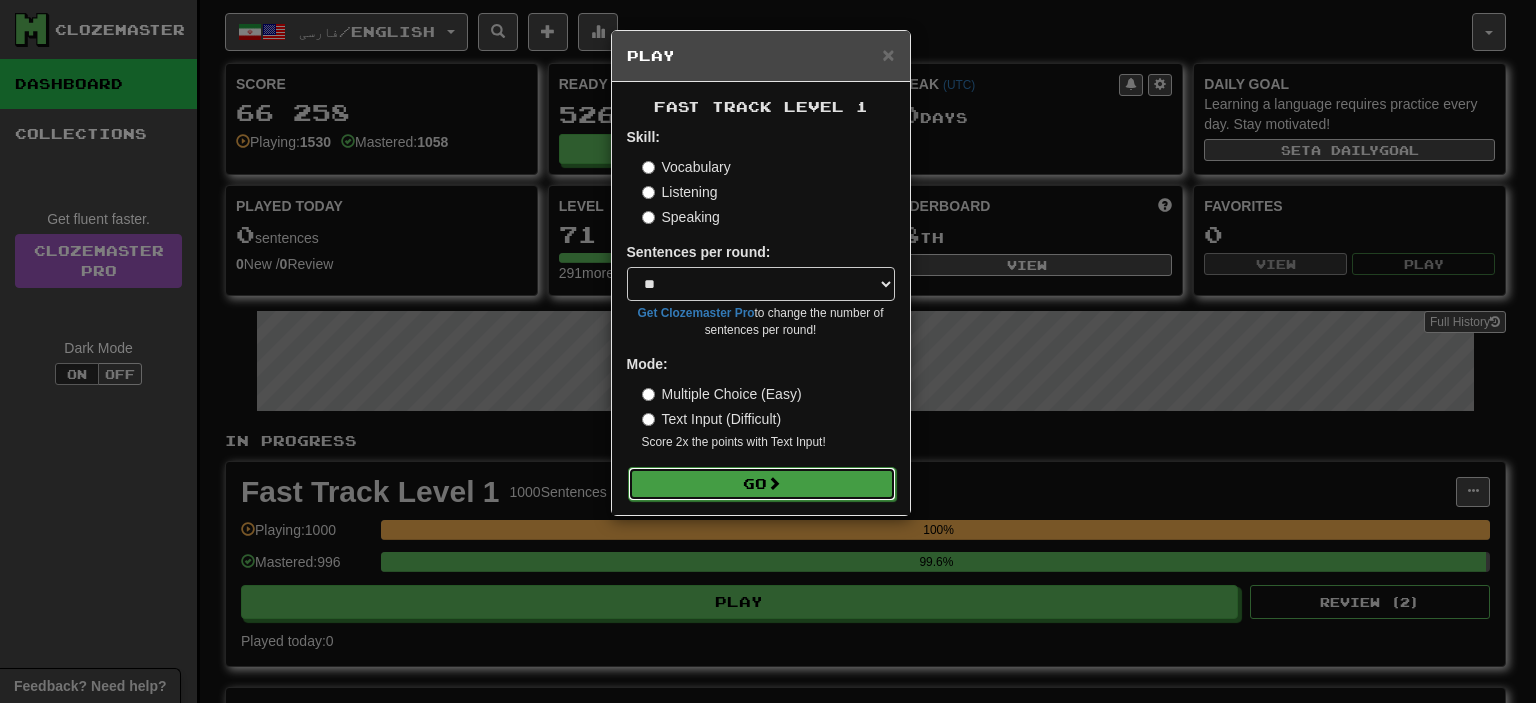 click on "Go" at bounding box center (762, 484) 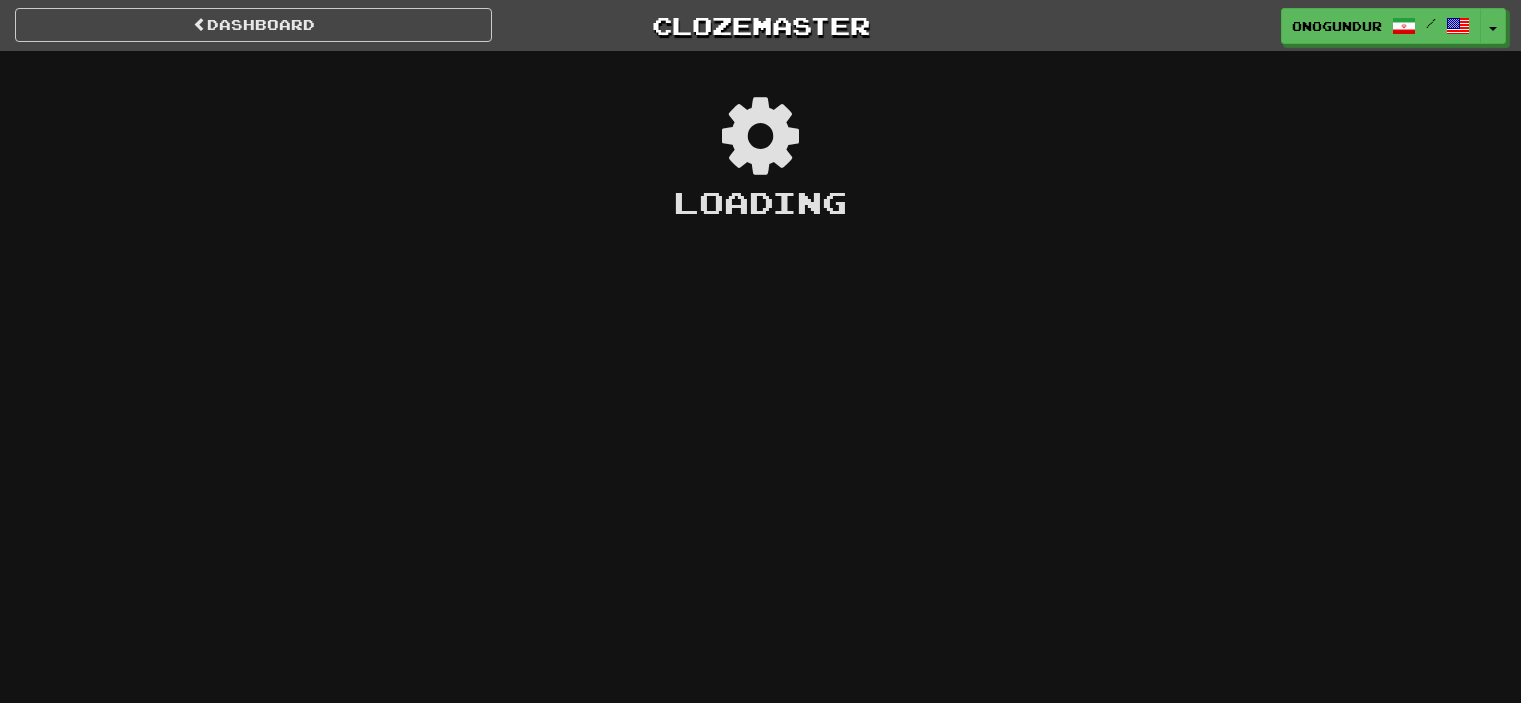 scroll, scrollTop: 0, scrollLeft: 0, axis: both 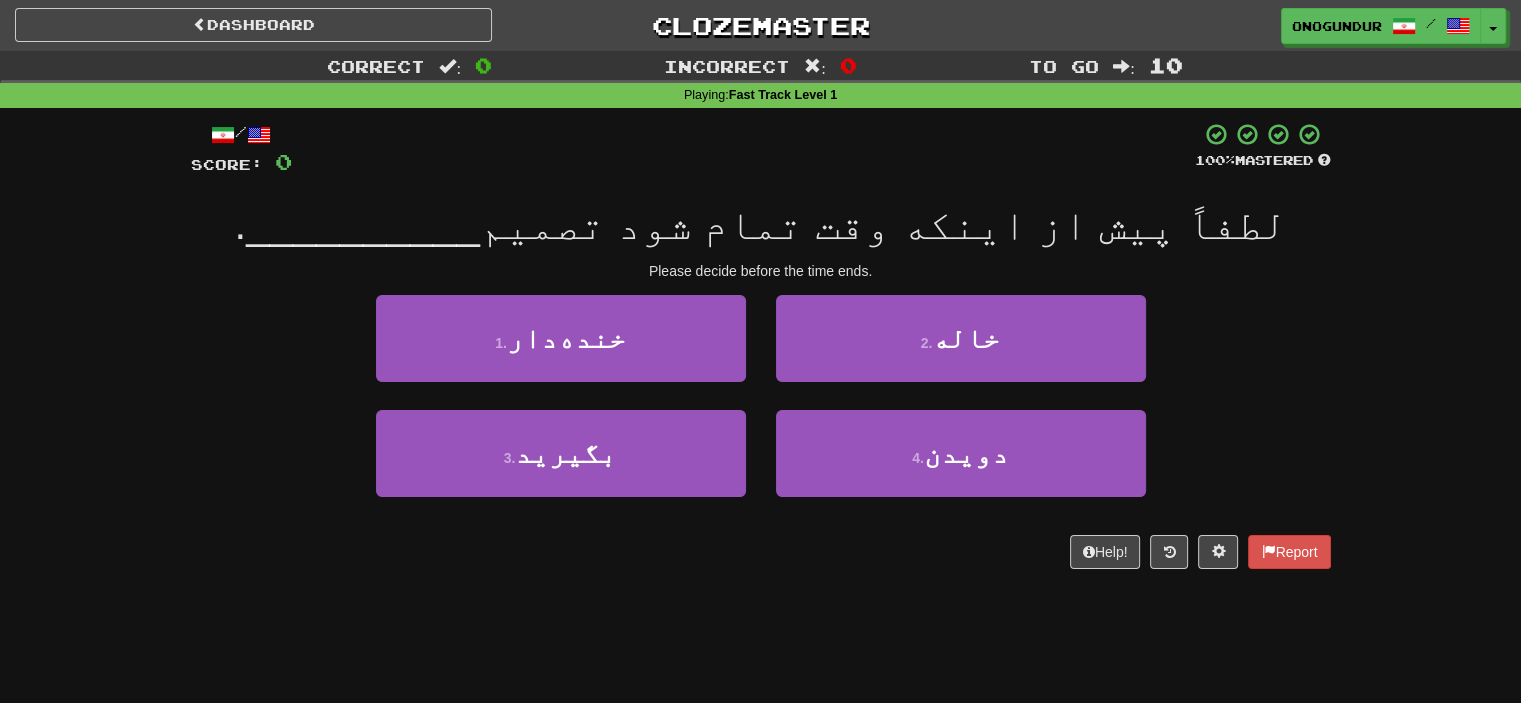 click on "Dashboard
Clozemaster
onogundur
/
Toggle Dropdown
Dashboard
Leaderboard
Activity Feed
Notifications
Profile
Discussions
Azərbaycanca
/
English
Streak:
20
Review:
2,955
Points Today: 0
Català
/
English
Streak:
0
Review:
10
Points Today: 0
Deutsch
/
English
Streak:
0
Review:
1,979
Points Today: 0
Español
/
English
Streak:
1
Review:
1,413
Points Today: 0
Esperanto
/
English
Streak:
0
Review:
1,035
Points Today: 0
Français
/
English
Streak:
0
Review:
19
Points Today: 0
Hrvatski
/
English
Streak:
0
Review:
278
Points Today: 0
Íslenska
/" at bounding box center [760, 351] 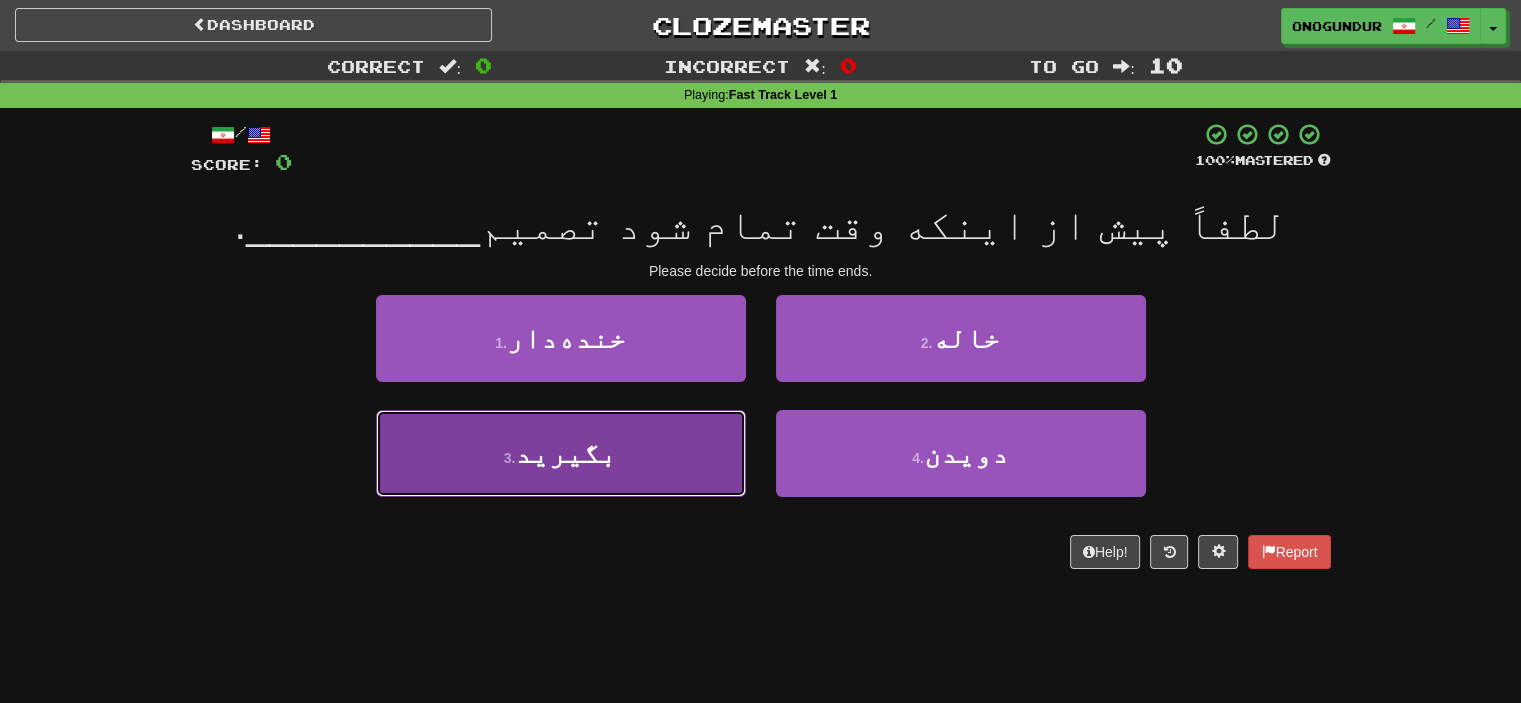 click on "3 . بگیرید" at bounding box center [561, 453] 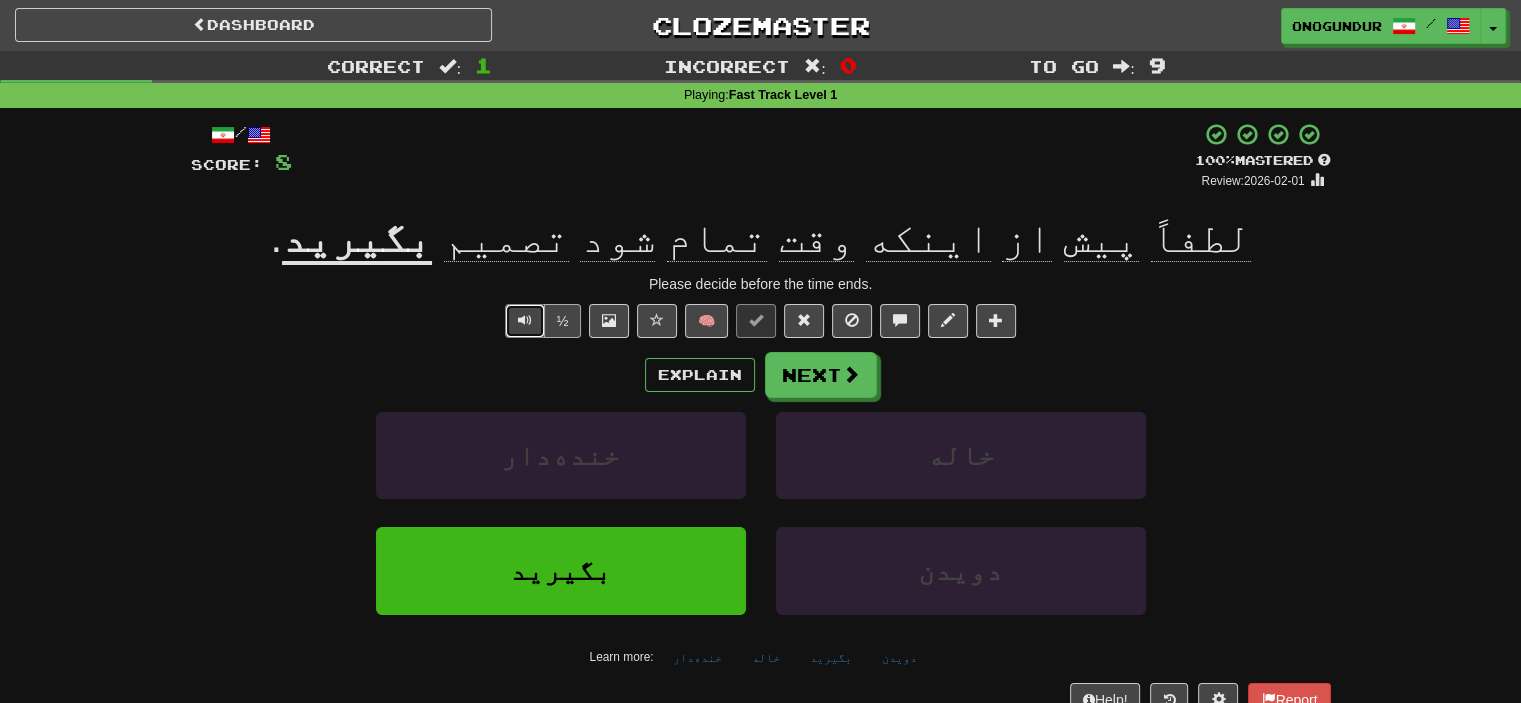 drag, startPoint x: 524, startPoint y: 307, endPoint x: 556, endPoint y: 336, distance: 43.185646 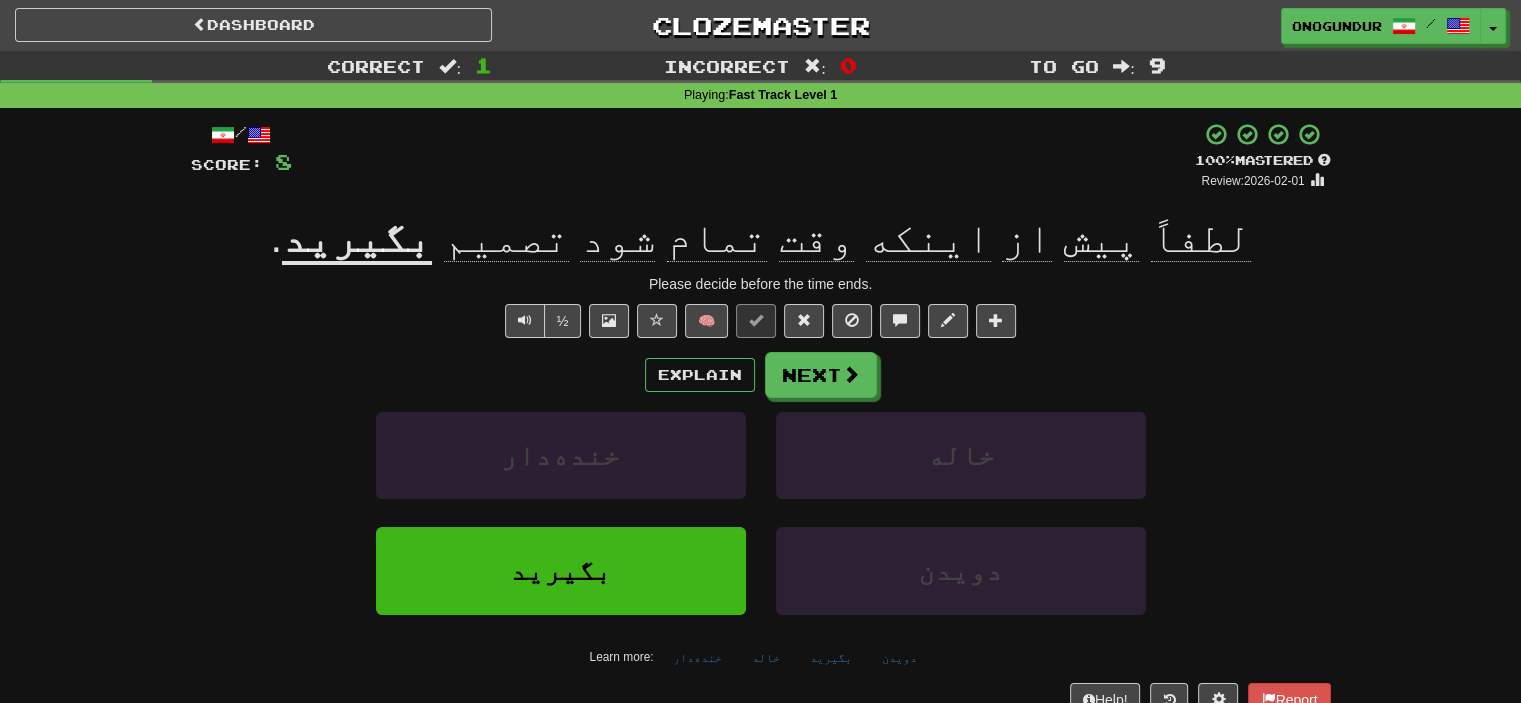 click on "Correct : 1 Incorrect : 0 To go : 9 Playing : Fast Track Level 1 / Score: 8 + 8 100 % Mastered Review: 2026-02-01 لطفاً پیش از اینکه وقت تمام شود تصمیم بگیرید . Please decide before the time ends. ½ 🧠 Explain Next خنده‌دار خاله بگیرید دویدن Learn more: خنده‌دار خاله بگیرید دویدن Help! Report" at bounding box center [760, 398] 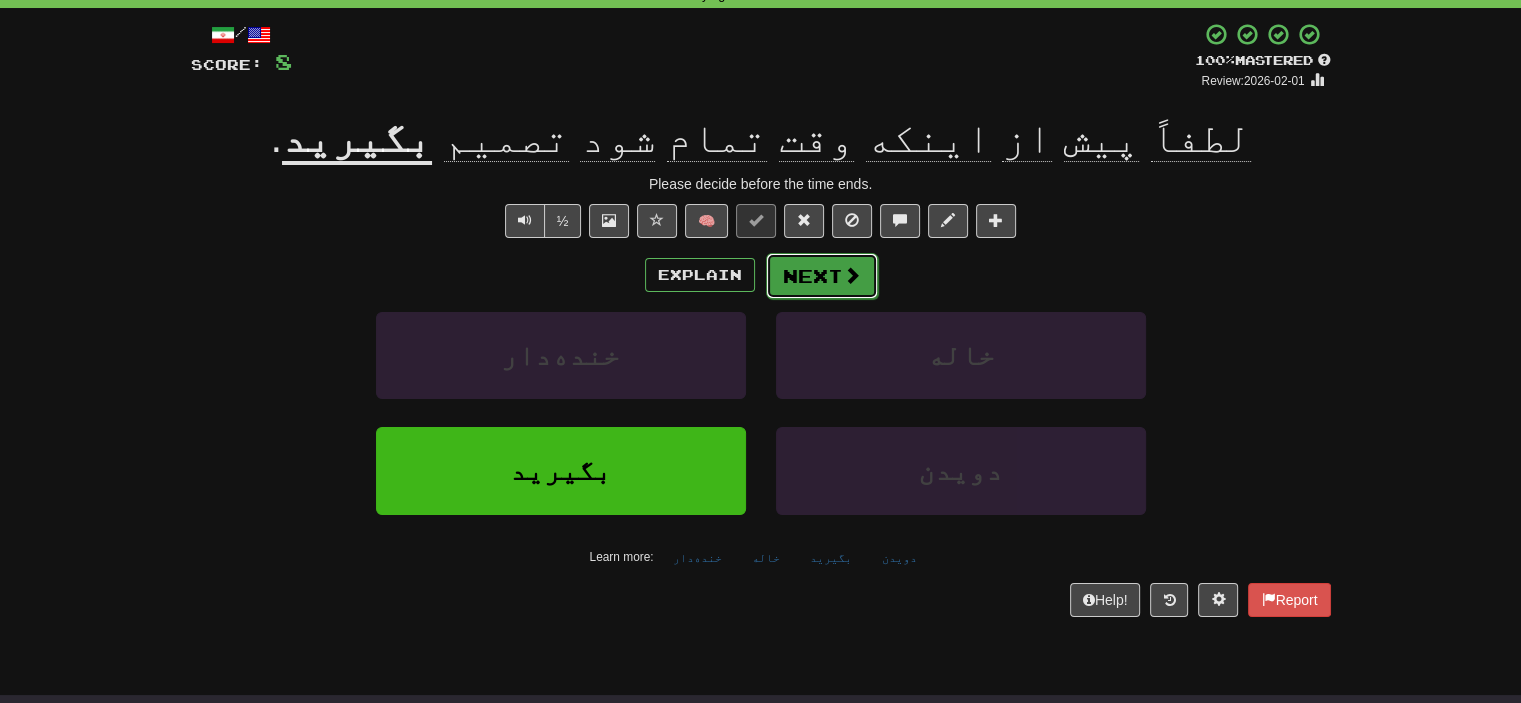 click on "Next" at bounding box center [822, 276] 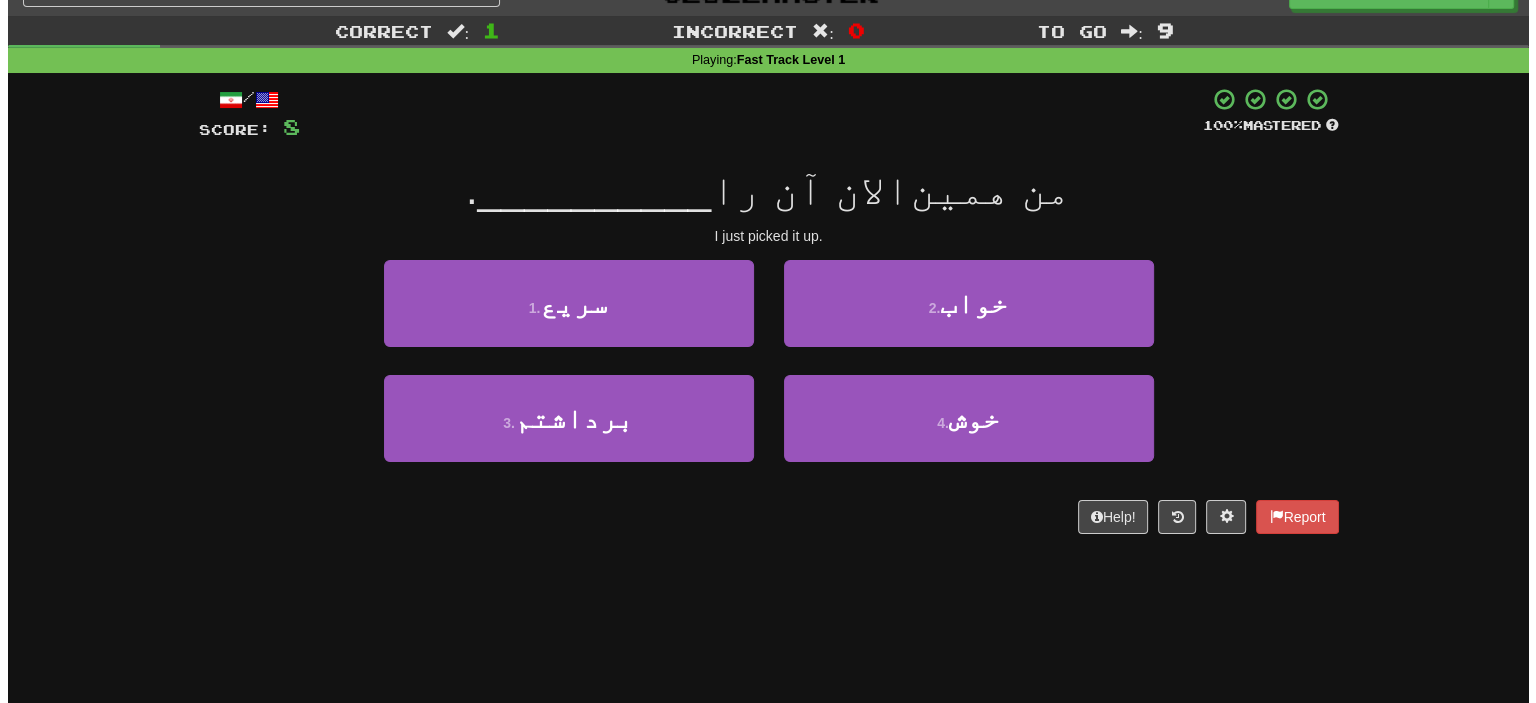 scroll, scrollTop: 0, scrollLeft: 0, axis: both 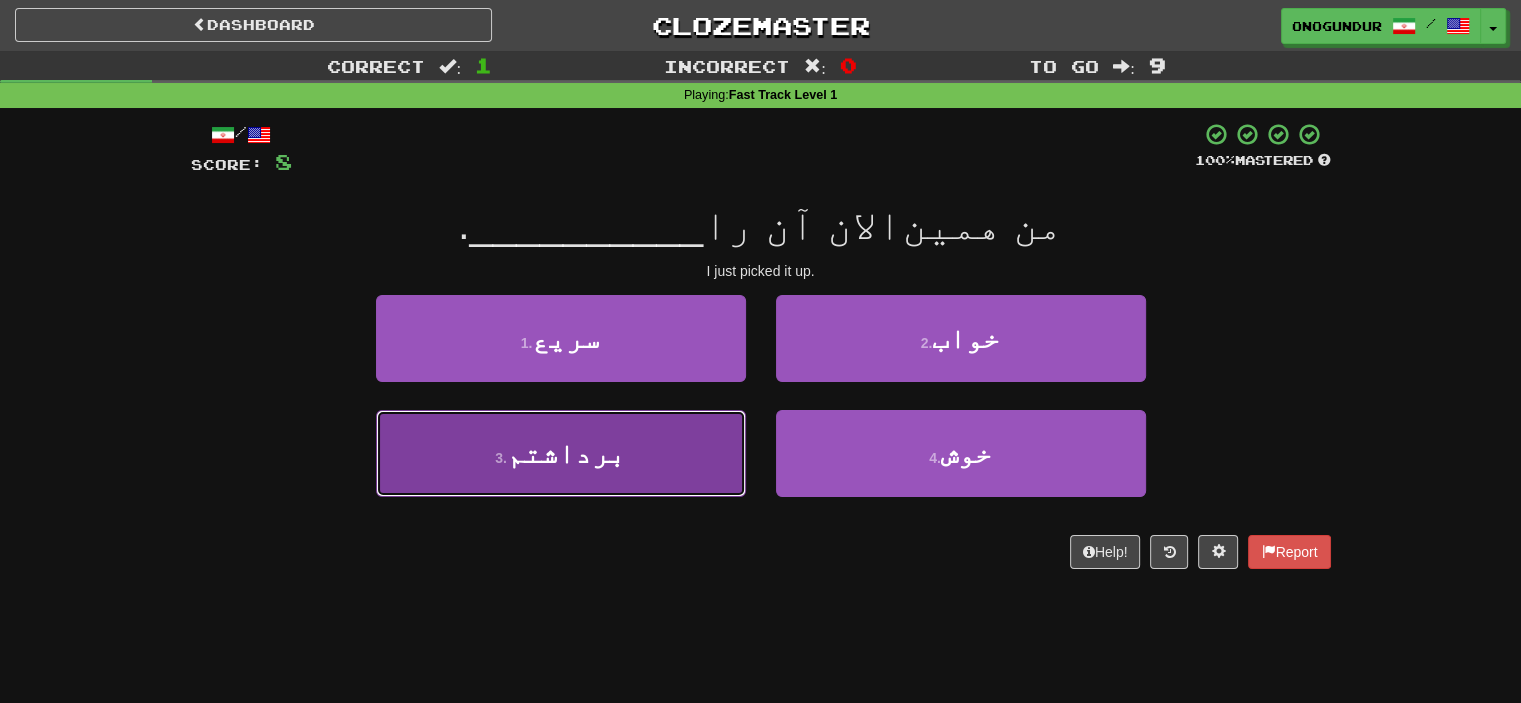 click on "3 . برداشتم" at bounding box center [561, 453] 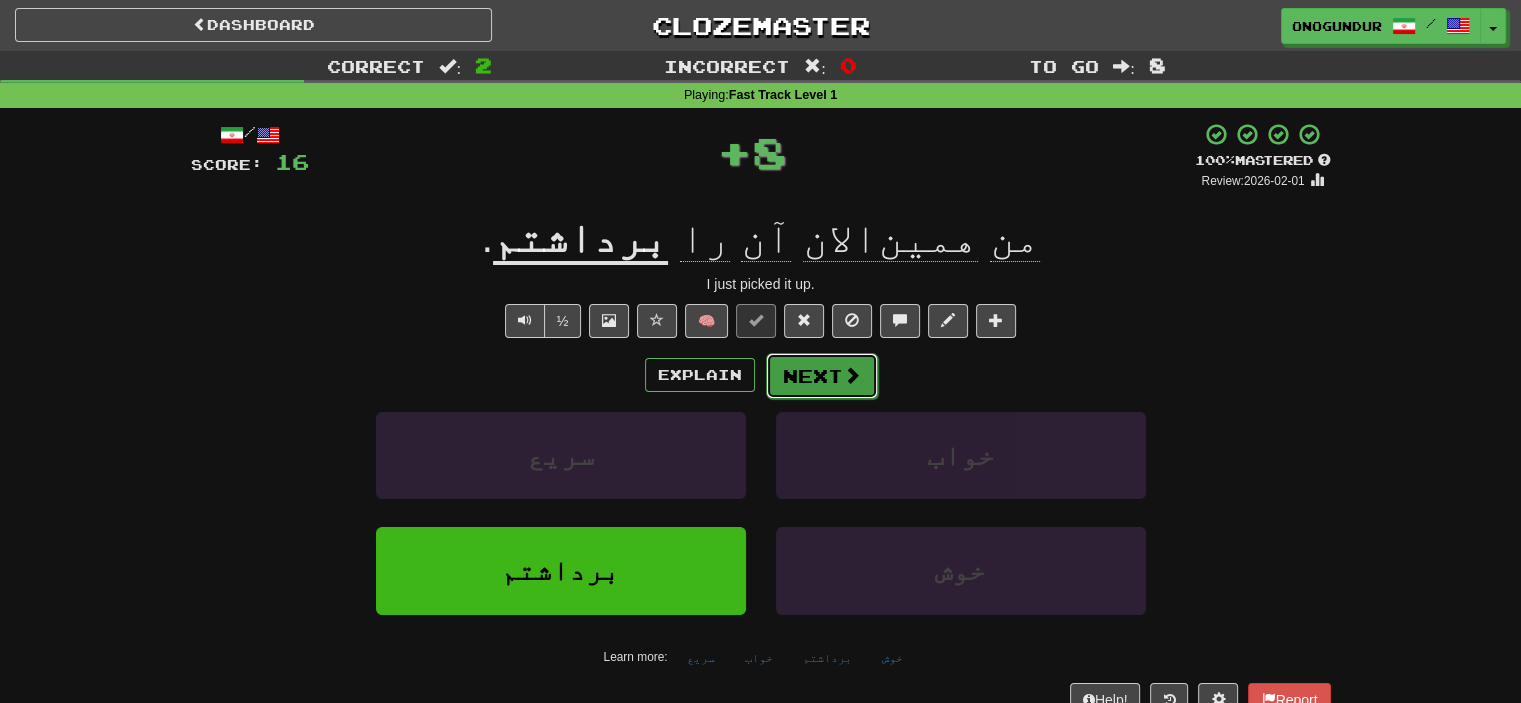 click on "Next" at bounding box center (822, 376) 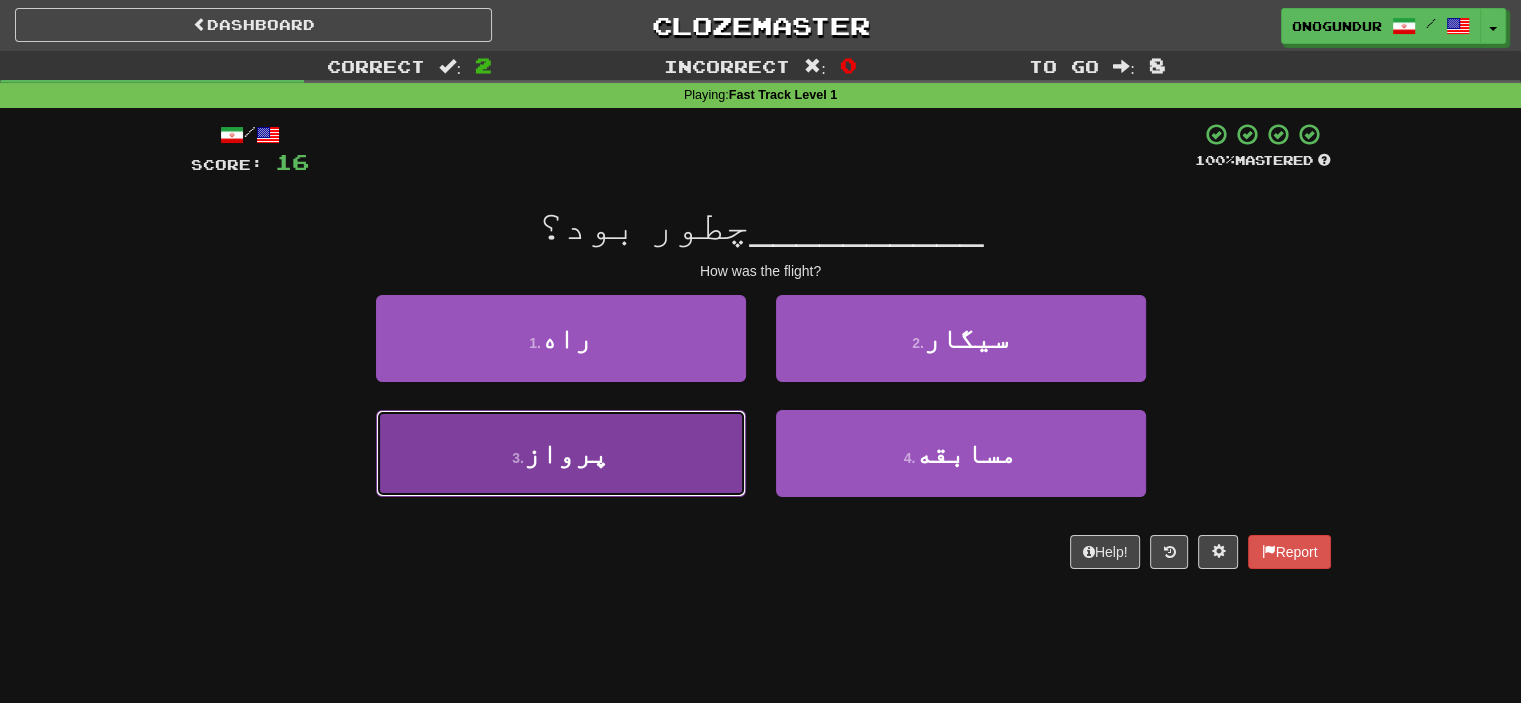 click on "3 .  پرواز" at bounding box center (561, 453) 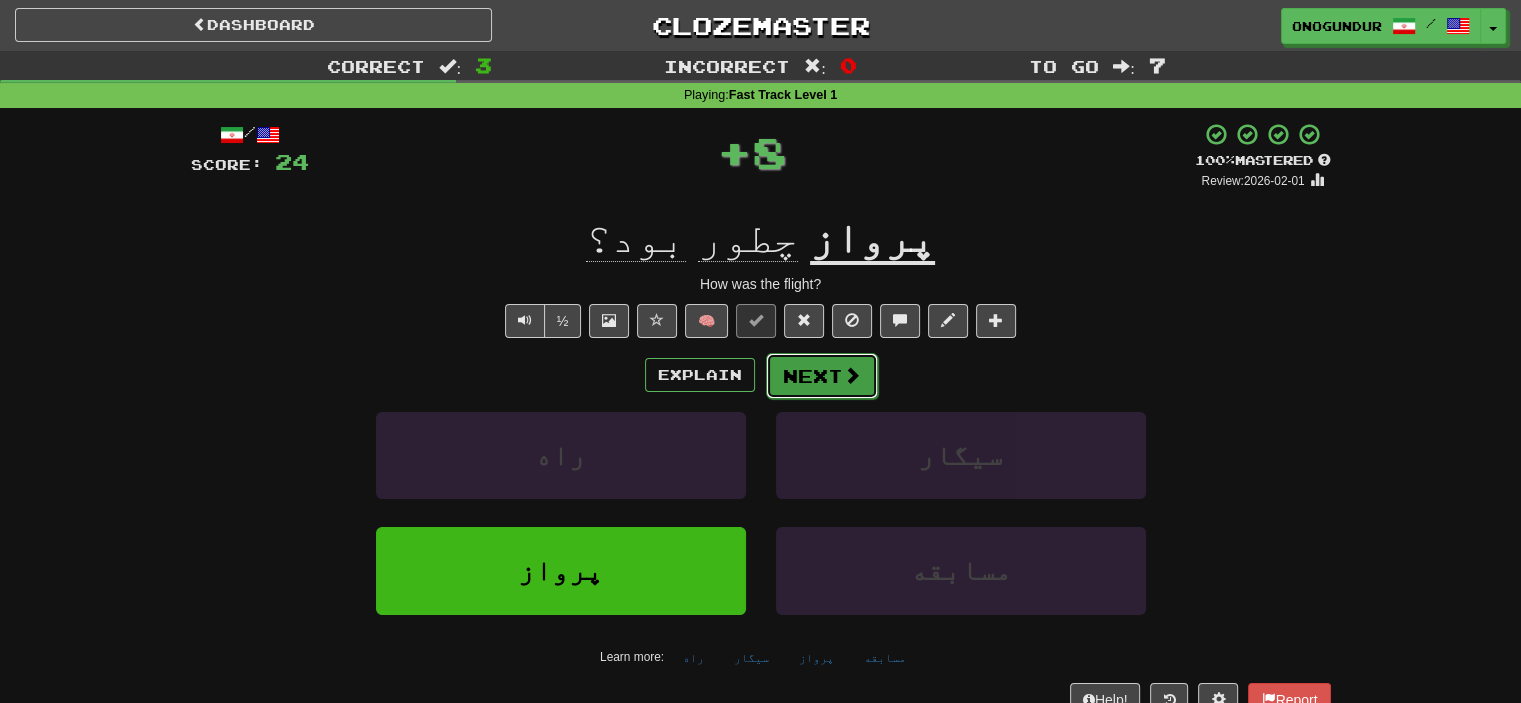 click on "Next" at bounding box center (822, 376) 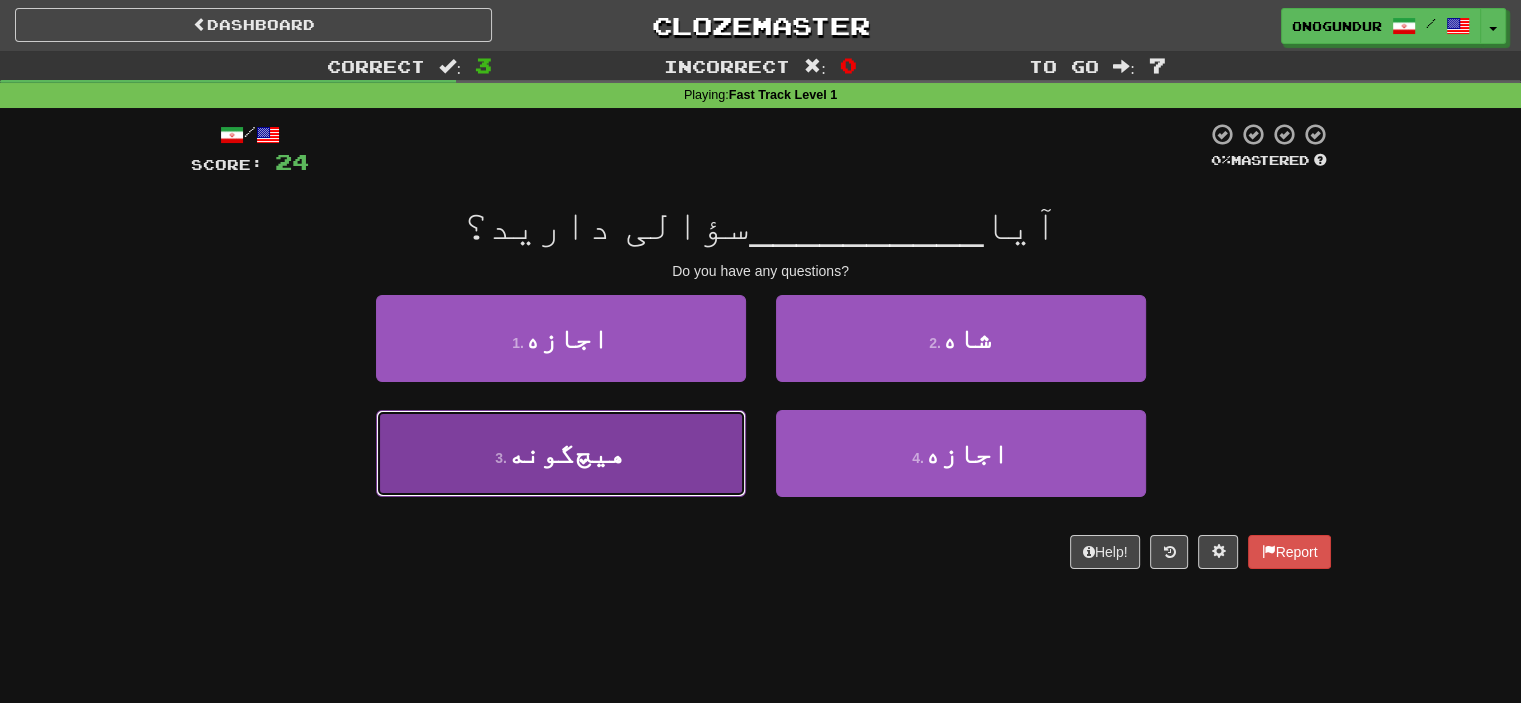 click on "3 .  هیچ‌گونه" at bounding box center (561, 453) 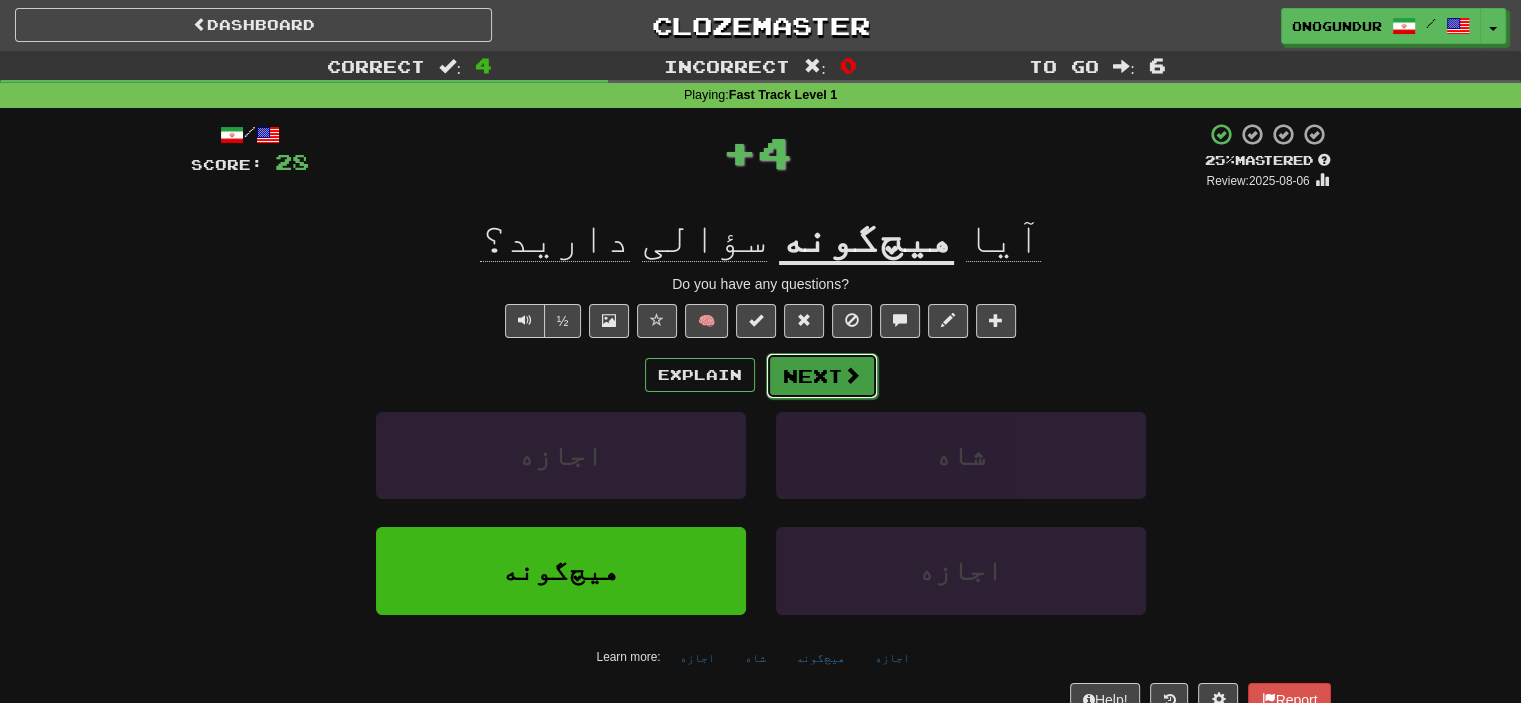click on "Next" at bounding box center (822, 376) 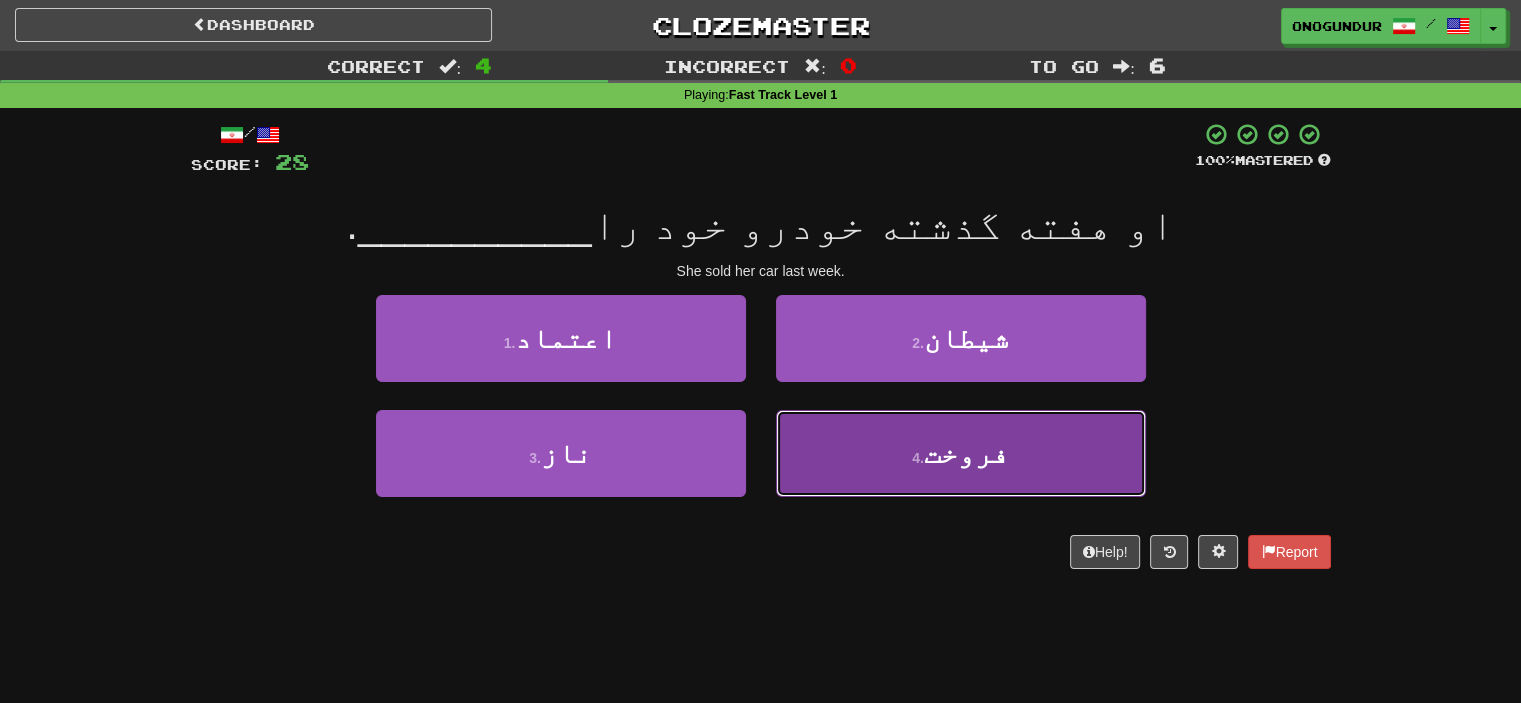 click on "4 .  فروخت" at bounding box center (961, 453) 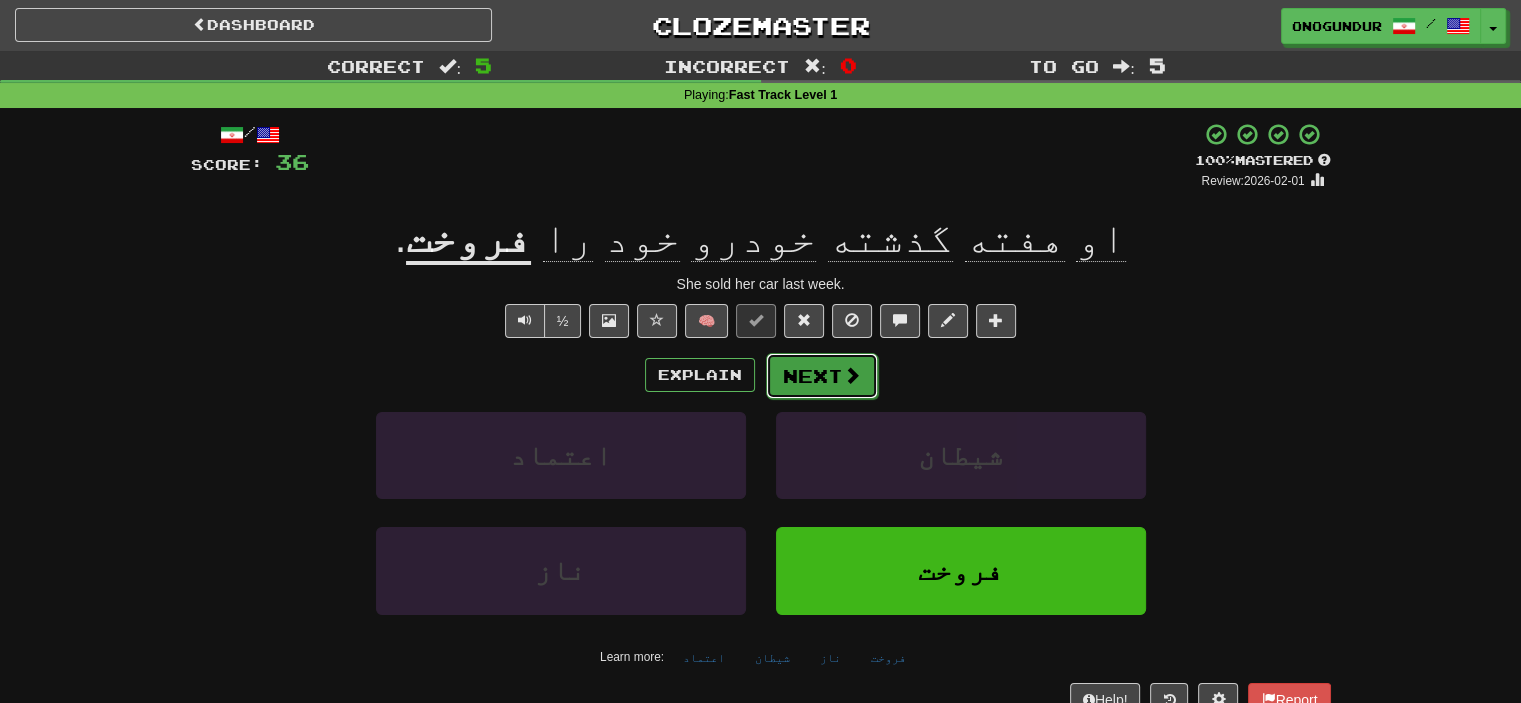 click on "Next" at bounding box center [822, 376] 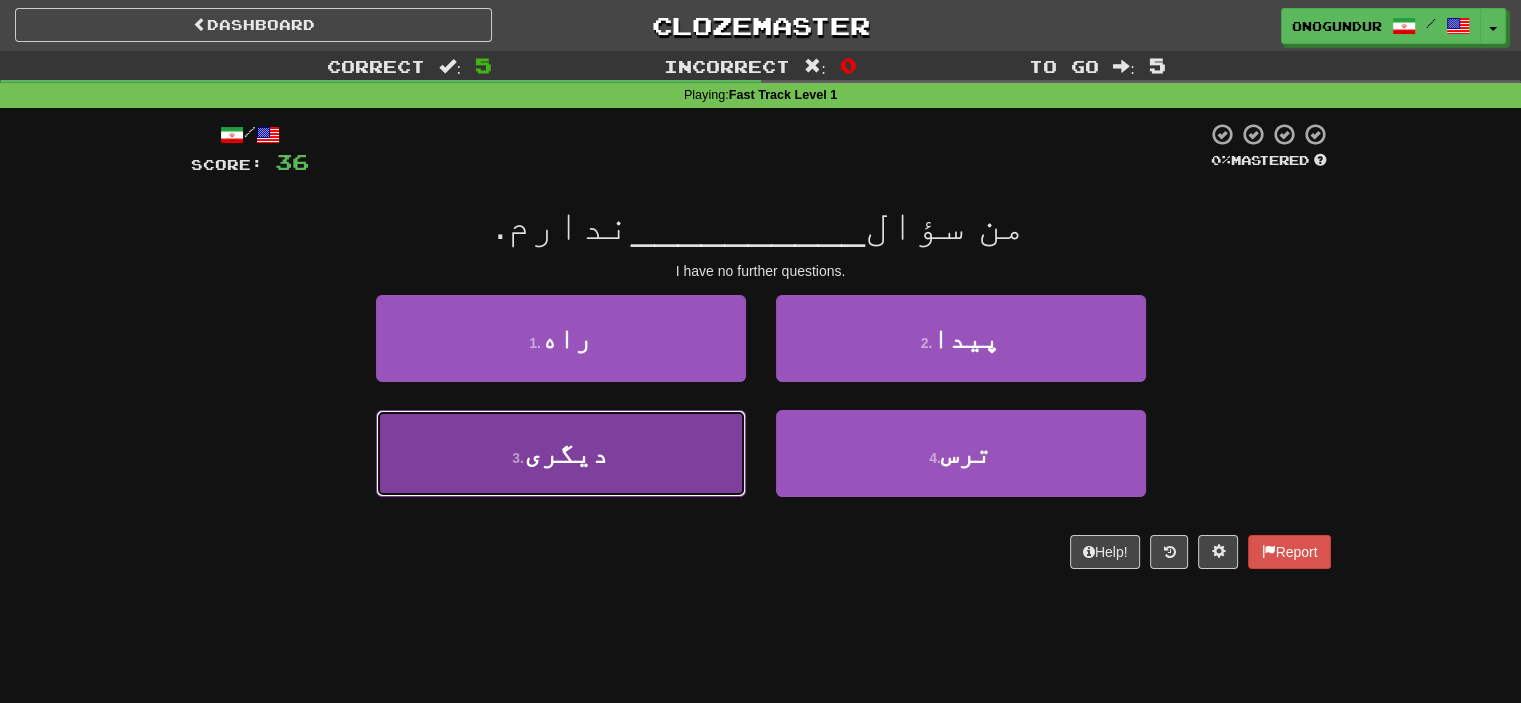click on "3 .  دیگری" at bounding box center [561, 453] 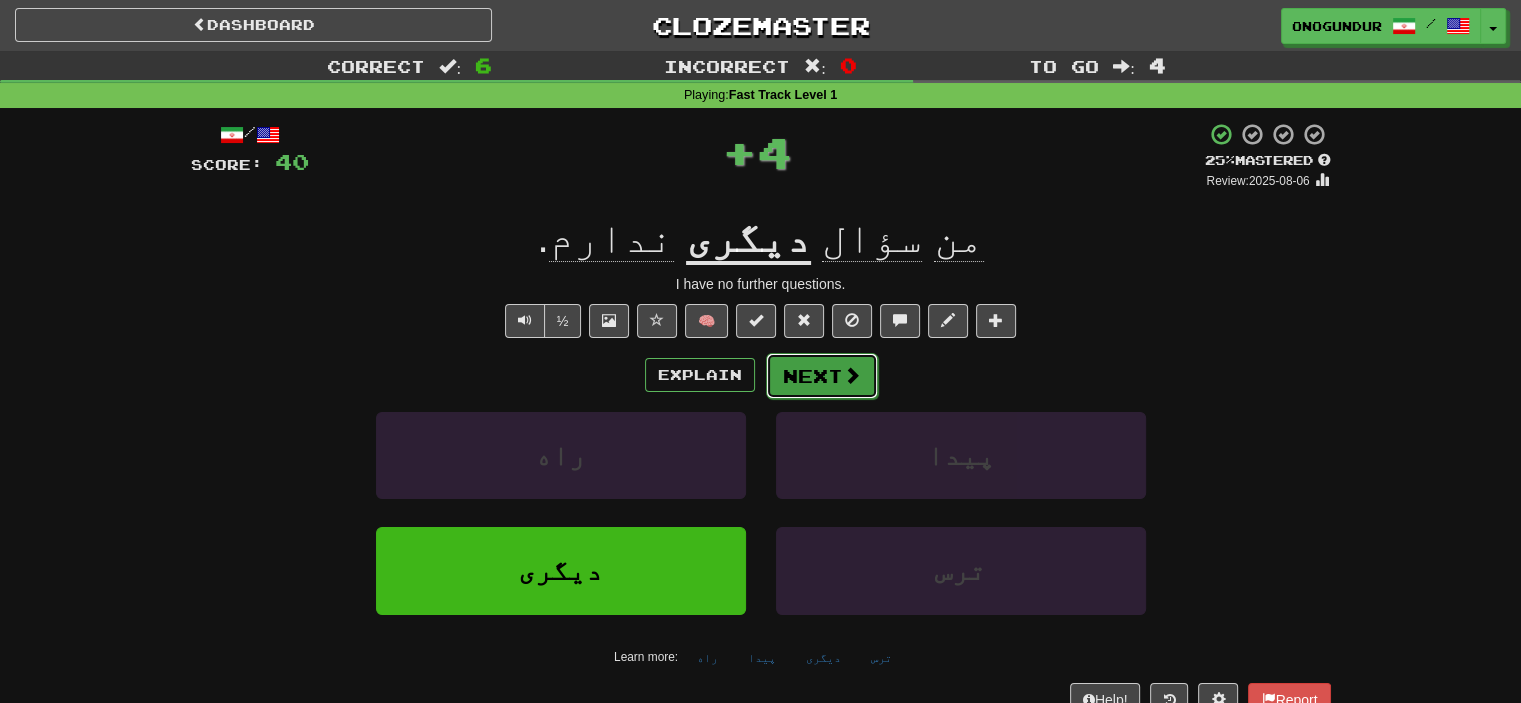 click on "Next" at bounding box center [822, 376] 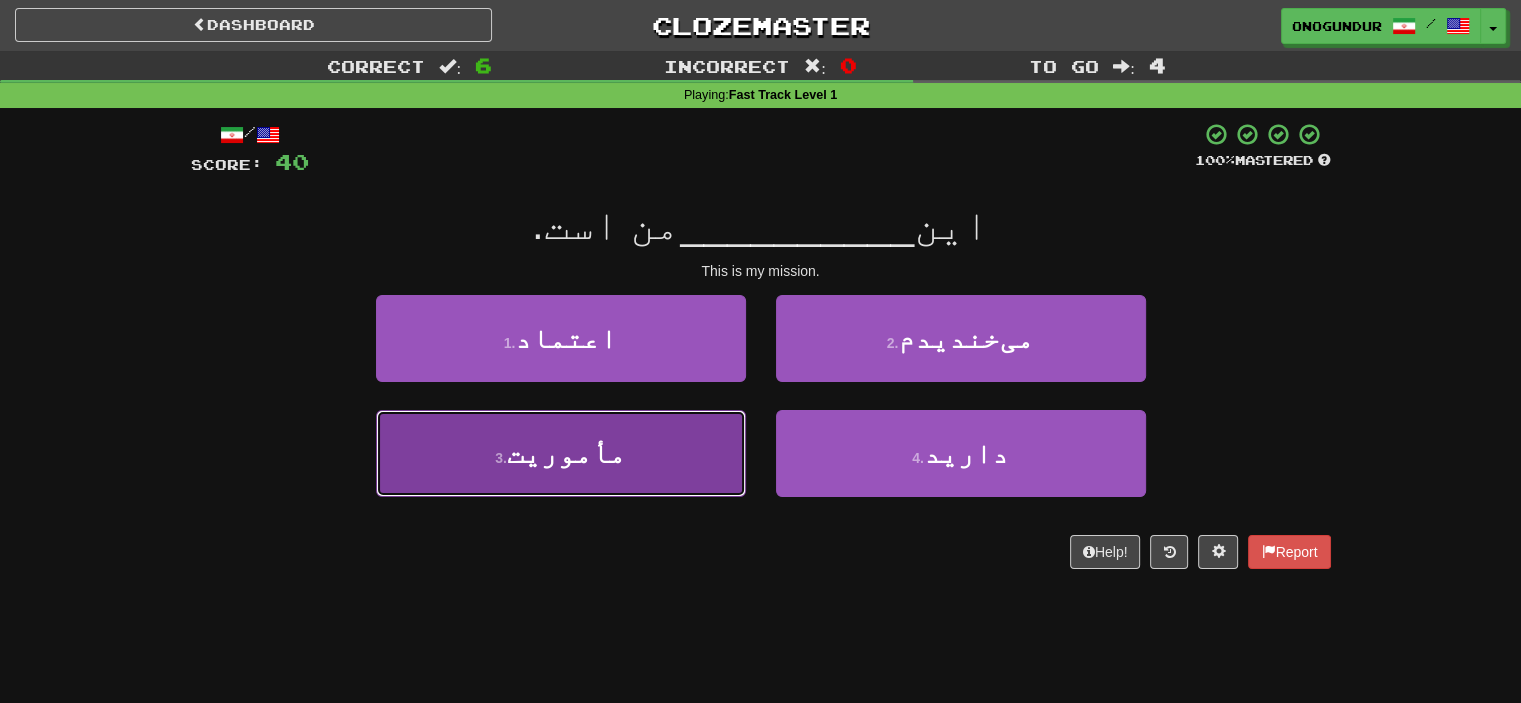click on "3 .  مأموریت" at bounding box center (561, 453) 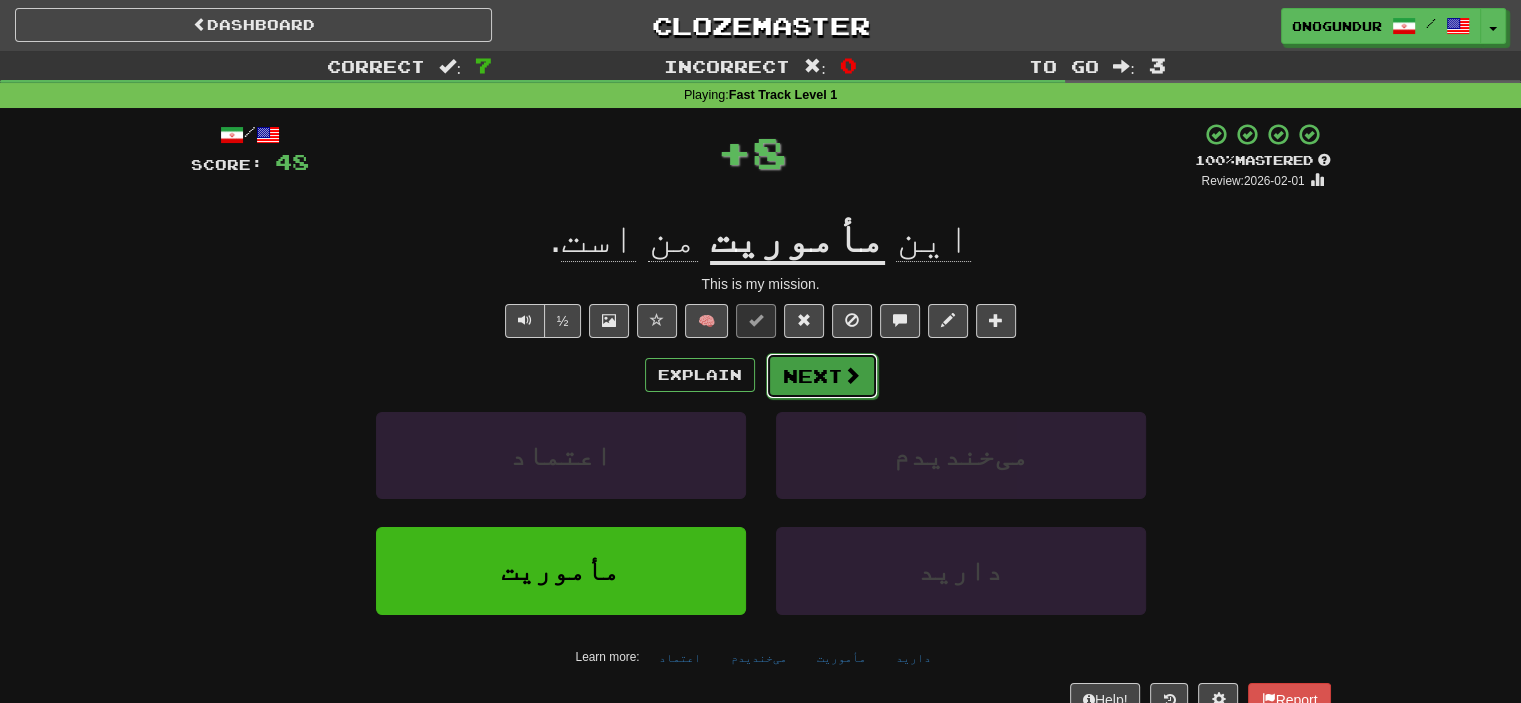 click on "Next" at bounding box center [822, 376] 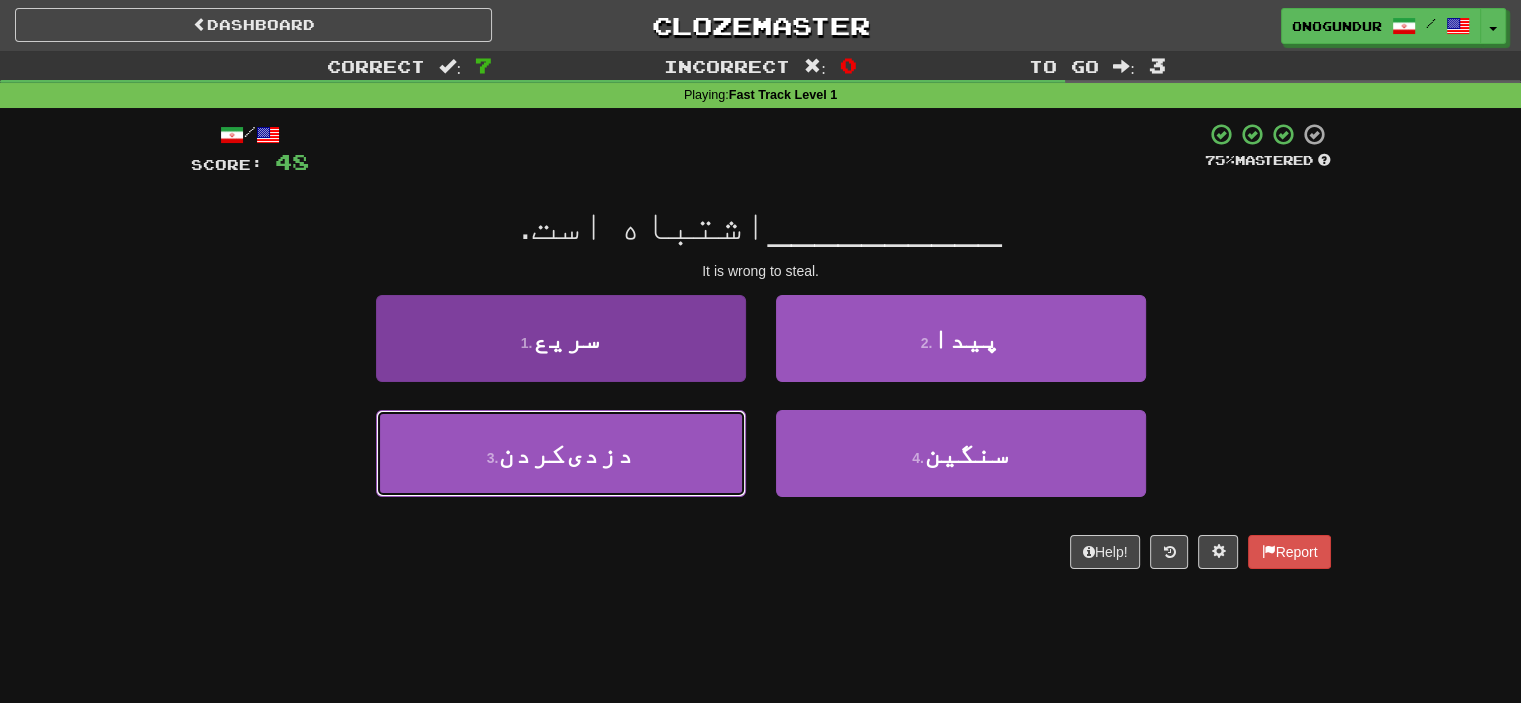 drag, startPoint x: 662, startPoint y: 463, endPoint x: 735, endPoint y: 414, distance: 87.92042 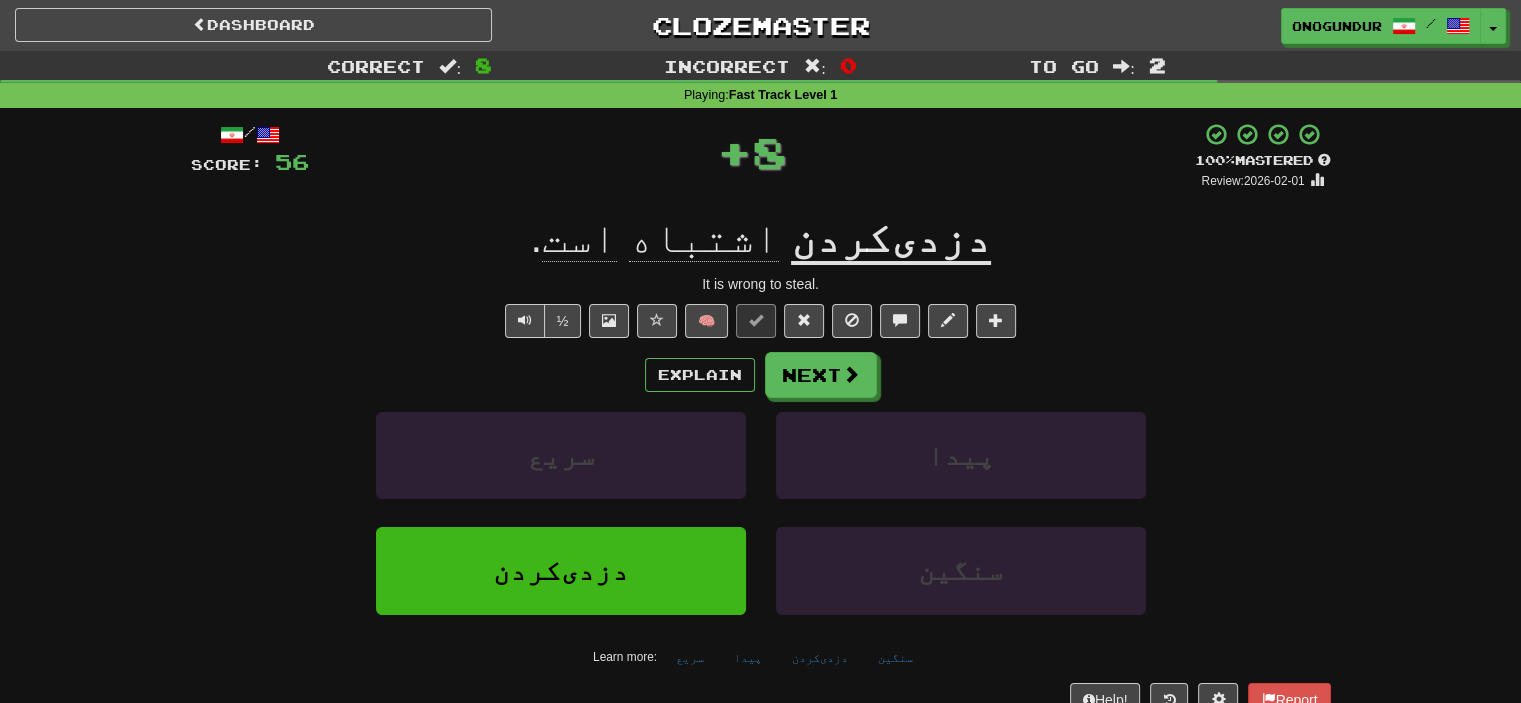 drag, startPoint x: 826, startPoint y: 339, endPoint x: 816, endPoint y: 362, distance: 25.079872 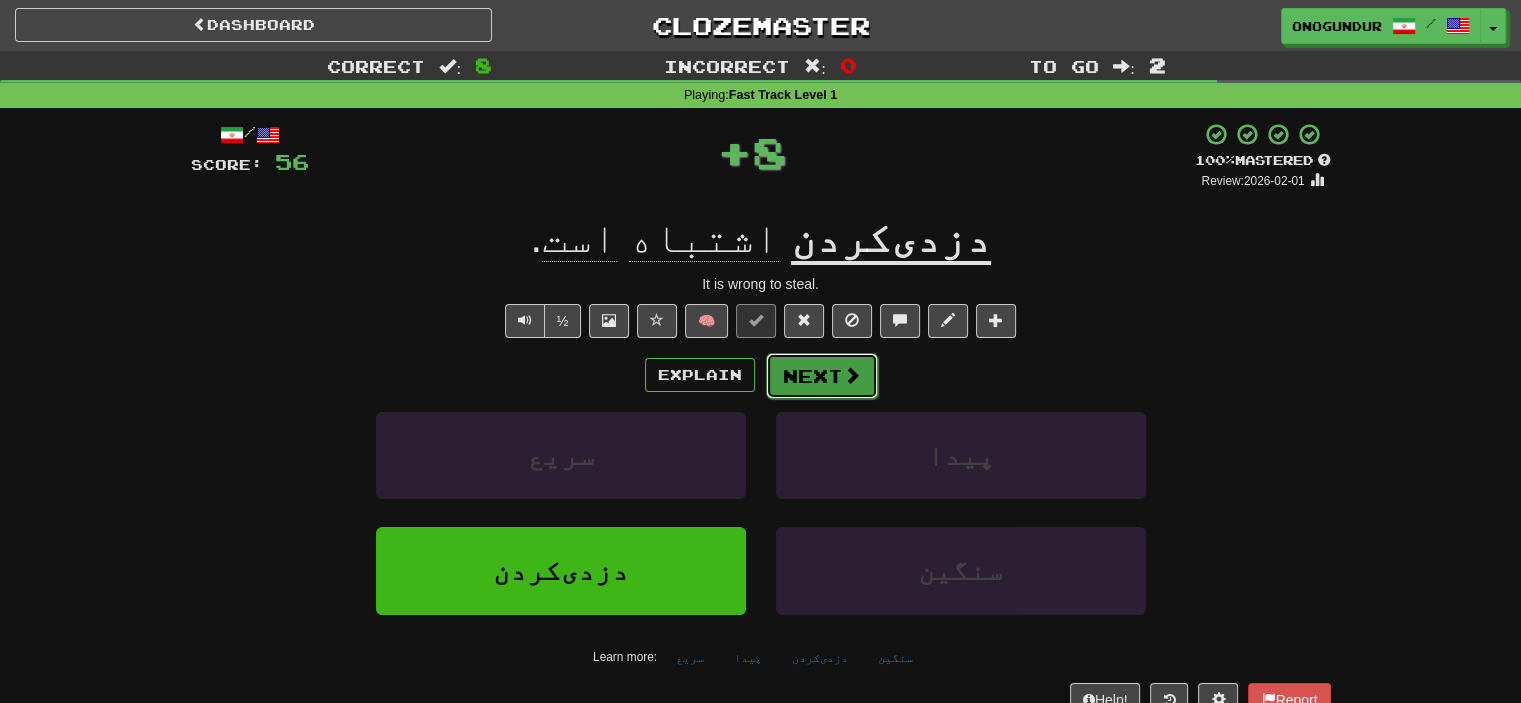 click on "Next" at bounding box center [822, 376] 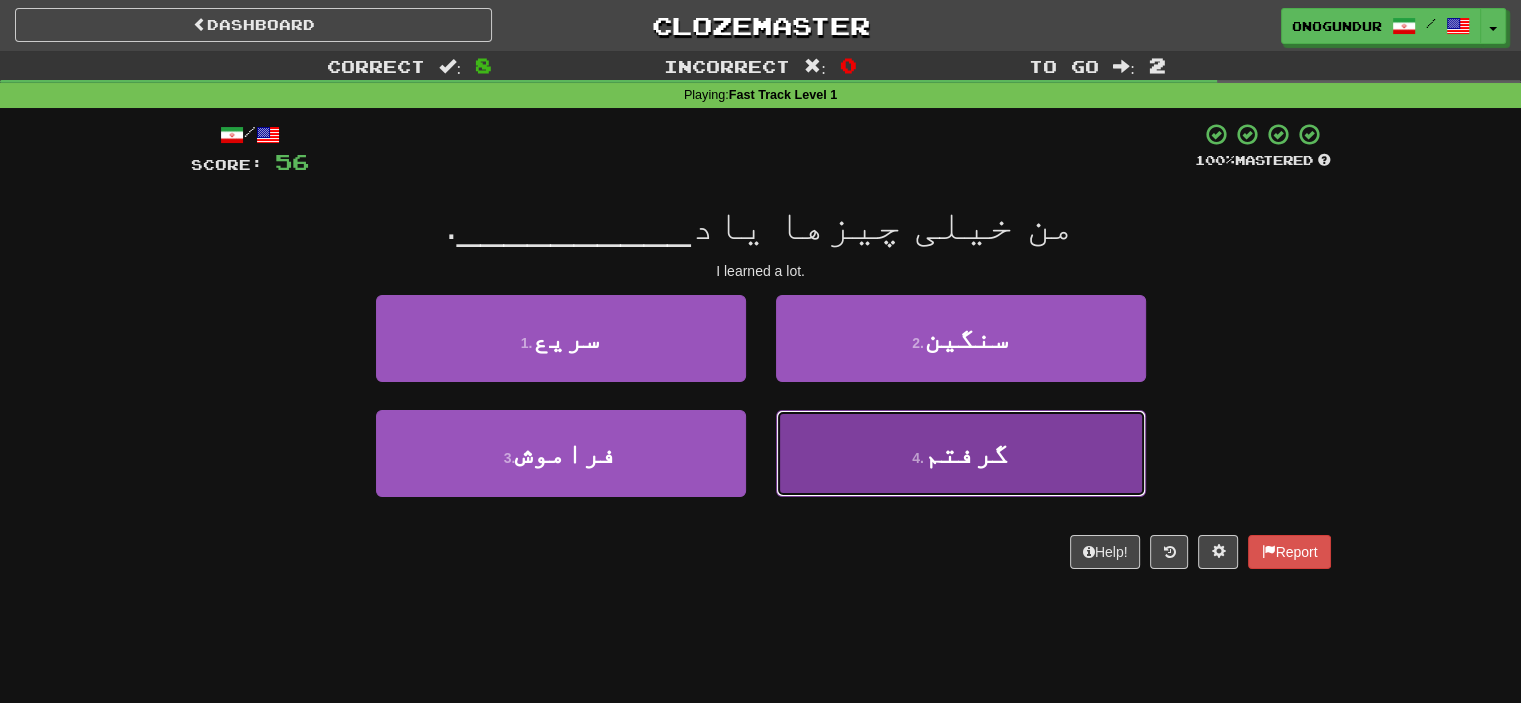 click on "4 .  گرفتم" at bounding box center [961, 453] 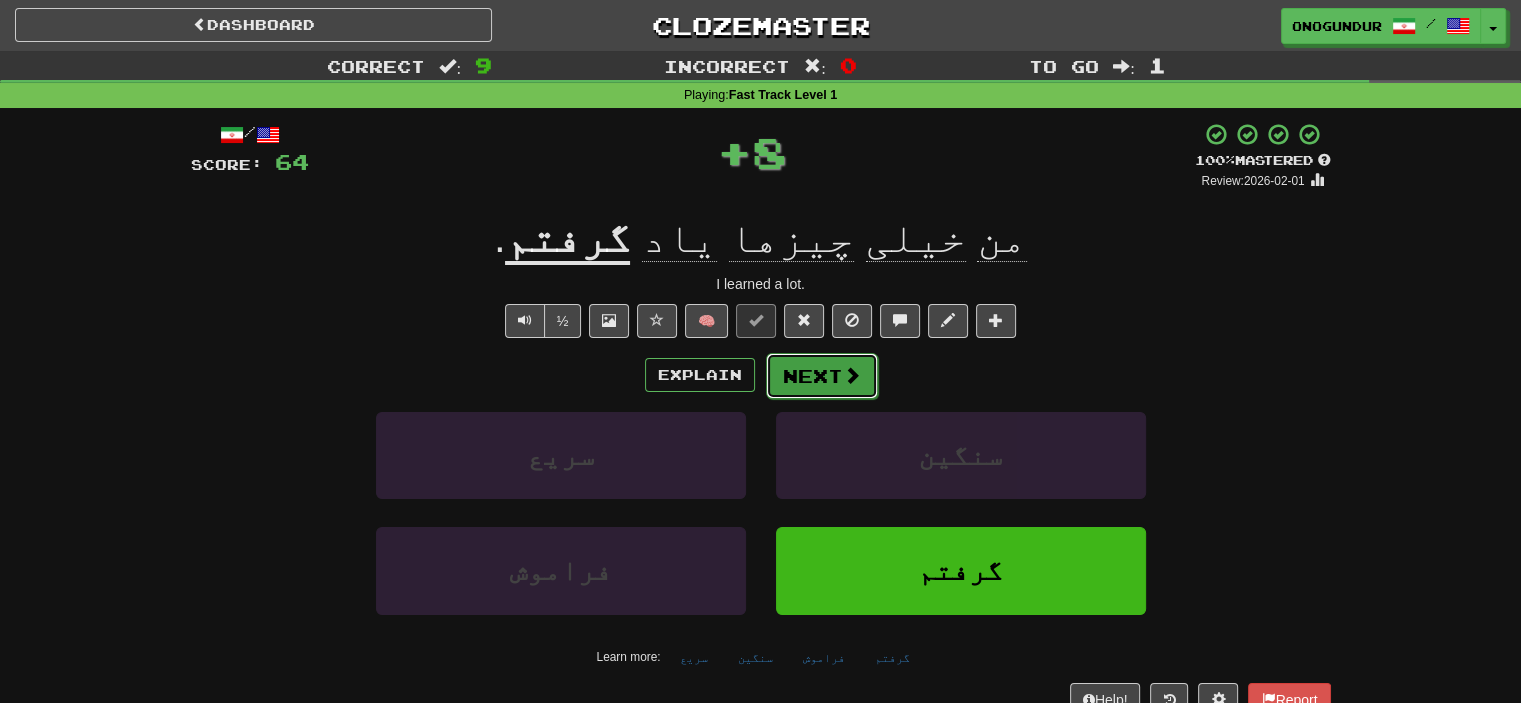 click on "Next" at bounding box center [822, 376] 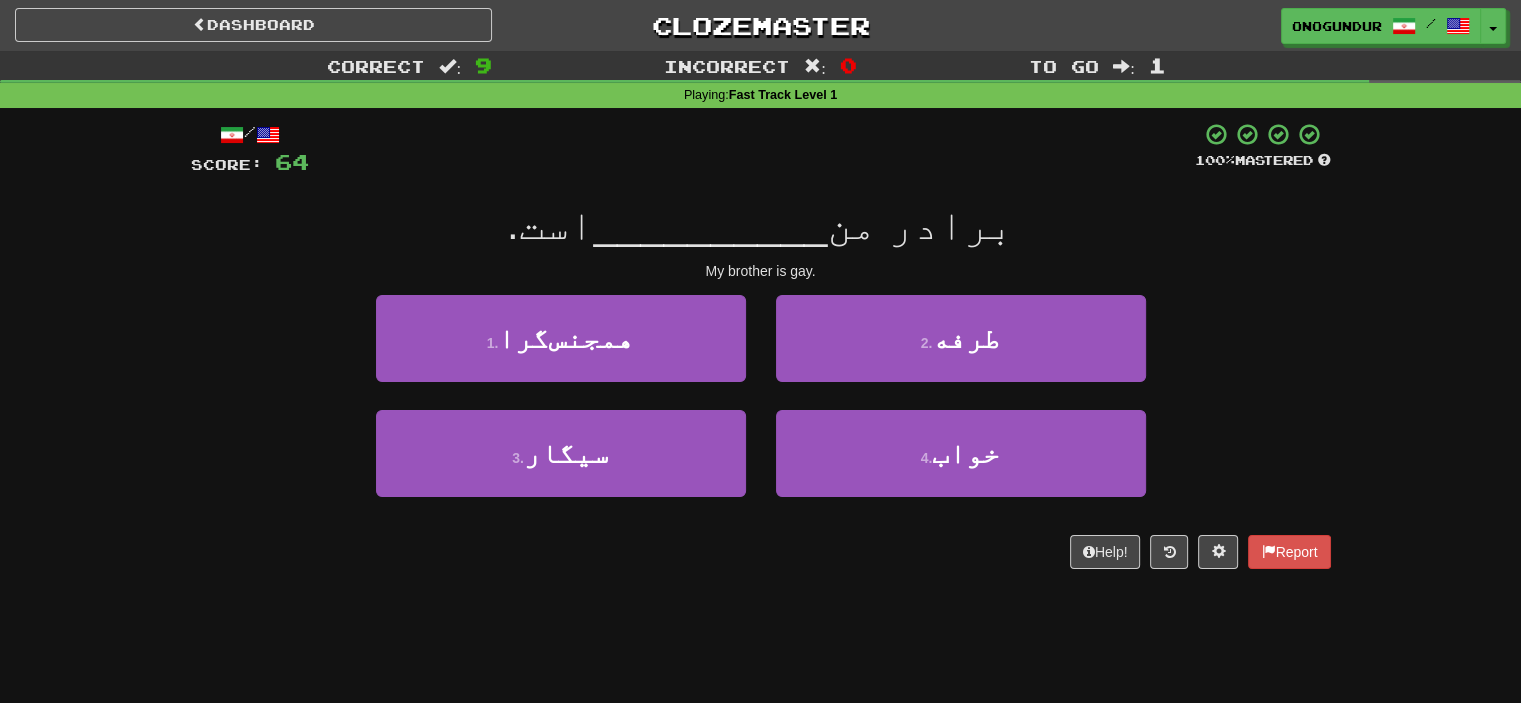 click on "Help!  Report" at bounding box center (761, 552) 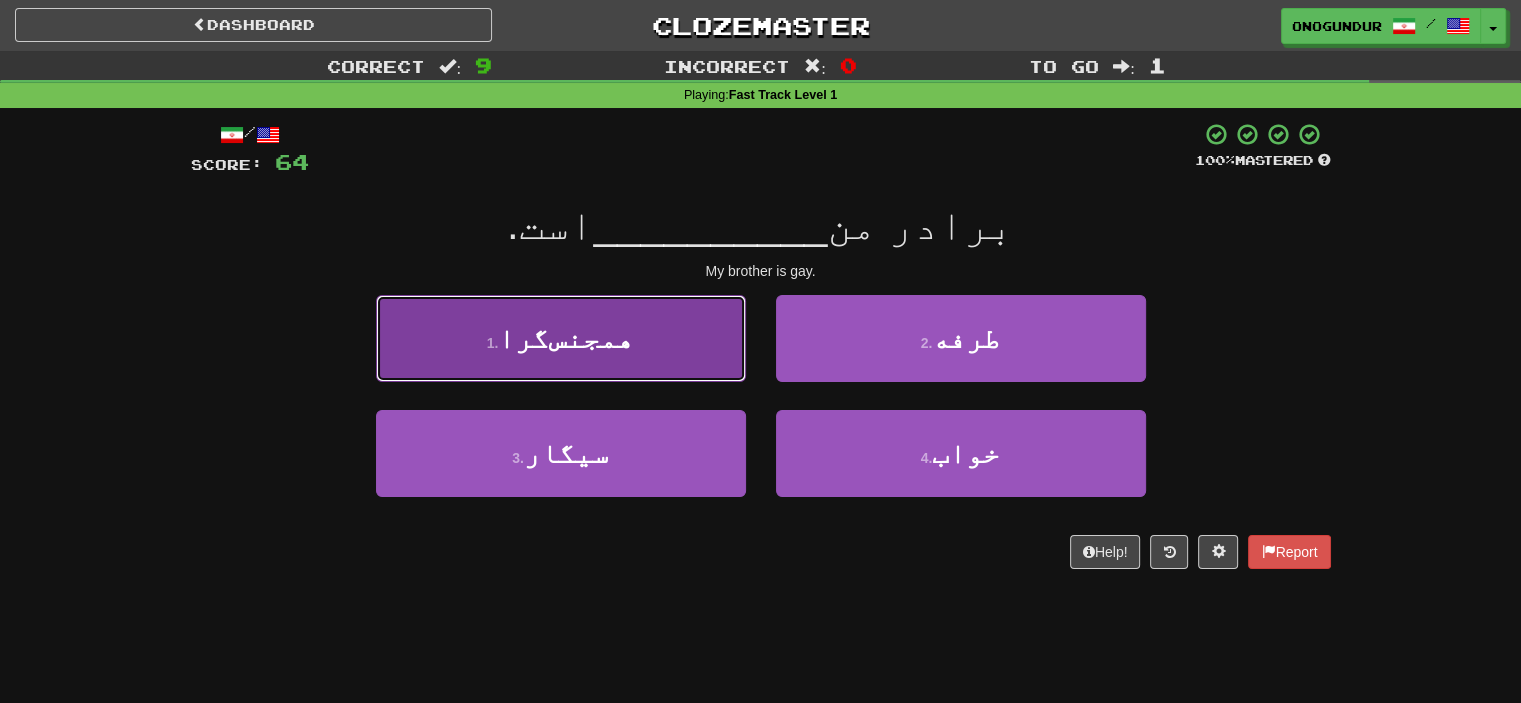 click on "1 .  همجنس‌گرا" at bounding box center [561, 338] 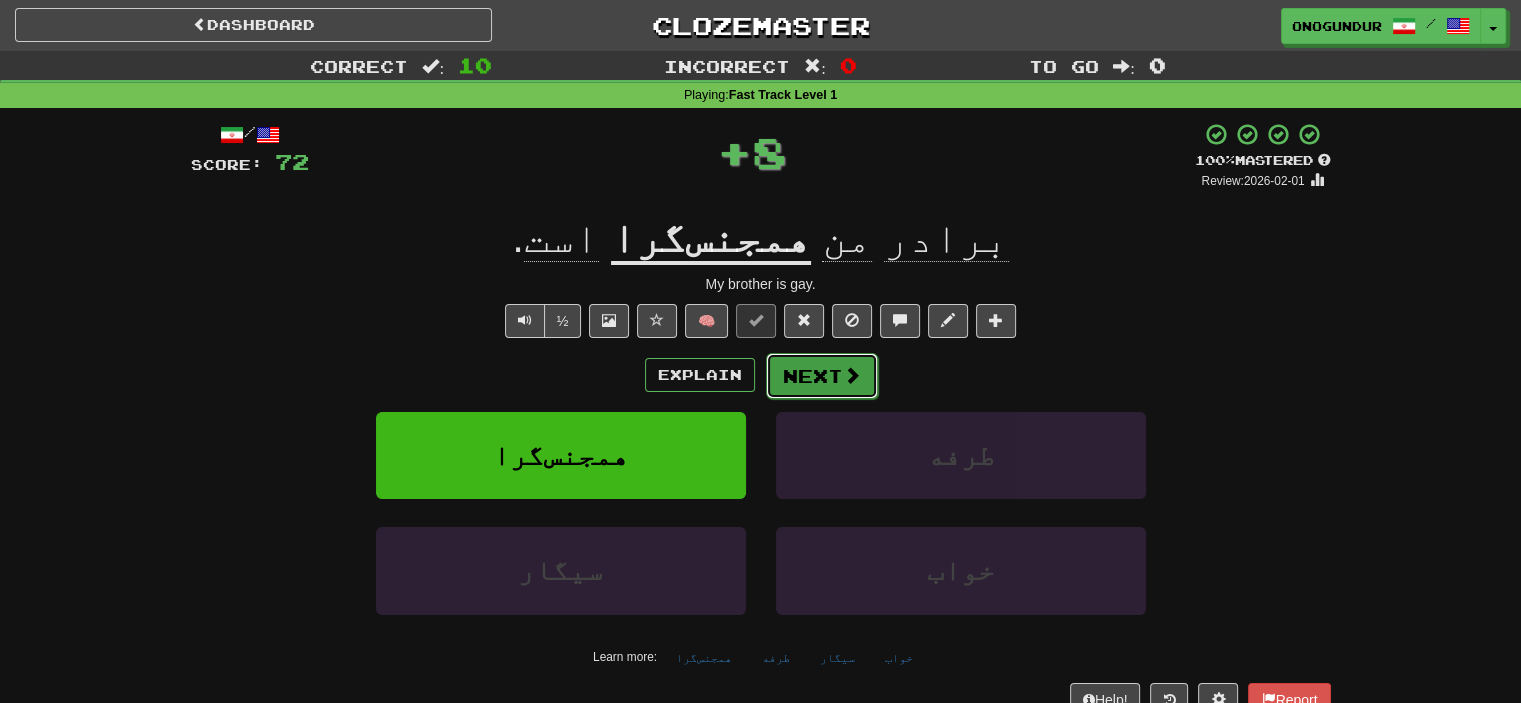 click on "Next" at bounding box center [822, 376] 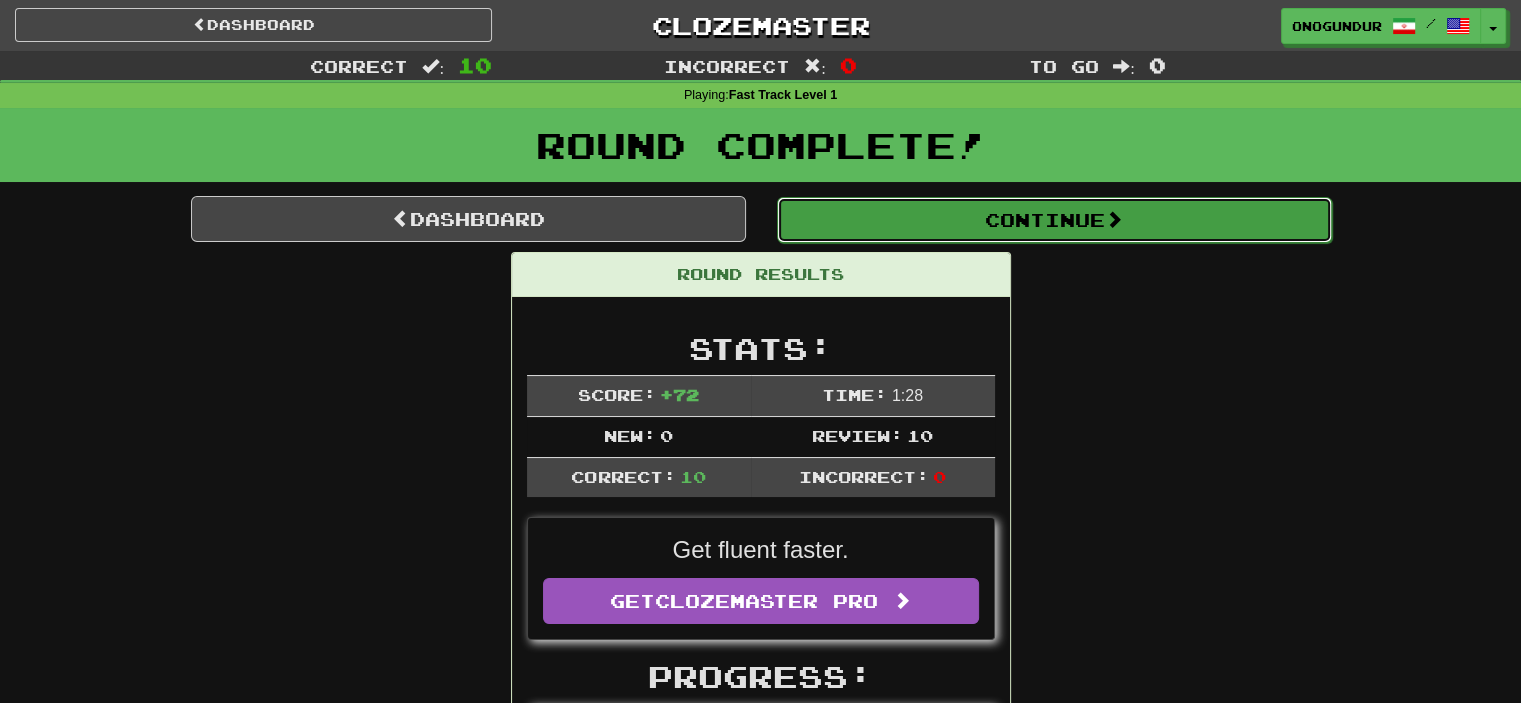 click at bounding box center [1114, 219] 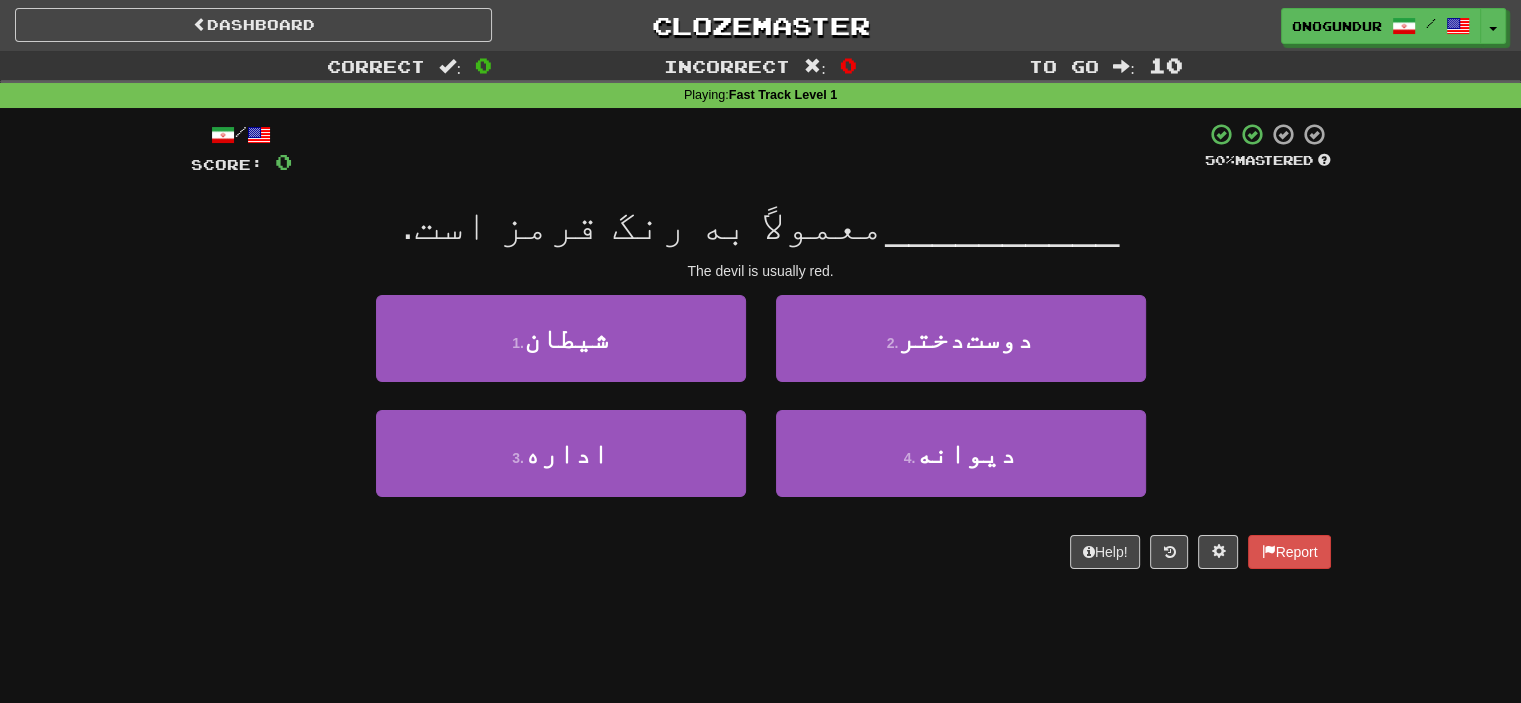 click on "Dashboard
Clozemaster
onogundur
/
Toggle Dropdown
Dashboard
Leaderboard
Activity Feed
Notifications
Profile
Discussions
Azərbaycanca
/
English
Streak:
20
Review:
2,955
Points Today: 0
Català
/
English
Streak:
0
Review:
10
Points Today: 0
Deutsch
/
English
Streak:
0
Review:
1,979
Points Today: 0
Español
/
English
Streak:
1
Review:
1,413
Points Today: 0
Esperanto
/
English
Streak:
0
Review:
1,035
Points Today: 0
Français
/
English
Streak:
0
Review:
19
Points Today: 0
Hrvatski
/
English
Streak:
0
Review:
278
Points Today: 0
Íslenska
/" at bounding box center (760, 351) 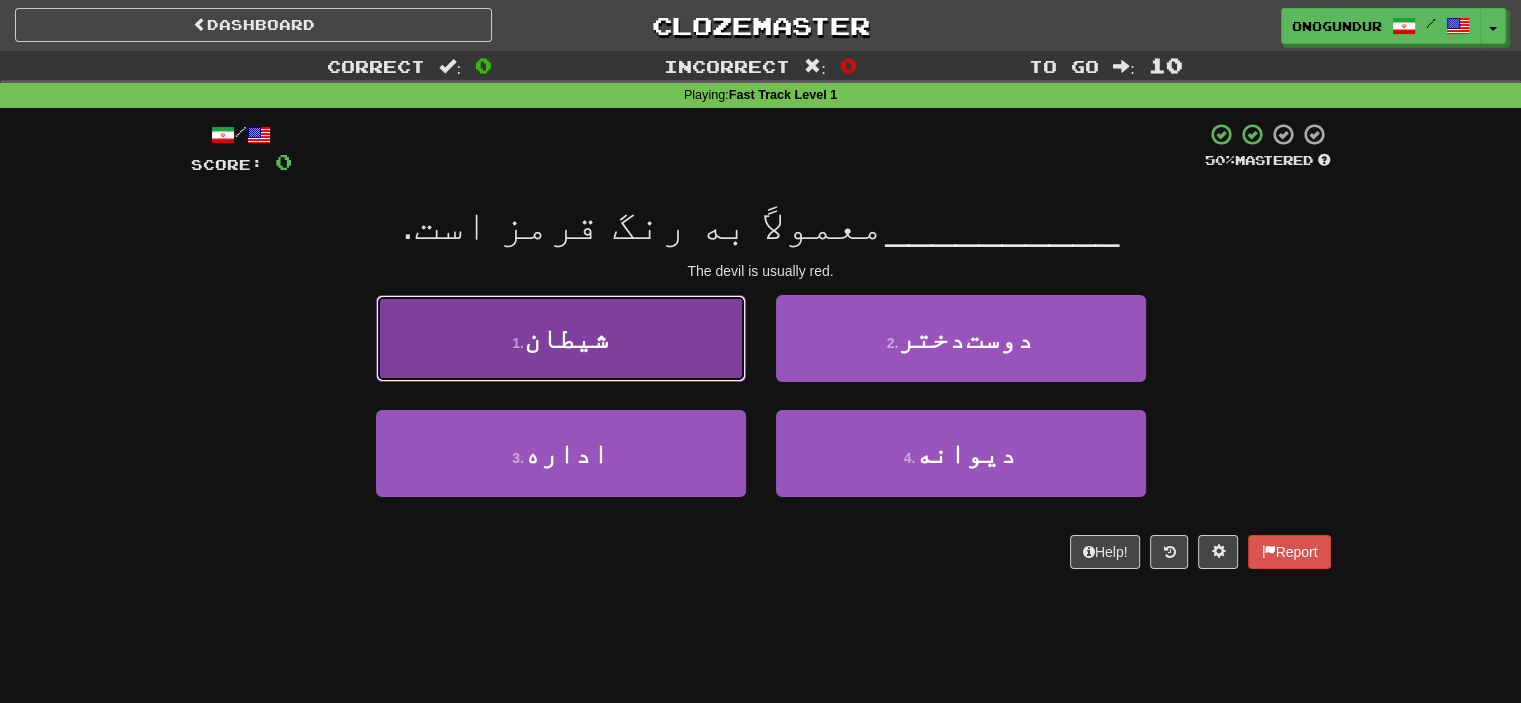 click on "1 .  شیطان" at bounding box center (561, 338) 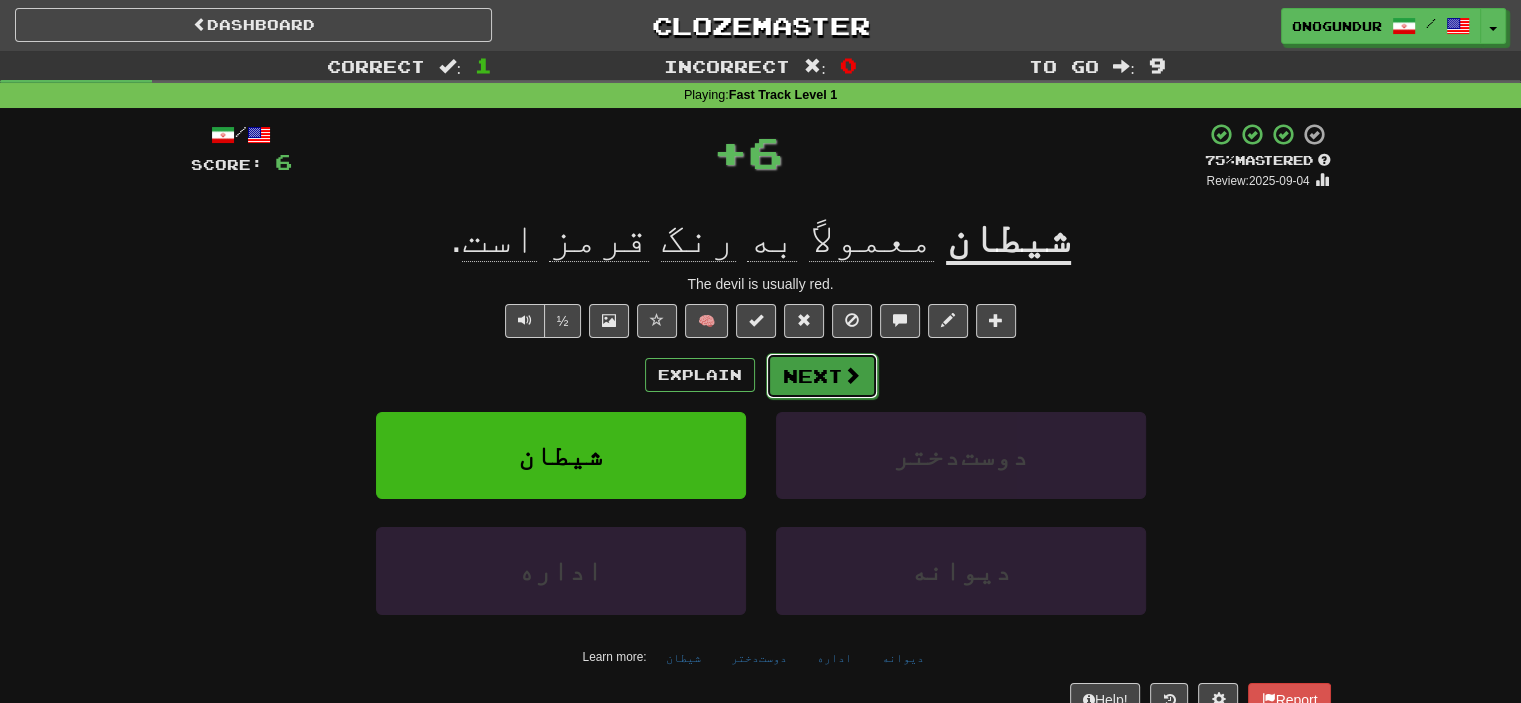click on "Next" at bounding box center (822, 376) 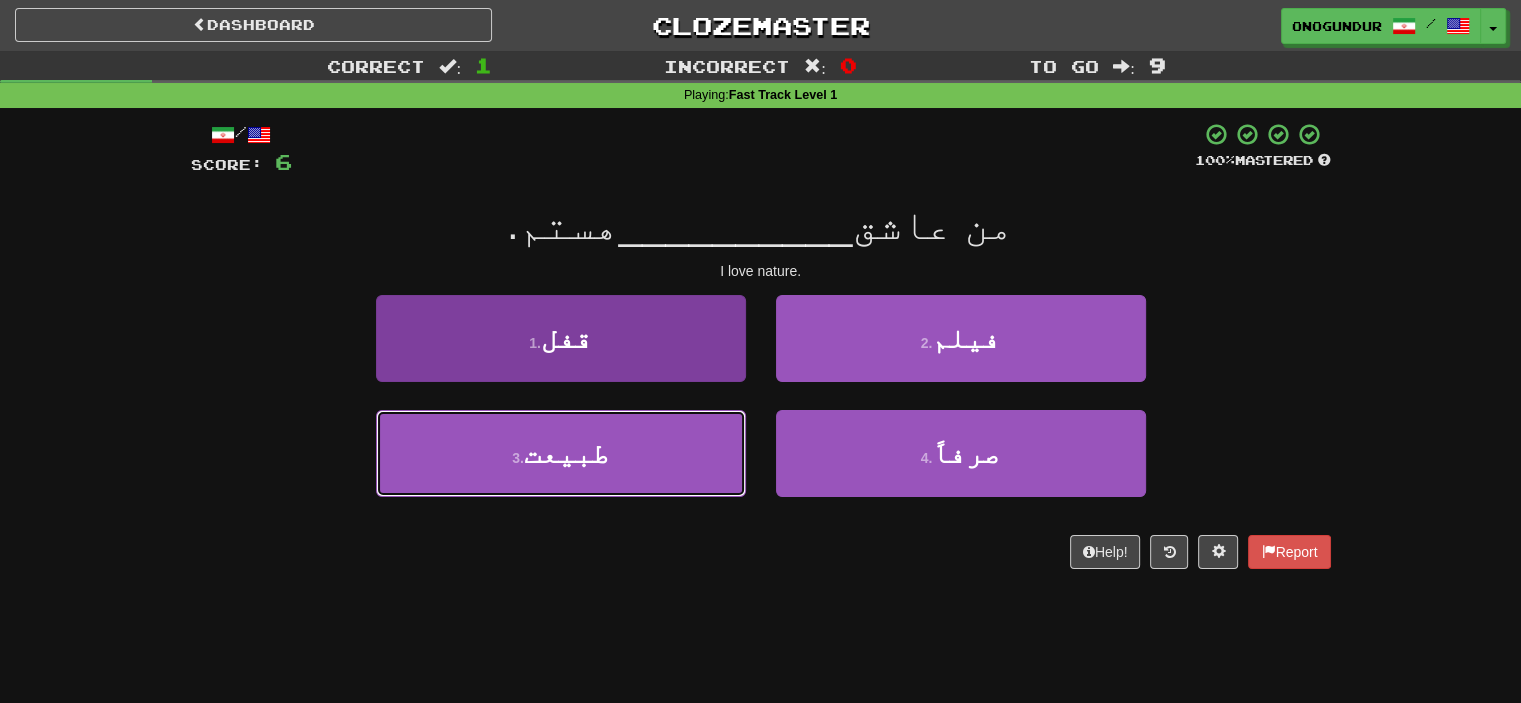 drag, startPoint x: 666, startPoint y: 459, endPoint x: 677, endPoint y: 459, distance: 11 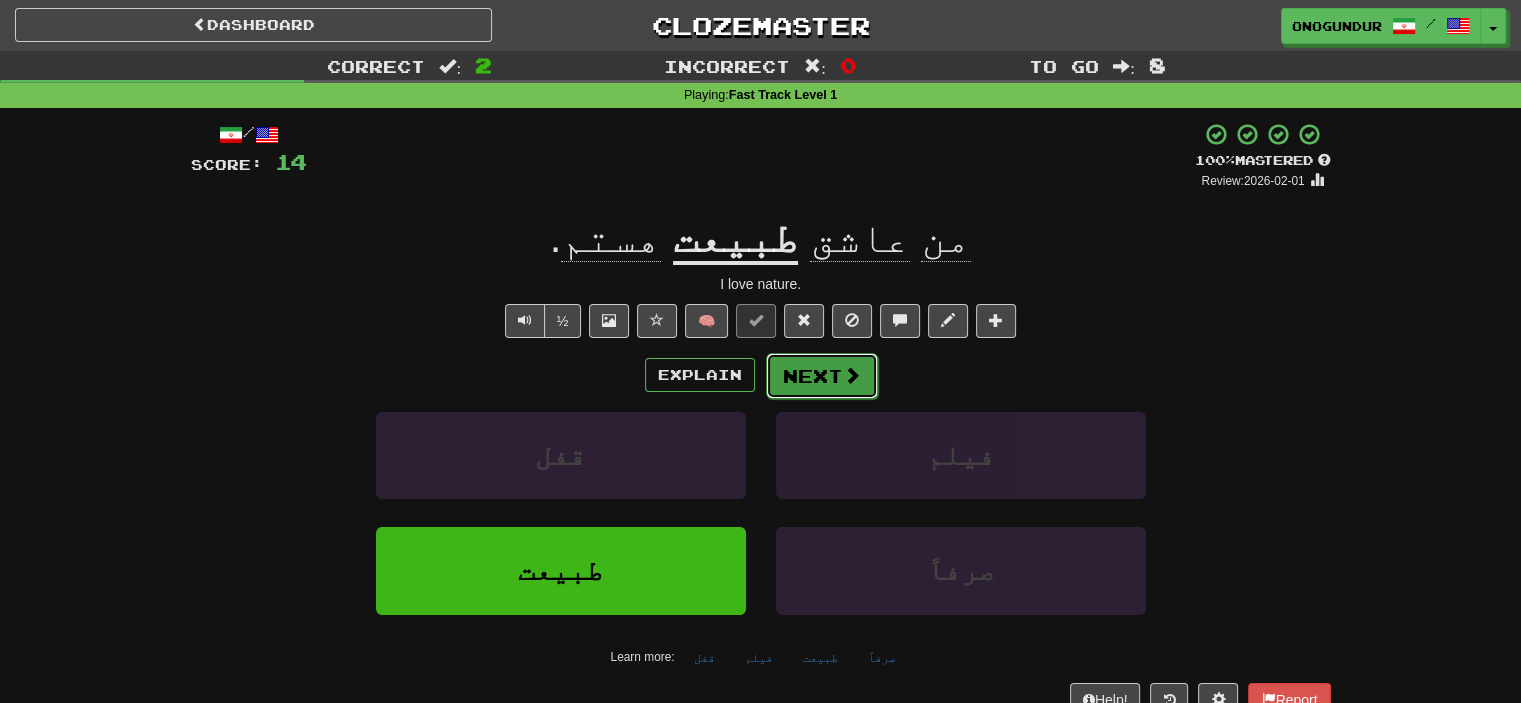 click on "Next" at bounding box center (822, 376) 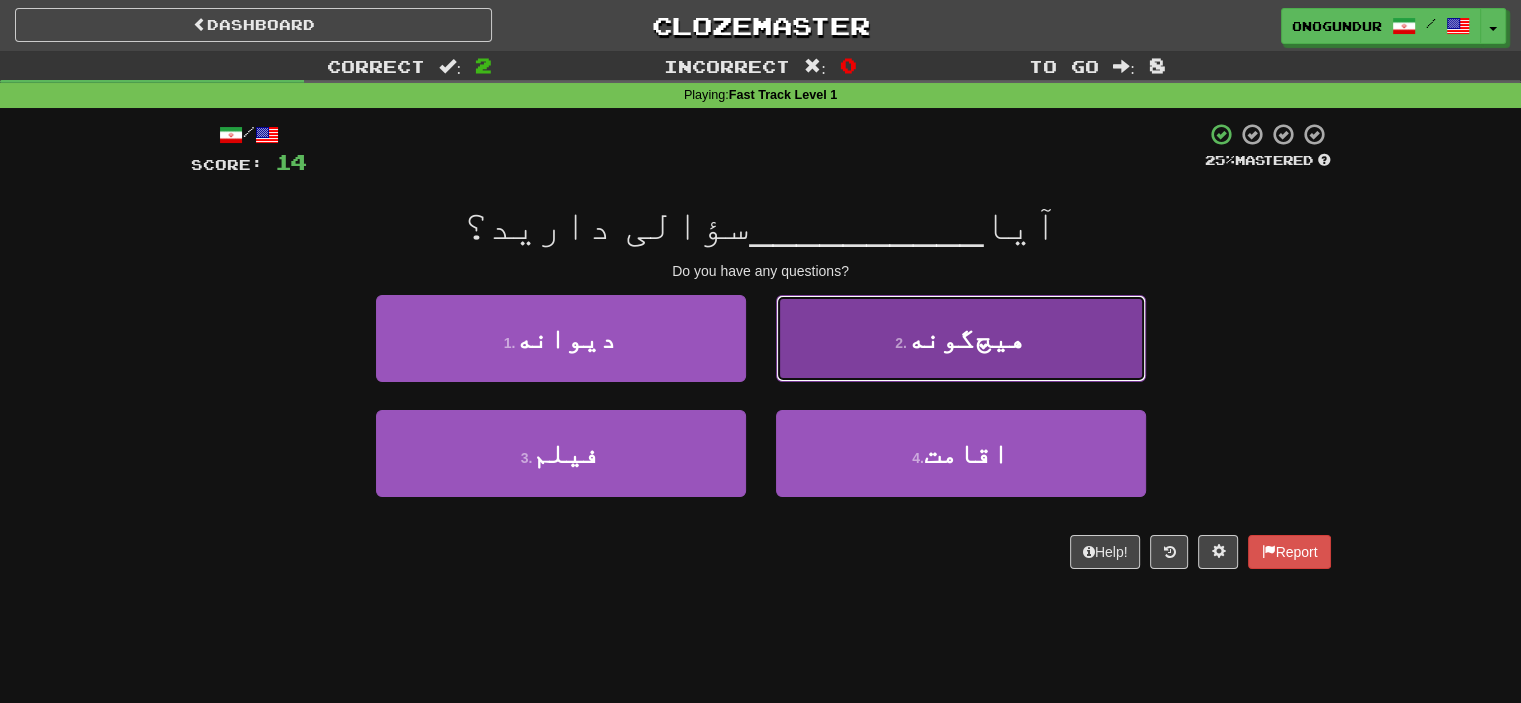 click on "2 .  هیچ‌گونه" at bounding box center [961, 338] 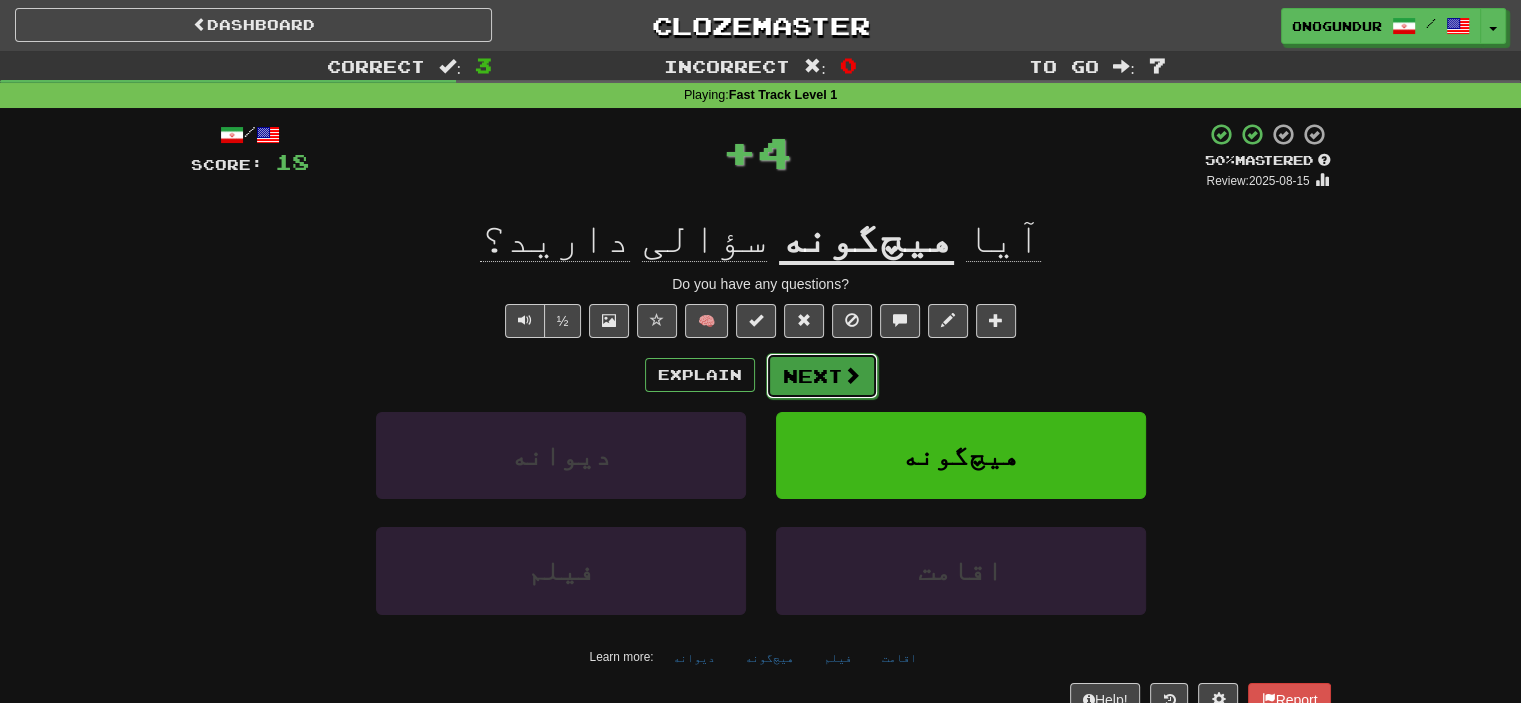click on "Next" at bounding box center [822, 376] 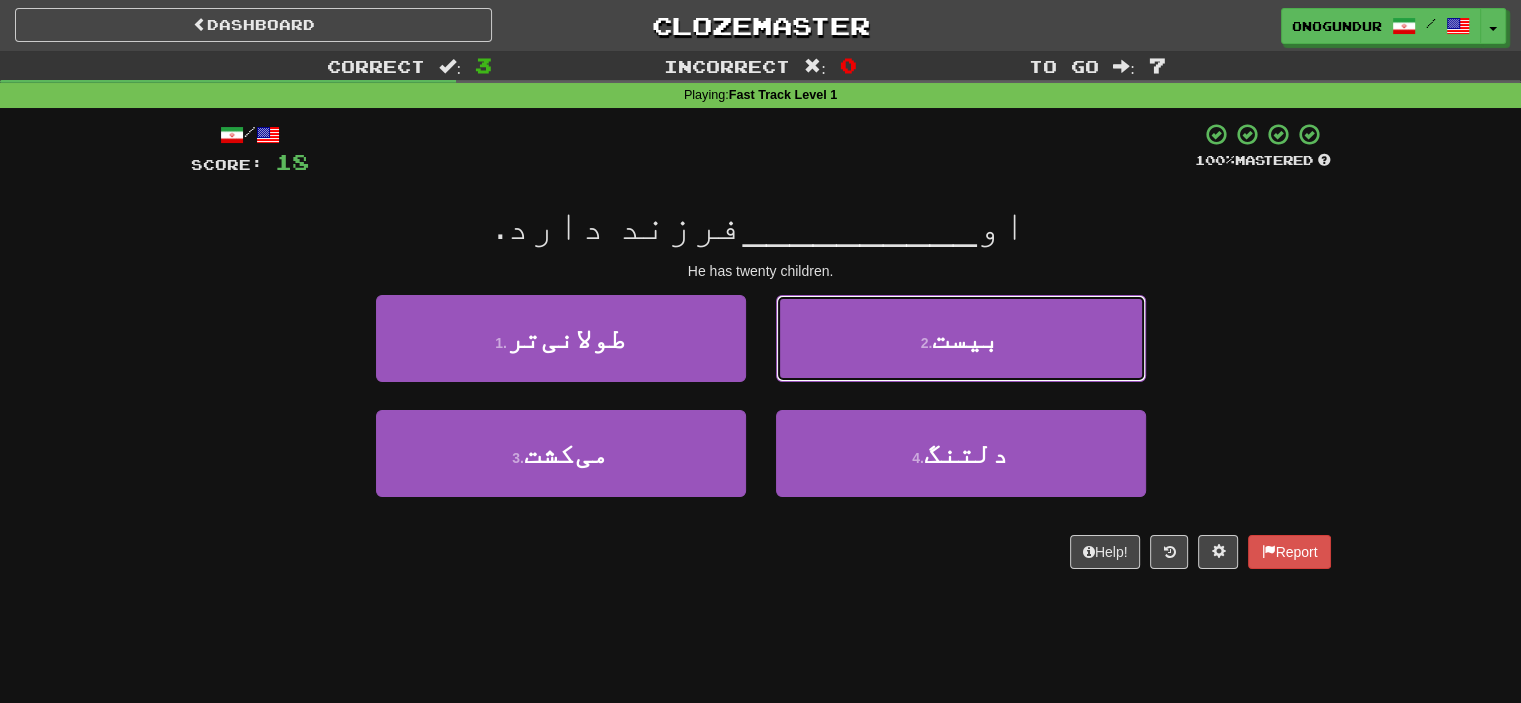 click on "بیست" at bounding box center (966, 338) 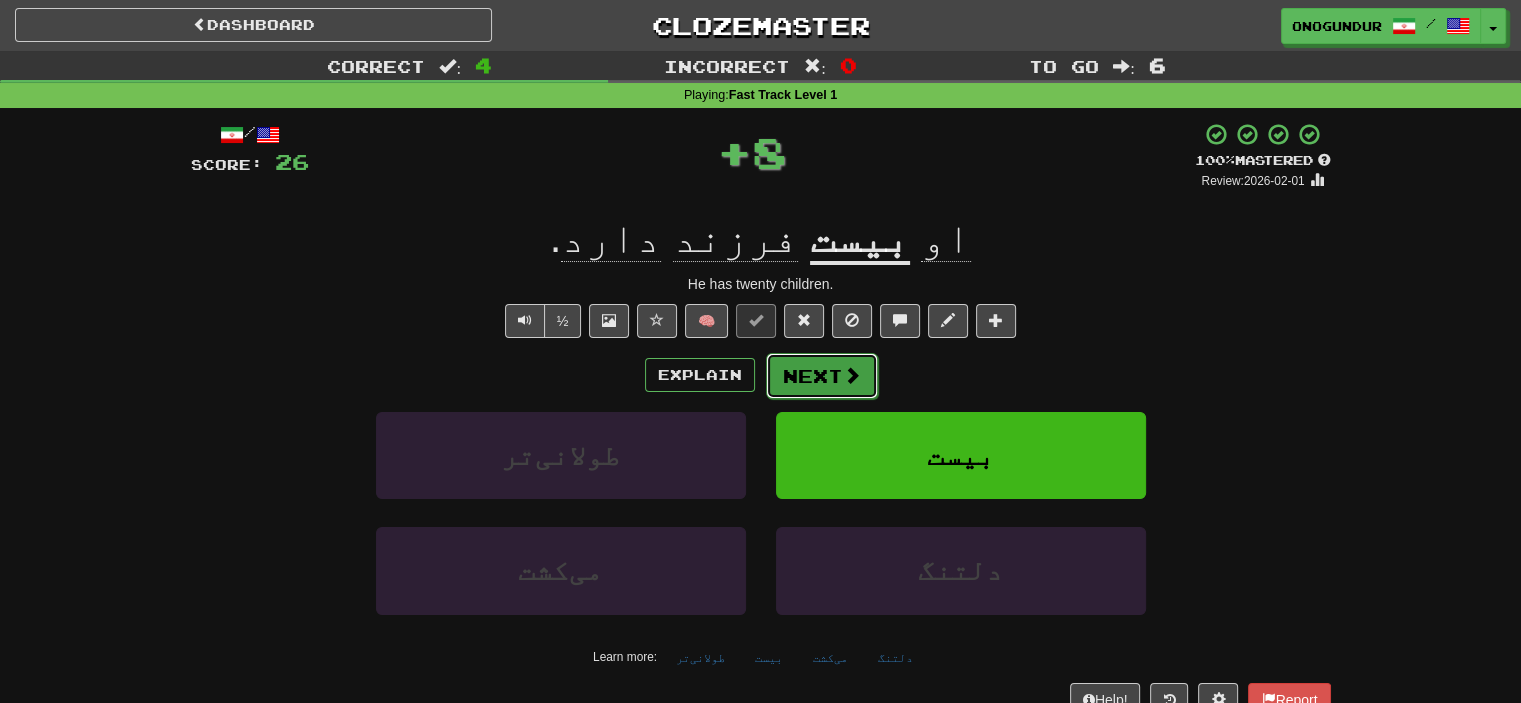 click at bounding box center [852, 375] 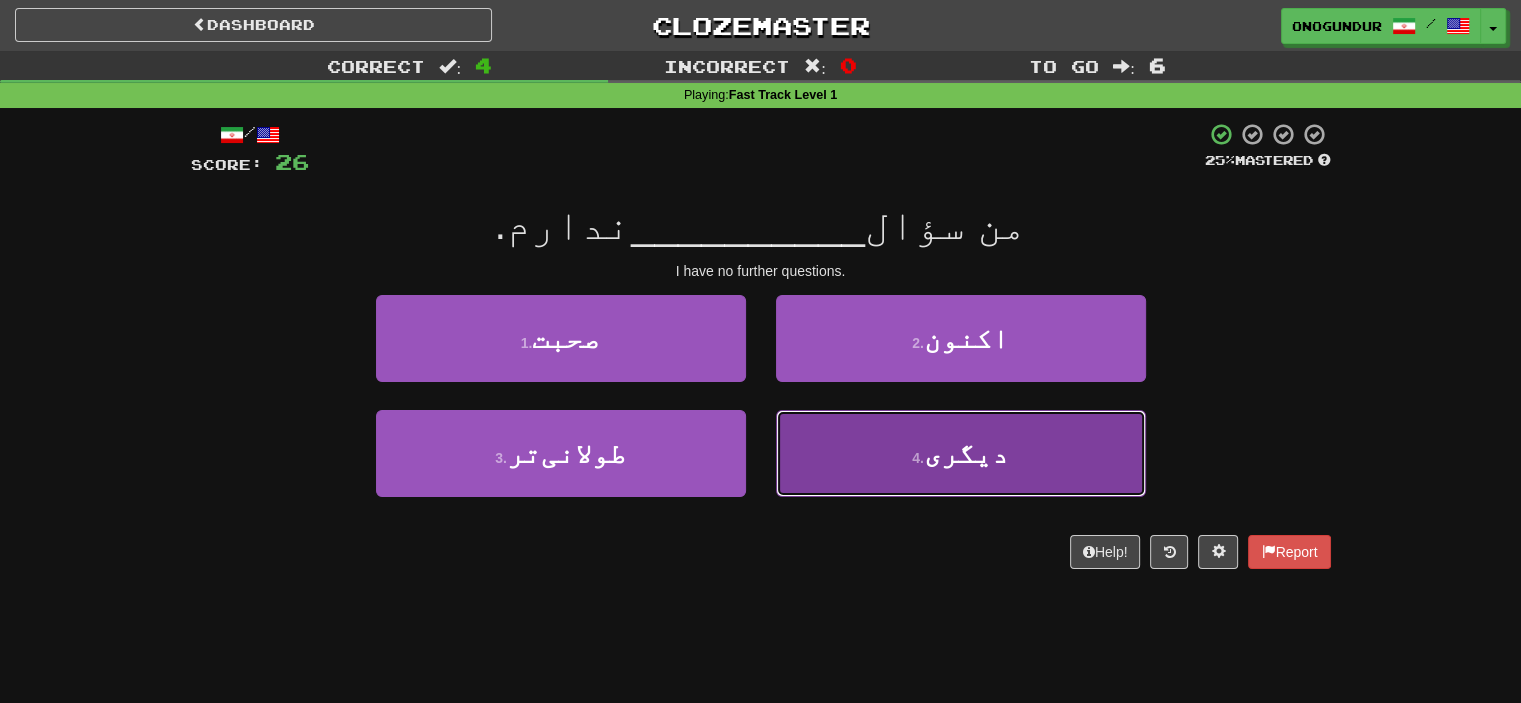 click on "4 .  دیگری" at bounding box center (961, 453) 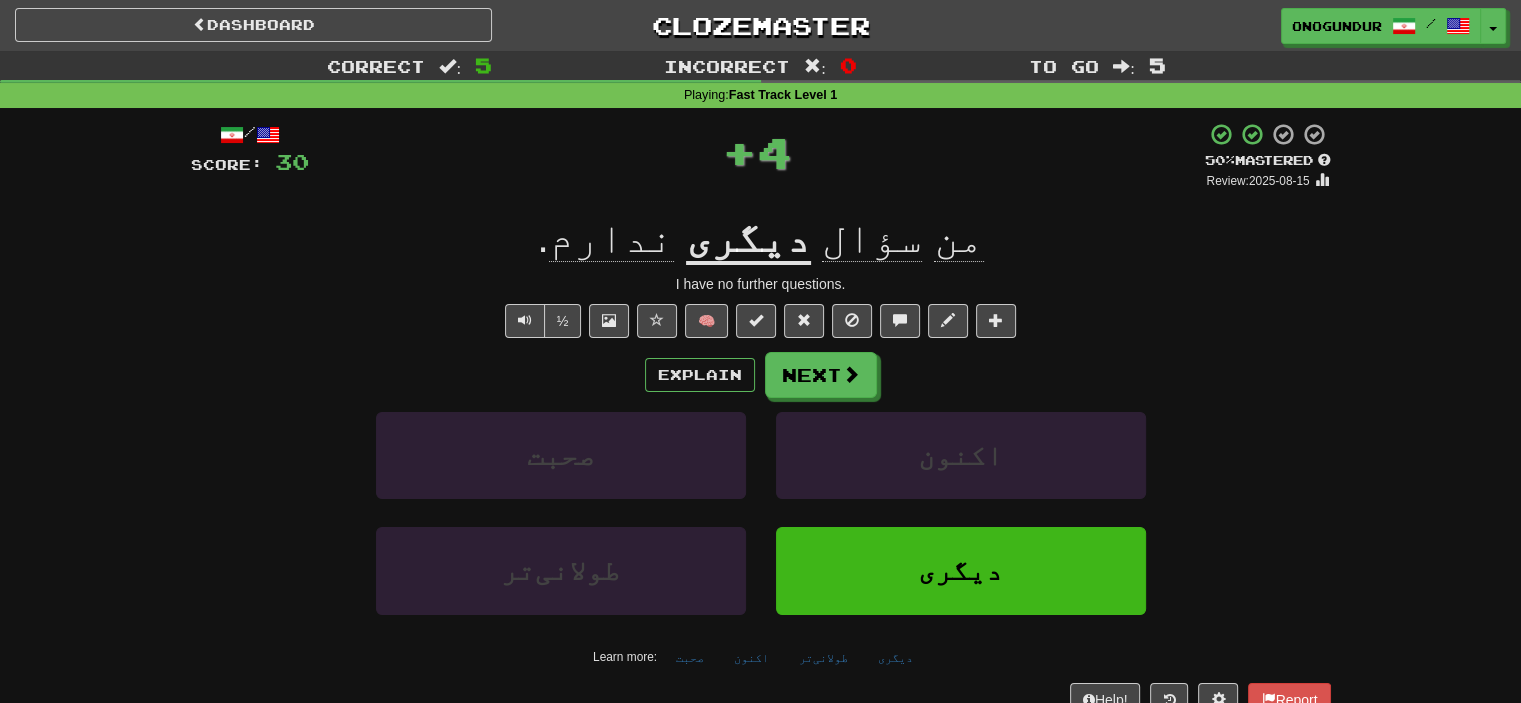 click on "Explain Next صحبت اکنون طولانی‌تر دیگری Learn more: صحبت اکنون طولانی‌تر دیگری" at bounding box center (761, 512) 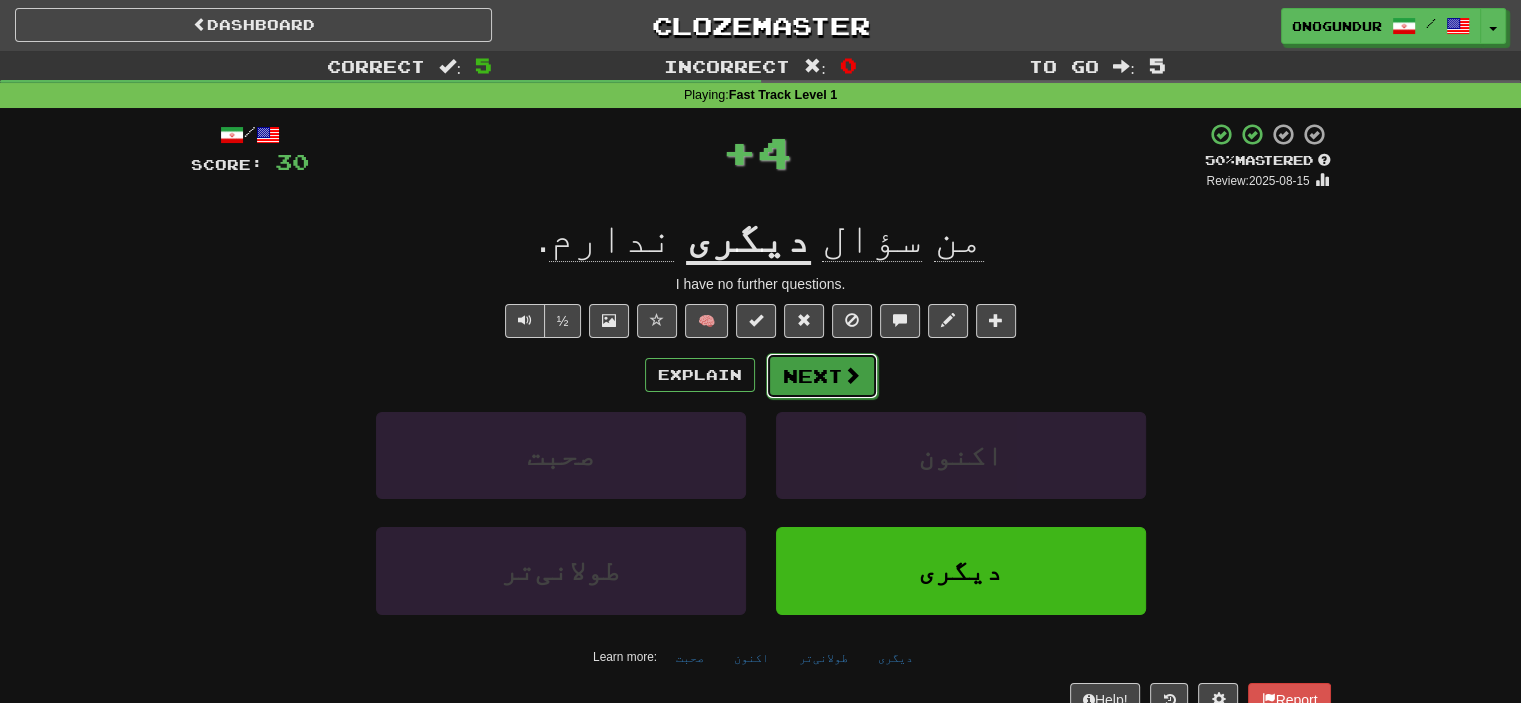 click on "Next" at bounding box center (822, 376) 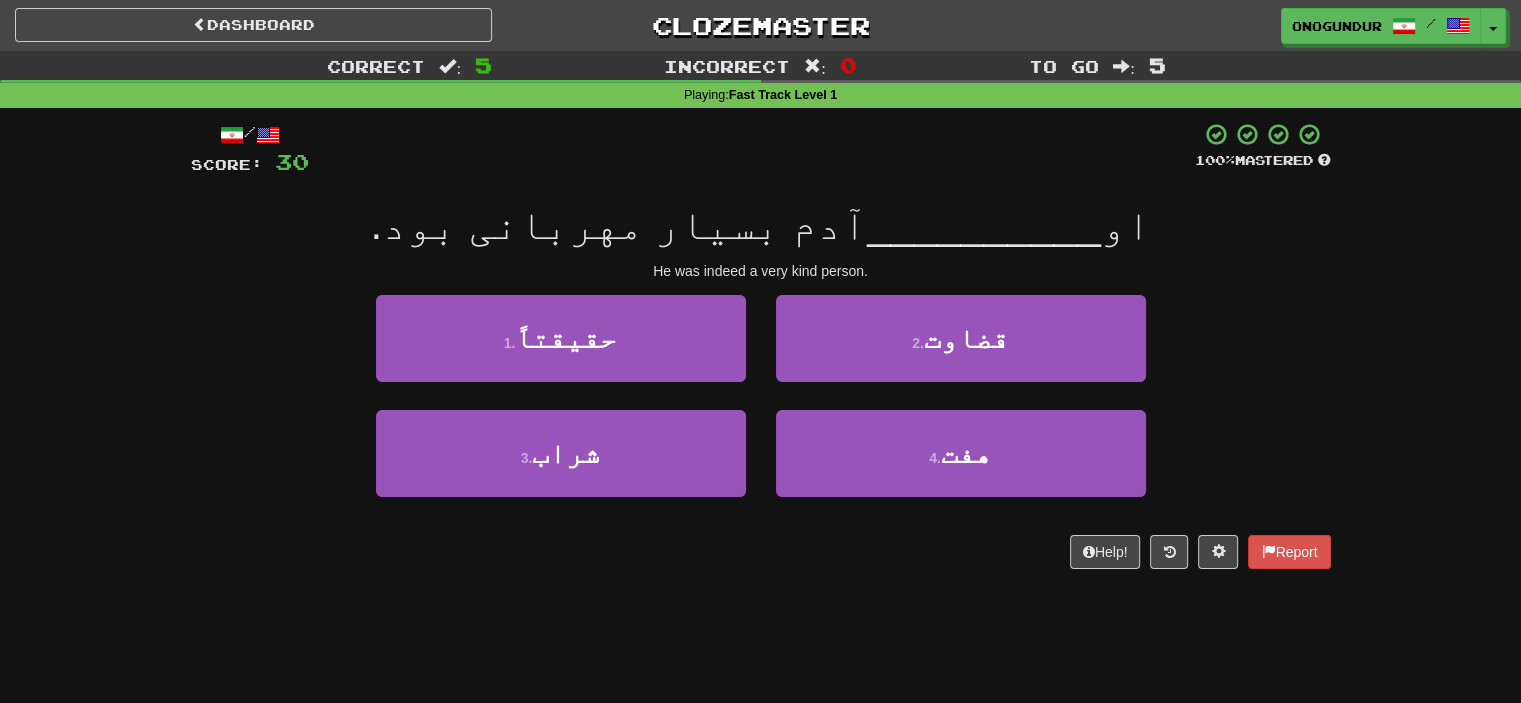 click on "Dashboard
Clozemaster
onogundur
/
Toggle Dropdown
Dashboard
Leaderboard
Activity Feed
Notifications
Profile
Discussions
Azərbaycanca
/
English
Streak:
20
Review:
2,955
Points Today: 0
Català
/
English
Streak:
0
Review:
10
Points Today: 0
Deutsch
/
English
Streak:
0
Review:
1,979
Points Today: 0
Español
/
English
Streak:
1
Review:
1,413
Points Today: 0
Esperanto
/
English
Streak:
0
Review:
1,035
Points Today: 0
Français
/
English
Streak:
0
Review:
19
Points Today: 0
Hrvatski
/
English
Streak:
0
Review:
278
Points Today: 0
Íslenska
/" at bounding box center (760, 351) 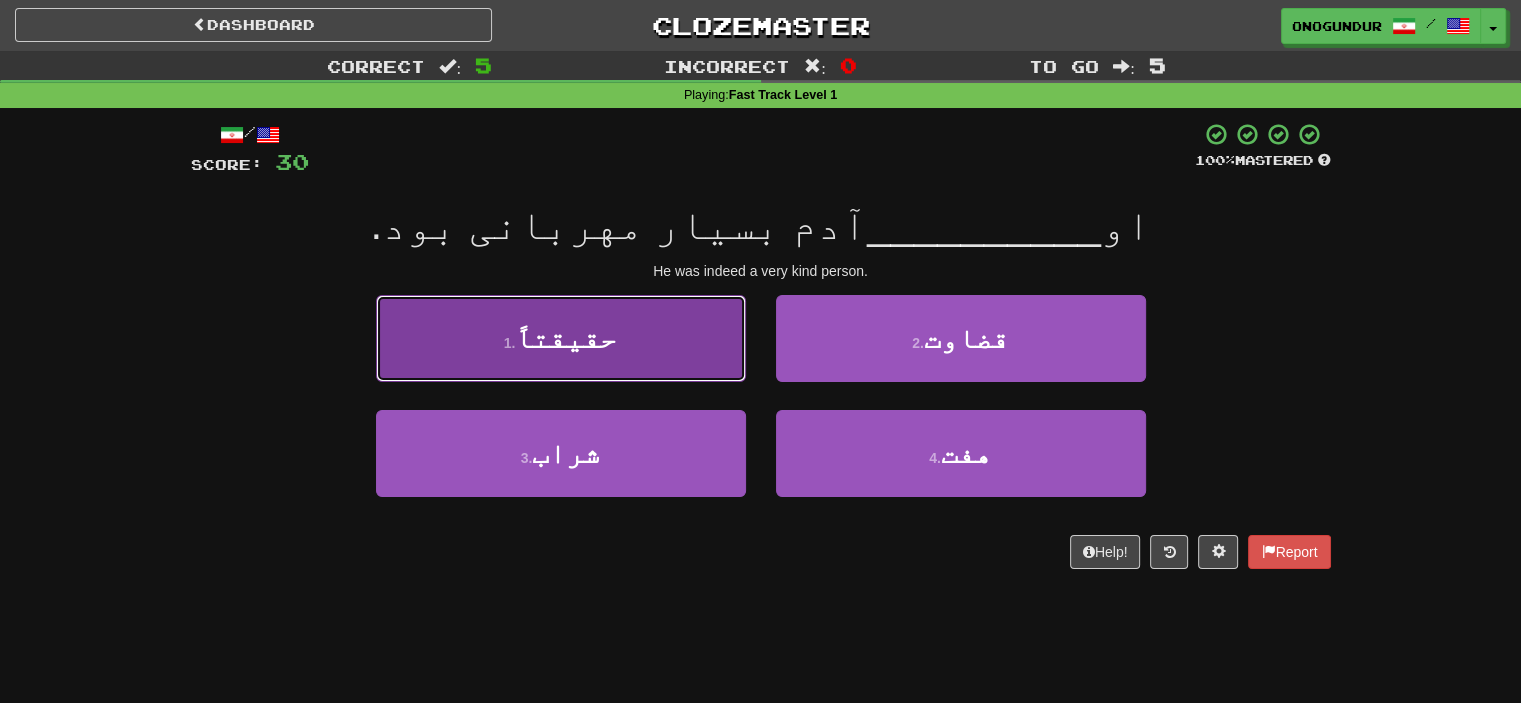click on "1 .  حقیقتاً" at bounding box center [561, 338] 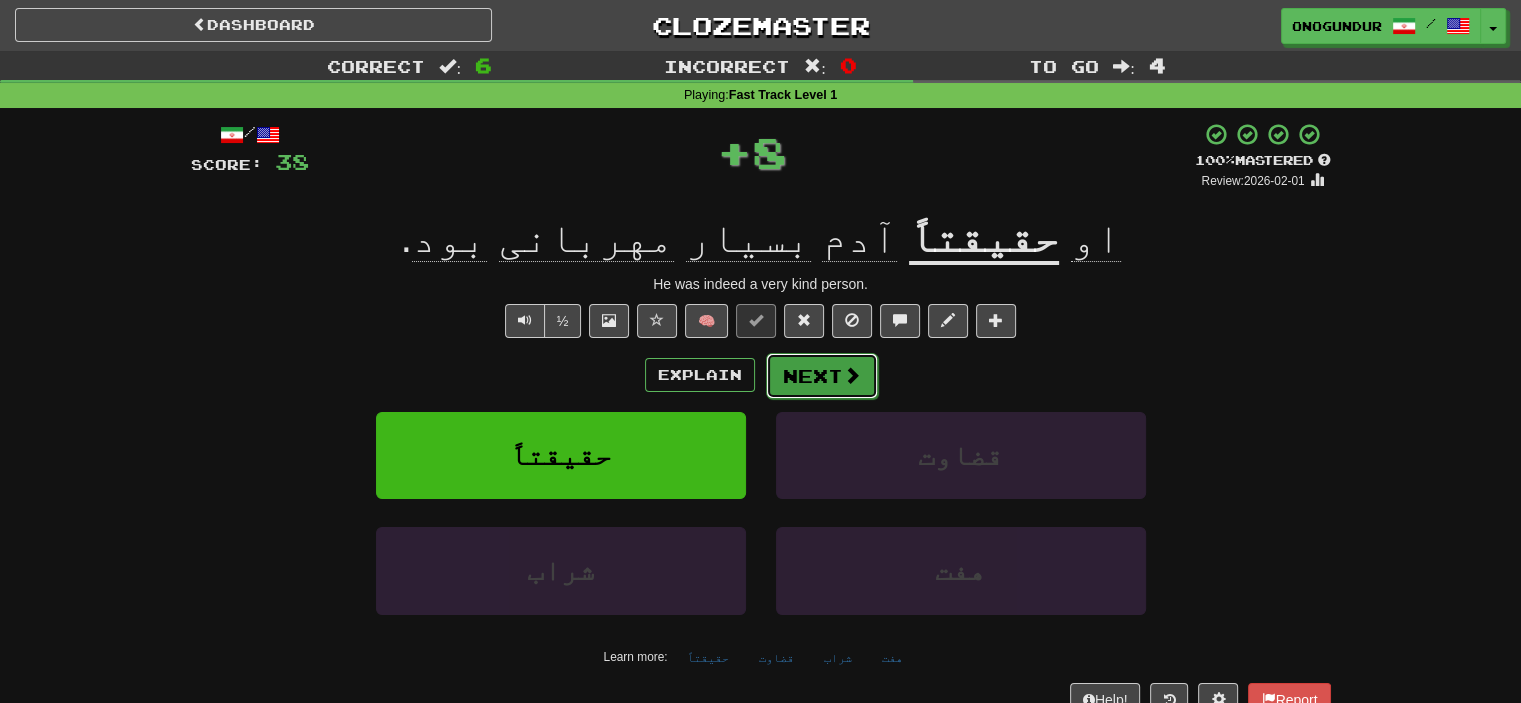 click on "Next" at bounding box center (822, 376) 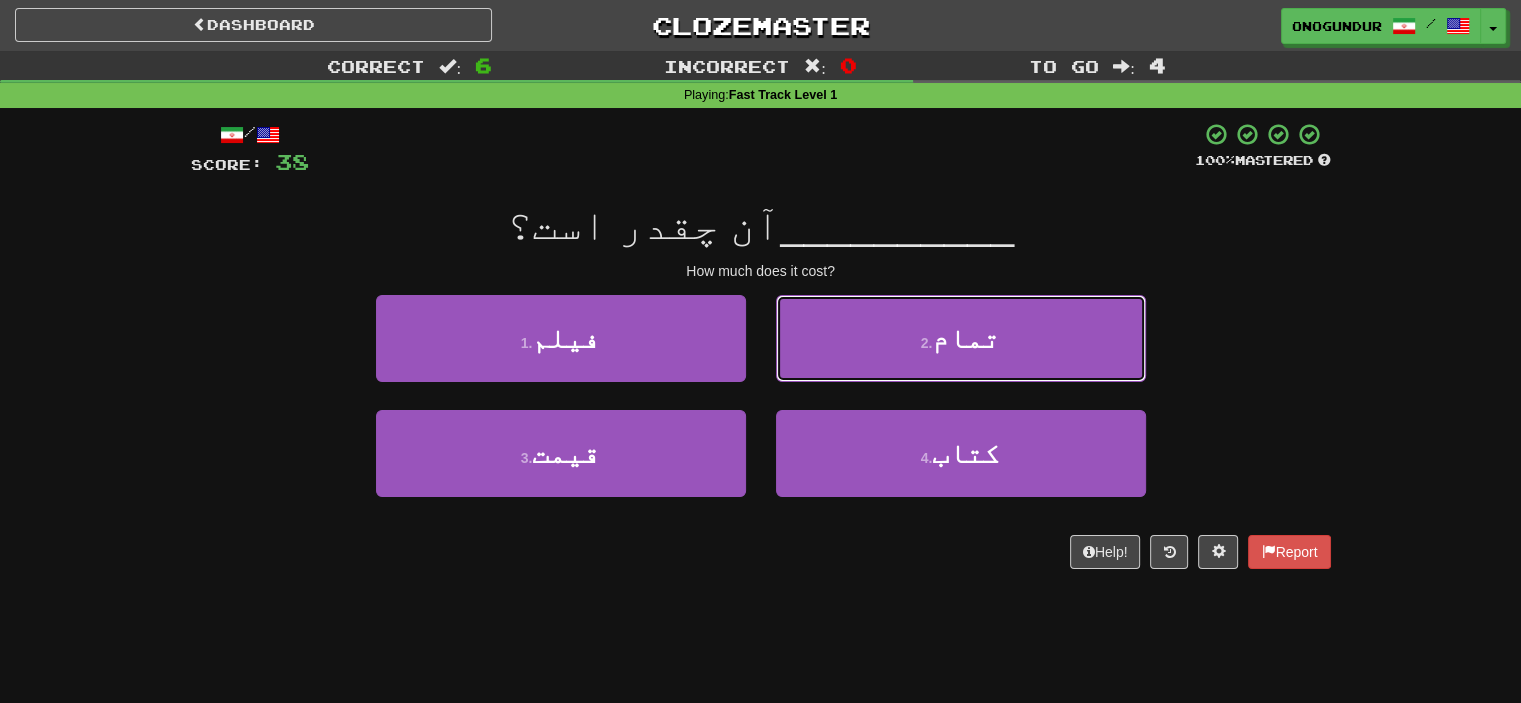 click on "2 .  تمام" at bounding box center (961, 338) 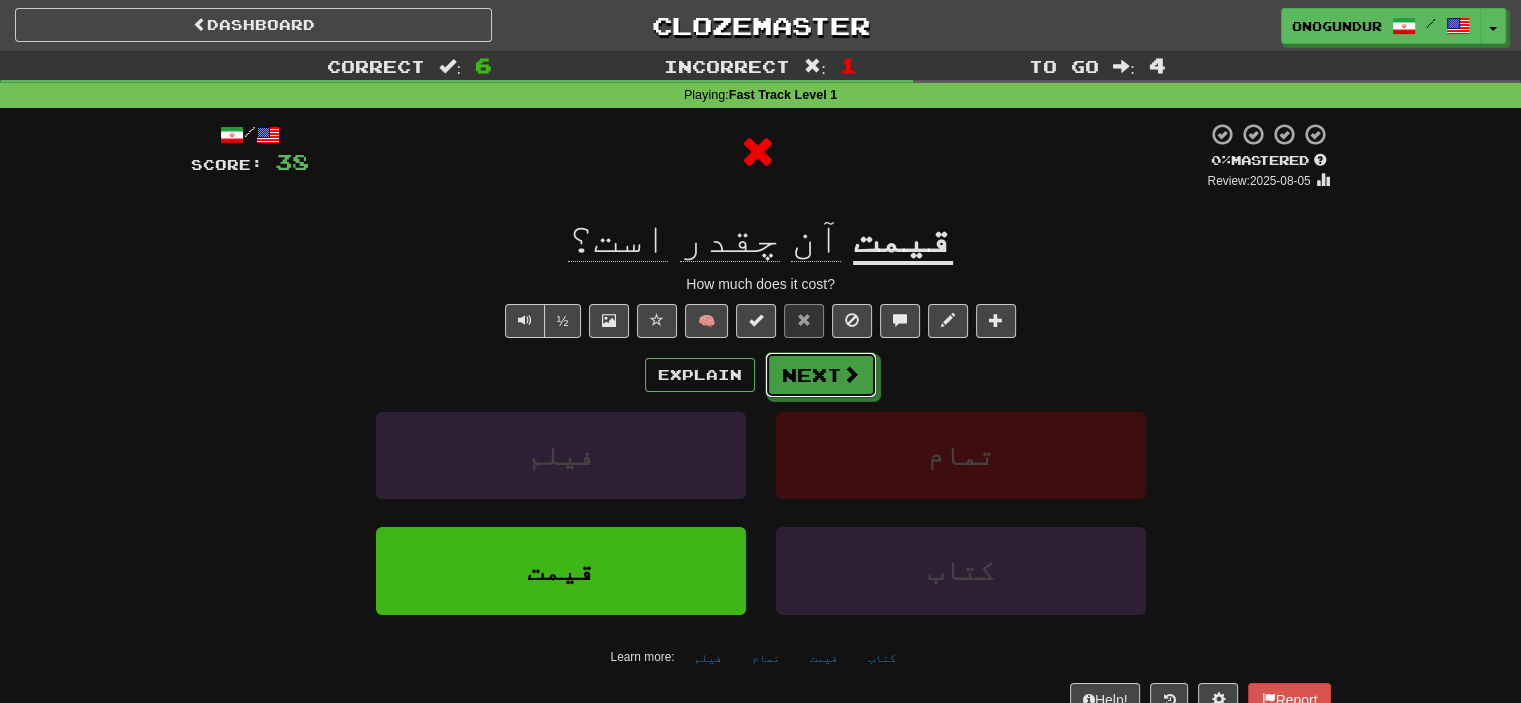 click on "Next" at bounding box center (821, 375) 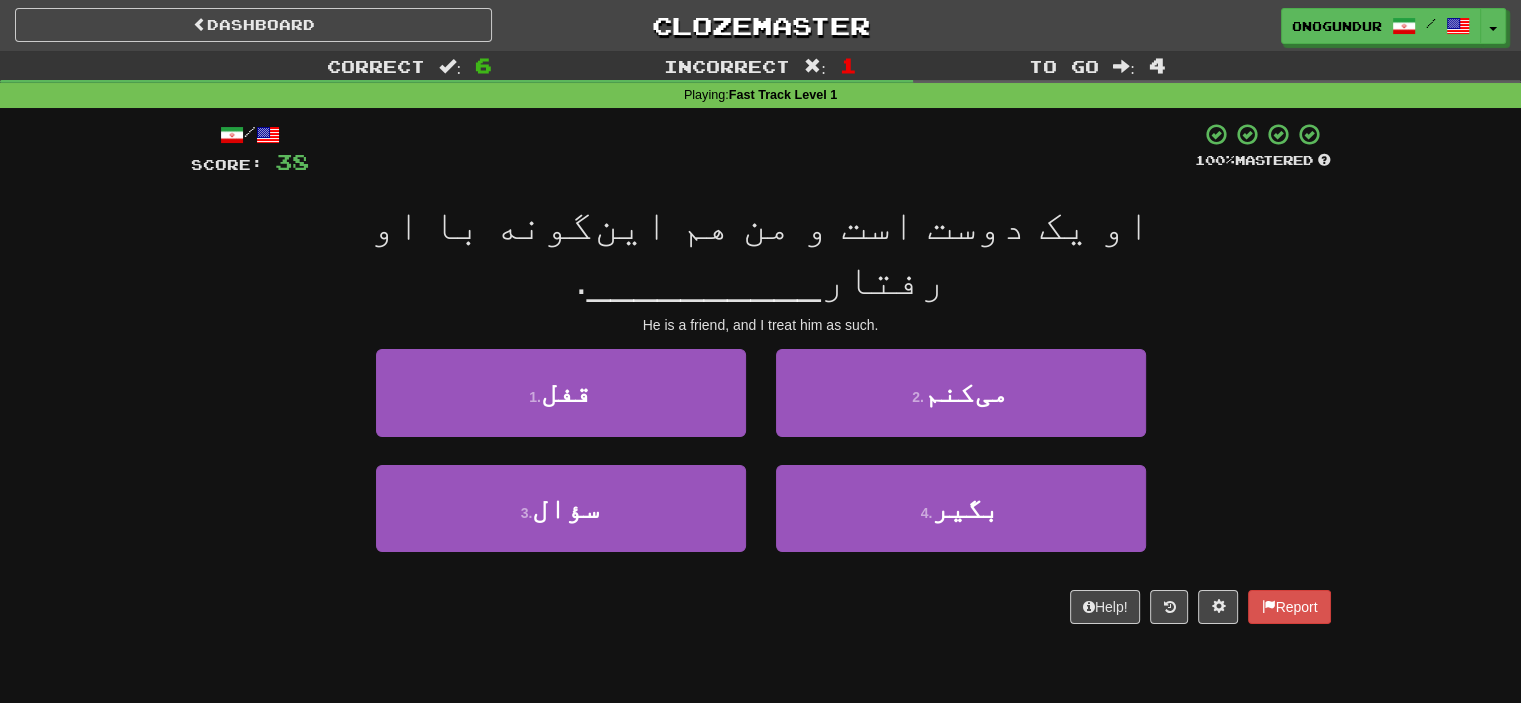 click on "Dashboard
Clozemaster
onogundur
/
Toggle Dropdown
Dashboard
Leaderboard
Activity Feed
Notifications
Profile
Discussions
Azərbaycanca
/
English
Streak:
20
Review:
2,955
Points Today: 0
Català
/
English
Streak:
0
Review:
10
Points Today: 0
Deutsch
/
English
Streak:
0
Review:
1,979
Points Today: 0
Español
/
English
Streak:
1
Review:
1,413
Points Today: 0
Esperanto
/
English
Streak:
0
Review:
1,035
Points Today: 0
Français
/
English
Streak:
0
Review:
19
Points Today: 0
Hrvatski
/
English
Streak:
0
Review:
278
Points Today: 0
Íslenska
/" at bounding box center (760, 351) 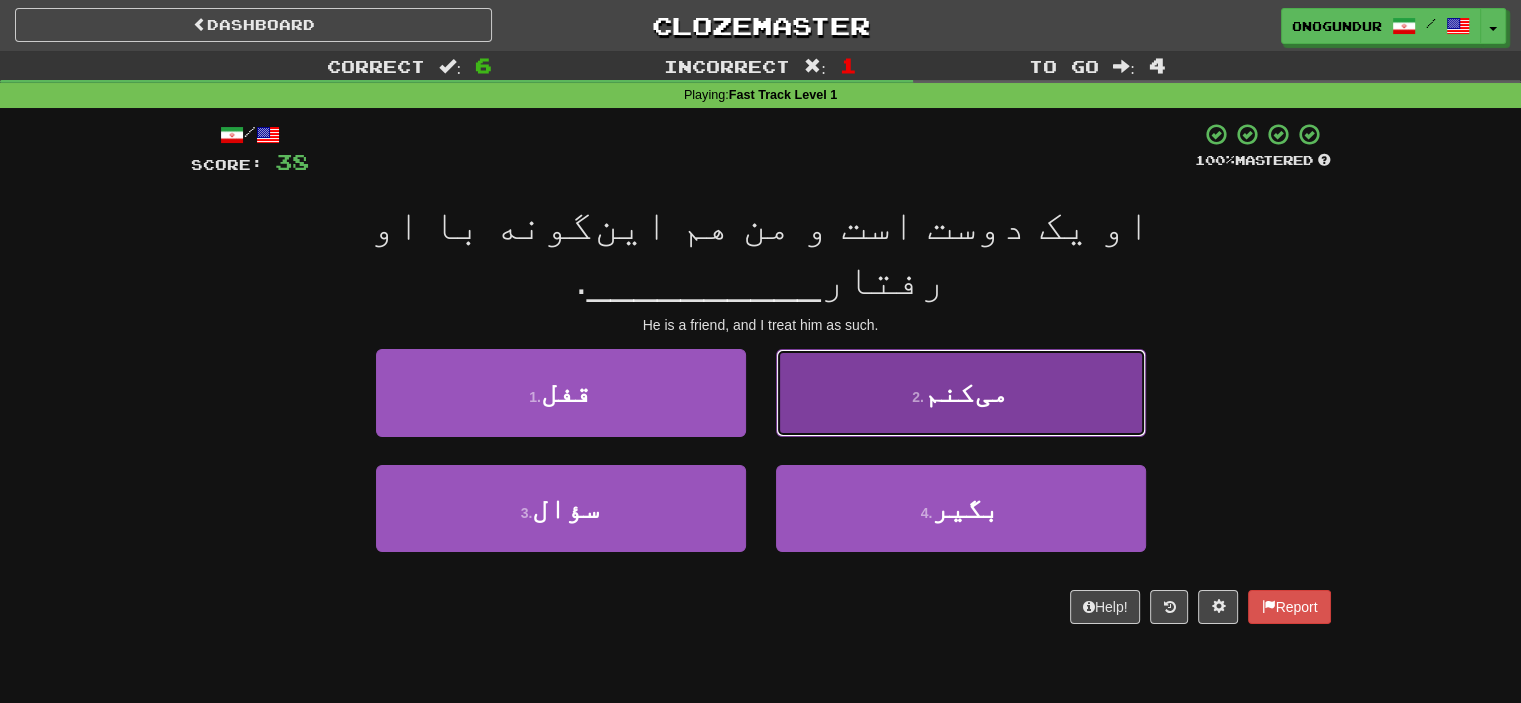 click on "2 .  می‌کنم" at bounding box center (961, 392) 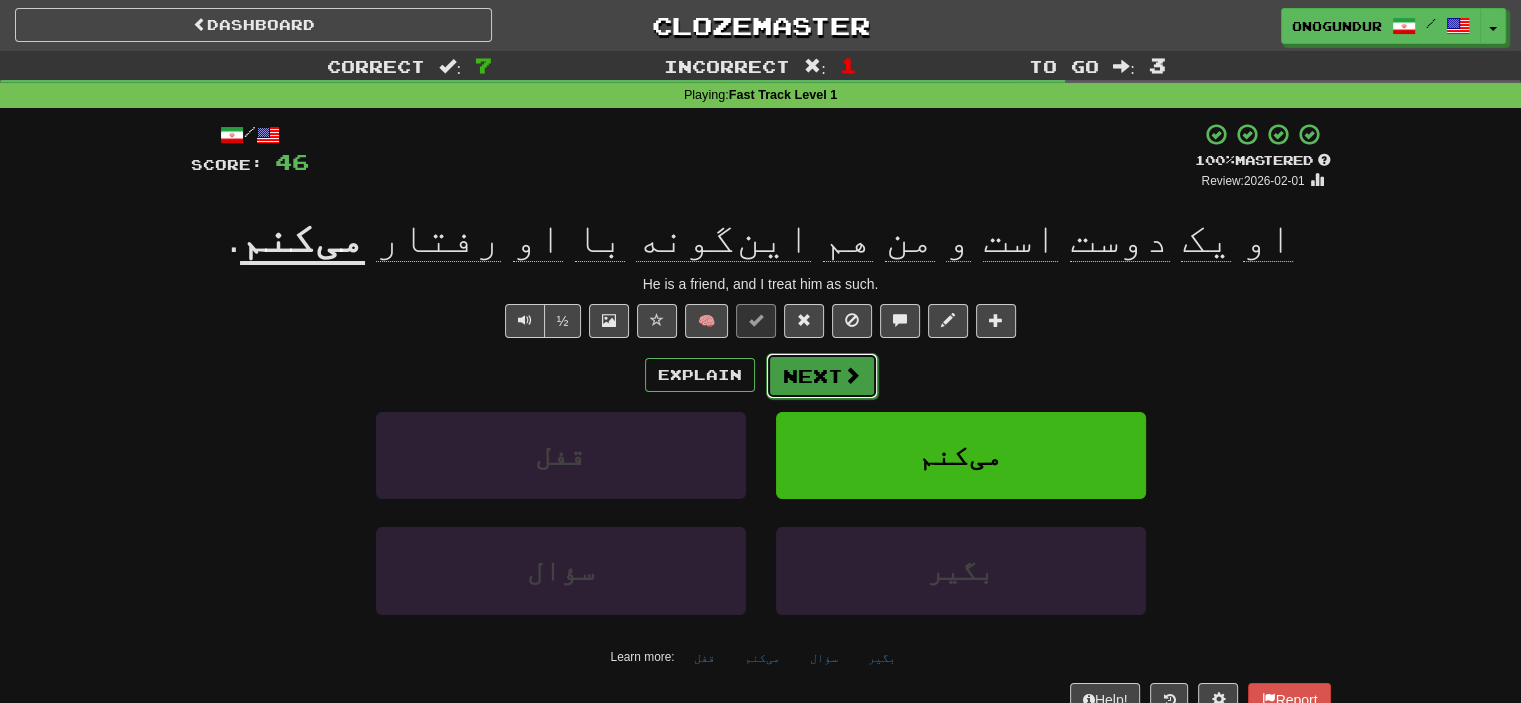 click on "Next" at bounding box center (822, 376) 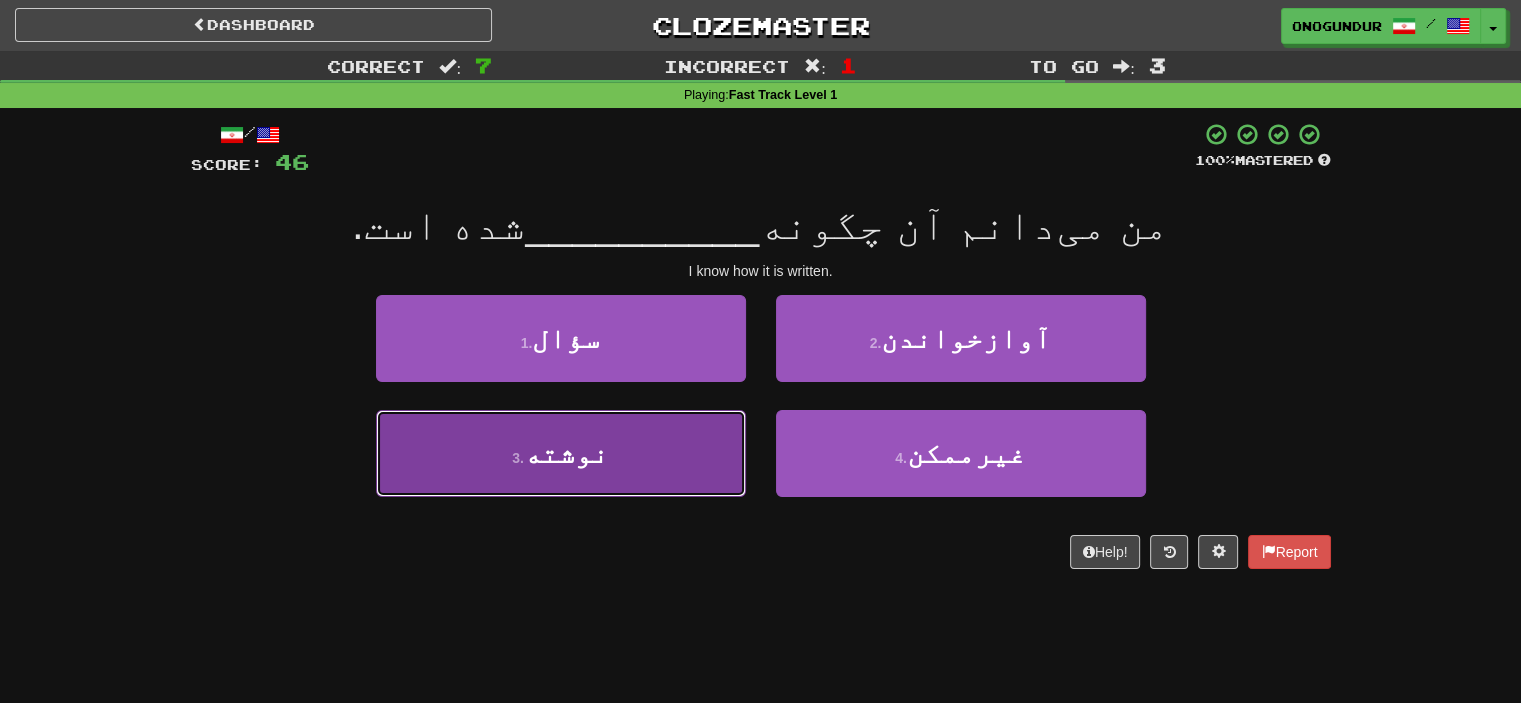 click on "3 .  نوشته" at bounding box center [561, 453] 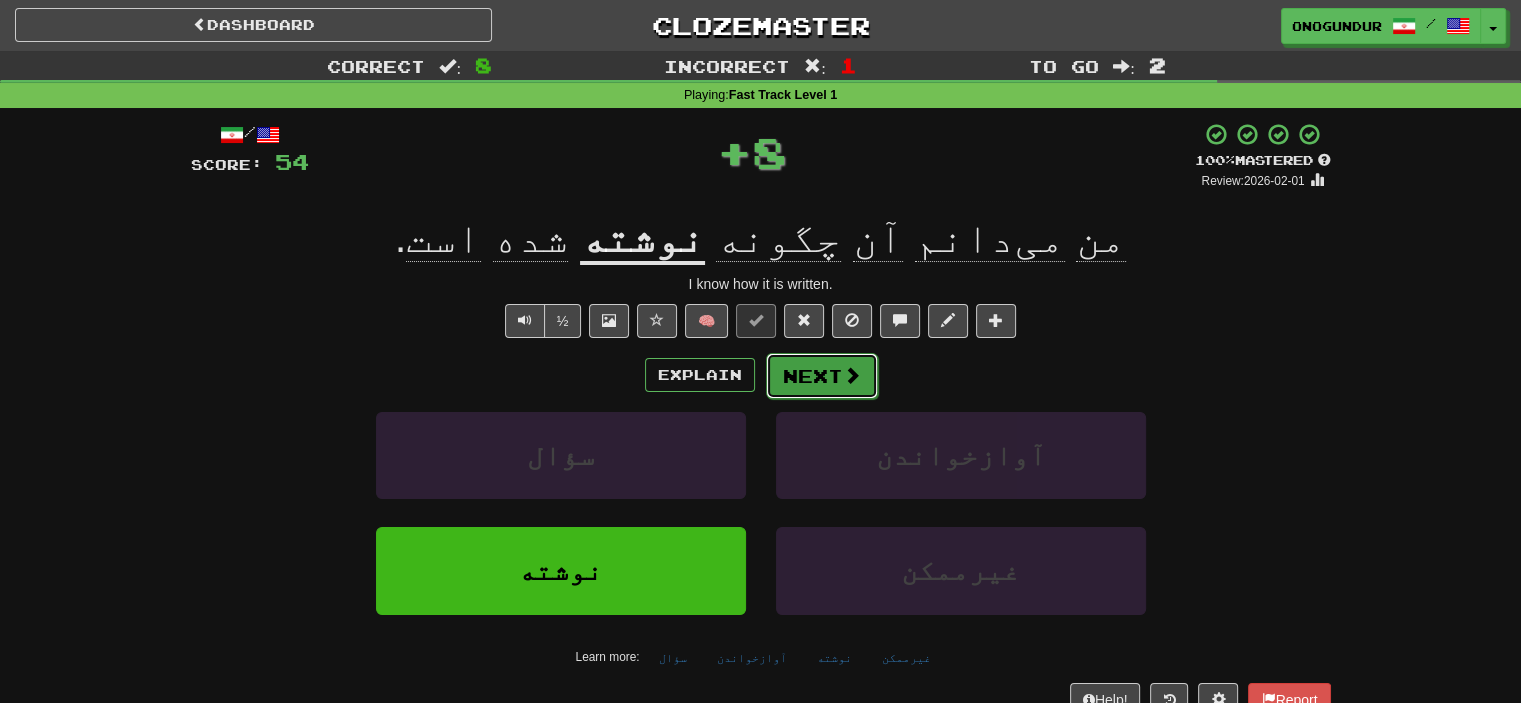 click on "Next" at bounding box center (822, 376) 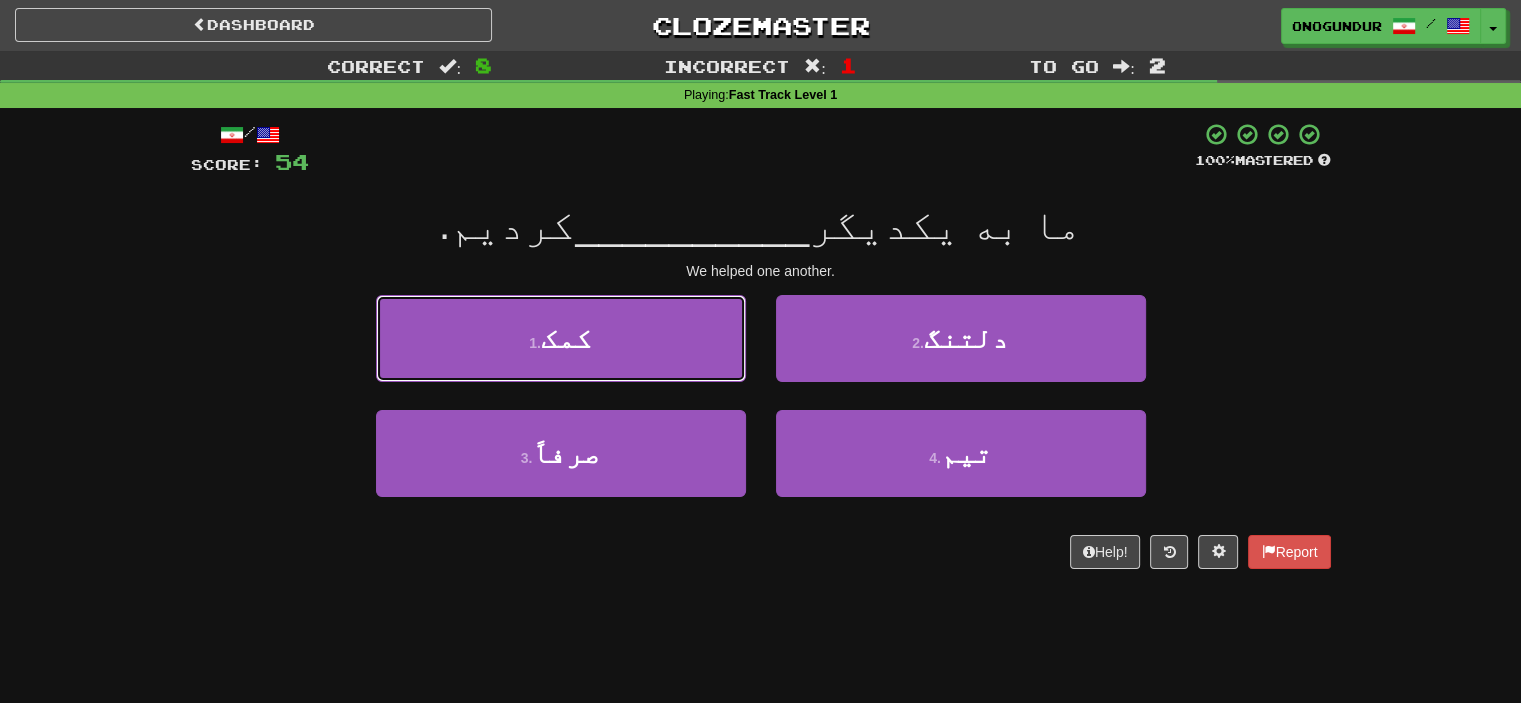 click on "1 .  کمک" at bounding box center (561, 338) 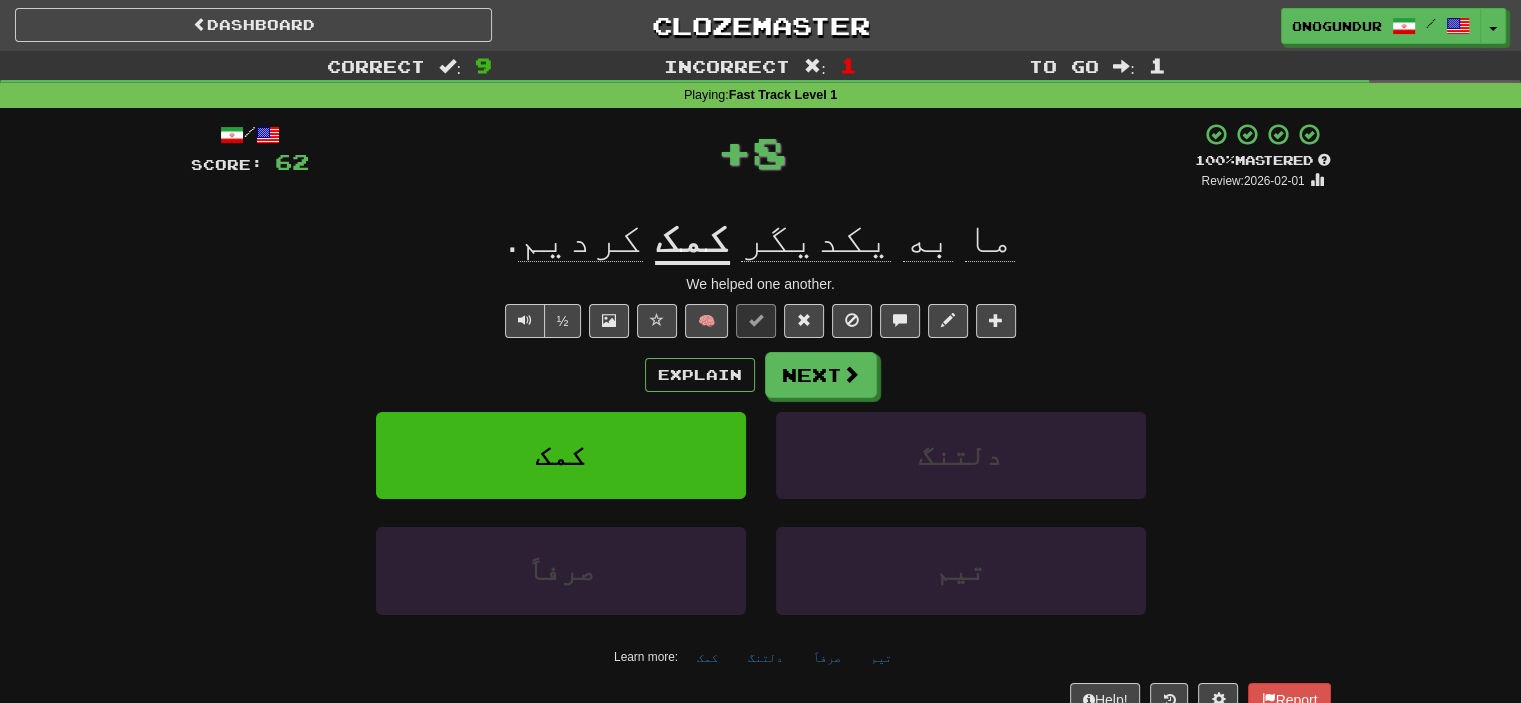 click on "Explain Next" at bounding box center [761, 375] 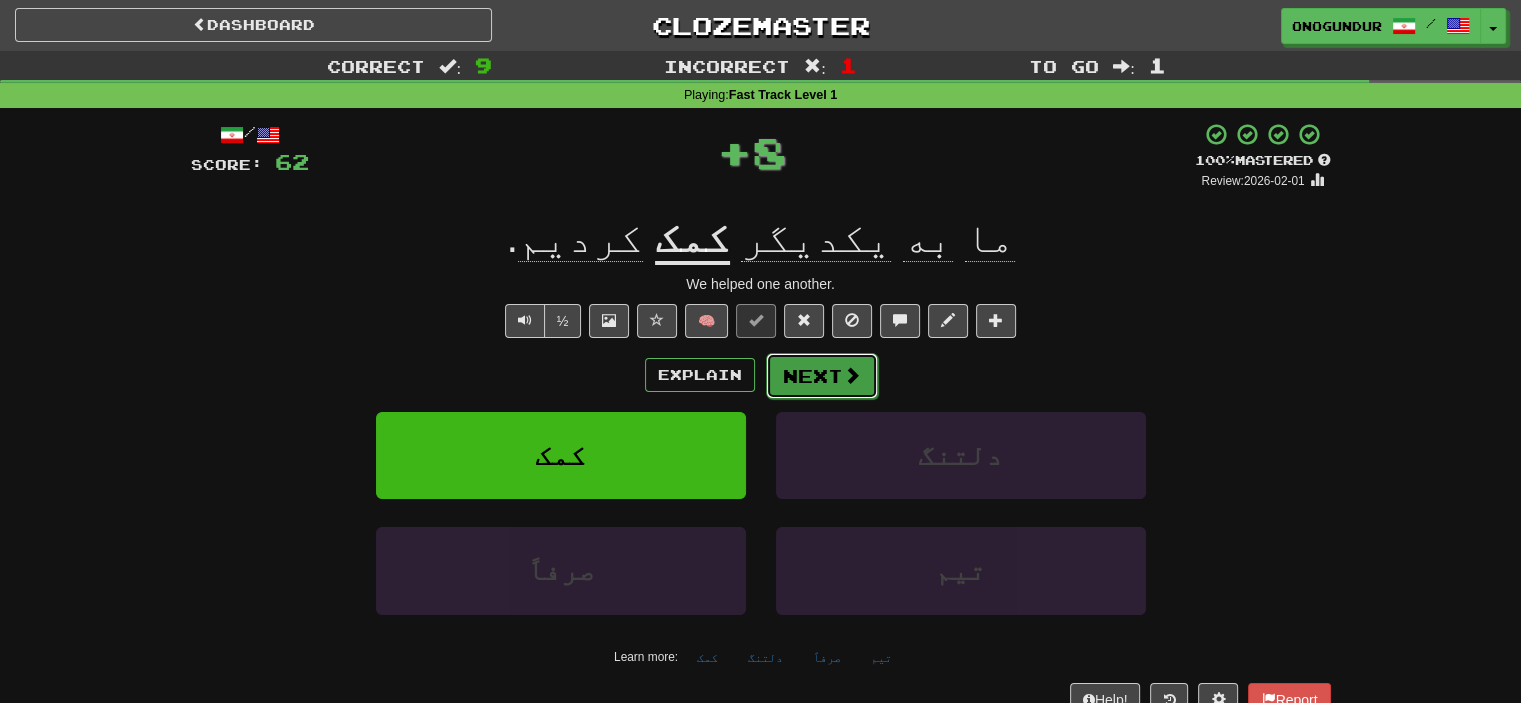 click at bounding box center [852, 375] 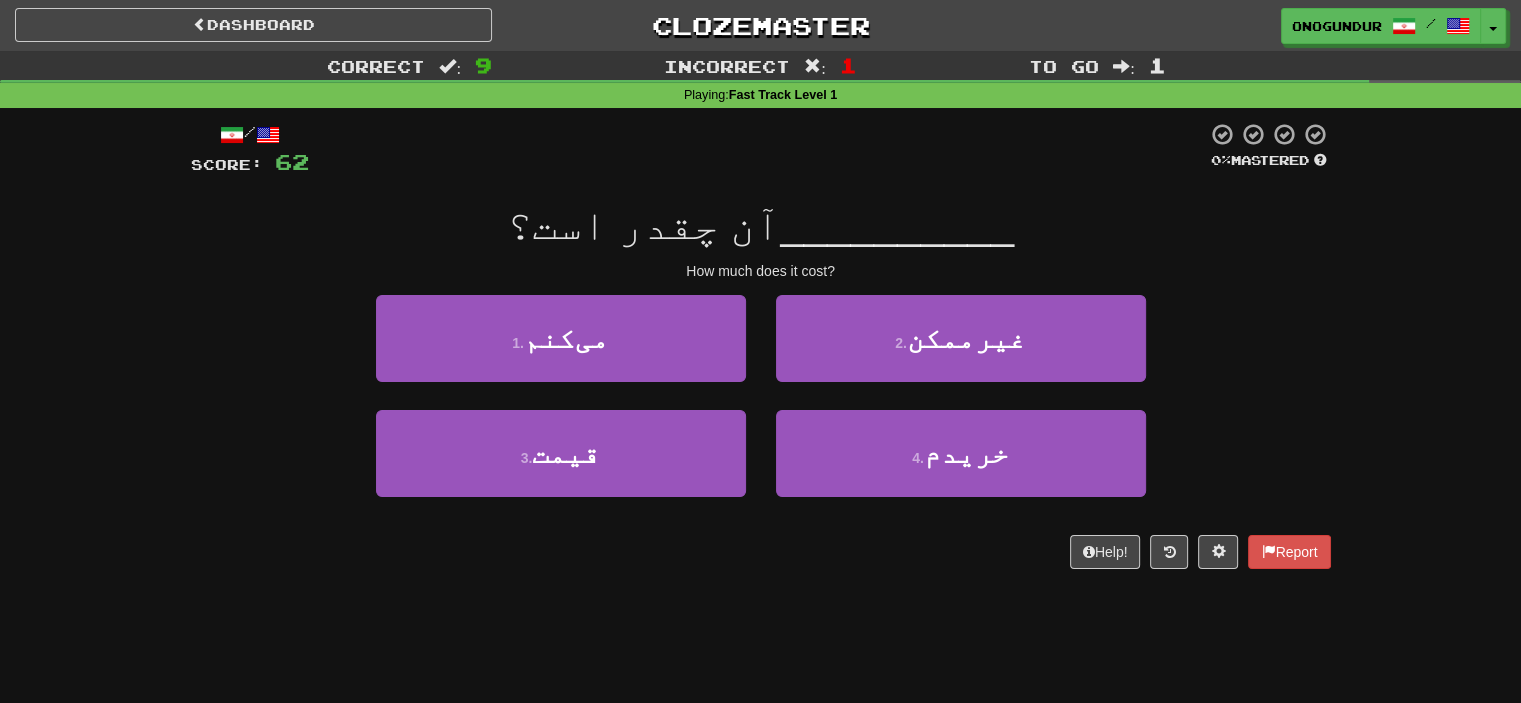 click on "Help!  Report" at bounding box center (761, 552) 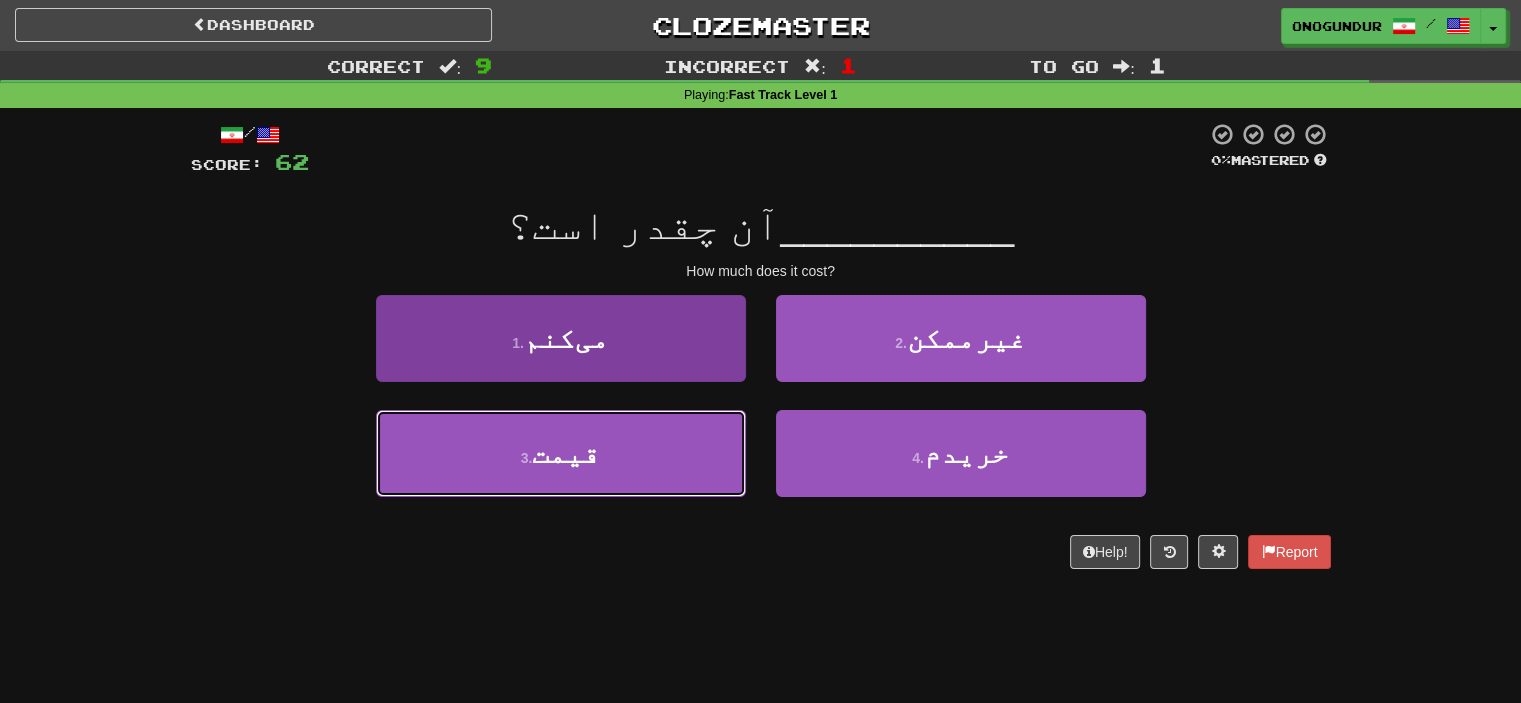 click on "3 .  قیمت" at bounding box center (561, 453) 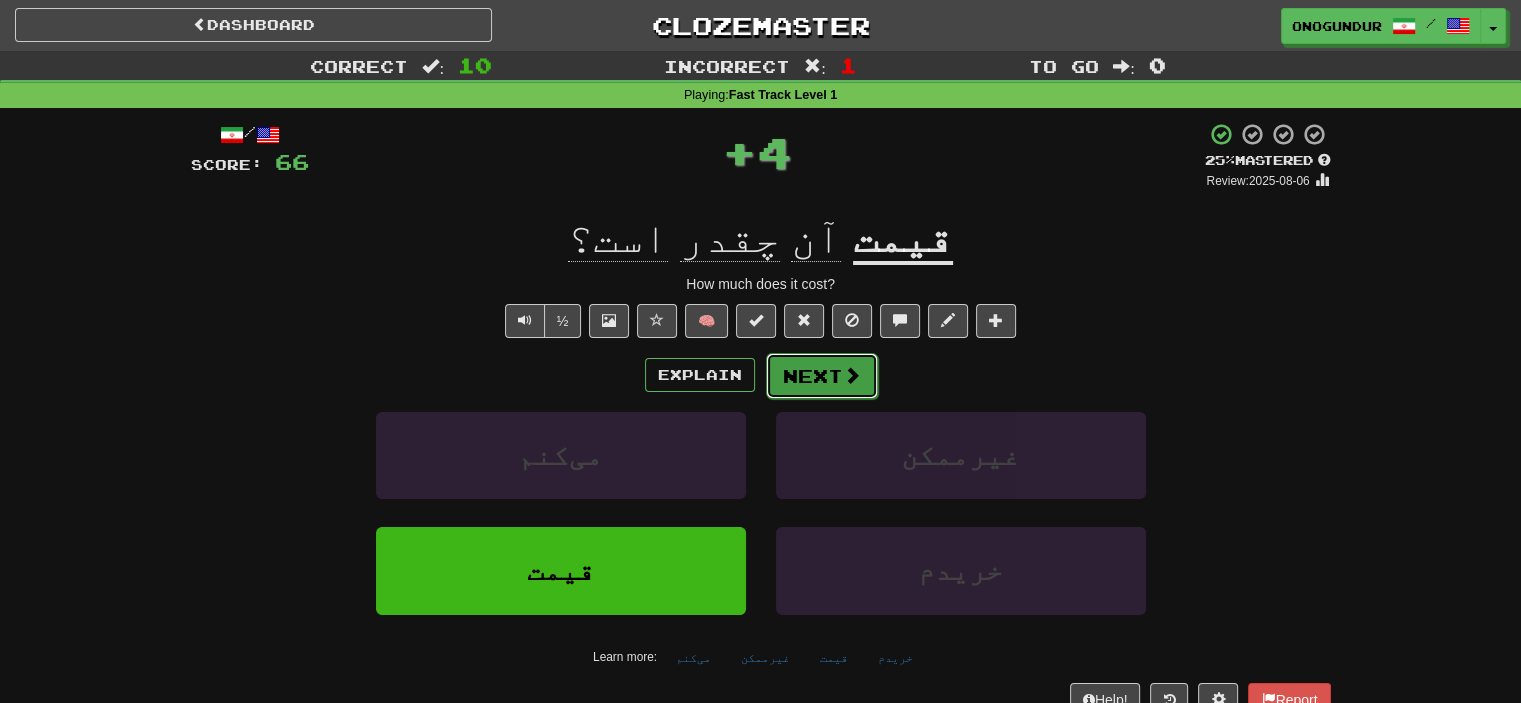 click on "Next" at bounding box center (822, 376) 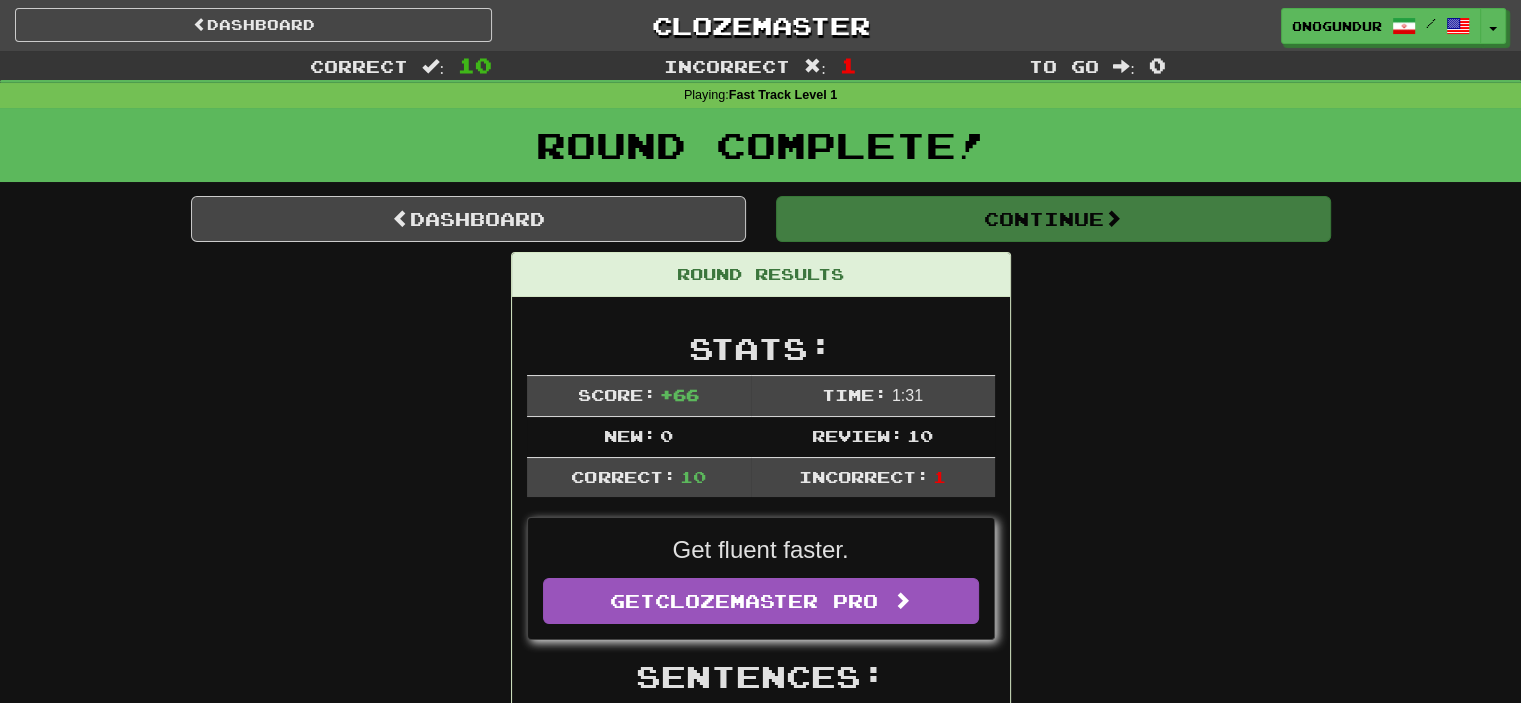 click on "Round Complete!" at bounding box center (760, 152) 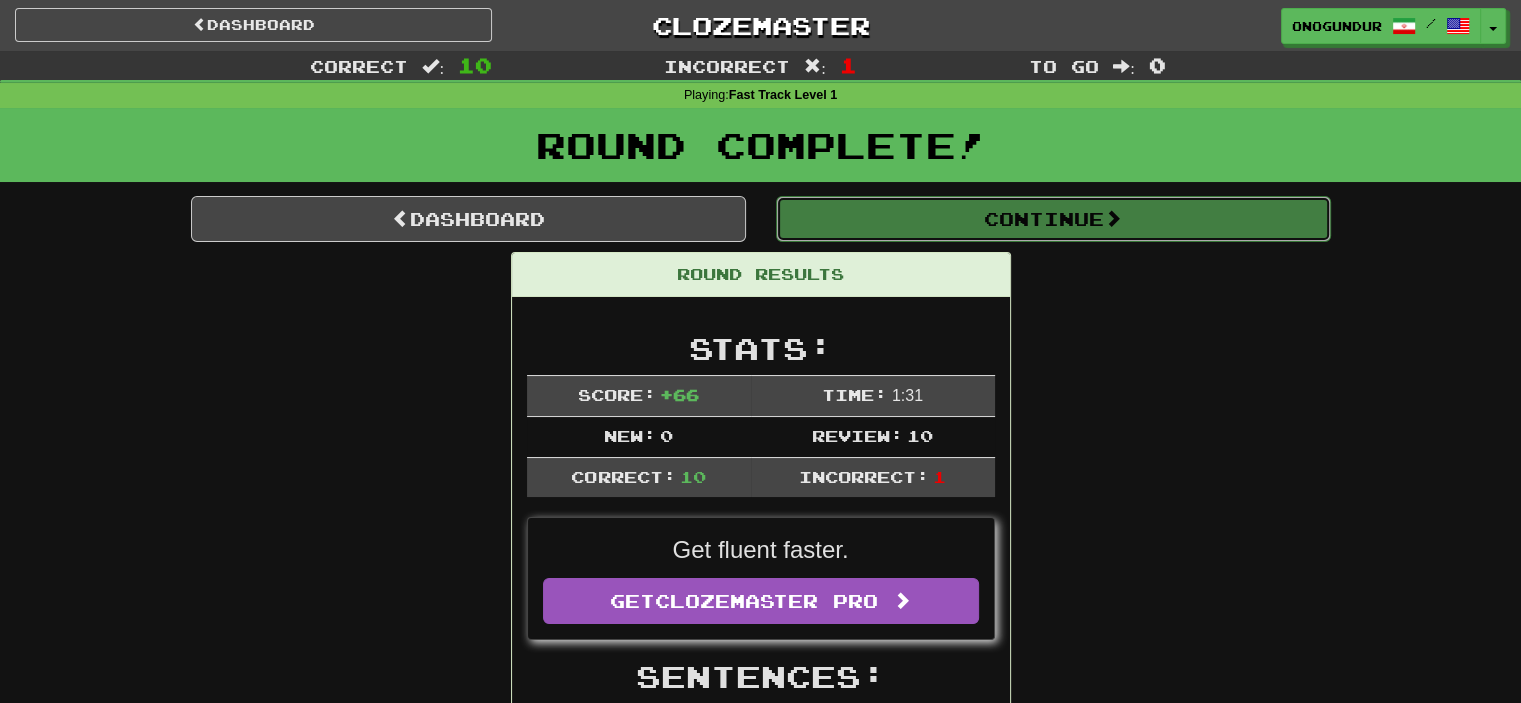 click on "Continue" at bounding box center (1053, 219) 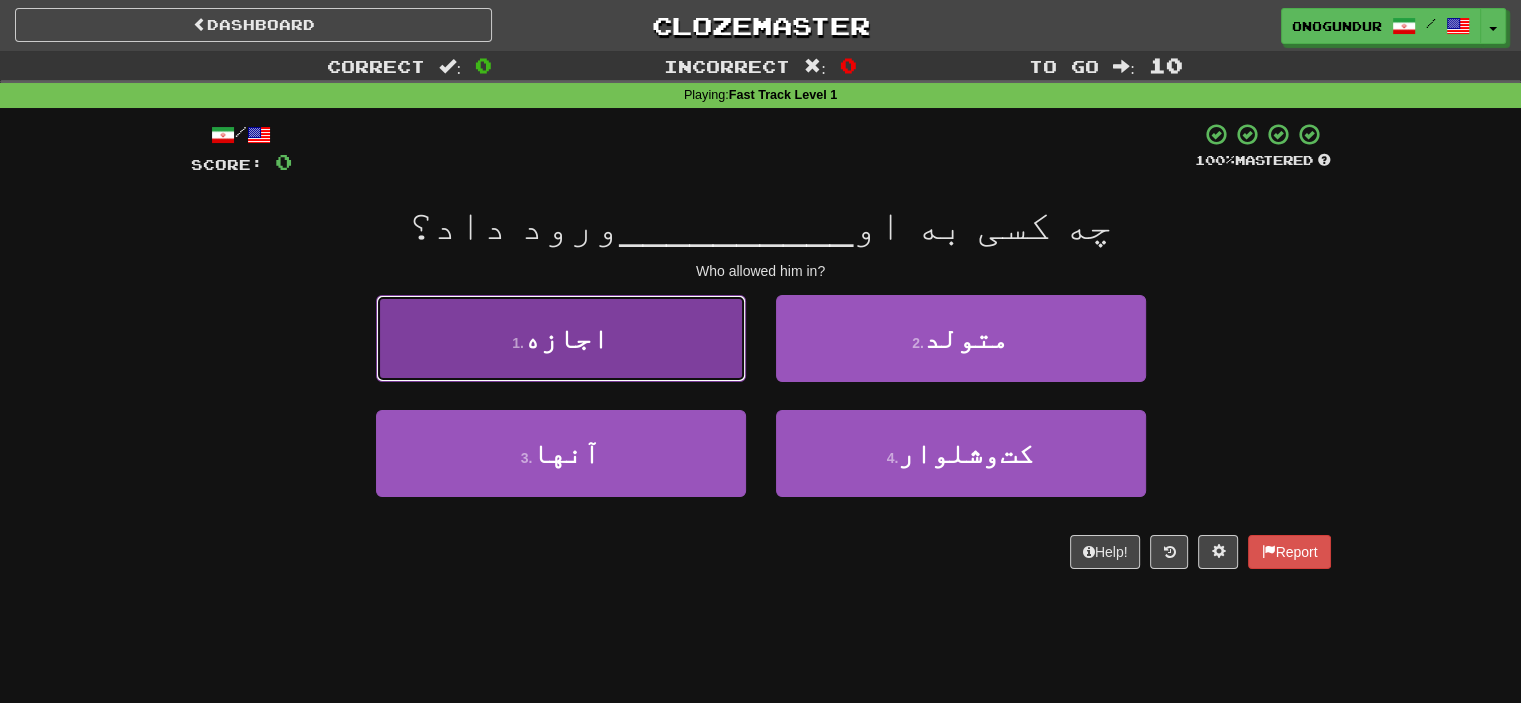 click on "1 .  اجازه" at bounding box center (561, 338) 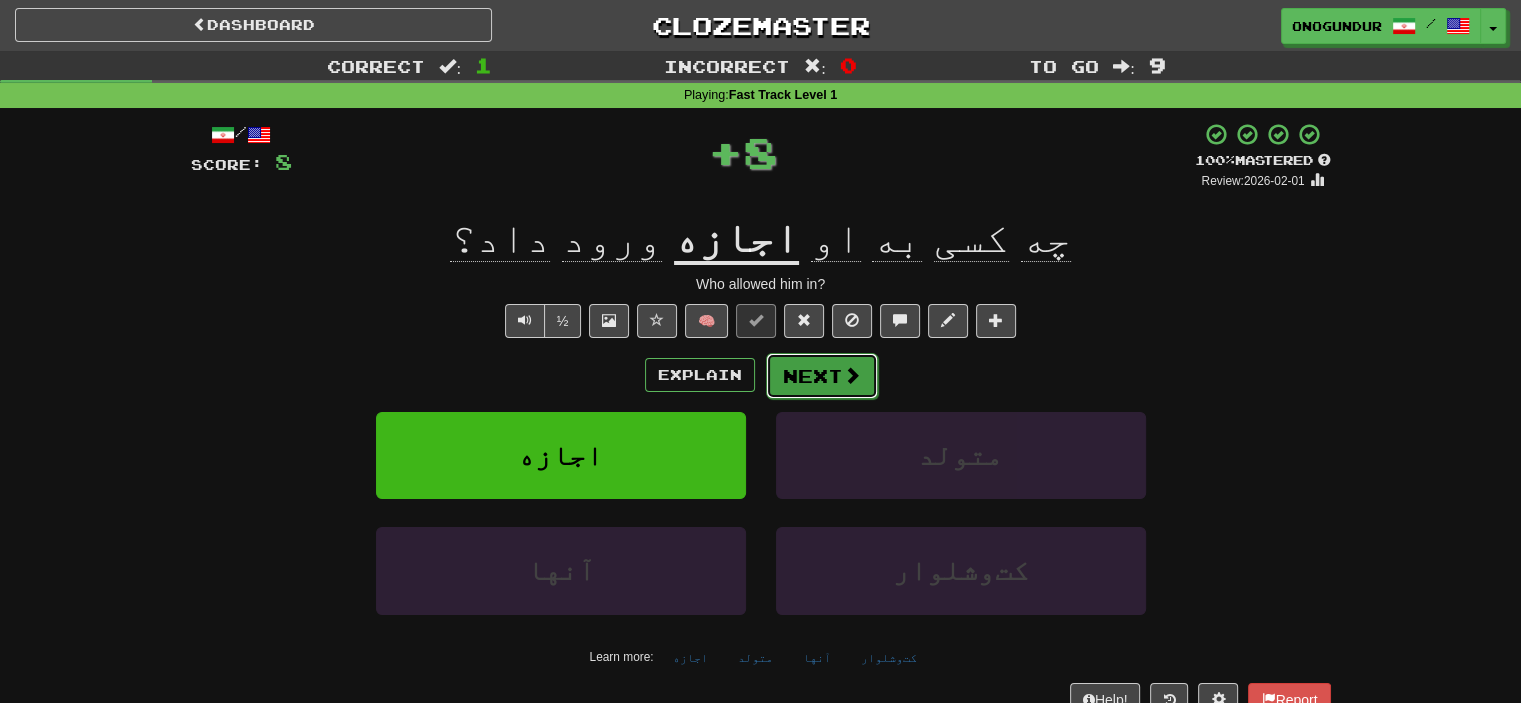 click on "Next" at bounding box center (822, 376) 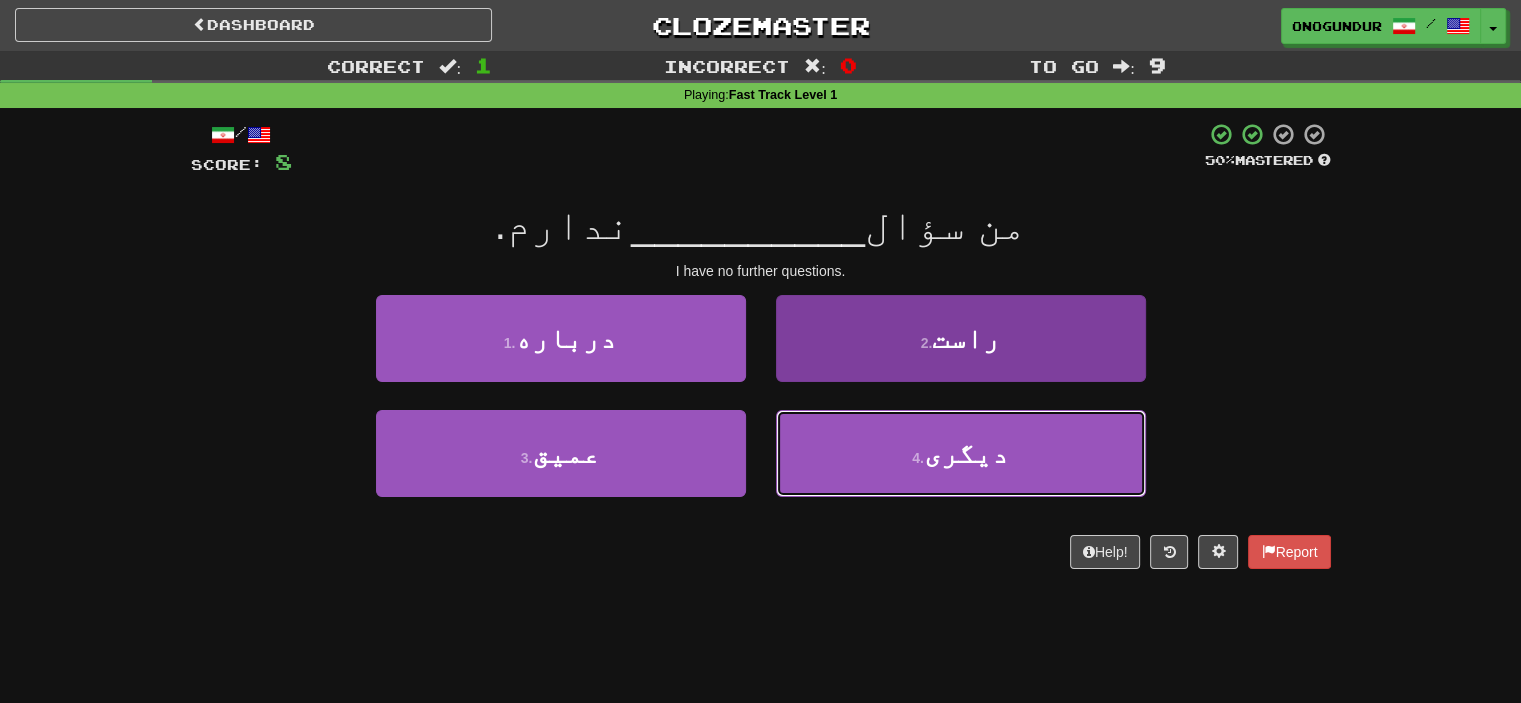 click on "4 .  دیگری" at bounding box center (961, 453) 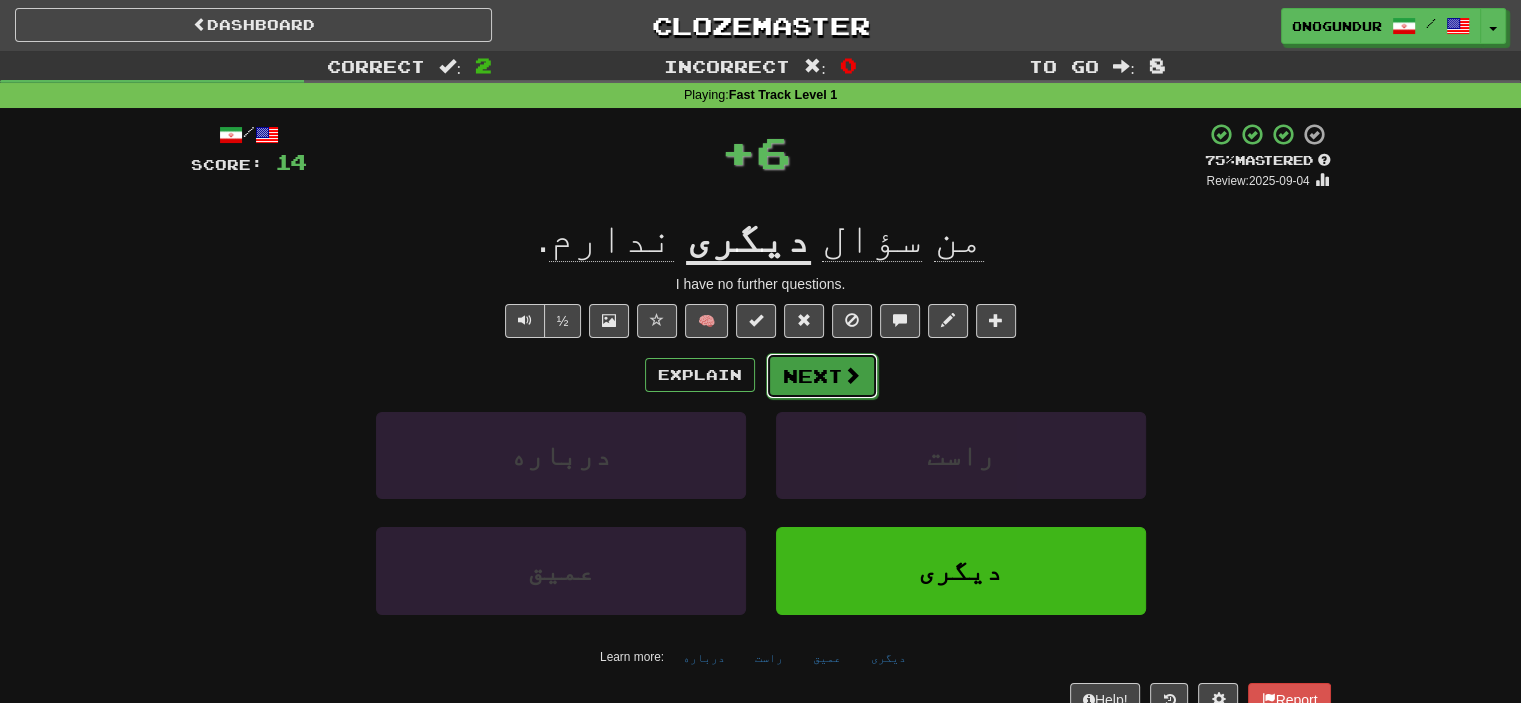 click on "Next" at bounding box center [822, 376] 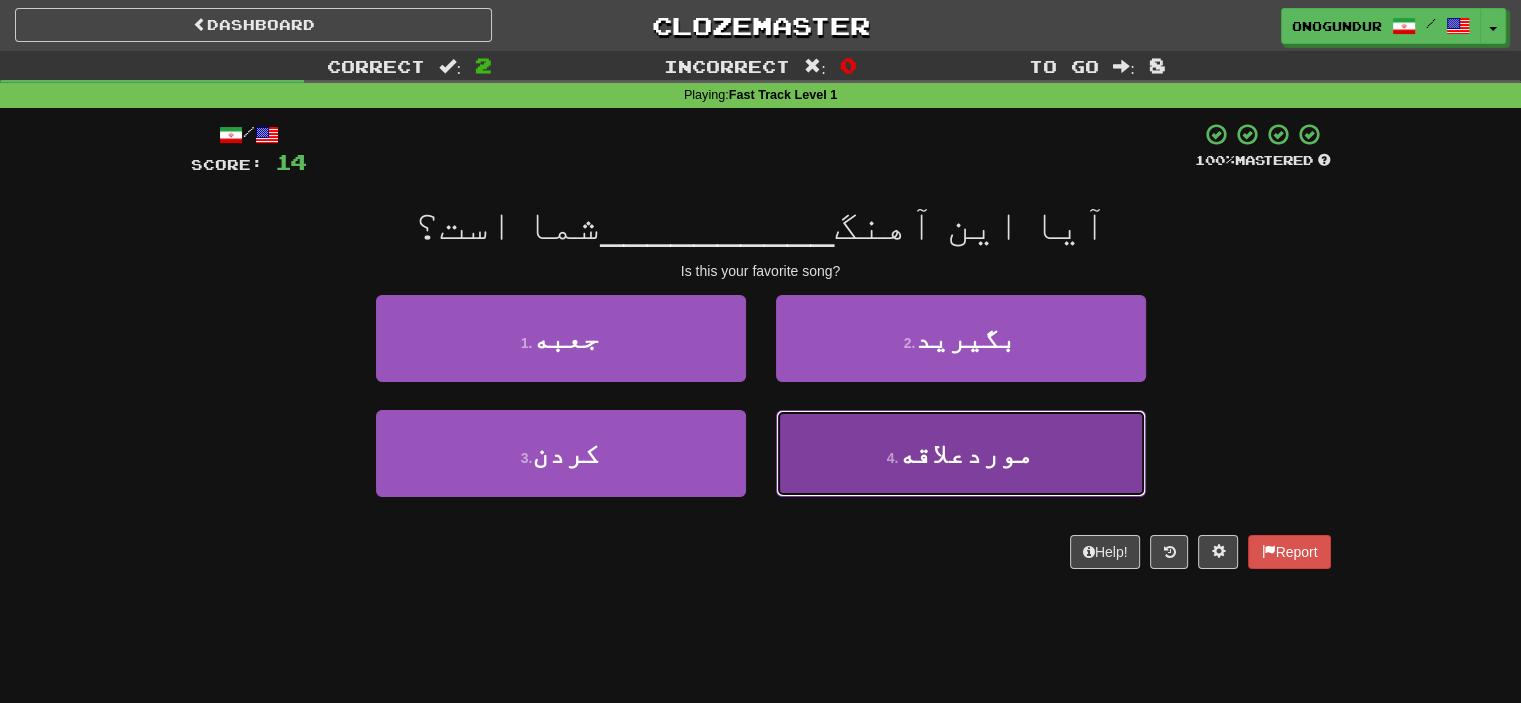 click on "4 .  موردعلاقه" at bounding box center [961, 453] 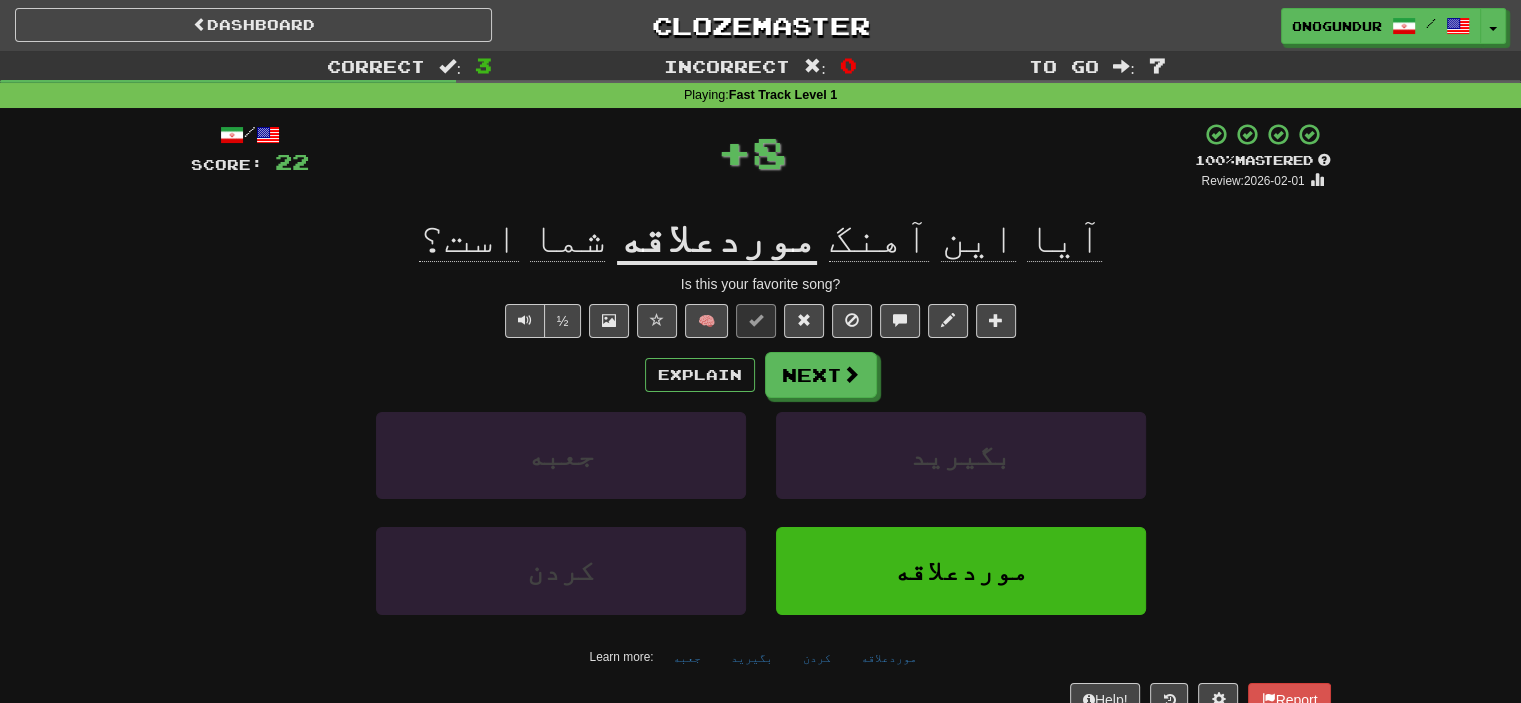 click on "/  Score:   22 + 8 100 %  Mastered Review:  2026-02-01 آیا   این   آهنگ   موردعلاقه   شما   است؟ Is this your favorite song? ½ 🧠 Explain Next جعبه بگیرید کردن موردعلاقه Learn more: جعبه بگیرید کردن موردعلاقه  Help!  Report" at bounding box center [761, 419] 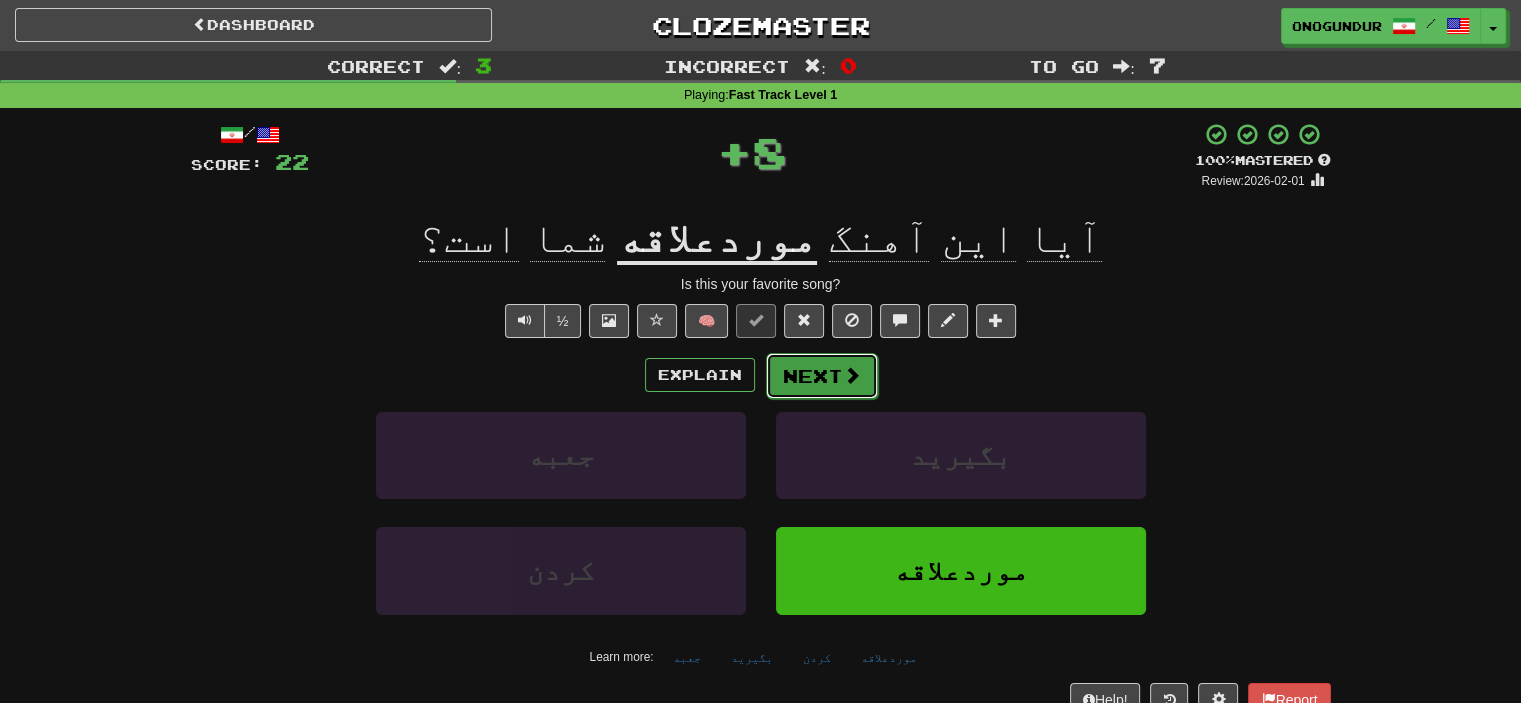 click on "Next" at bounding box center (822, 376) 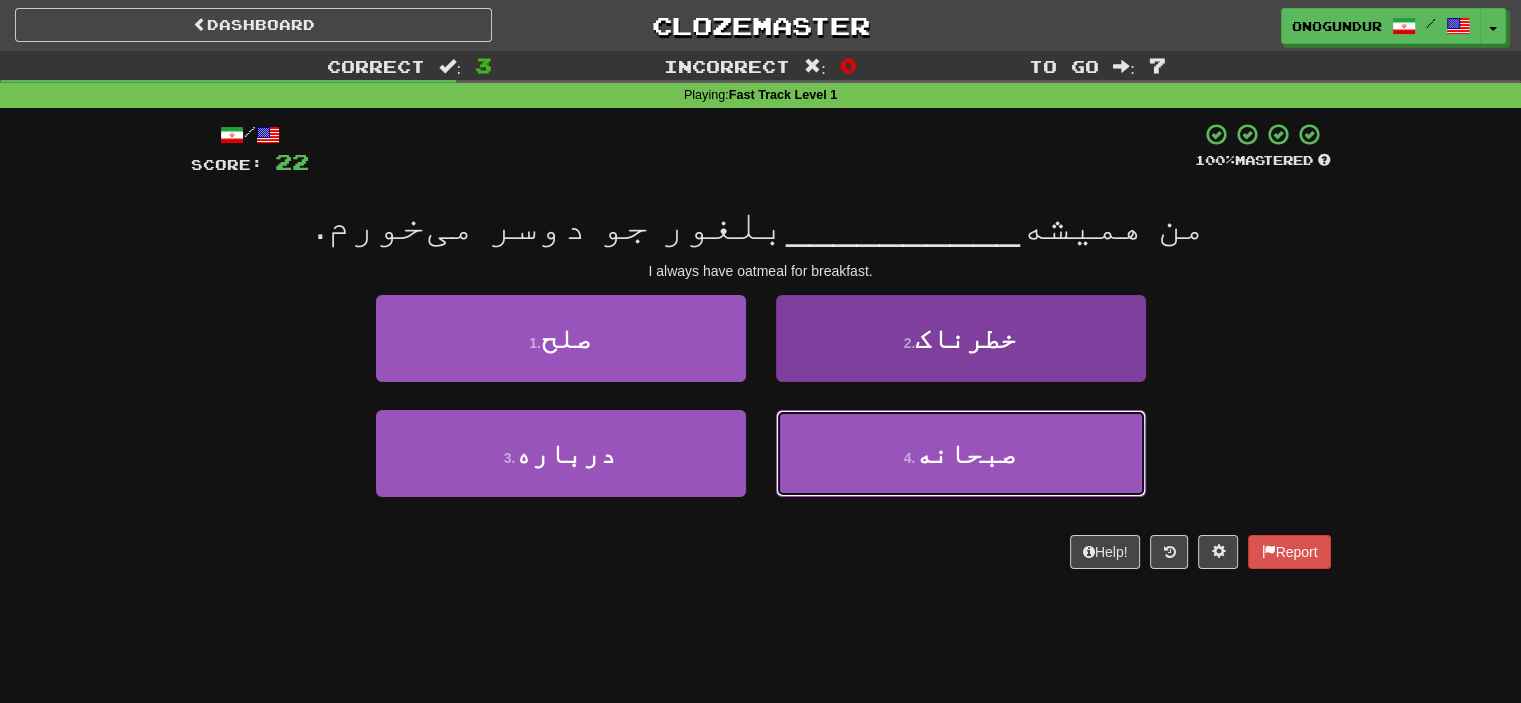 click on "4 .  صبحانه" at bounding box center (961, 453) 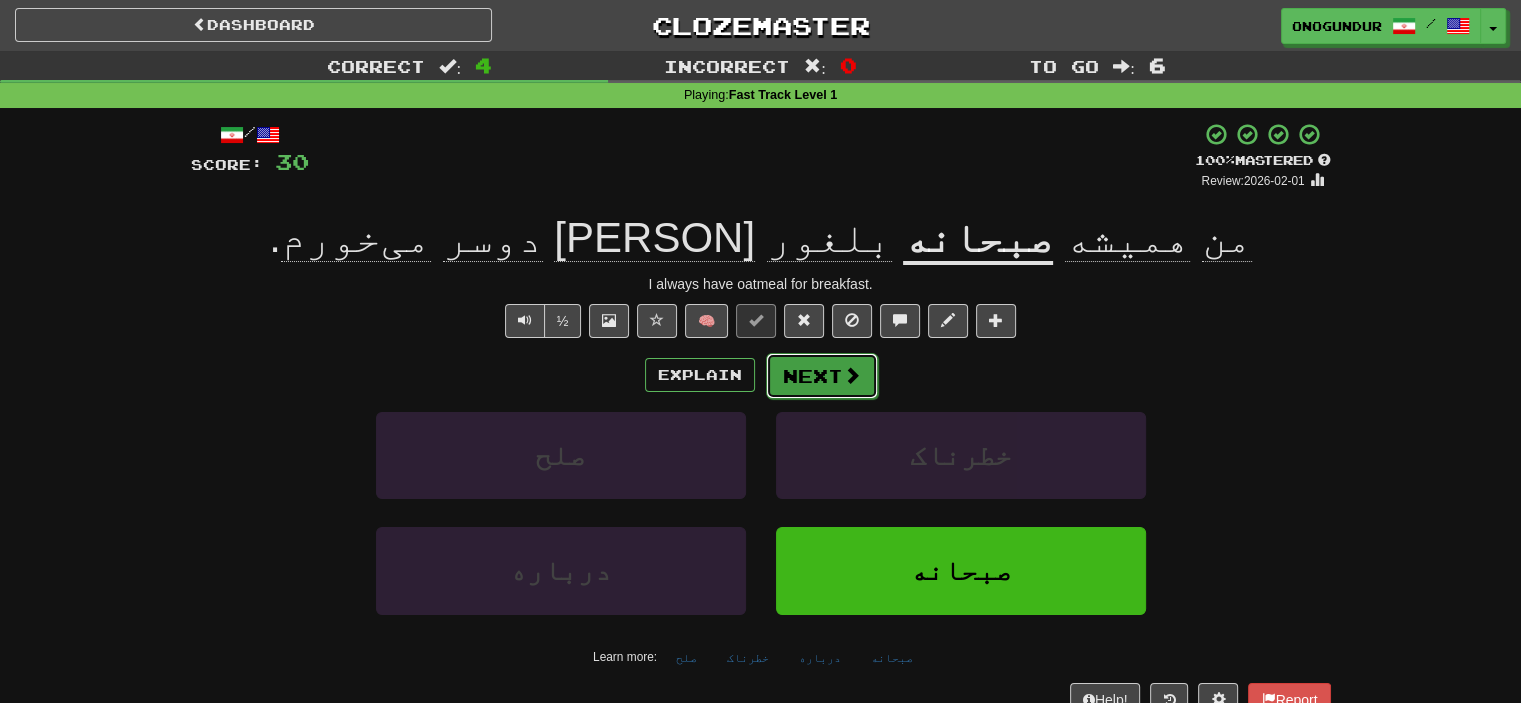 click at bounding box center [852, 375] 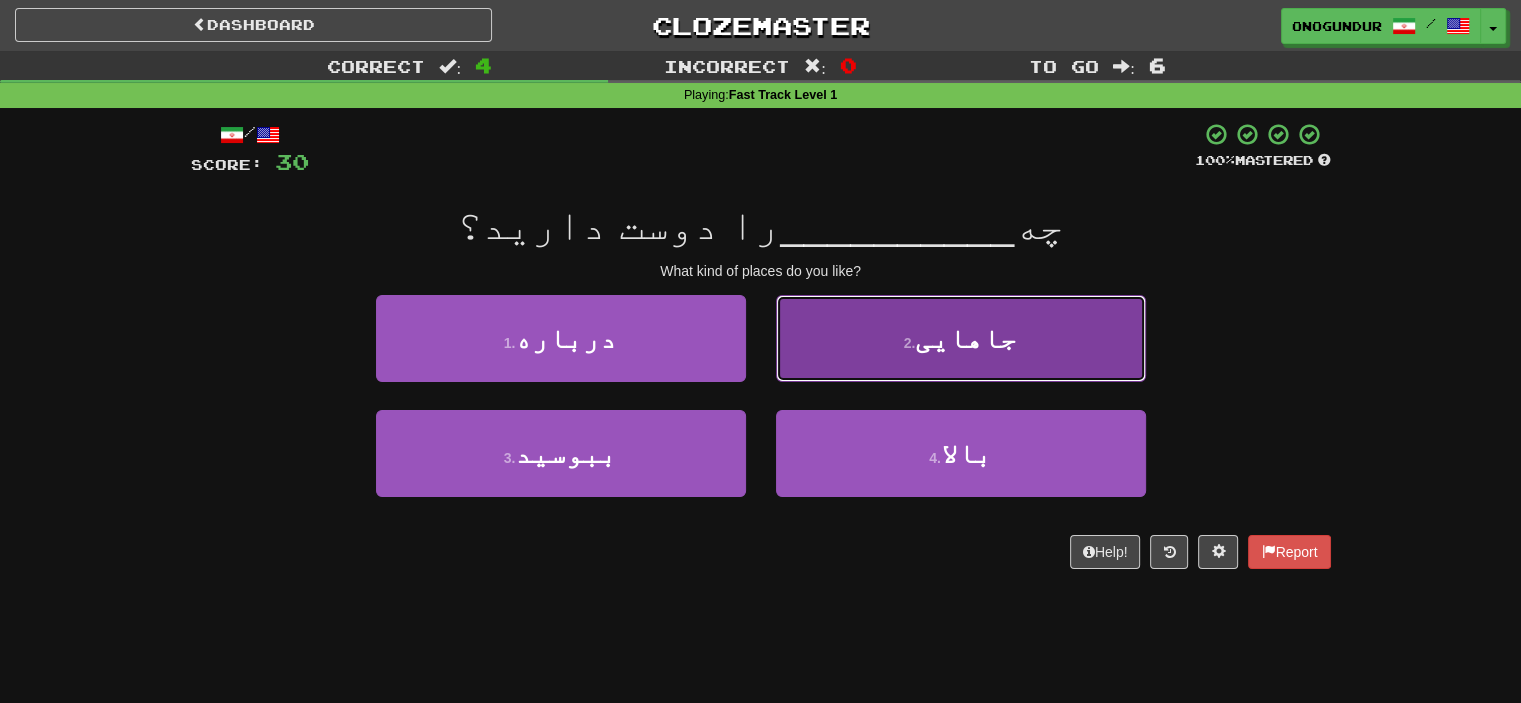 click on "2 .  جاهایی" at bounding box center (961, 338) 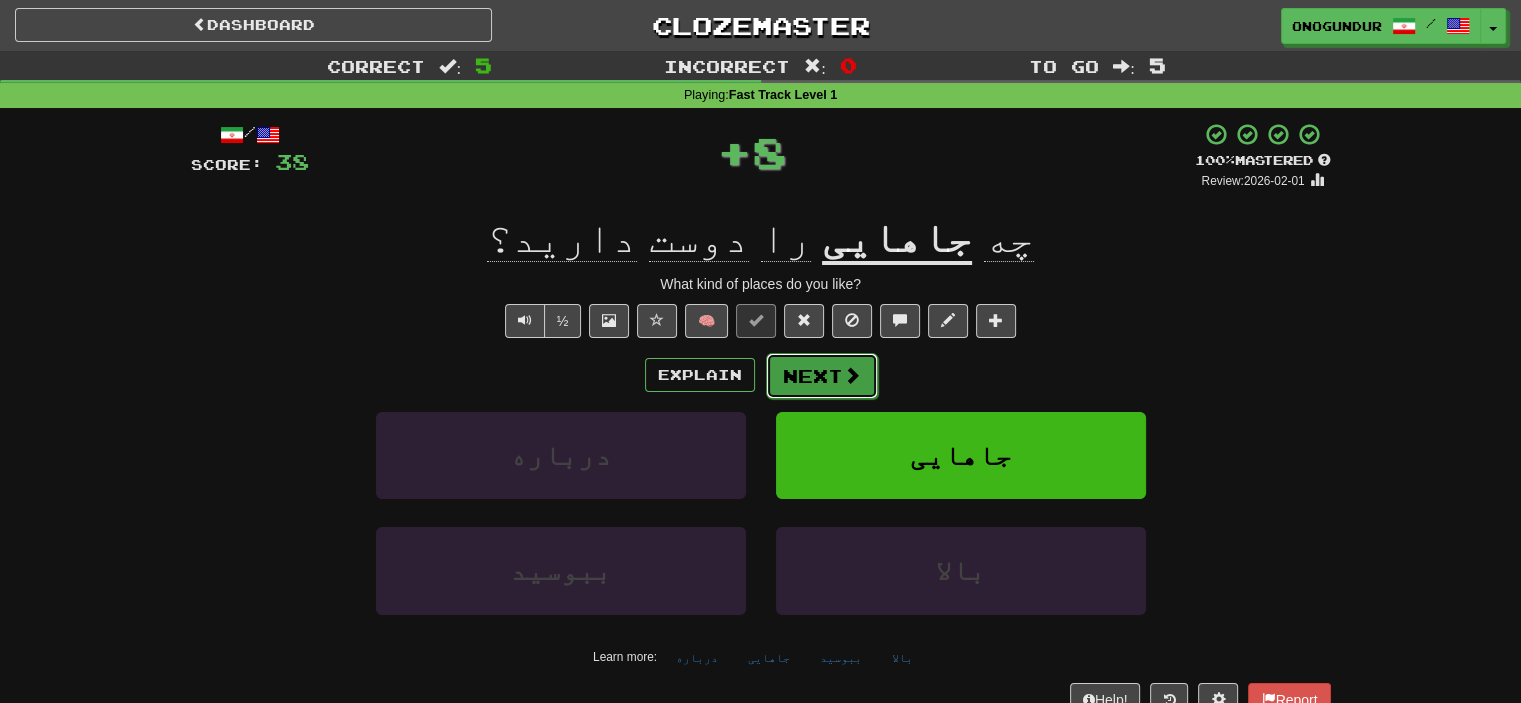 click on "Next" at bounding box center [822, 376] 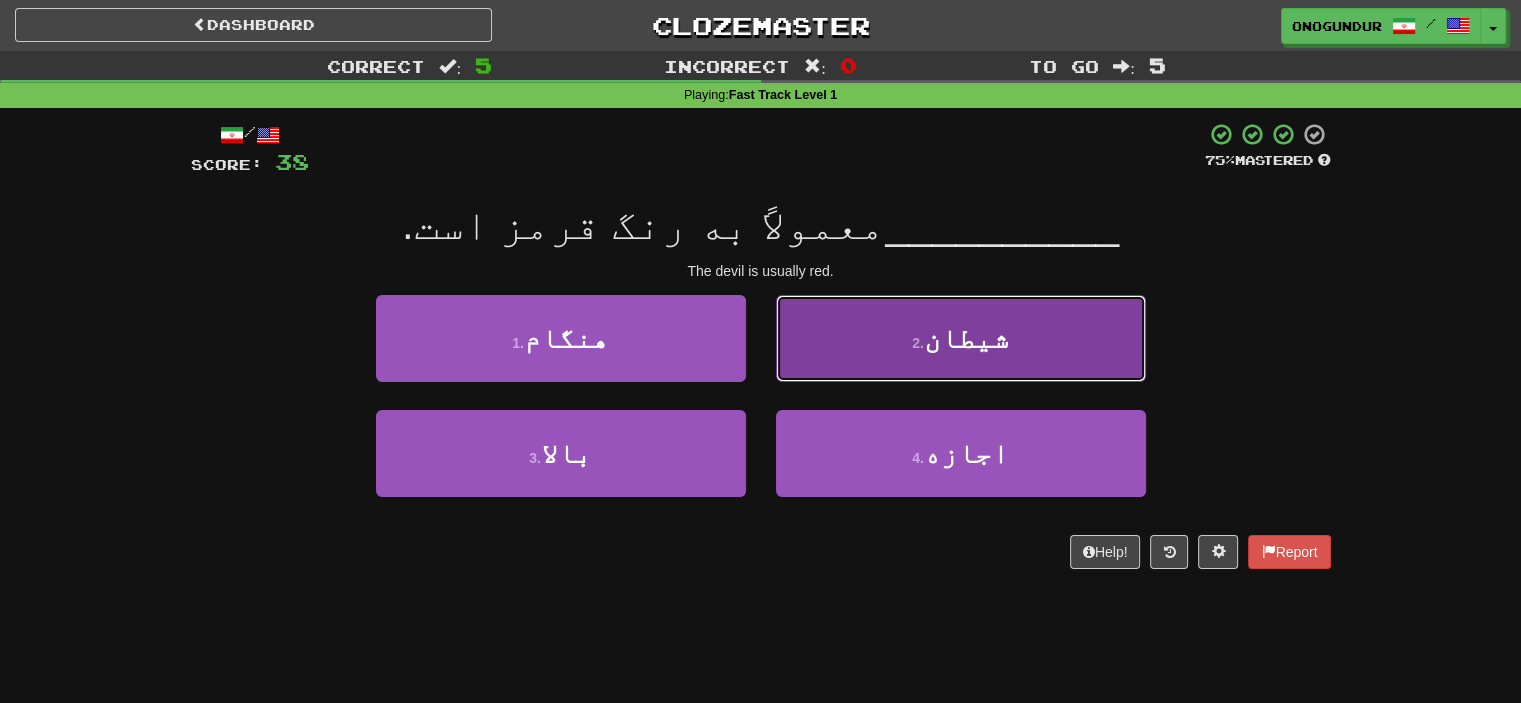 click on "2 .  شیطان" at bounding box center (961, 338) 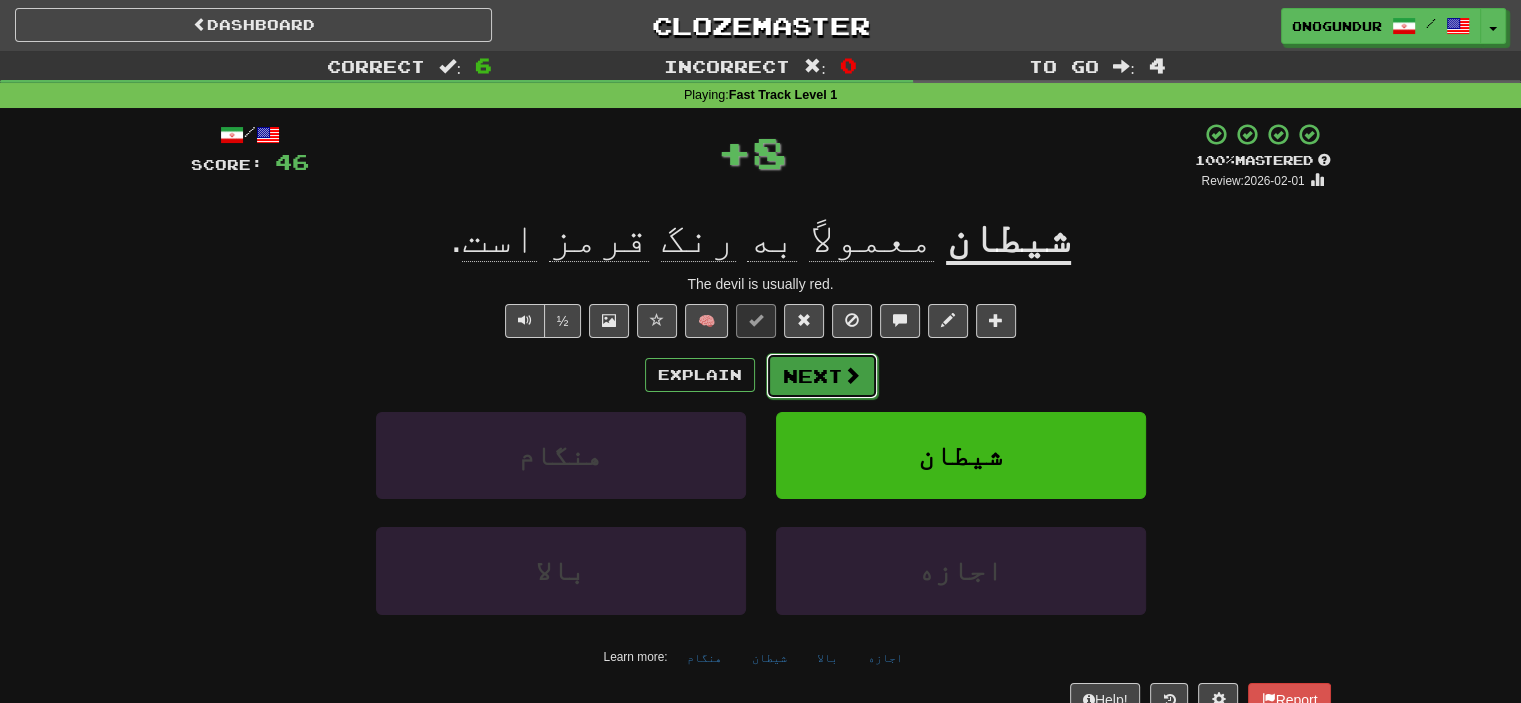 click on "Next" at bounding box center [822, 376] 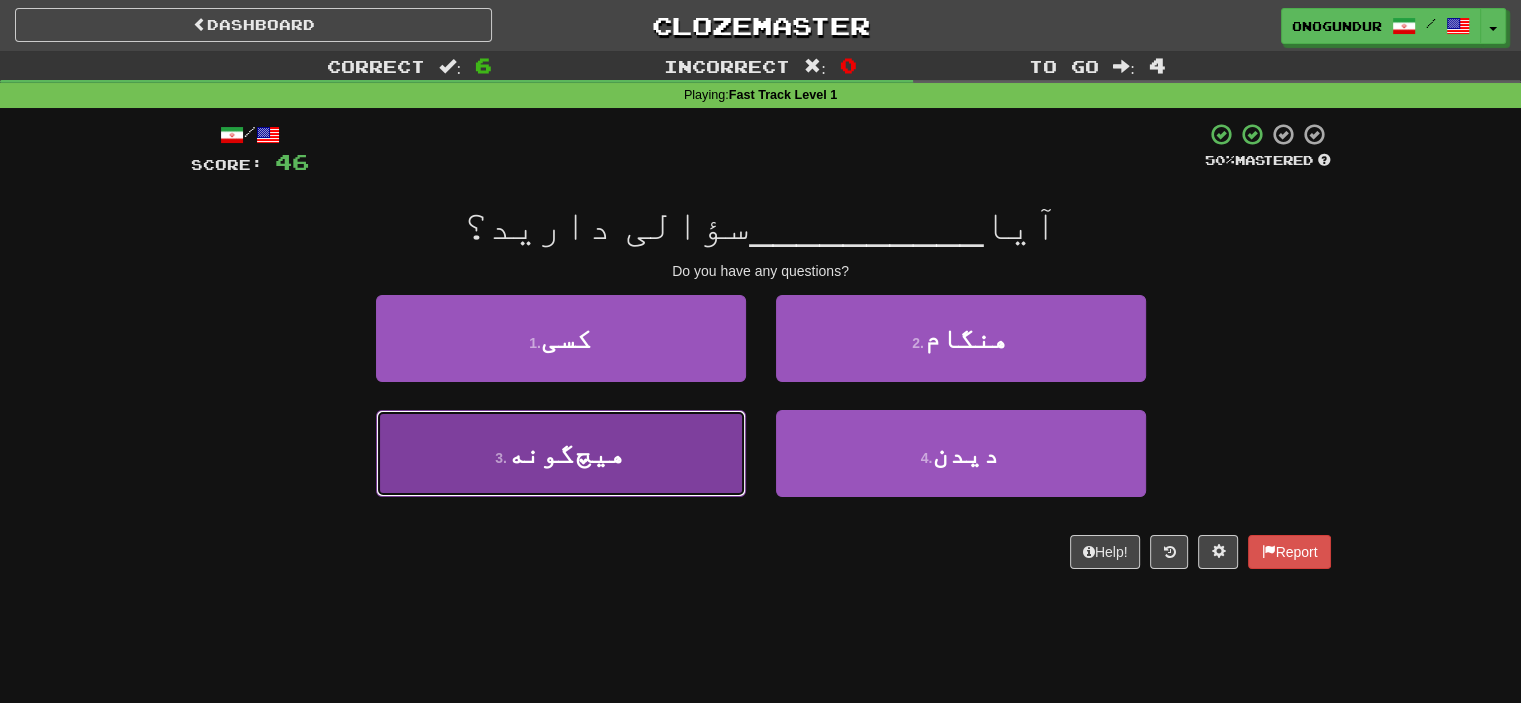 click on "3 .  هیچ‌گونه" at bounding box center [561, 453] 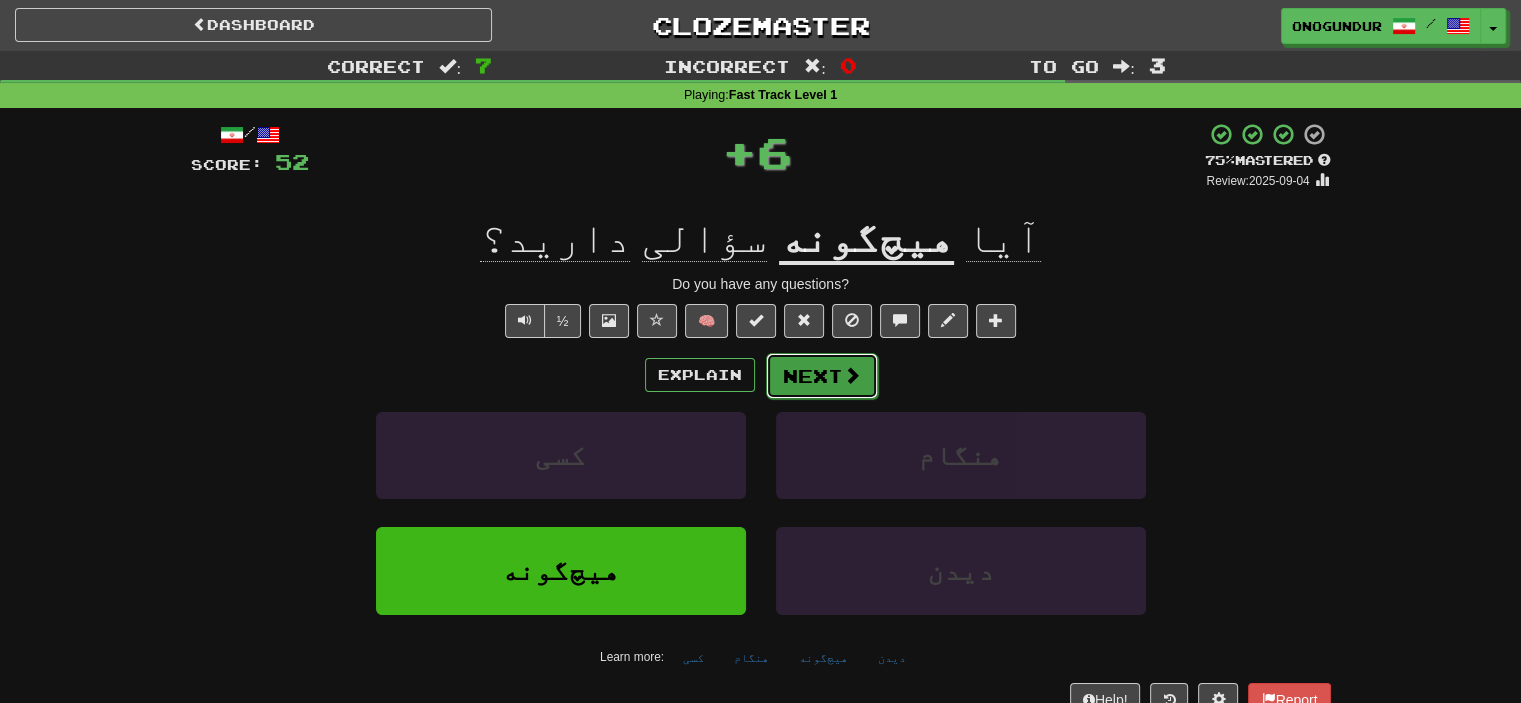 click on "Next" at bounding box center (822, 376) 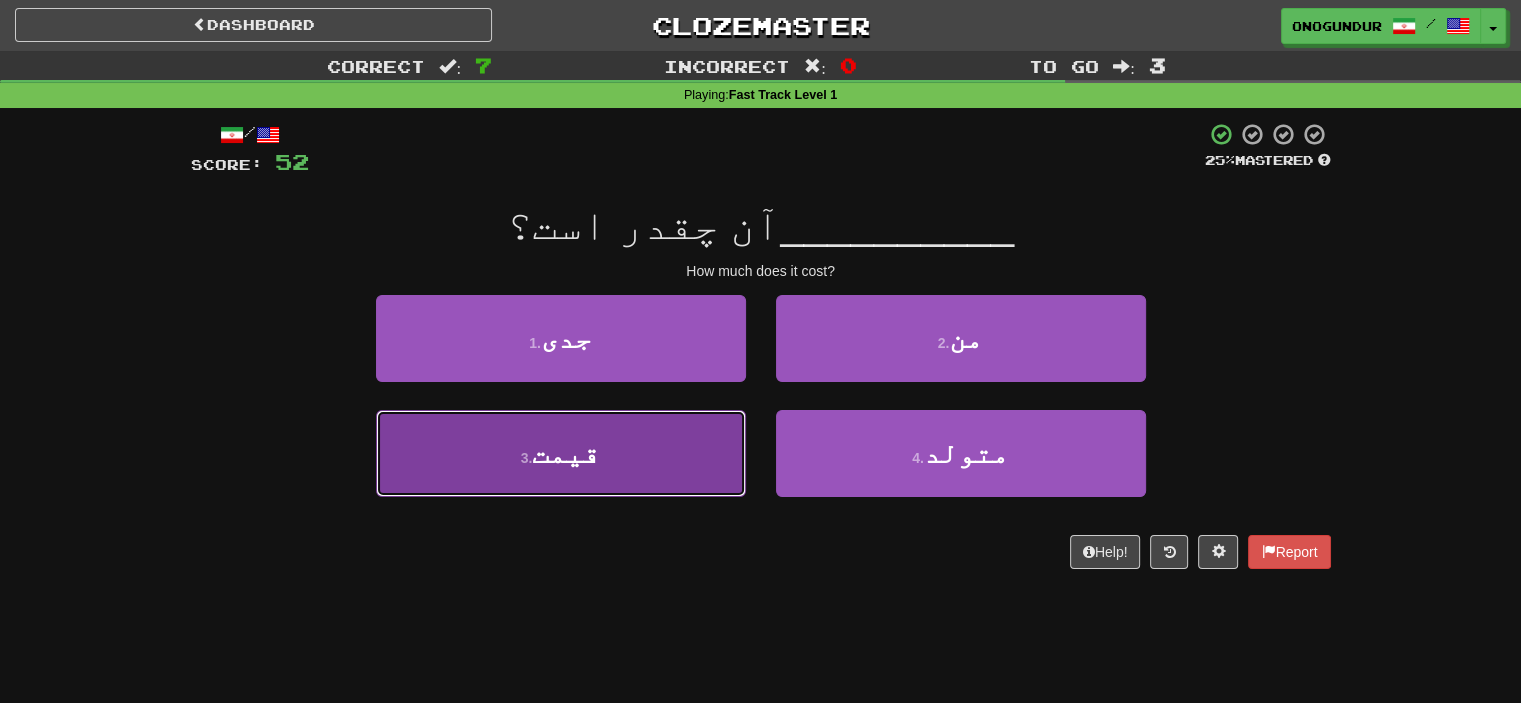 click on "3 .  قیمت" at bounding box center [561, 453] 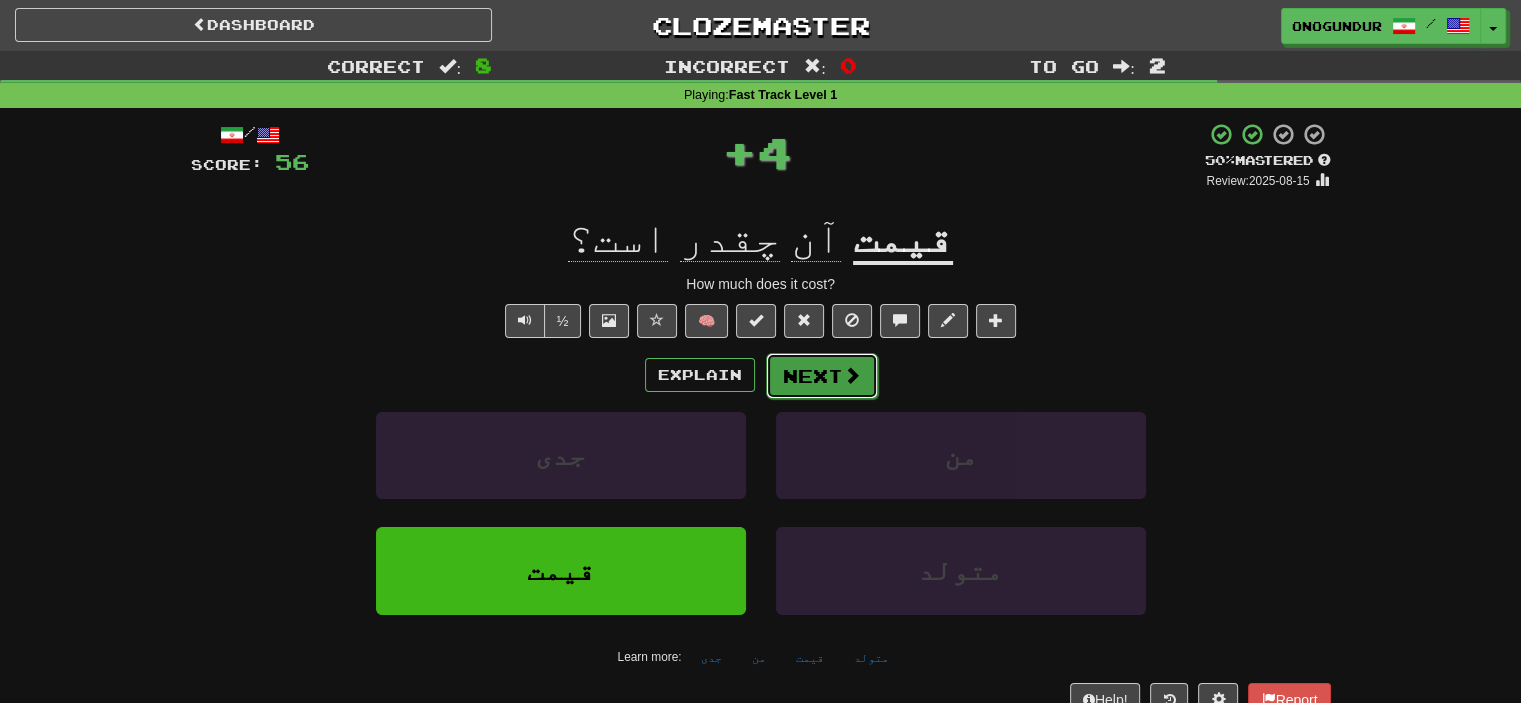 click on "Next" at bounding box center (822, 376) 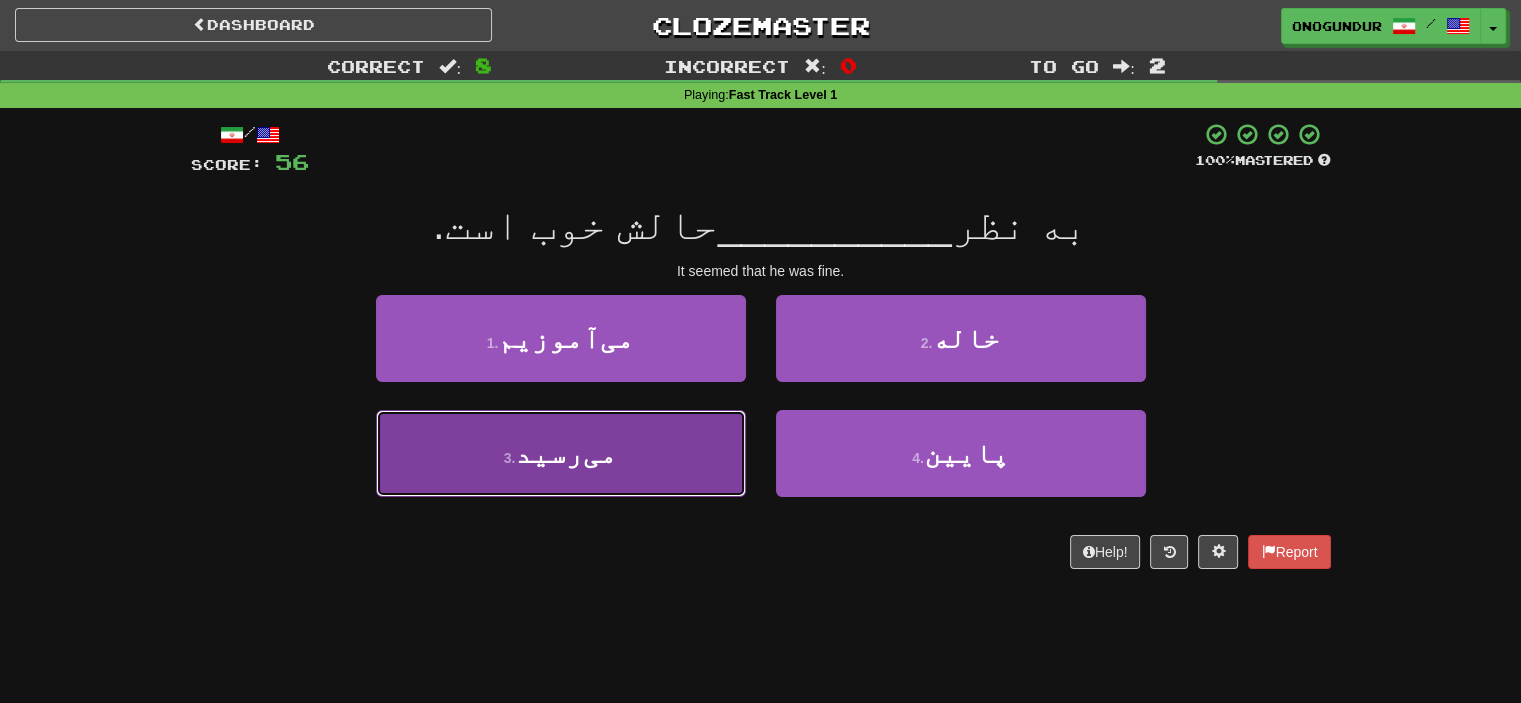 click on "3 .  می‌رسید" at bounding box center [561, 453] 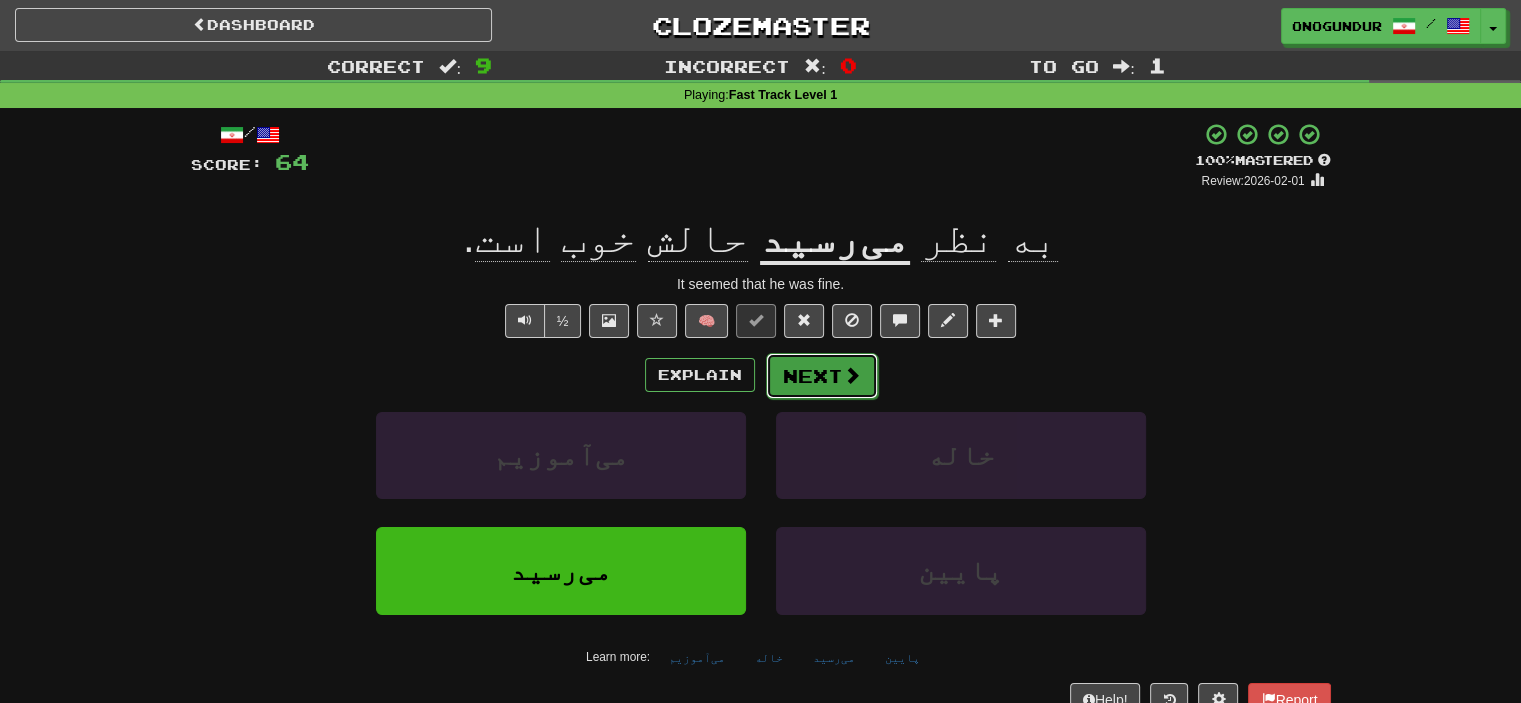 click on "Next" at bounding box center [822, 376] 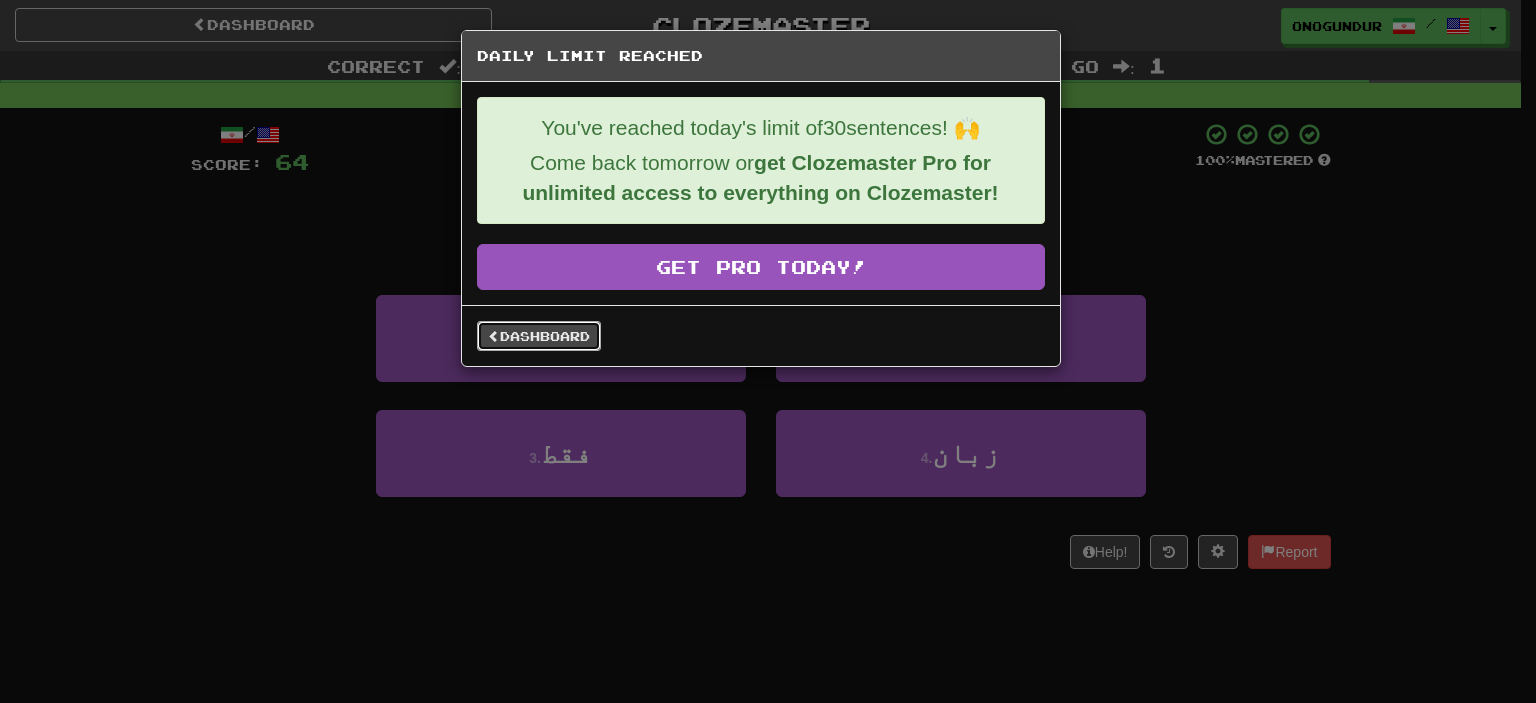click on "Dashboard" at bounding box center [539, 336] 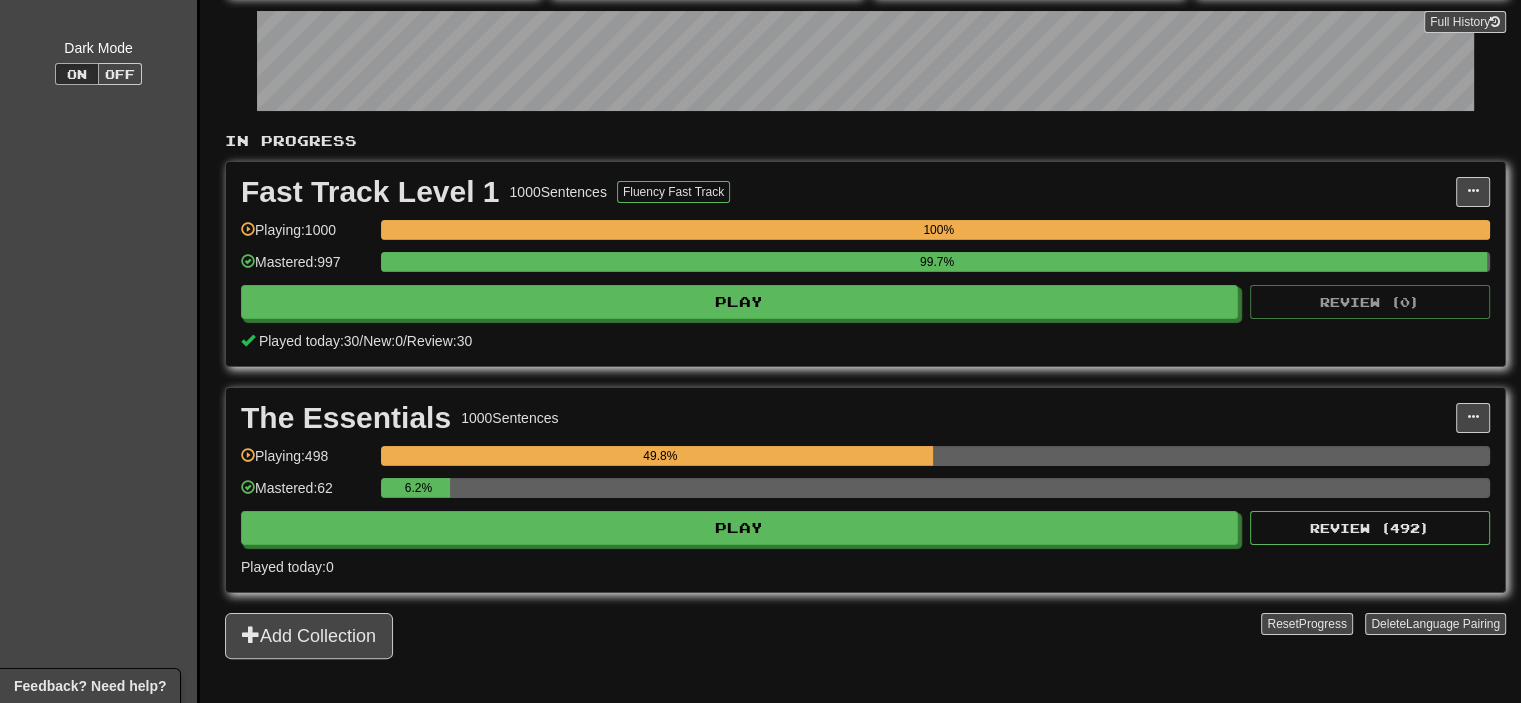 scroll, scrollTop: 0, scrollLeft: 0, axis: both 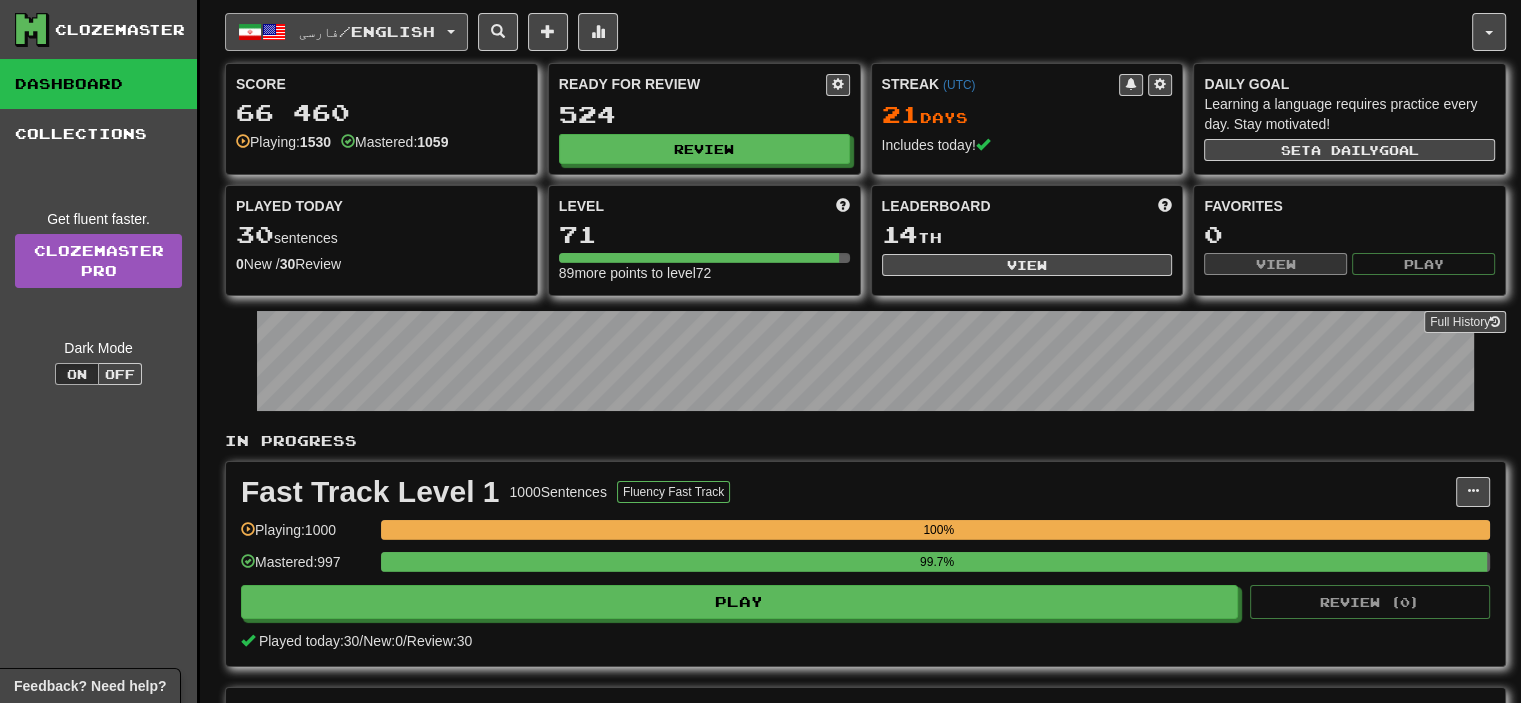 click on "فارسی  /  English" 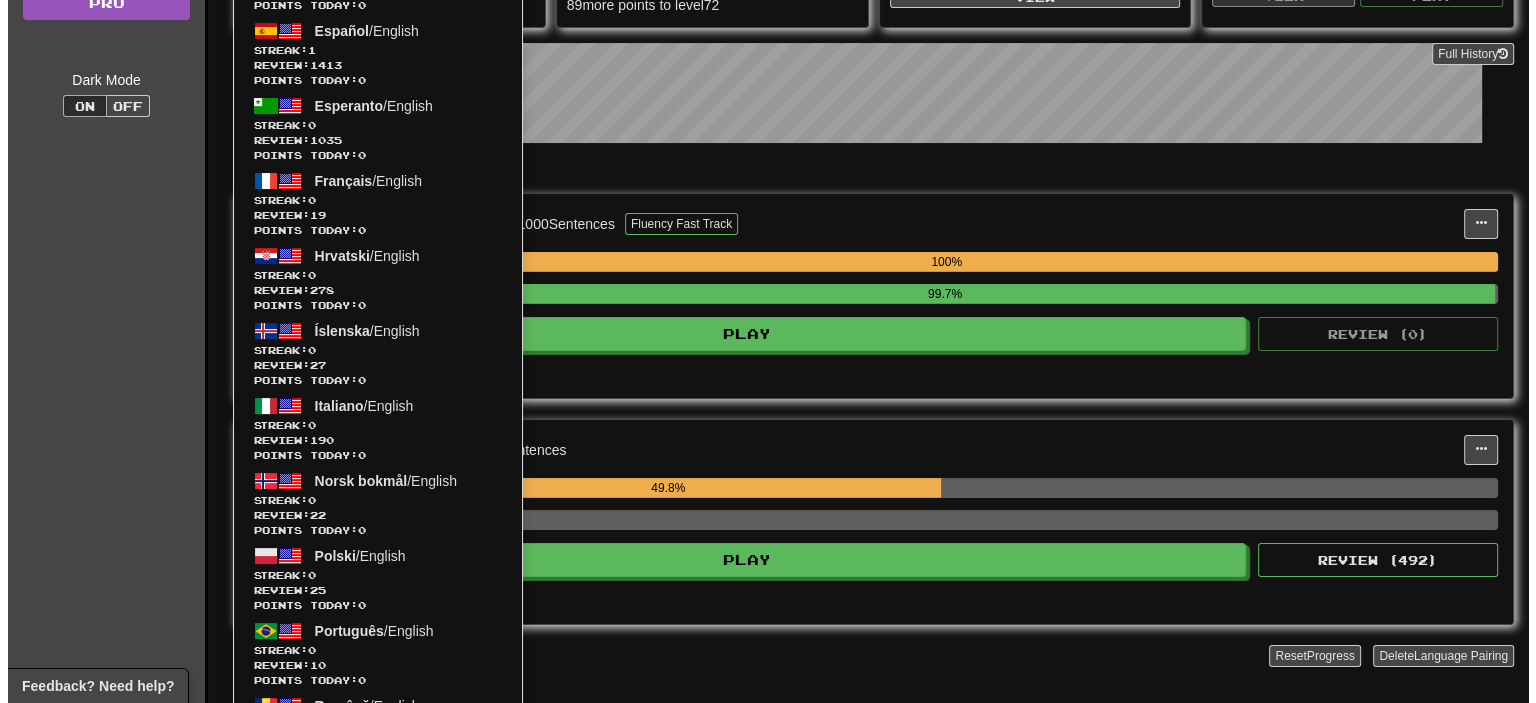 scroll, scrollTop: 83, scrollLeft: 0, axis: vertical 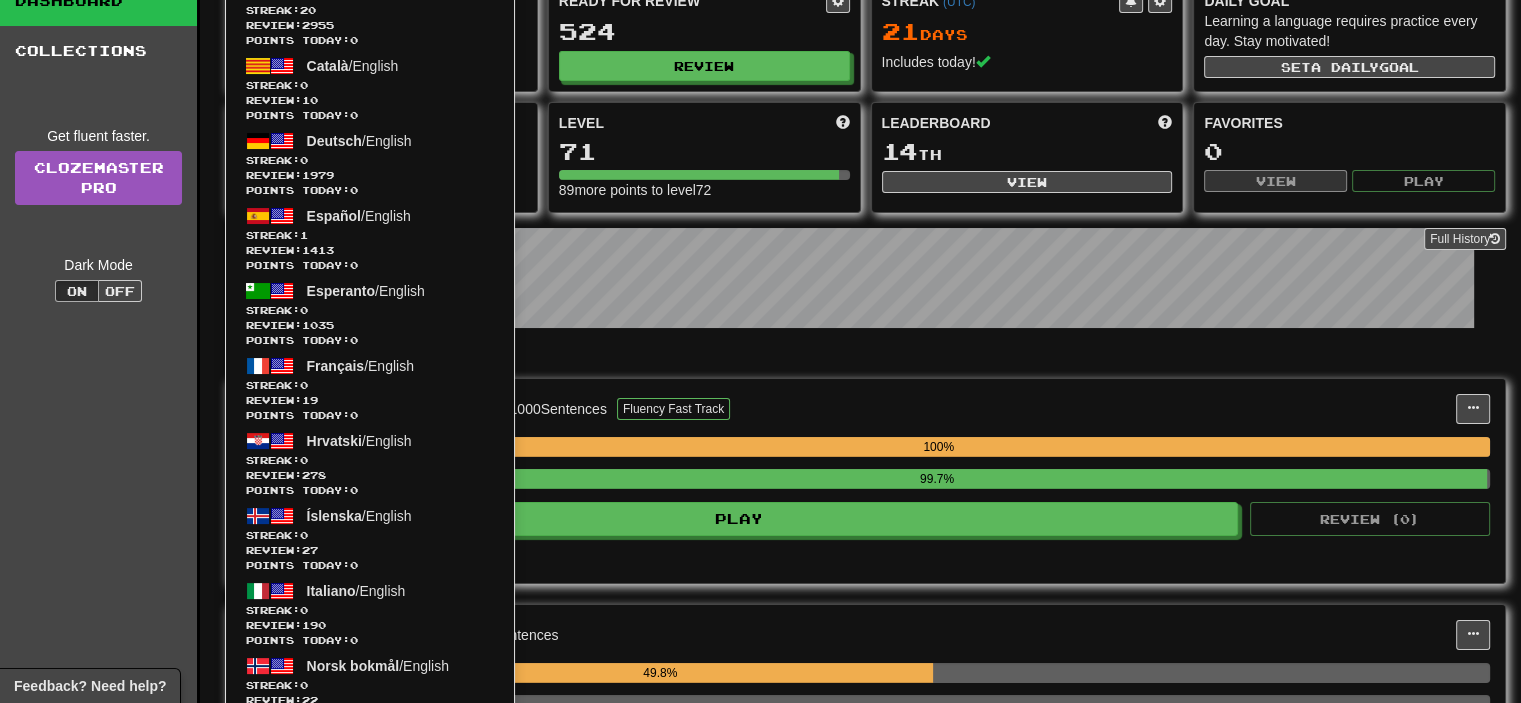 click on "Fast Track Level 1 1000  Sentences Fluency Fast Track Manage Sentences Unpin from Dashboard  Playing:  1000 100%  Mastered:  997 99.7% Play Review ( 0 )   Played today:  30  /  New:  0  /  Review:  30" 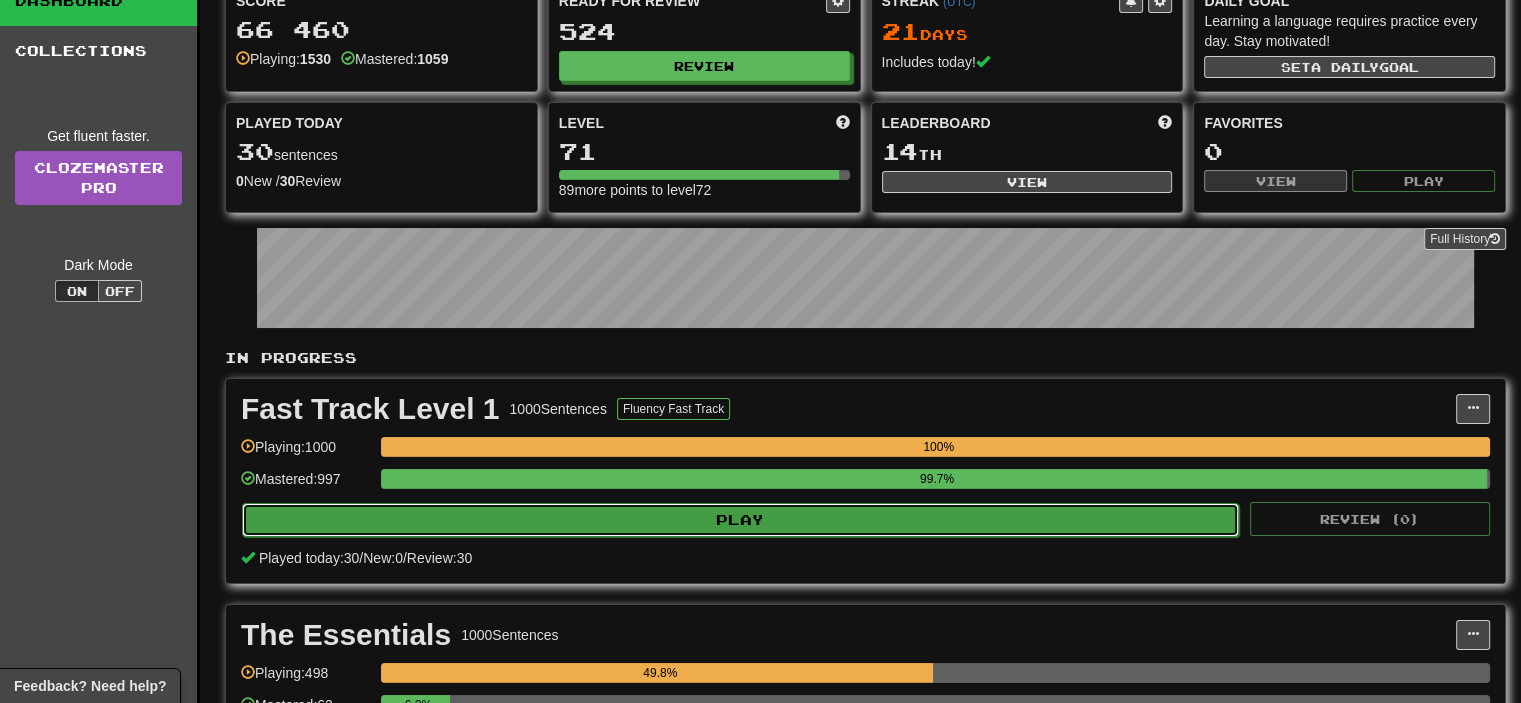 click on "Play" 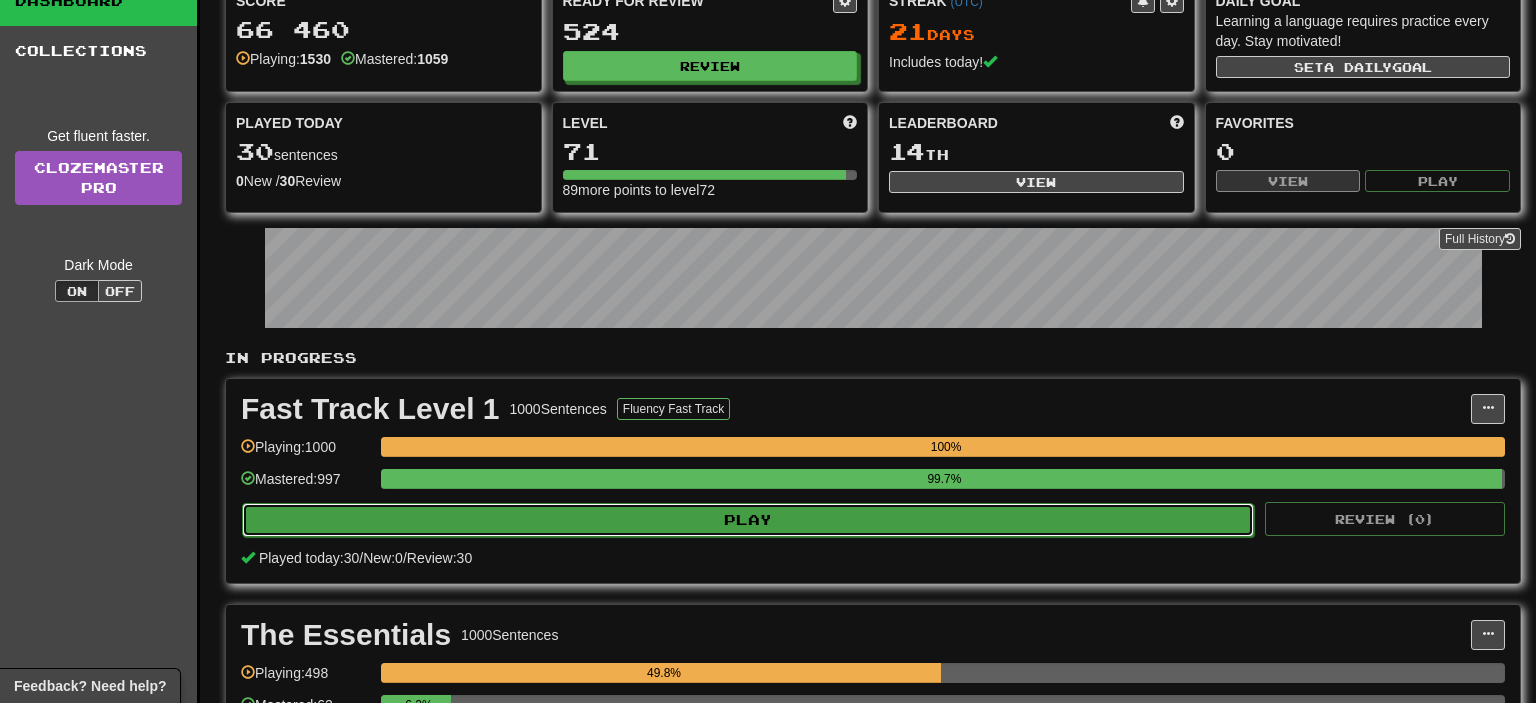 select on "**" 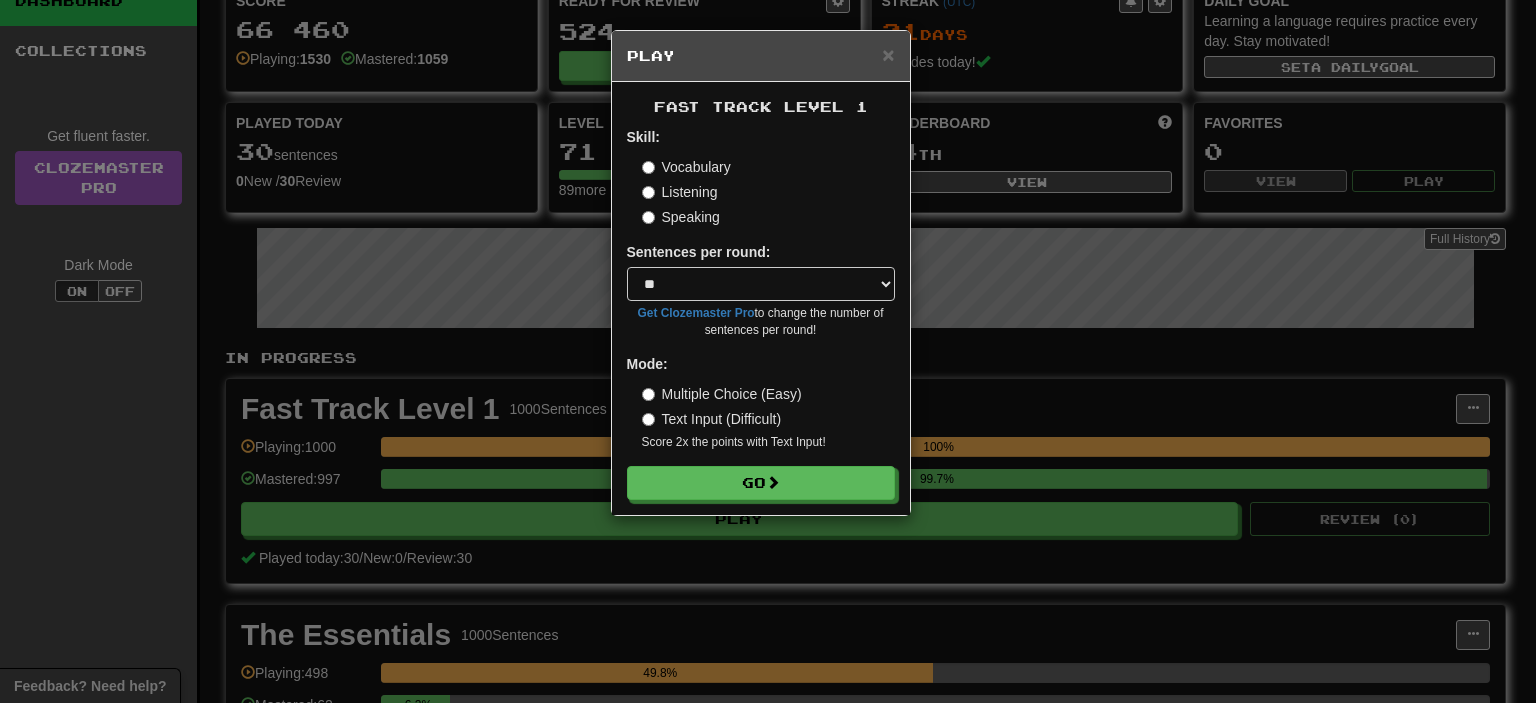click on "Skill: Vocabulary Listening Speaking Sentences per round: * ** ** ** ** ** *** ******** Get Clozemaster Pro  to change the number of sentences per round! Mode: Multiple Choice (Easy) Text Input (Difficult) Score 2x the points with Text Input ! Go" at bounding box center [761, 313] 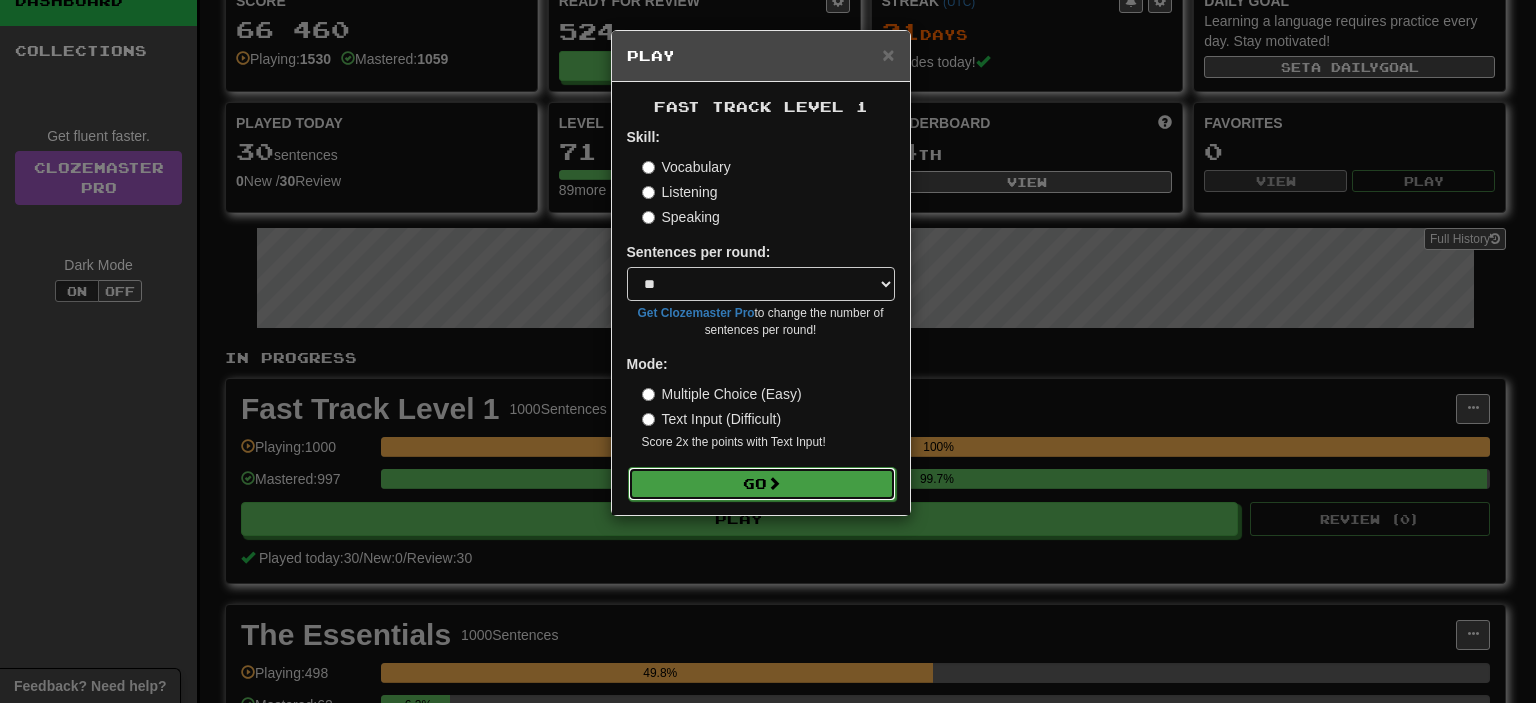 click at bounding box center (774, 483) 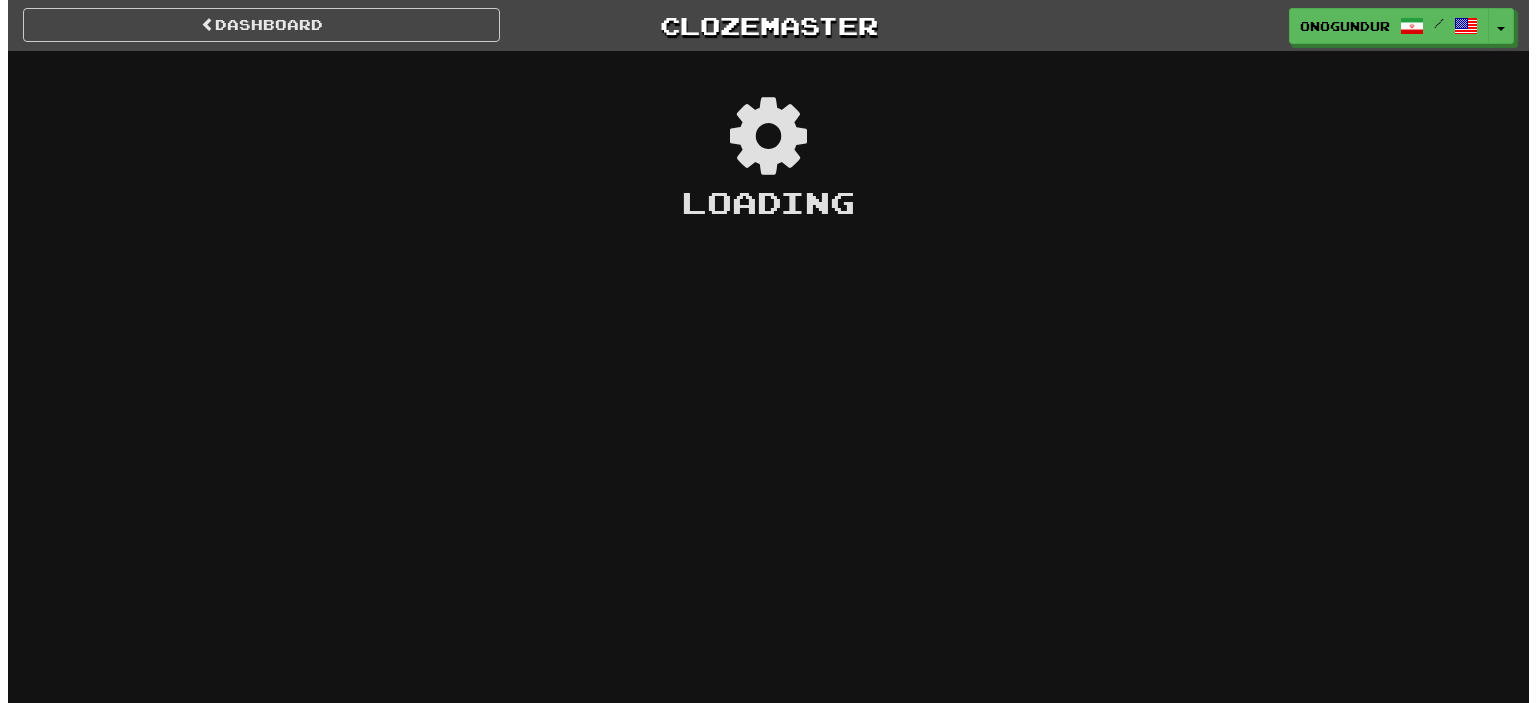 scroll, scrollTop: 0, scrollLeft: 0, axis: both 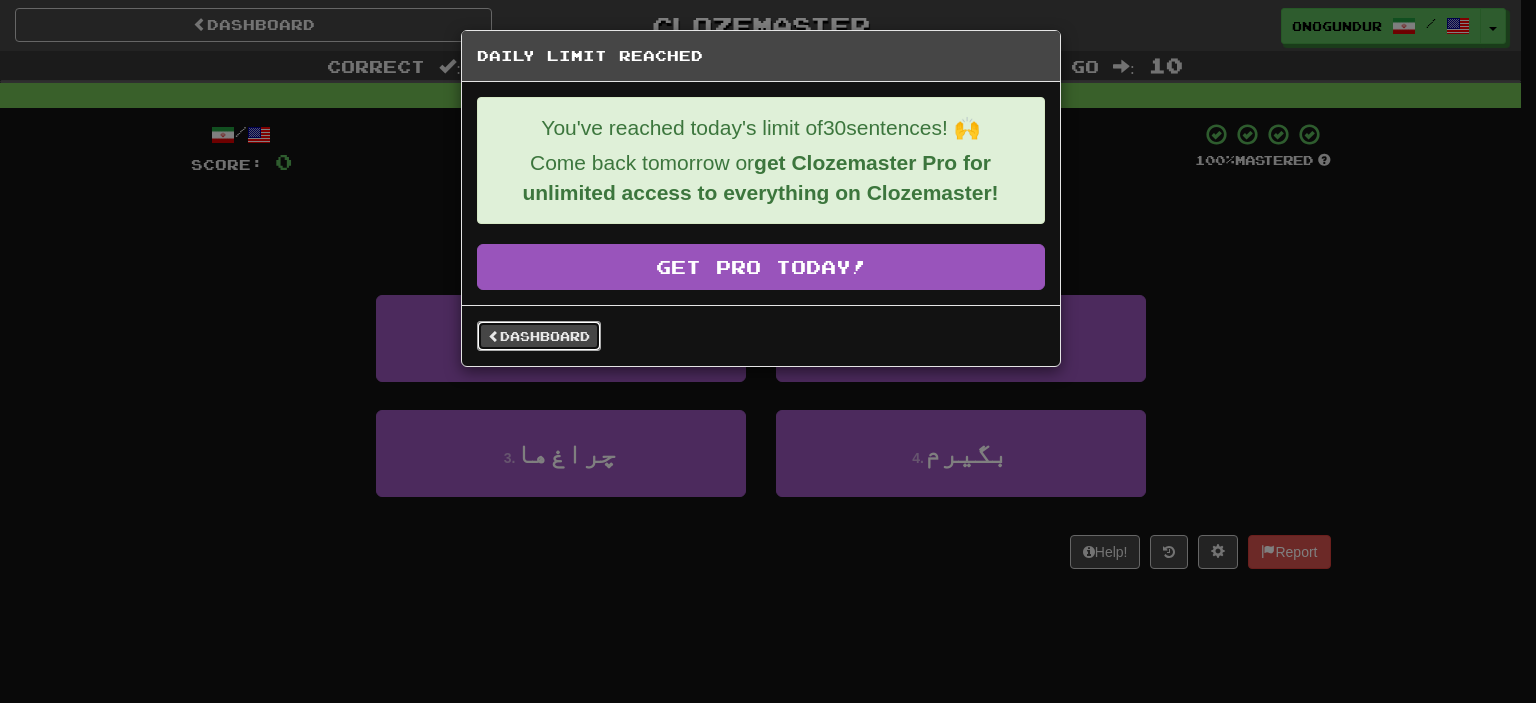 click on "Dashboard" at bounding box center (539, 336) 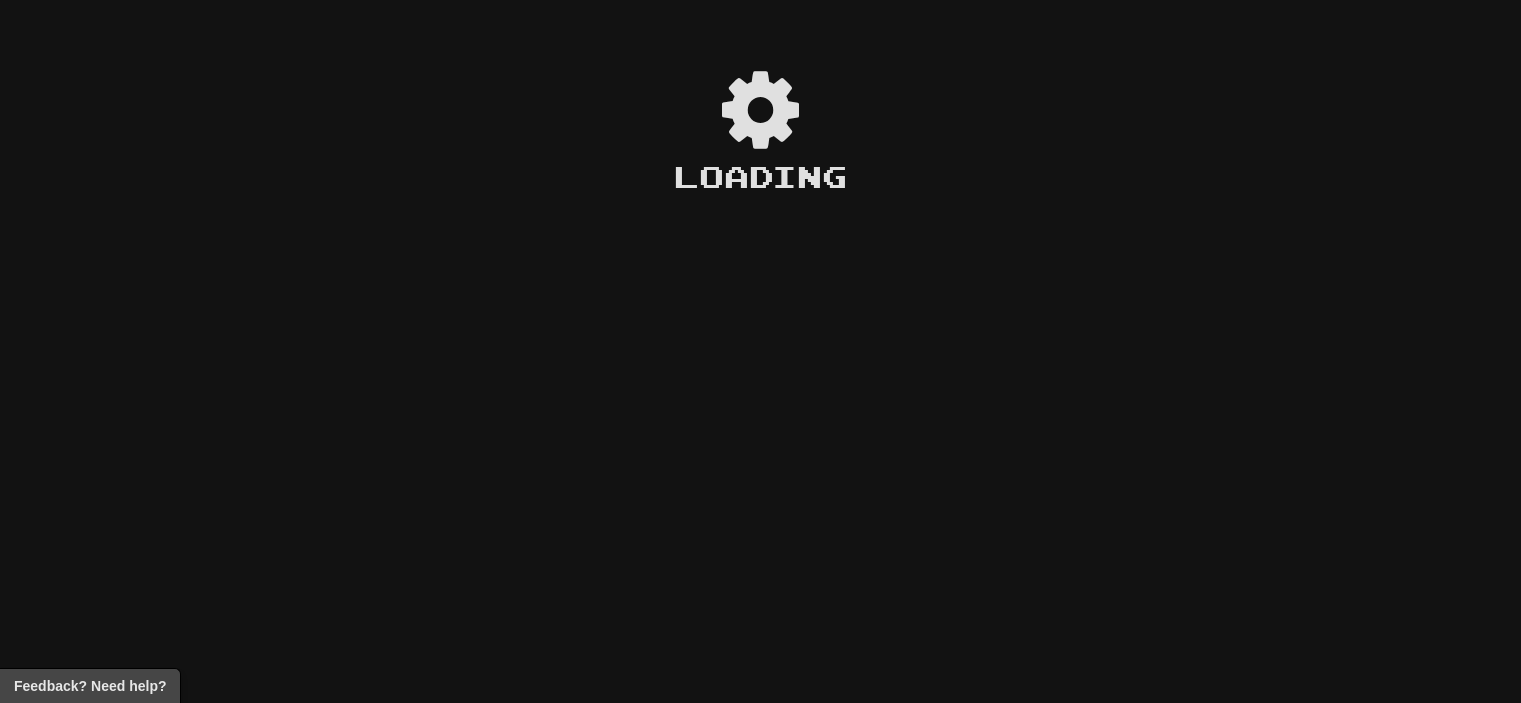 scroll, scrollTop: 0, scrollLeft: 0, axis: both 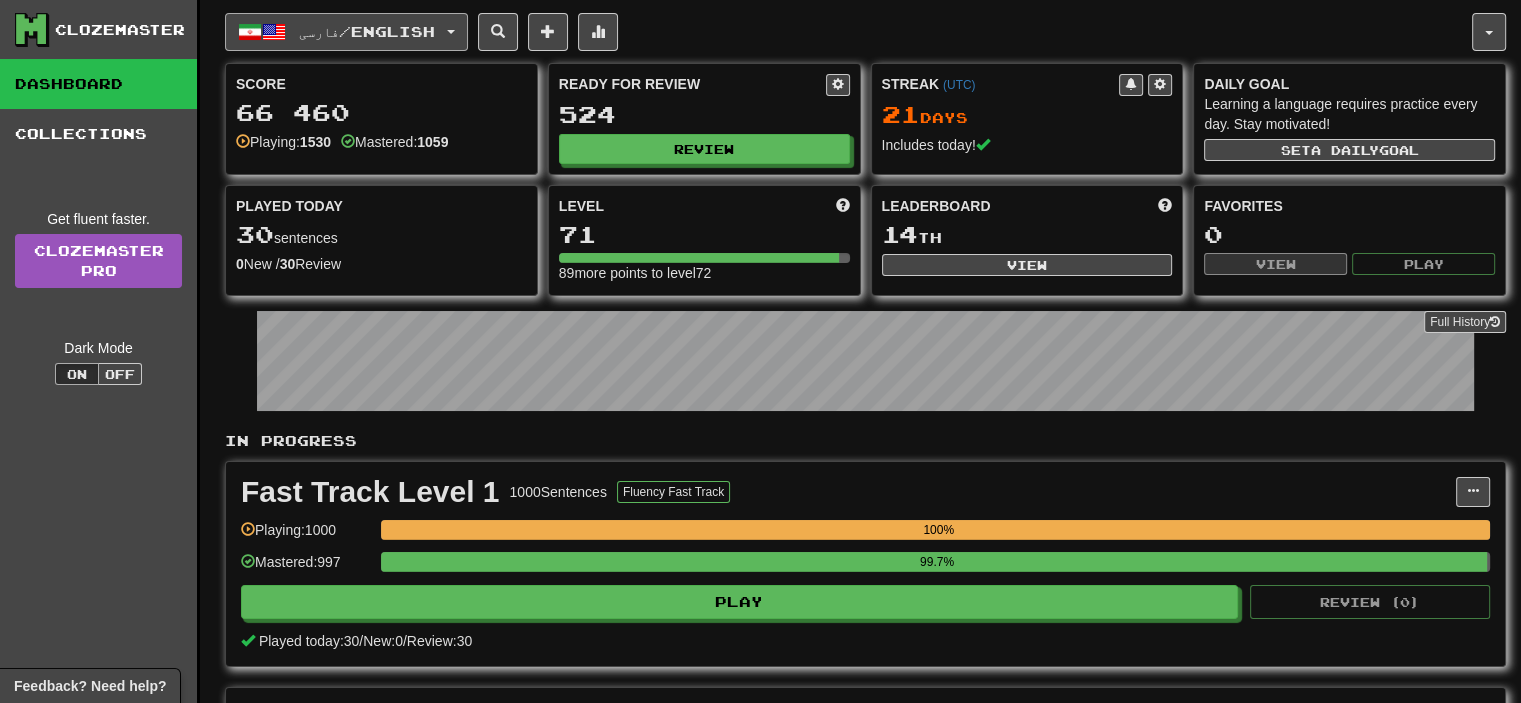 click on "فارسی  /  English" 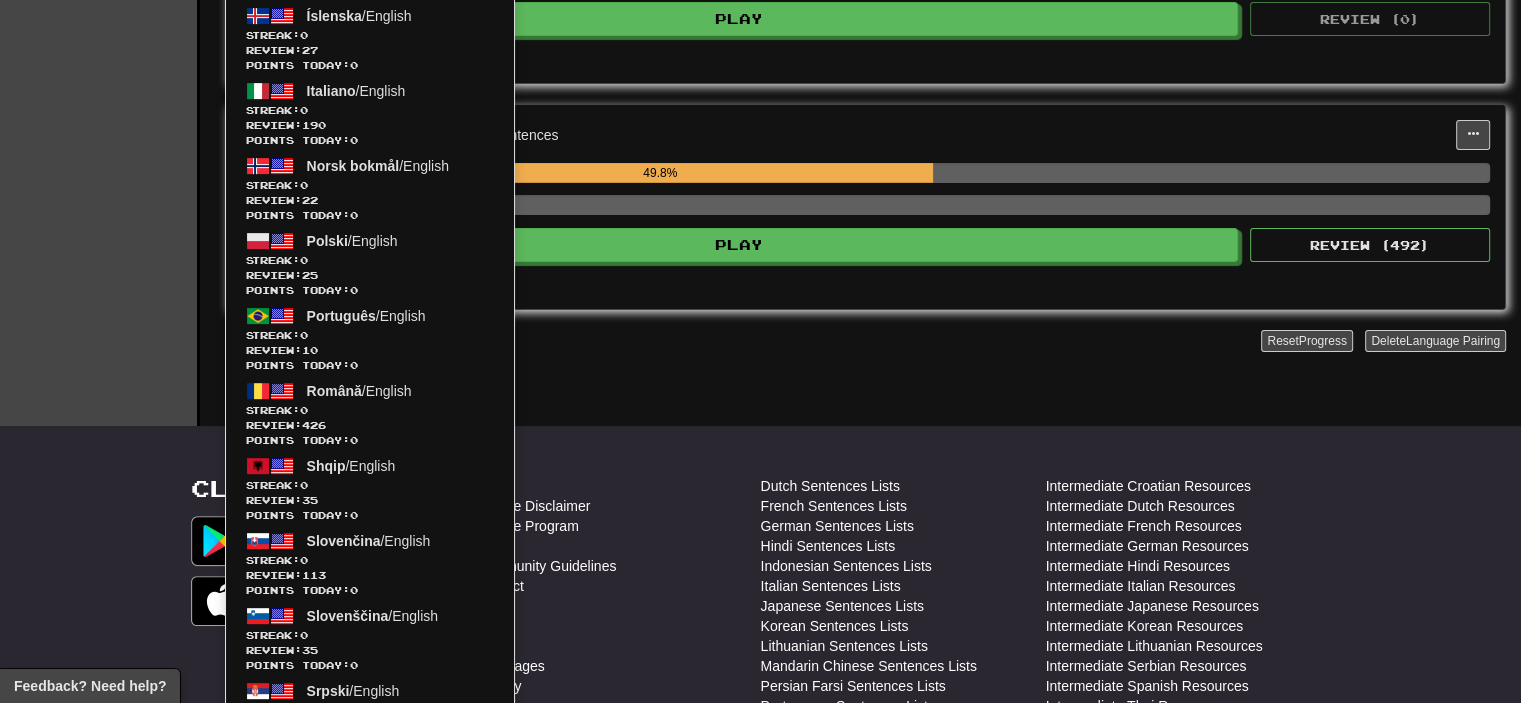 scroll, scrollTop: 0, scrollLeft: 0, axis: both 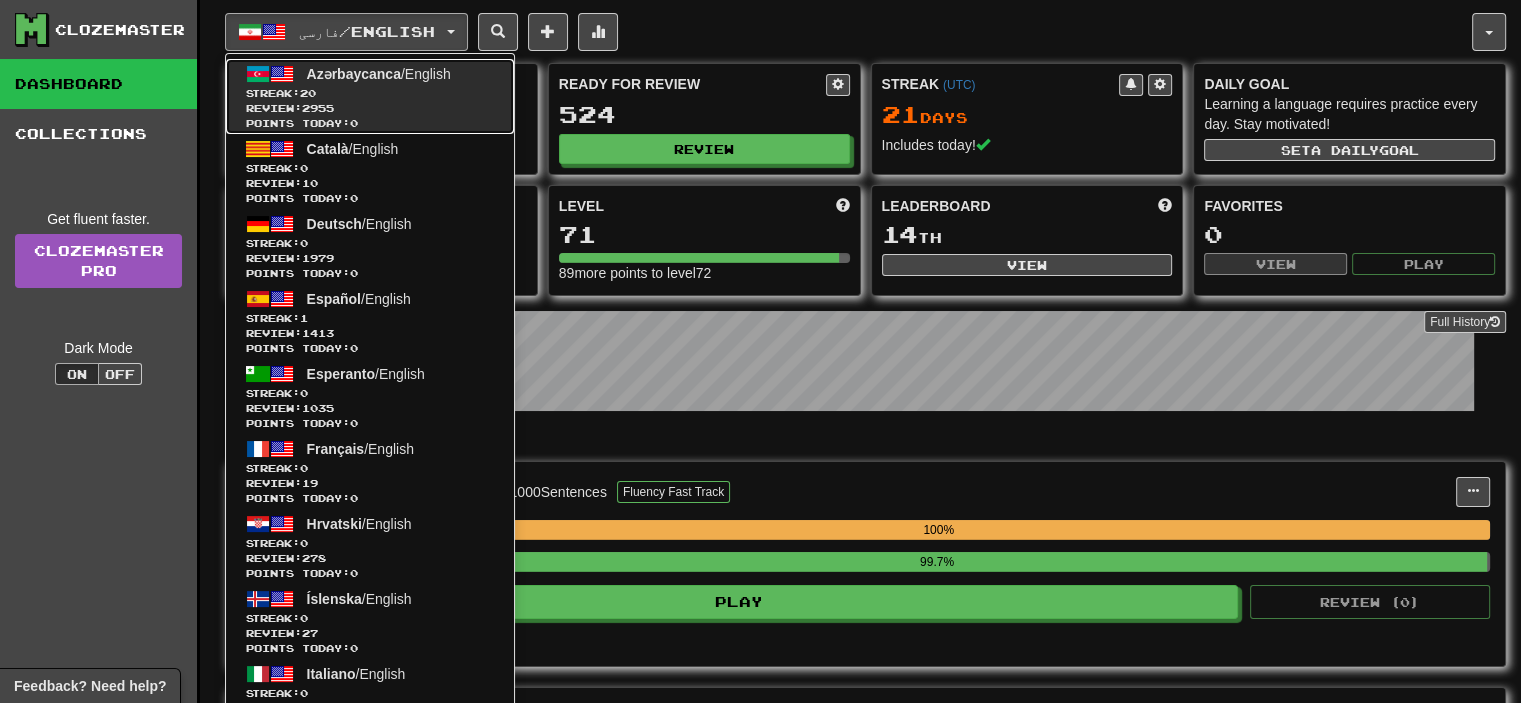 click on "Streak:  20" 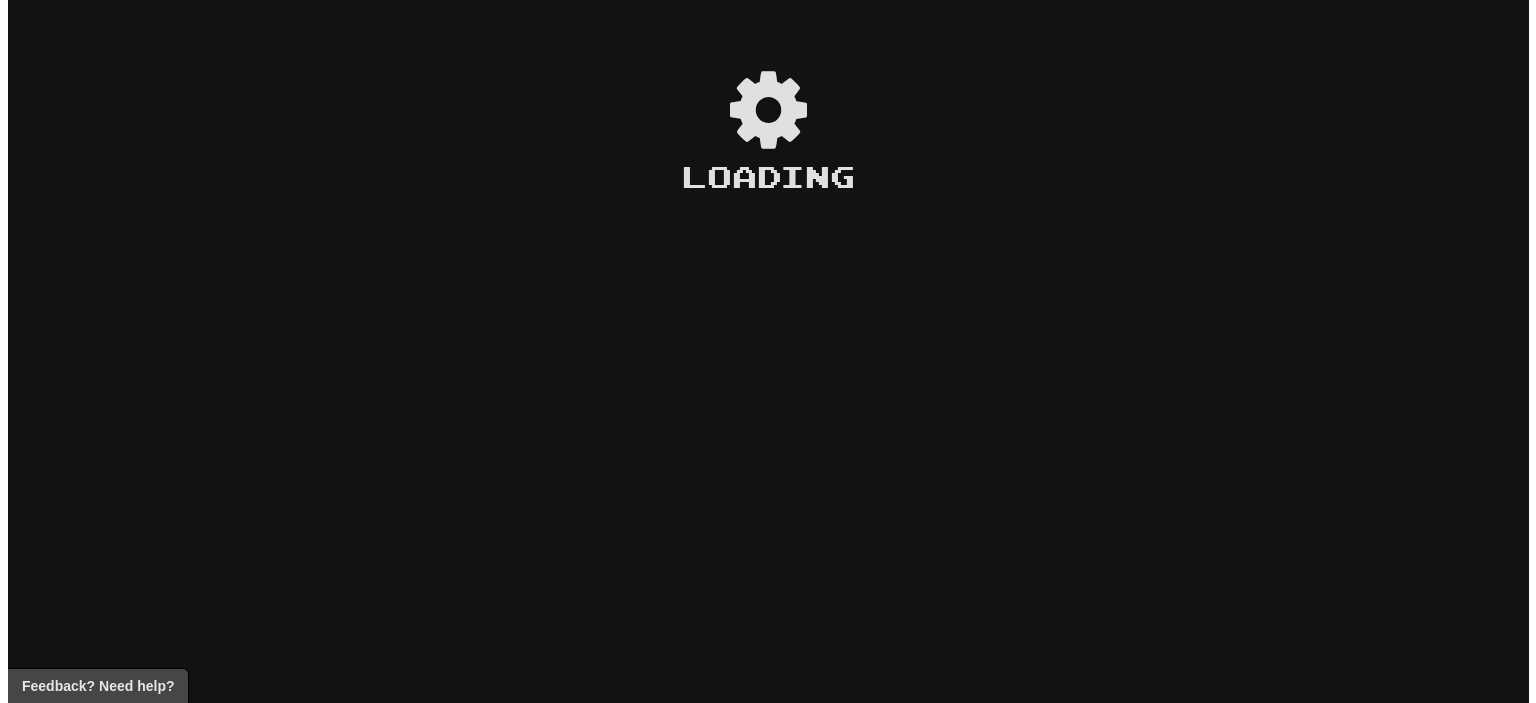 scroll, scrollTop: 0, scrollLeft: 0, axis: both 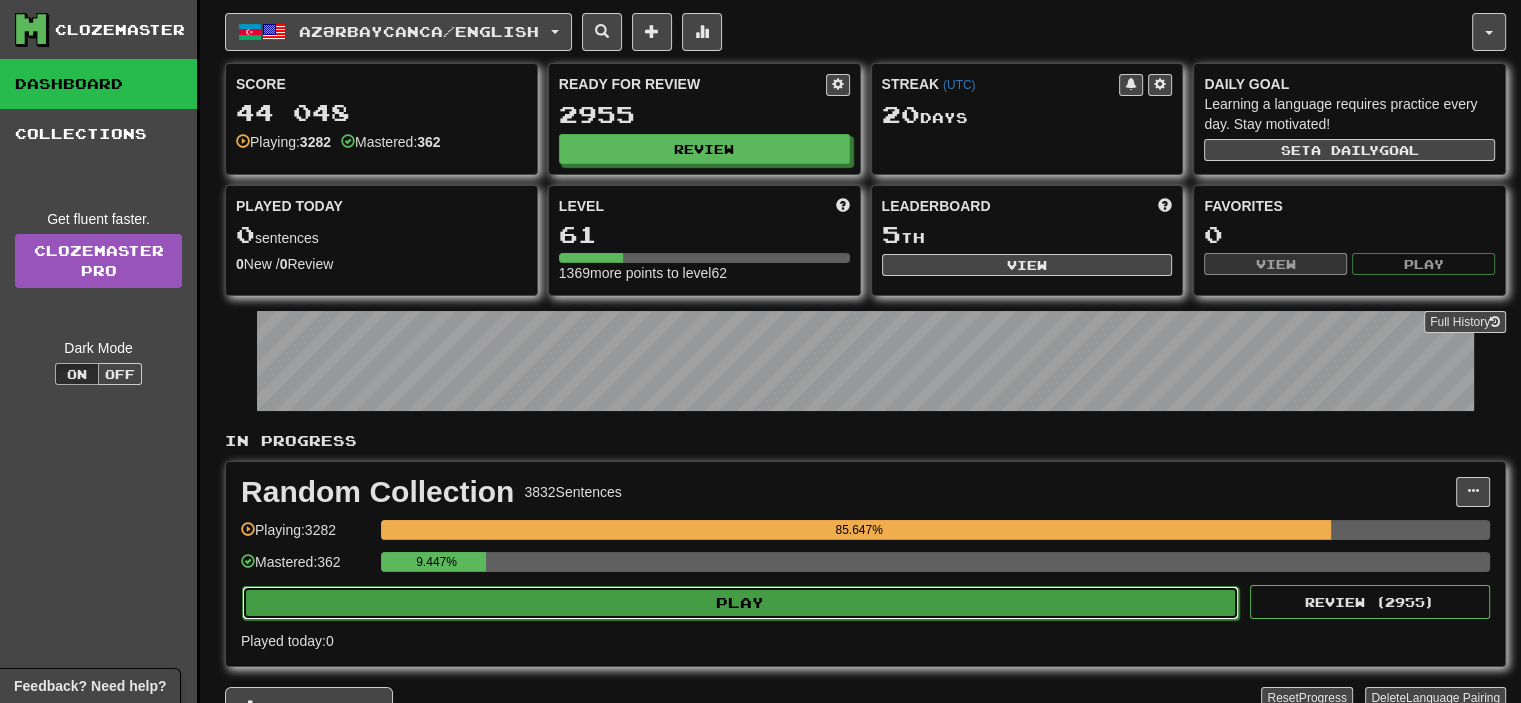 click on "Play" at bounding box center [740, 603] 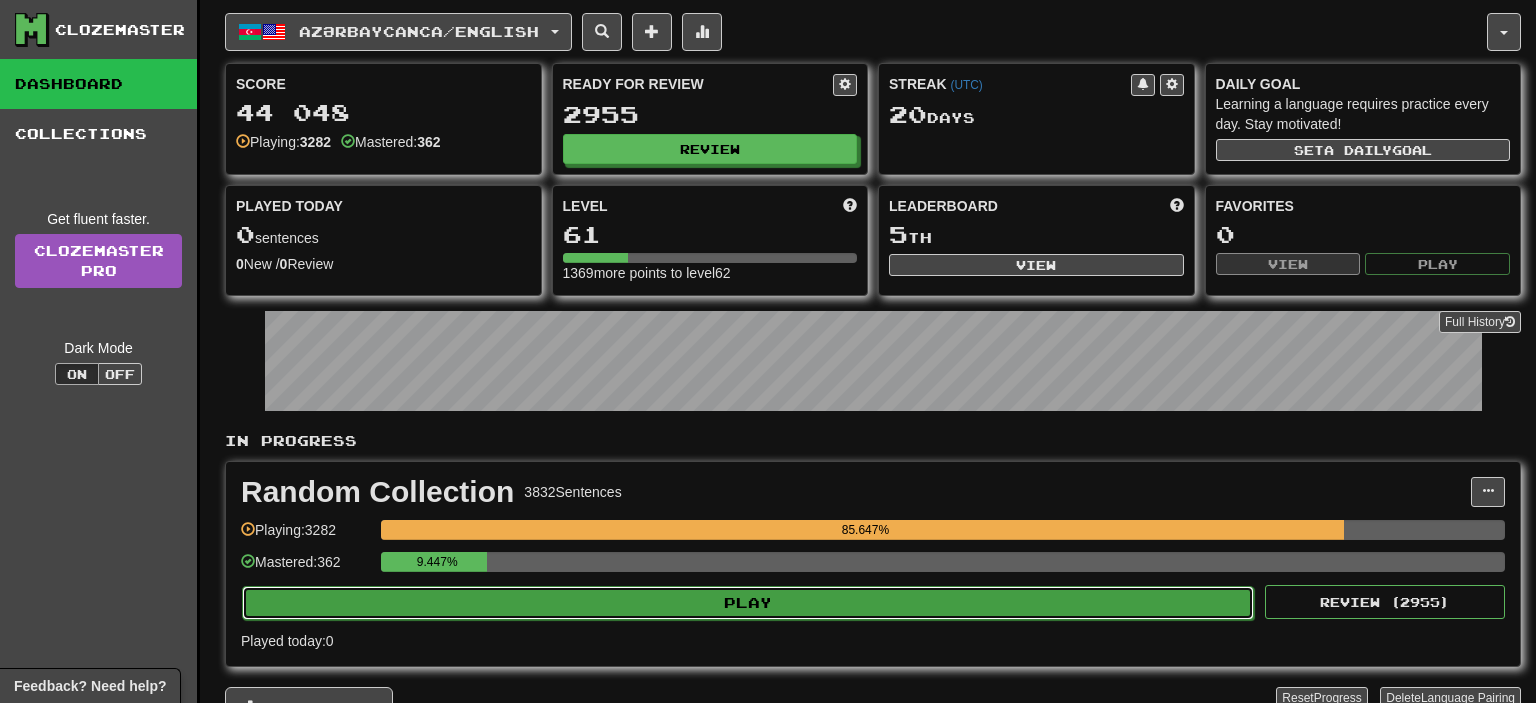 select on "**" 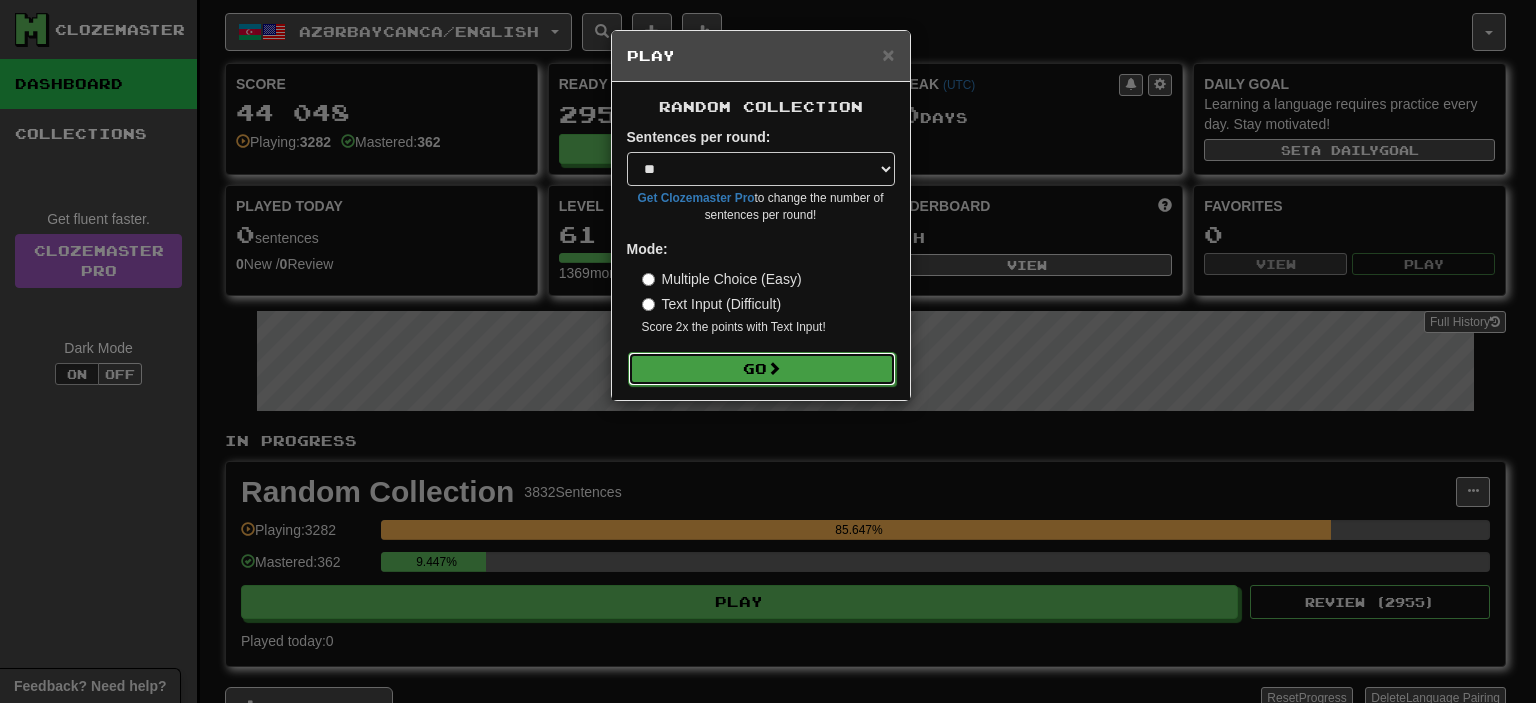 click on "Go" at bounding box center [762, 369] 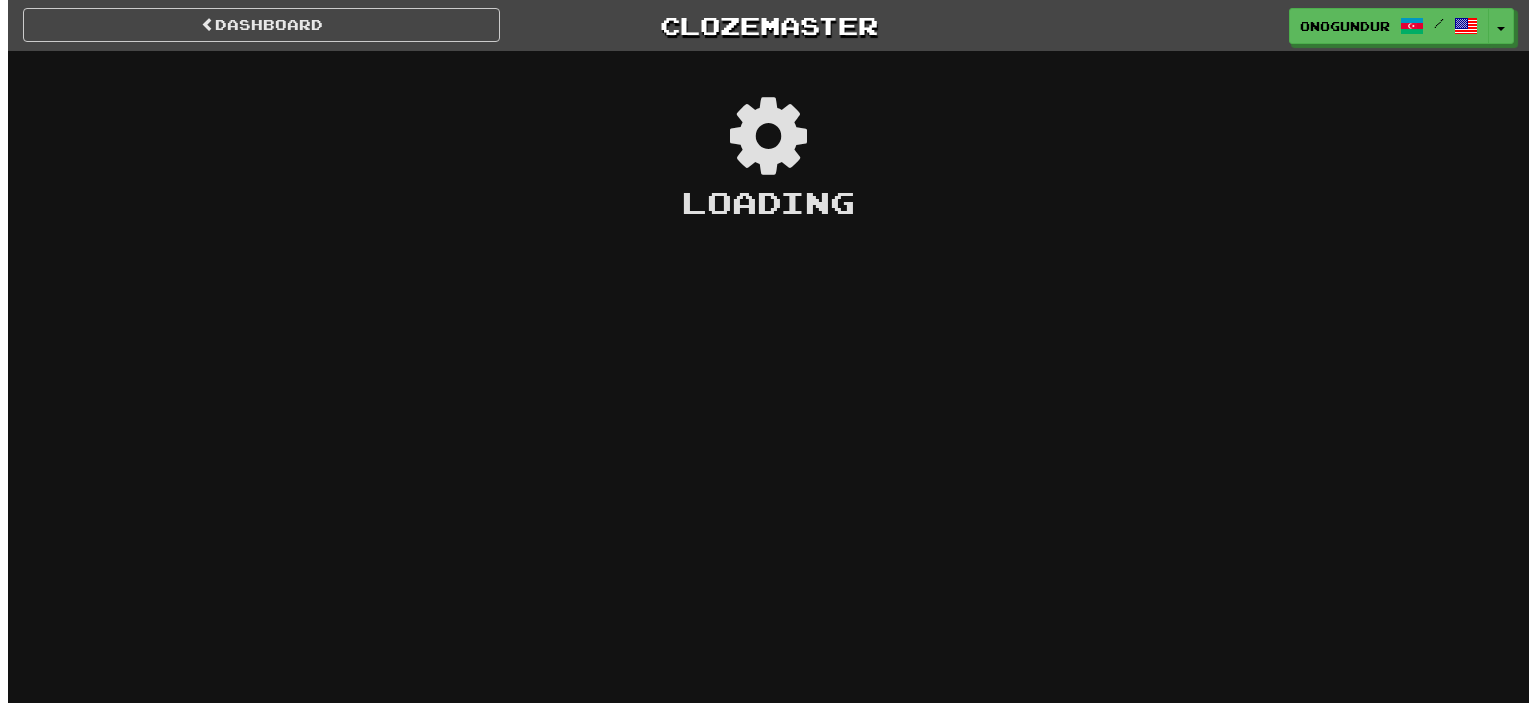 scroll, scrollTop: 0, scrollLeft: 0, axis: both 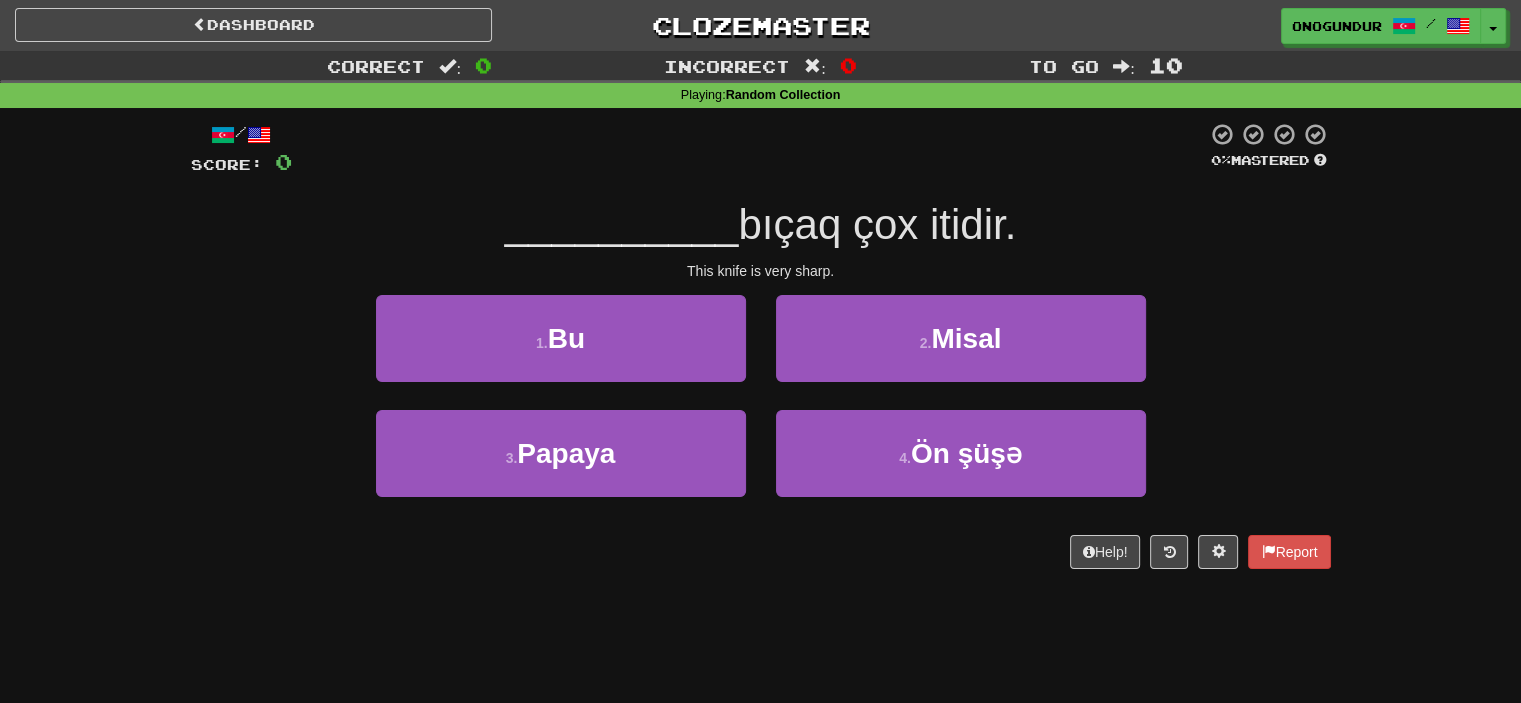 click on "Score:   0 0 %  Mastered __________  bıçaq çox itidir. This knife is very sharp. 1 .  Bu 2 .  Misal 3 .  Papaya 4 .  Ön şüşə  Help!  Report" at bounding box center [761, 352] 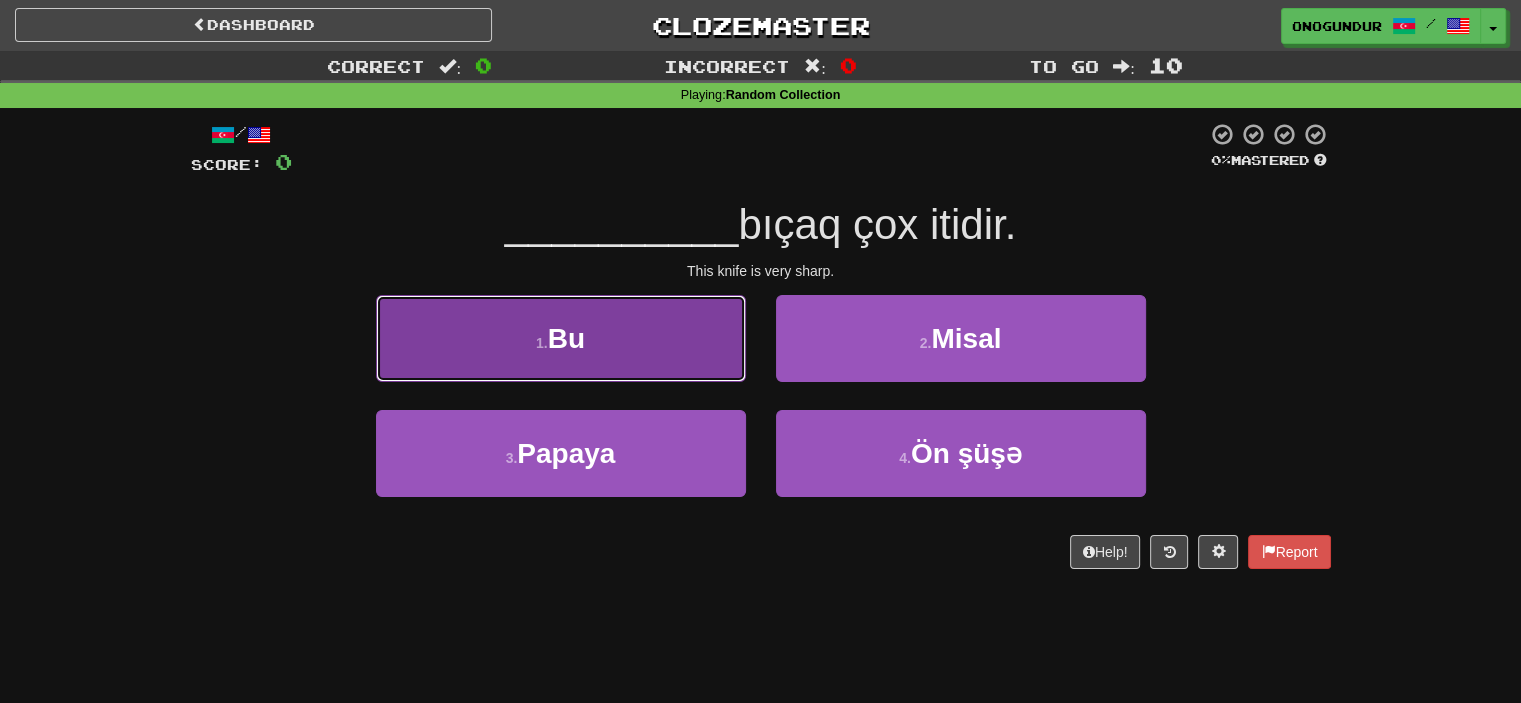 click on "1 .  Bu" at bounding box center (561, 338) 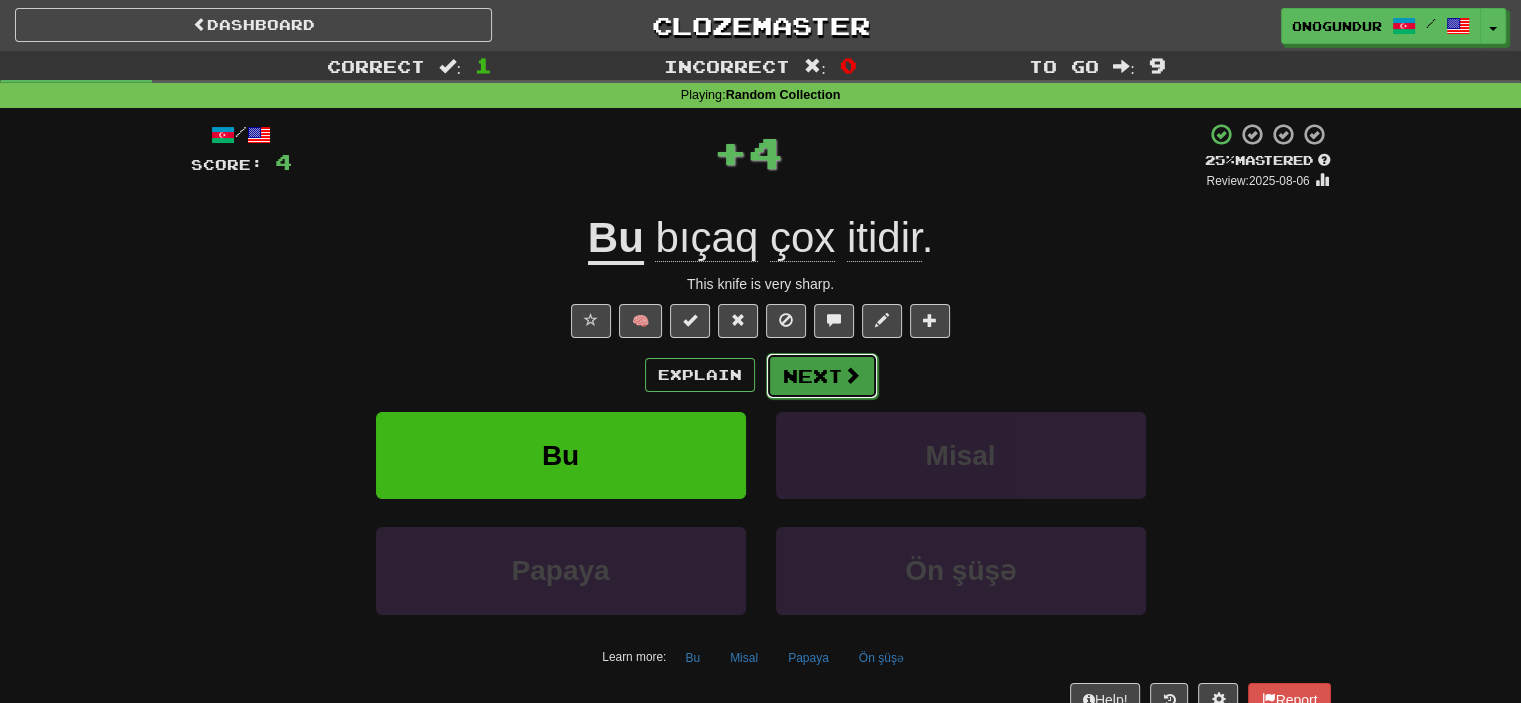 click on "Next" at bounding box center [822, 376] 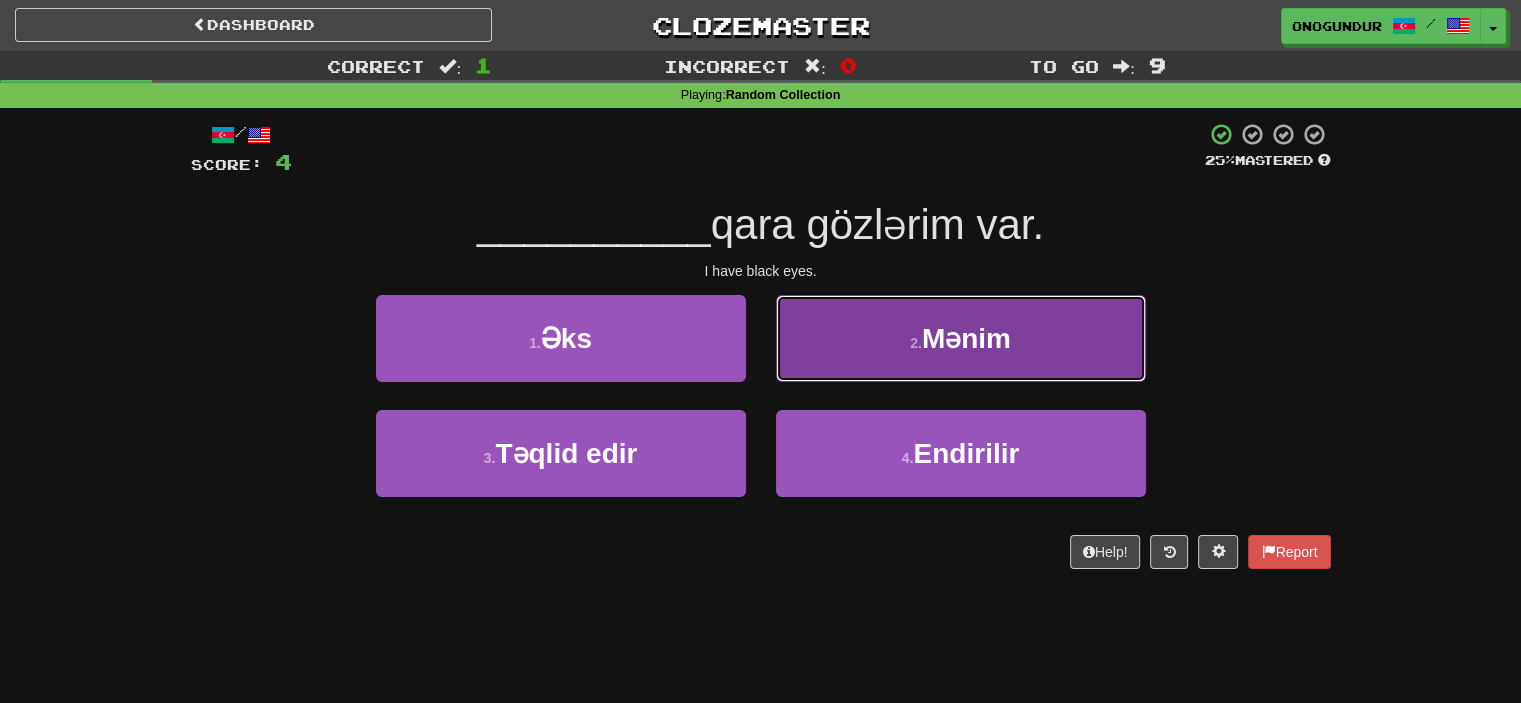 click on "2 .  Mənim" at bounding box center (961, 338) 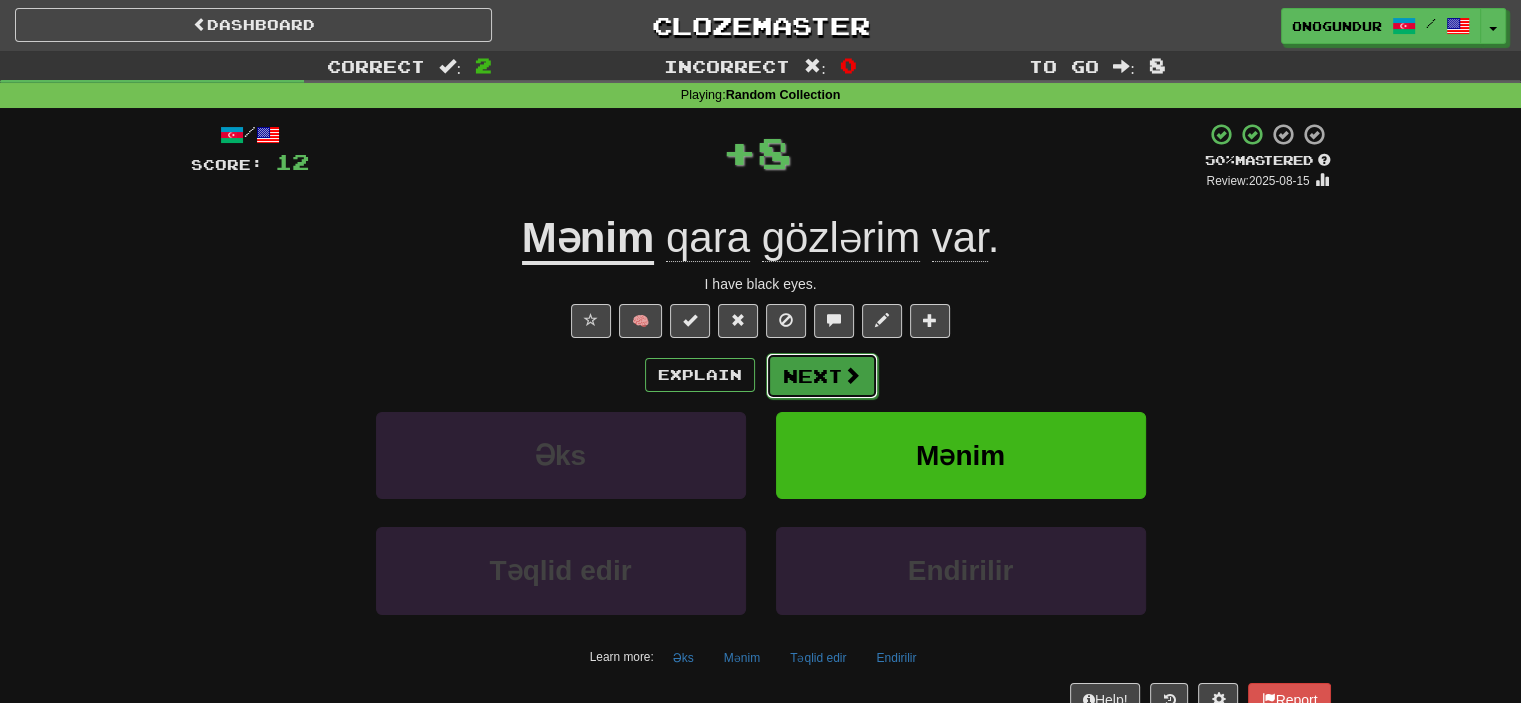 click on "Next" at bounding box center (822, 376) 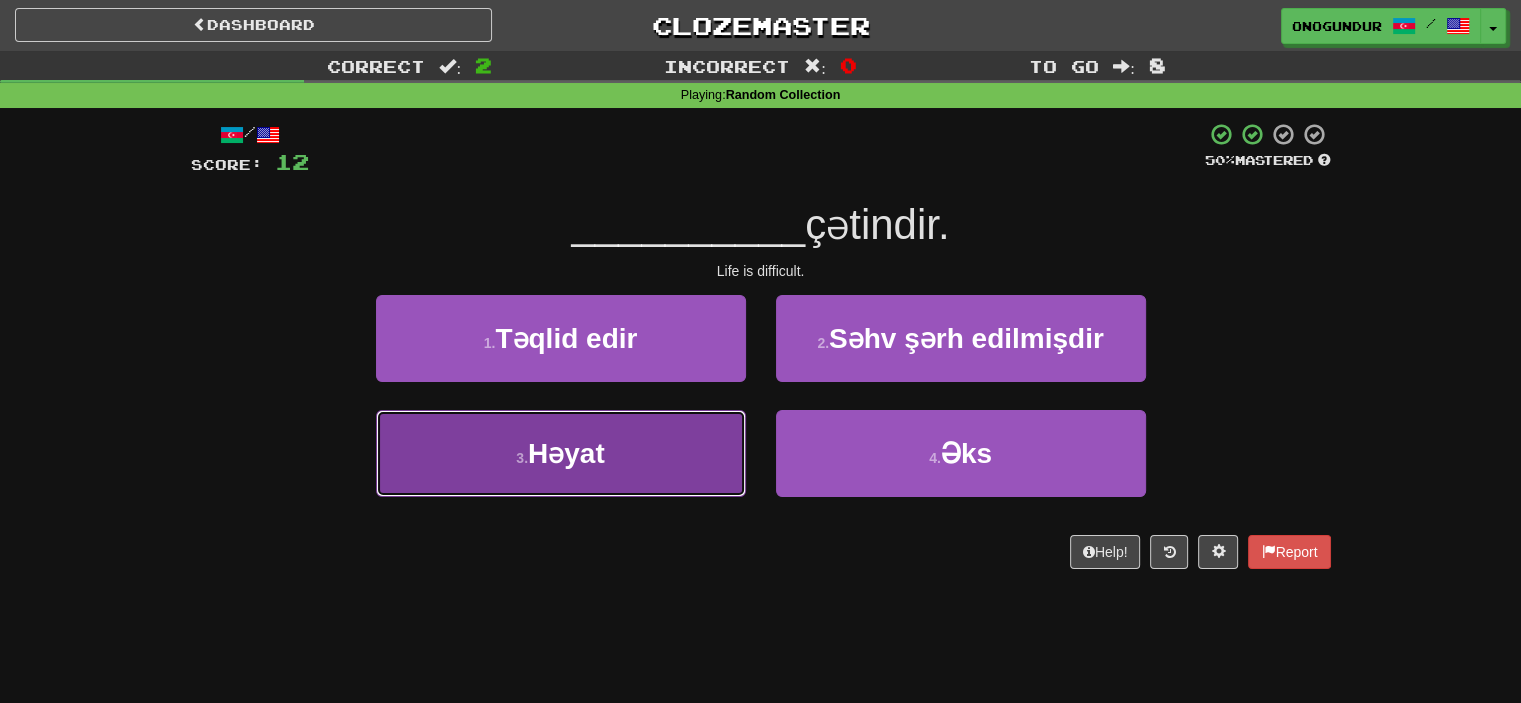 click on "3 .  Həyat" at bounding box center (561, 453) 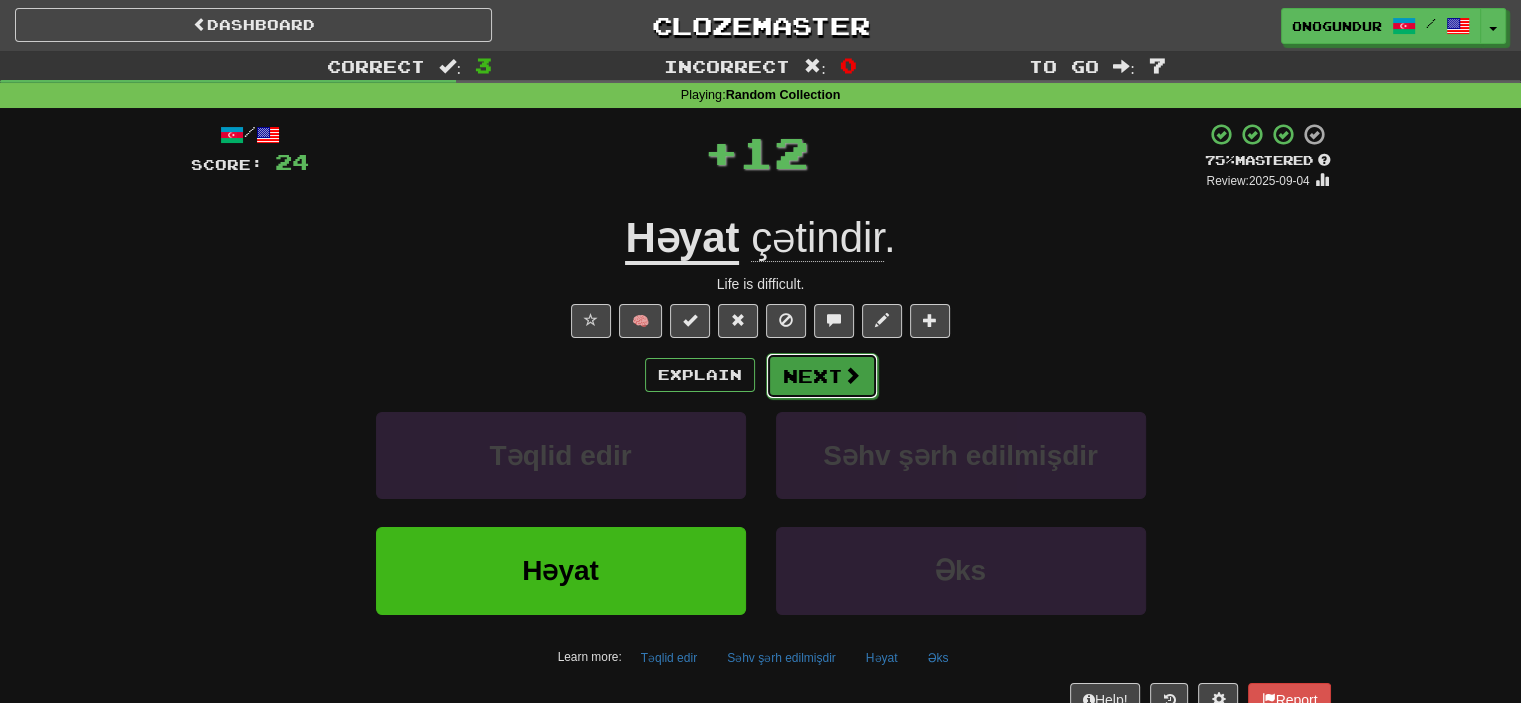 click on "Next" at bounding box center (822, 376) 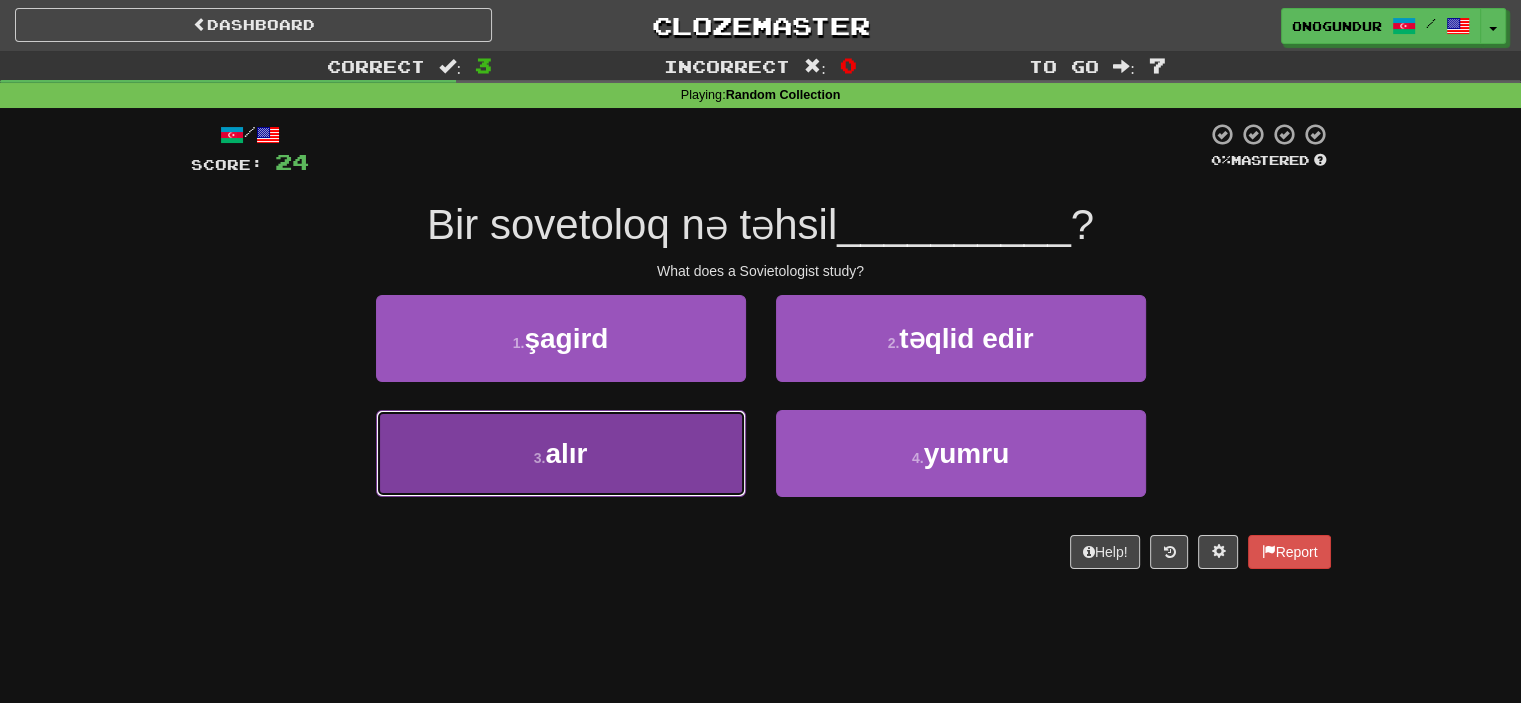 click on "3 .  alır" at bounding box center (561, 453) 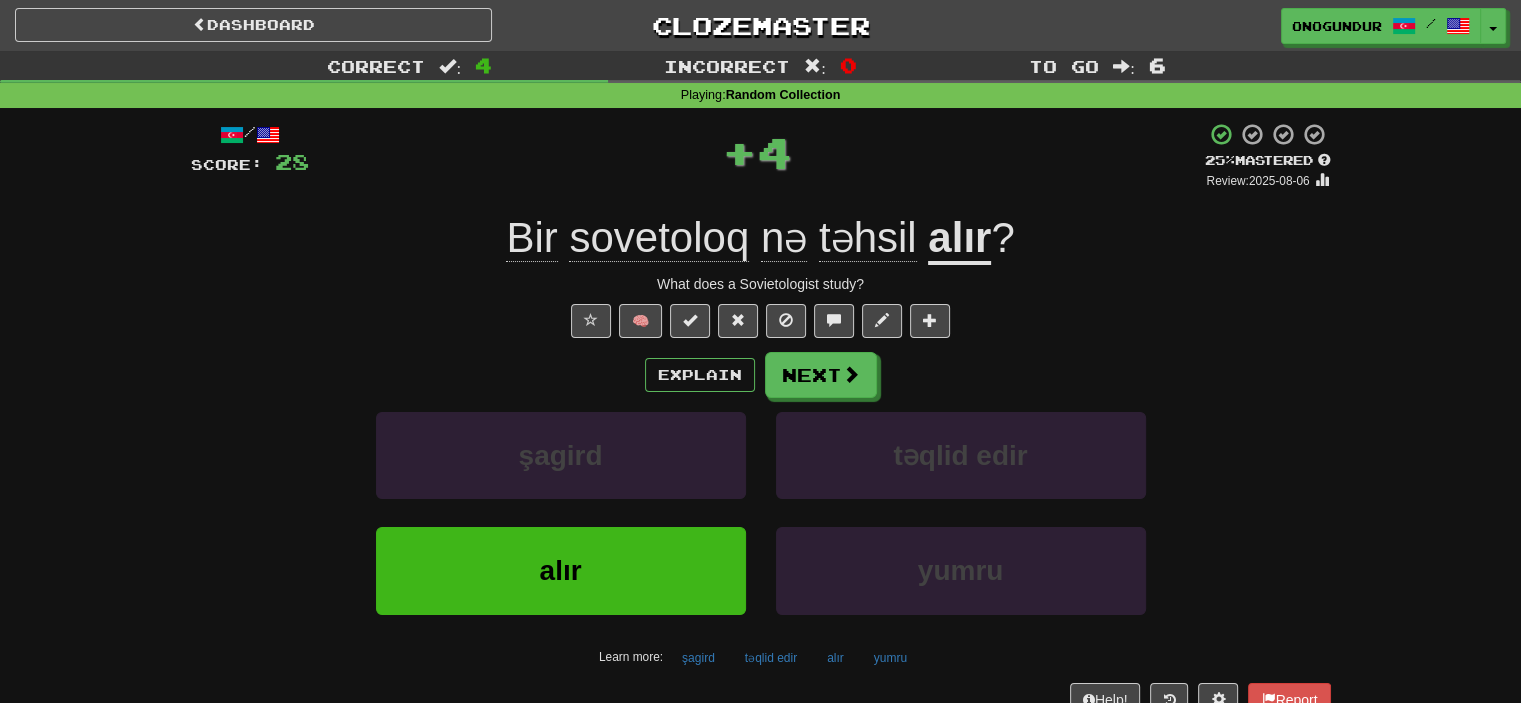 click on "Explain Next şagird təqlid edir alır yumru Learn more: şagird təqlid edir alır yumru" at bounding box center (761, 512) 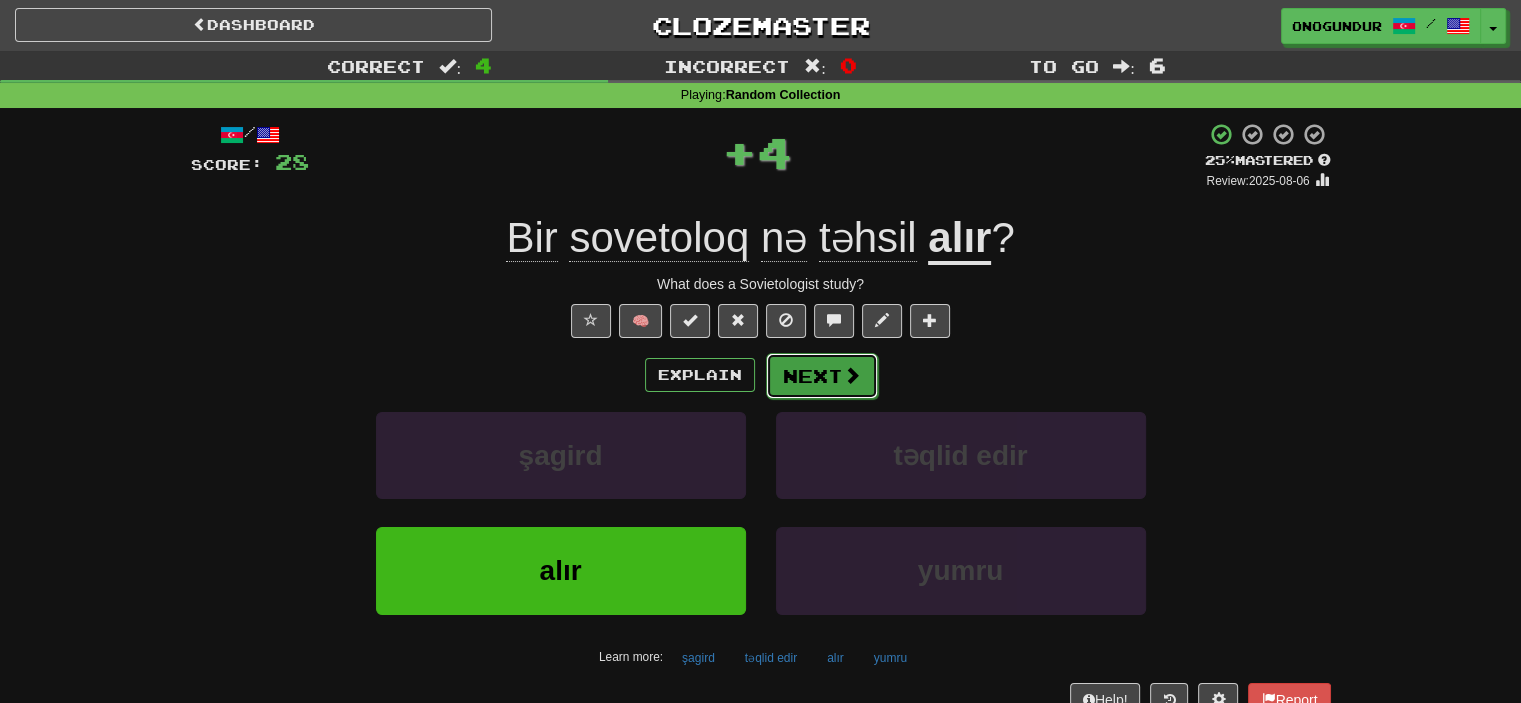 click on "Next" at bounding box center (822, 376) 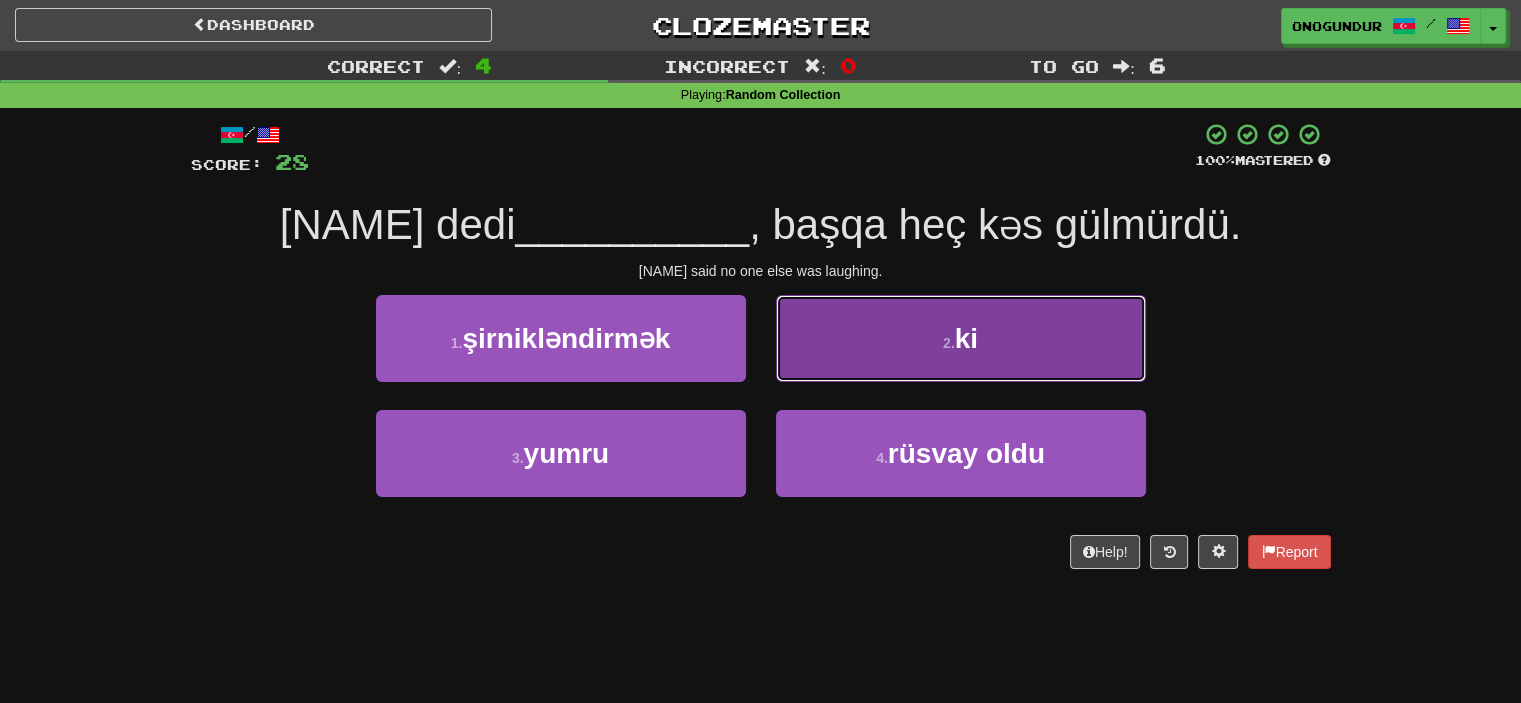 click on "2 .  ki" at bounding box center (961, 338) 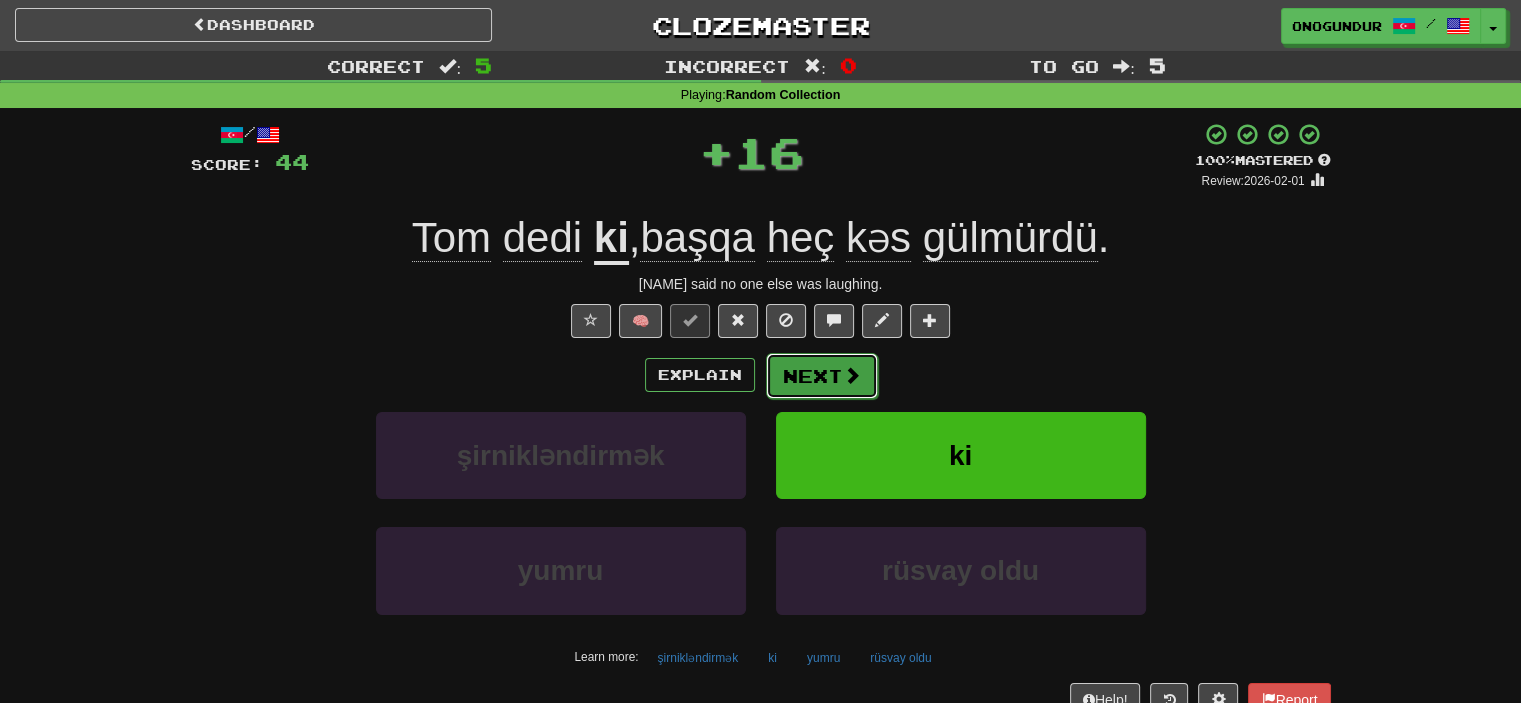 click on "Next" at bounding box center (822, 376) 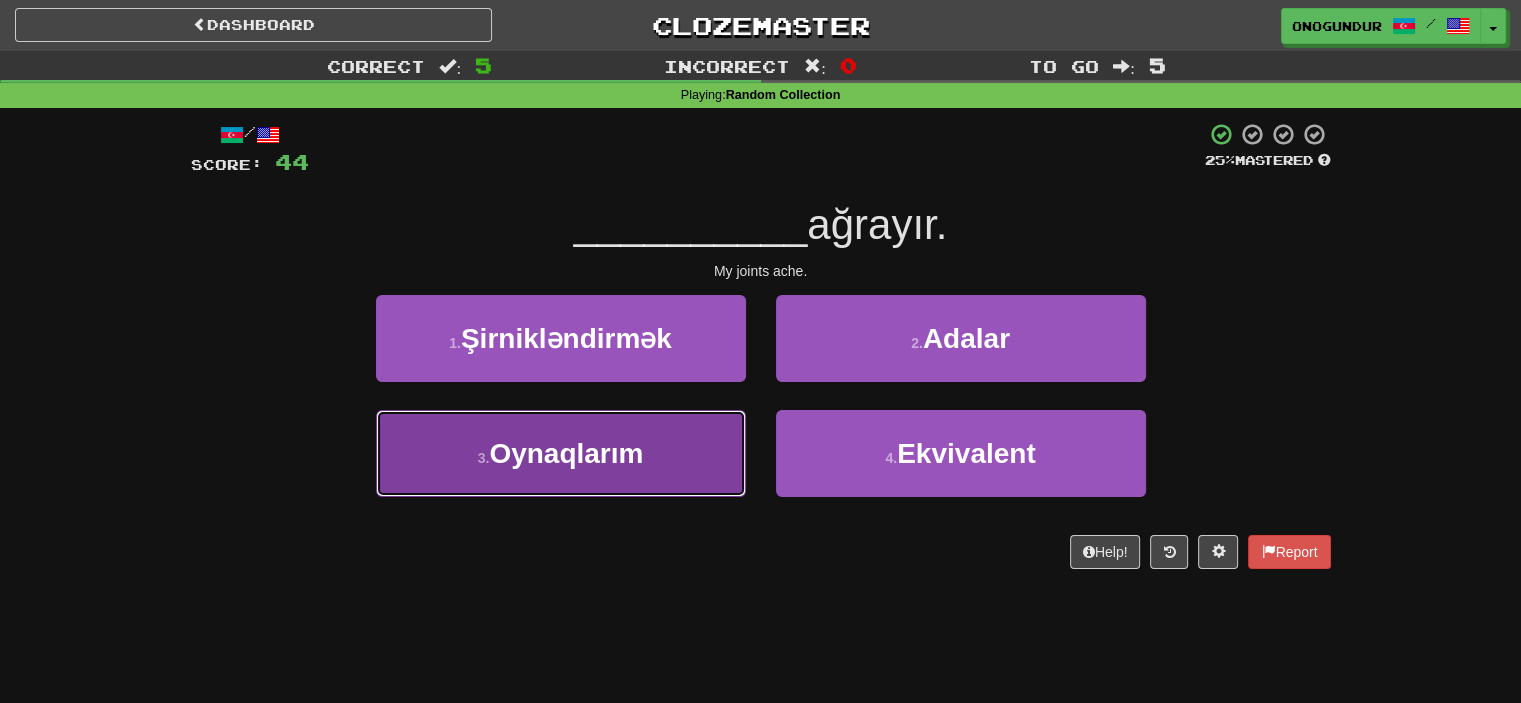 click on "3 .  Oynaqlarım" at bounding box center [561, 453] 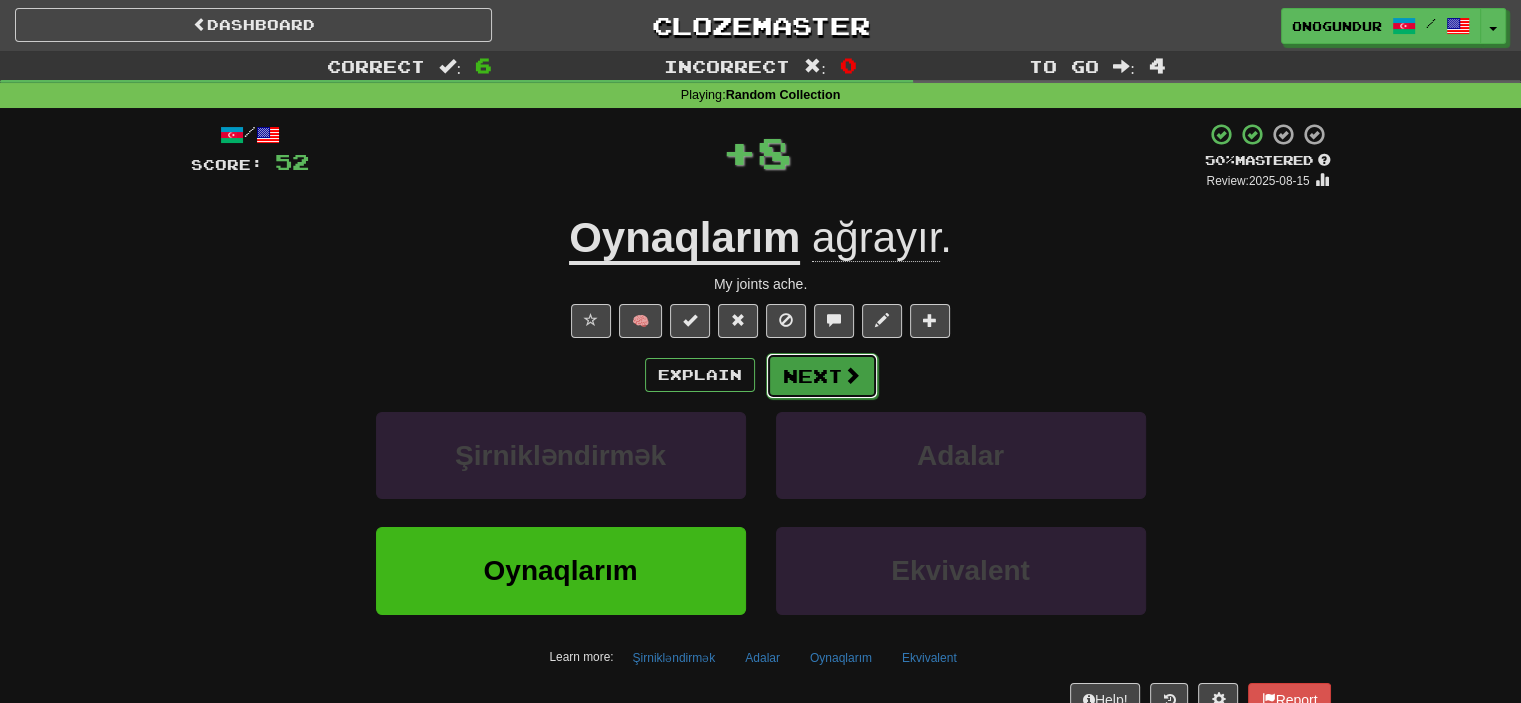 click on "Next" at bounding box center (822, 376) 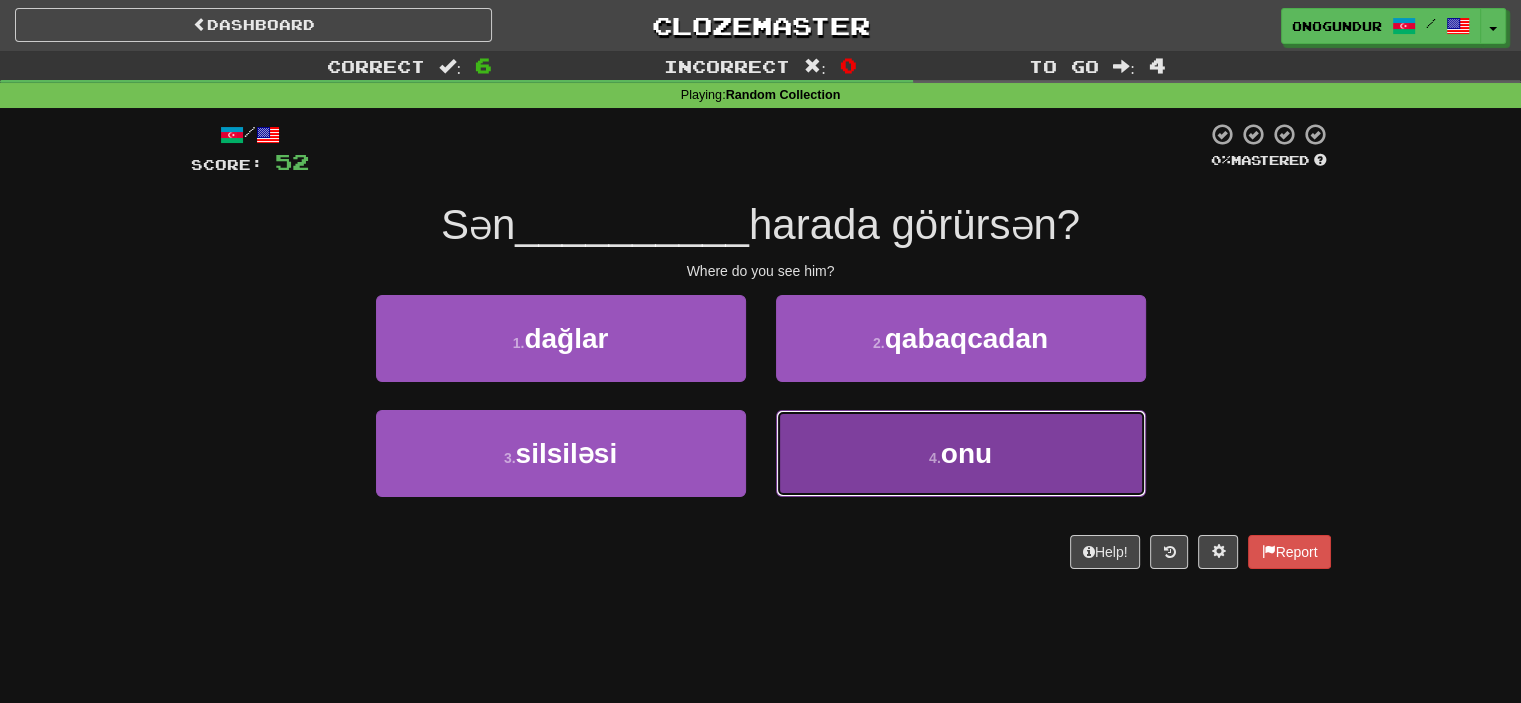 click on "4 .  onu" at bounding box center [961, 453] 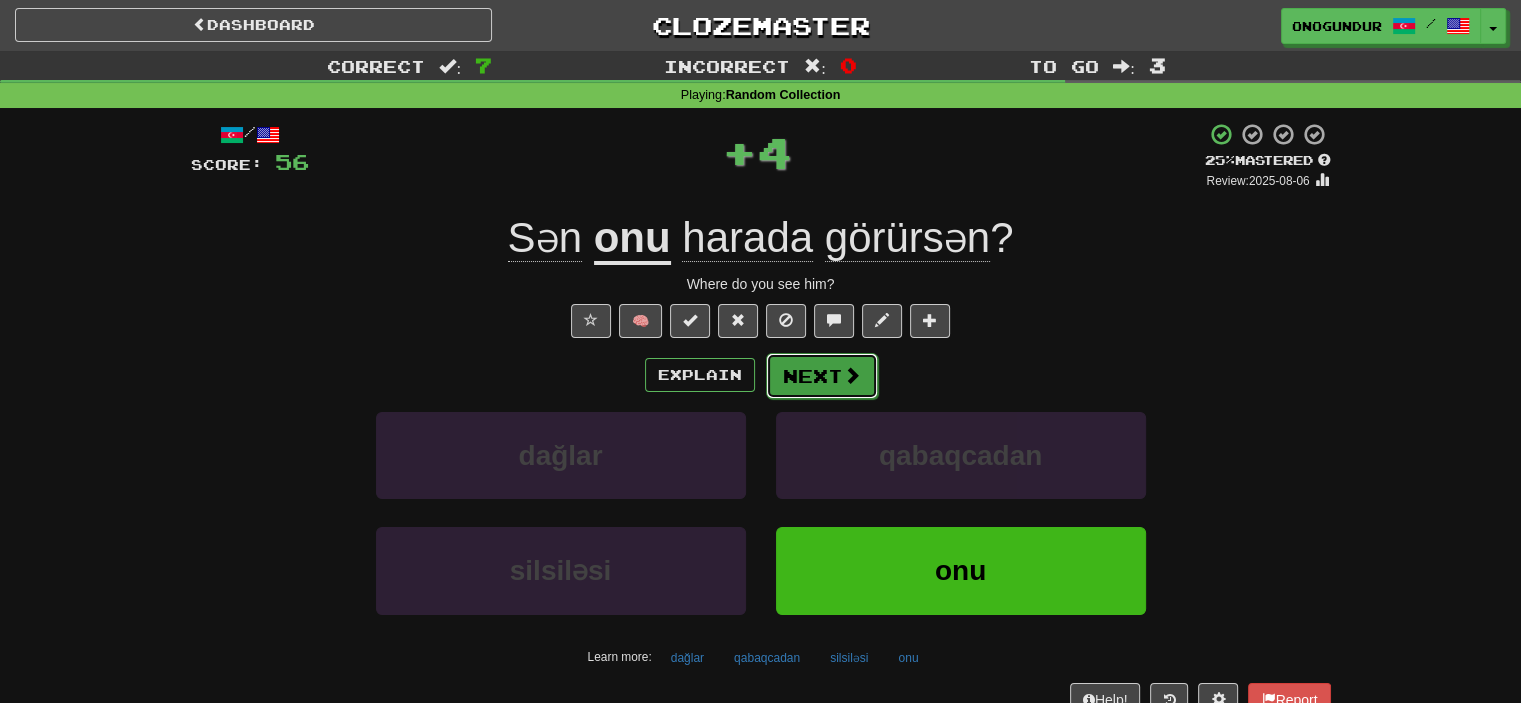 click on "Next" at bounding box center [822, 376] 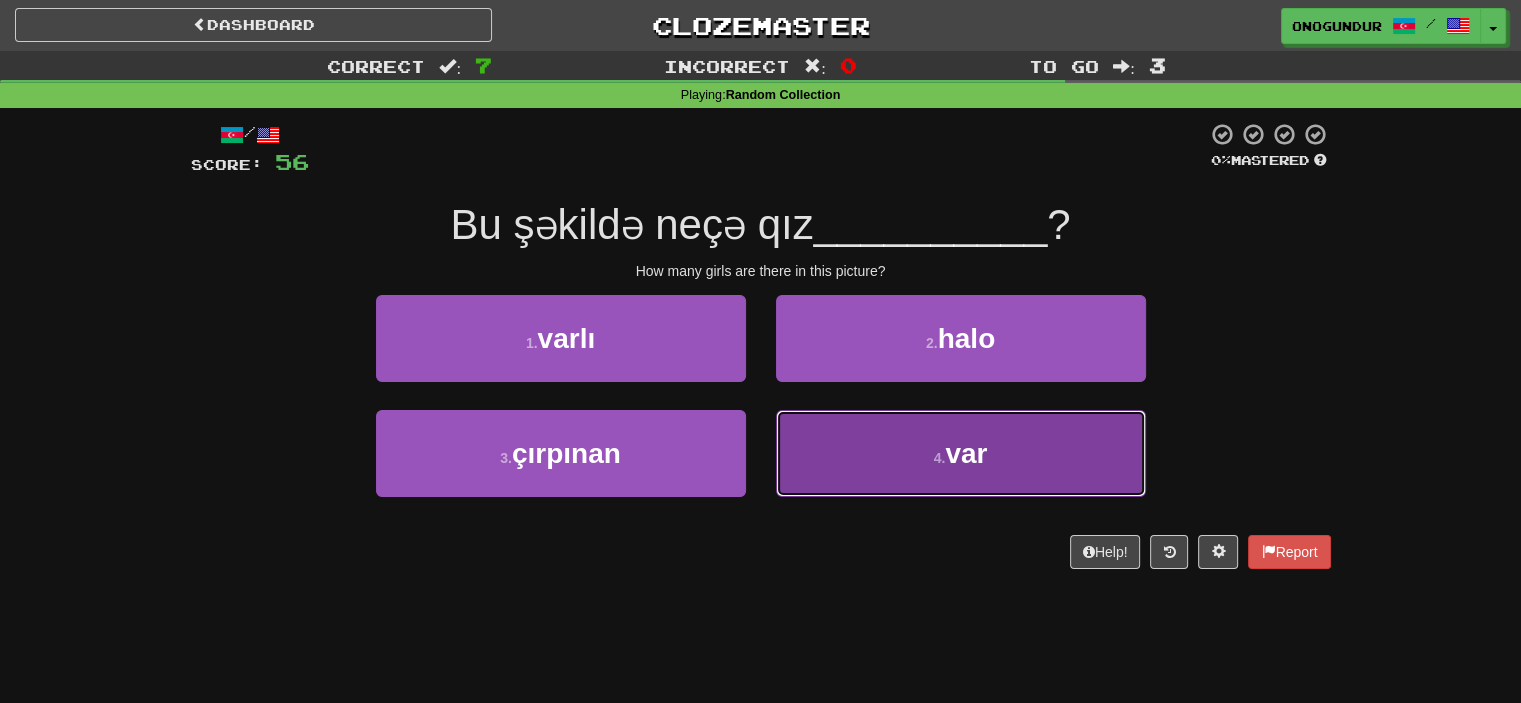 click on "4 .  var" at bounding box center [961, 453] 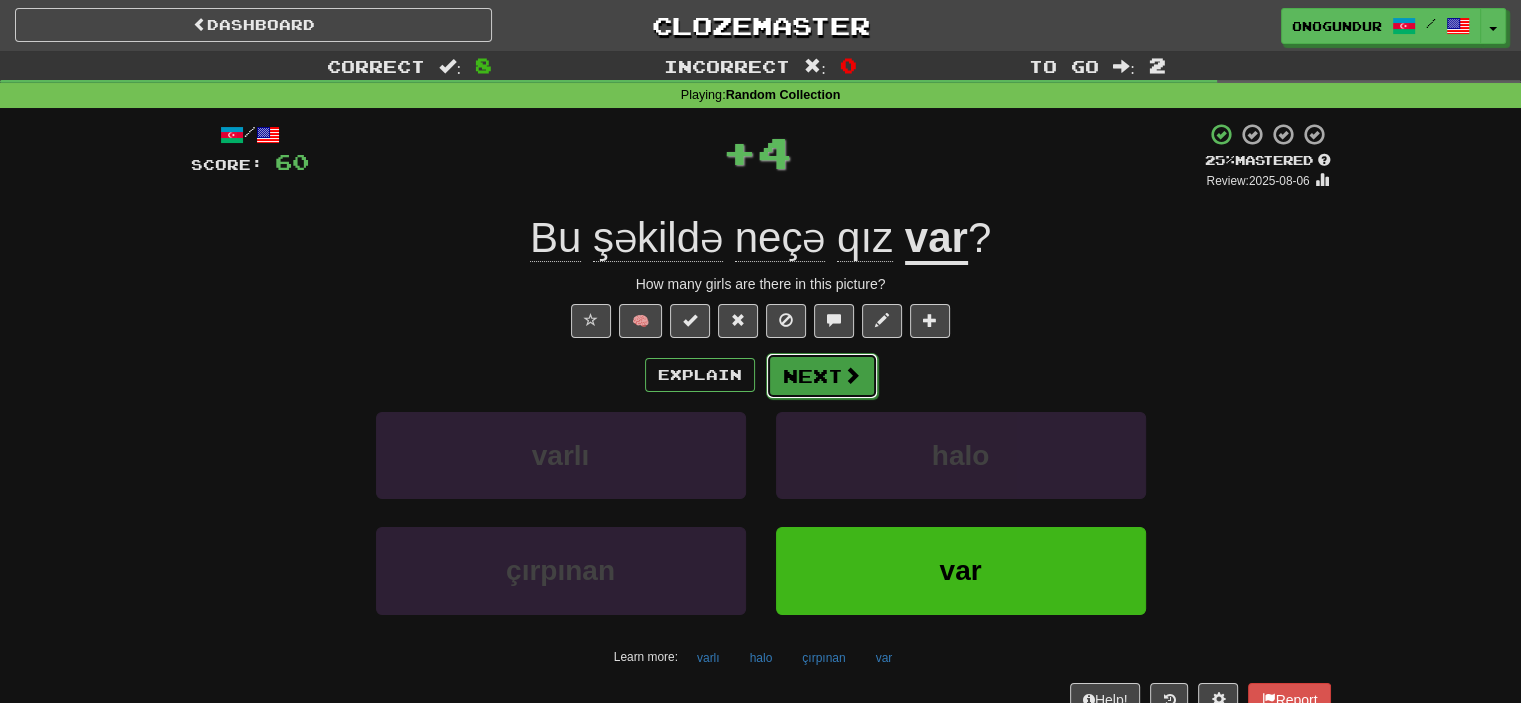 click on "Next" at bounding box center (822, 376) 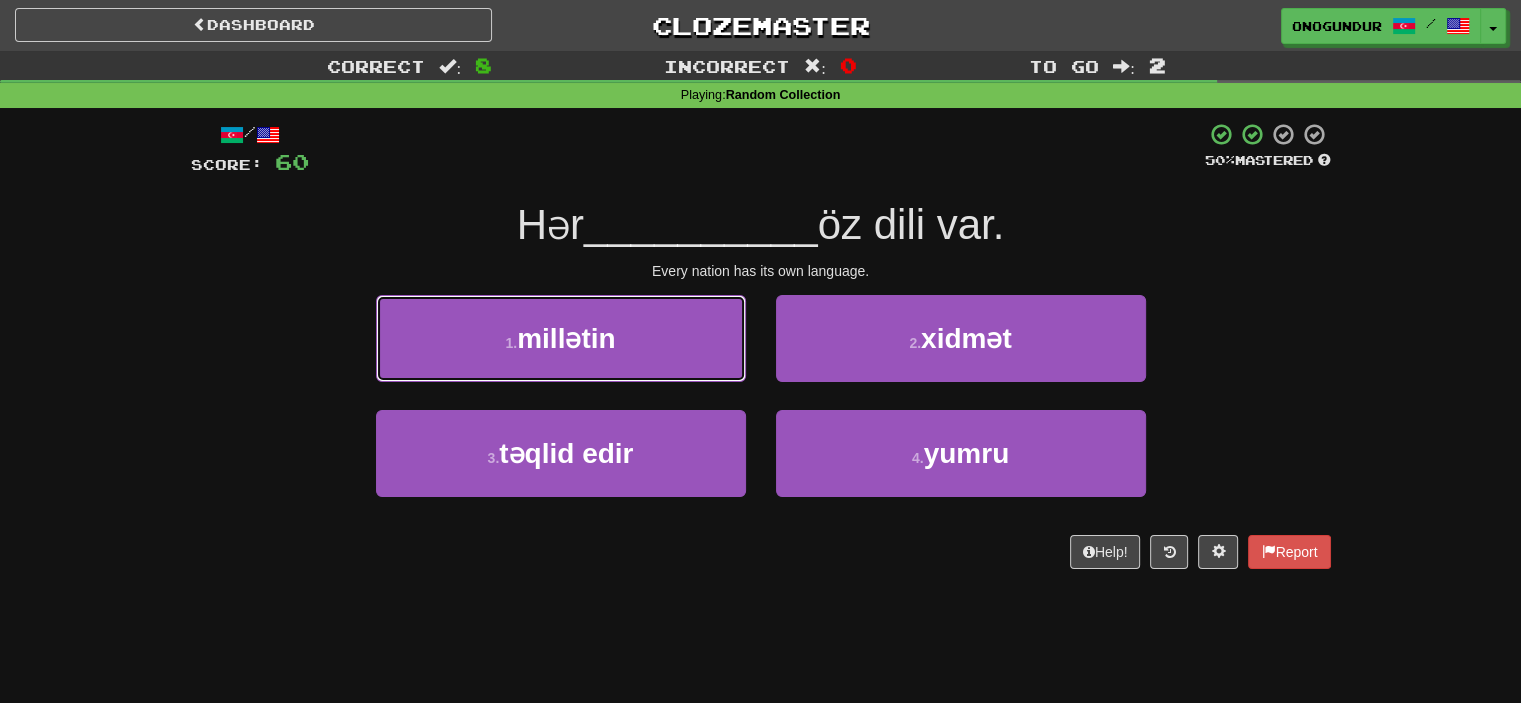 click on "1 .  millətin" at bounding box center (561, 338) 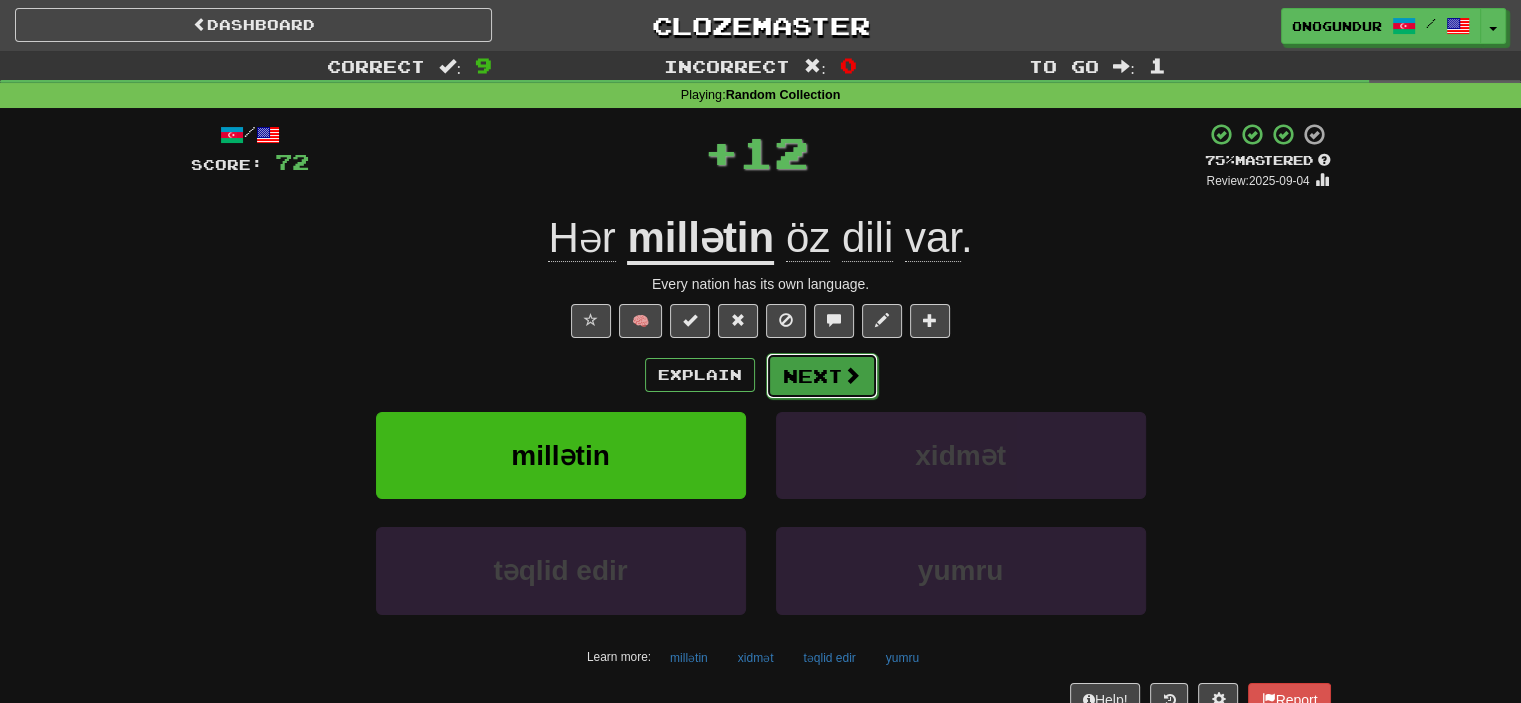 click on "Next" at bounding box center [822, 376] 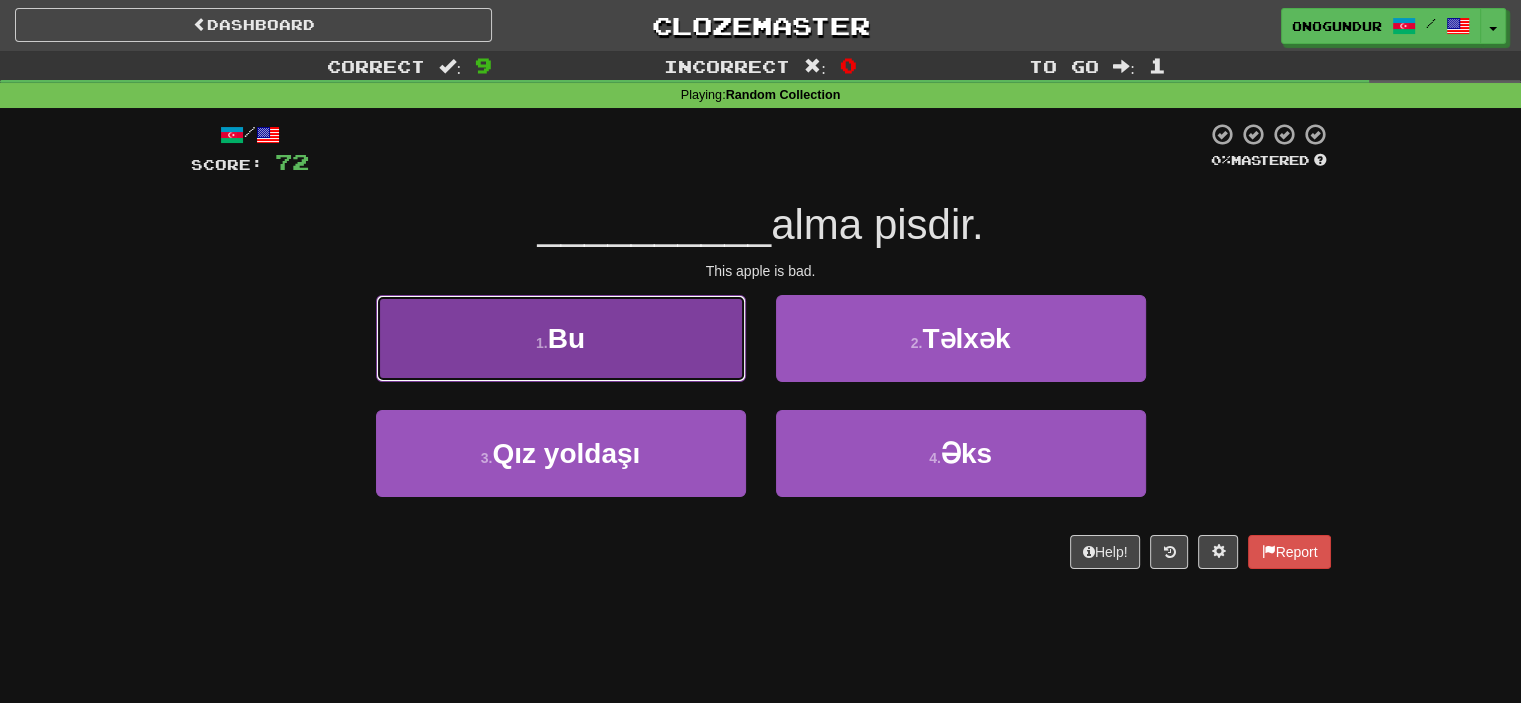 click on "1 .  Bu" at bounding box center [561, 338] 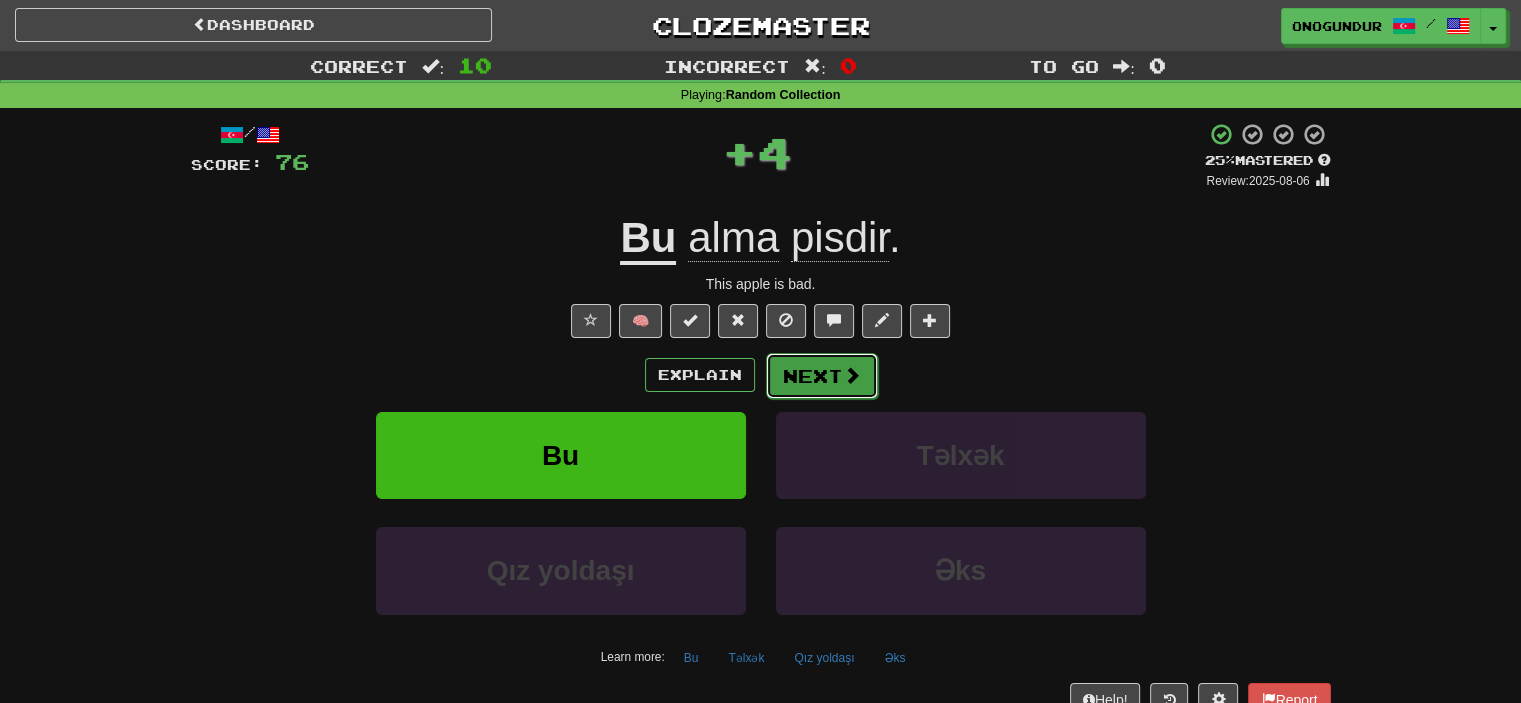 click on "Next" at bounding box center [822, 376] 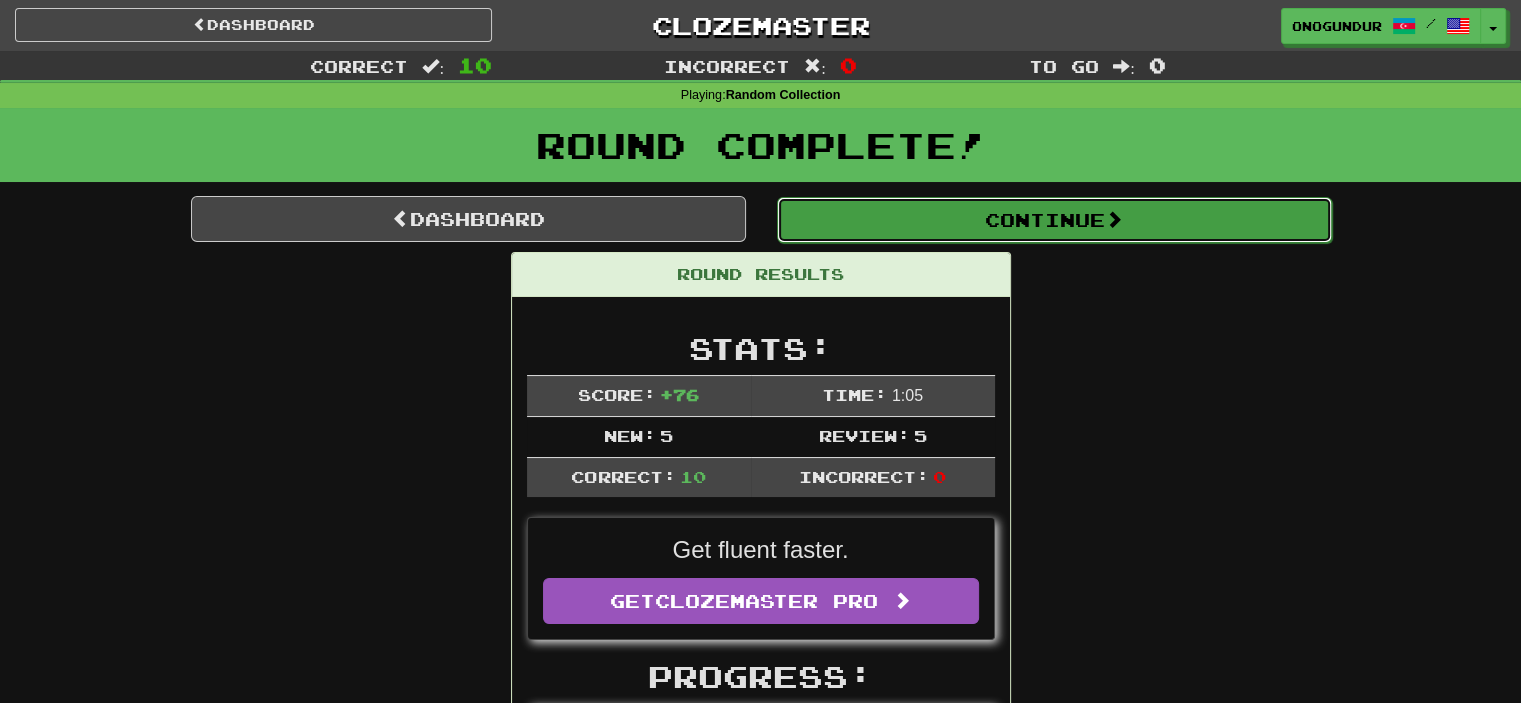 drag, startPoint x: 1057, startPoint y: 235, endPoint x: 1073, endPoint y: 243, distance: 17.888544 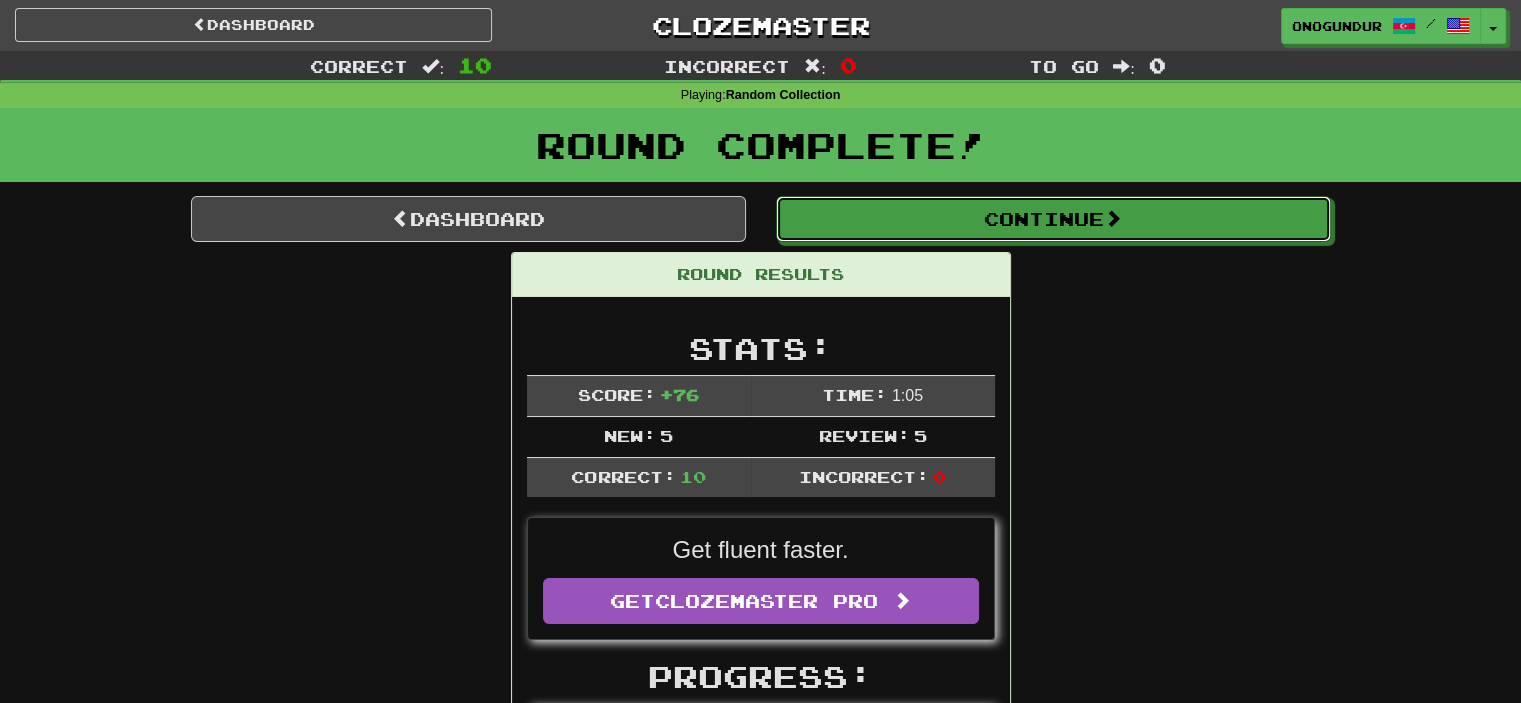 click on "Continue" at bounding box center (1053, 219) 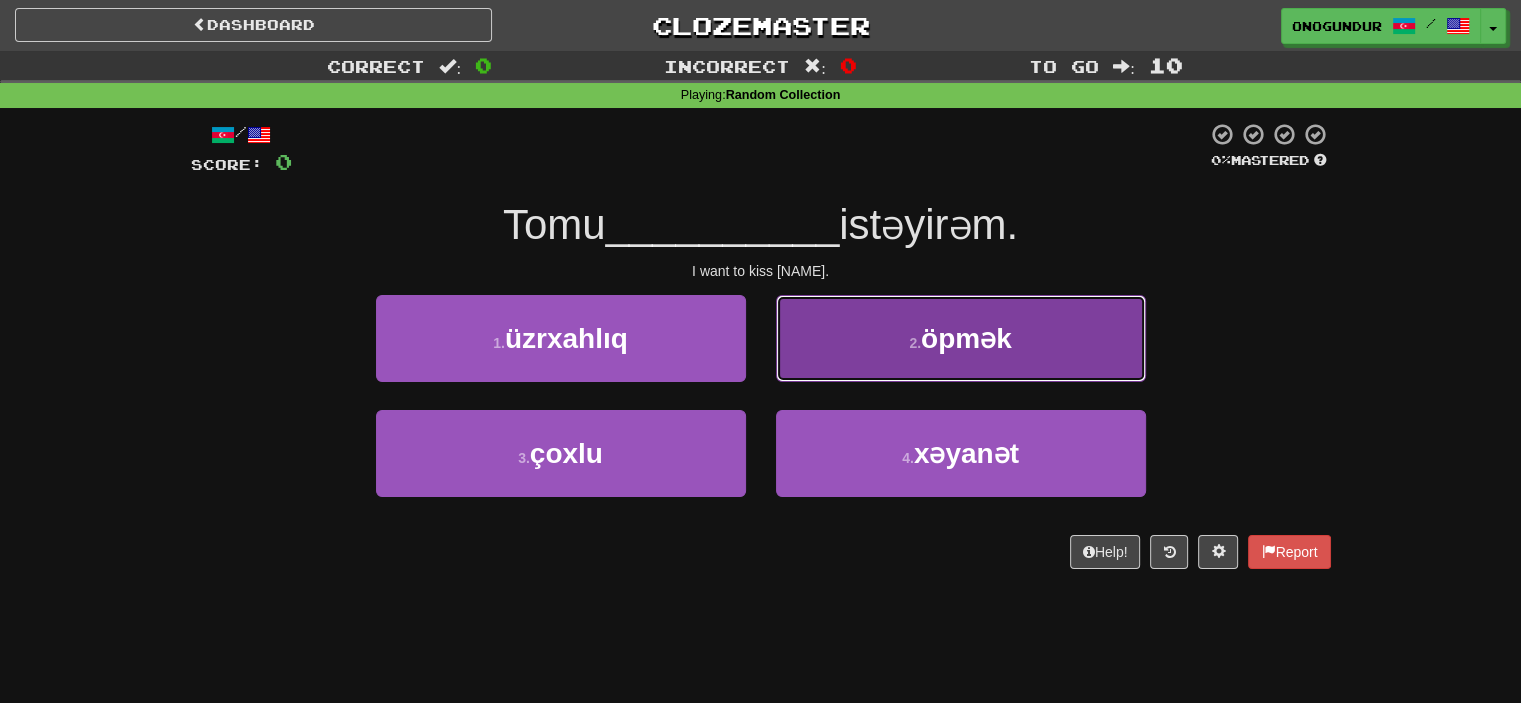 click on "2 .  öpmək" at bounding box center (961, 338) 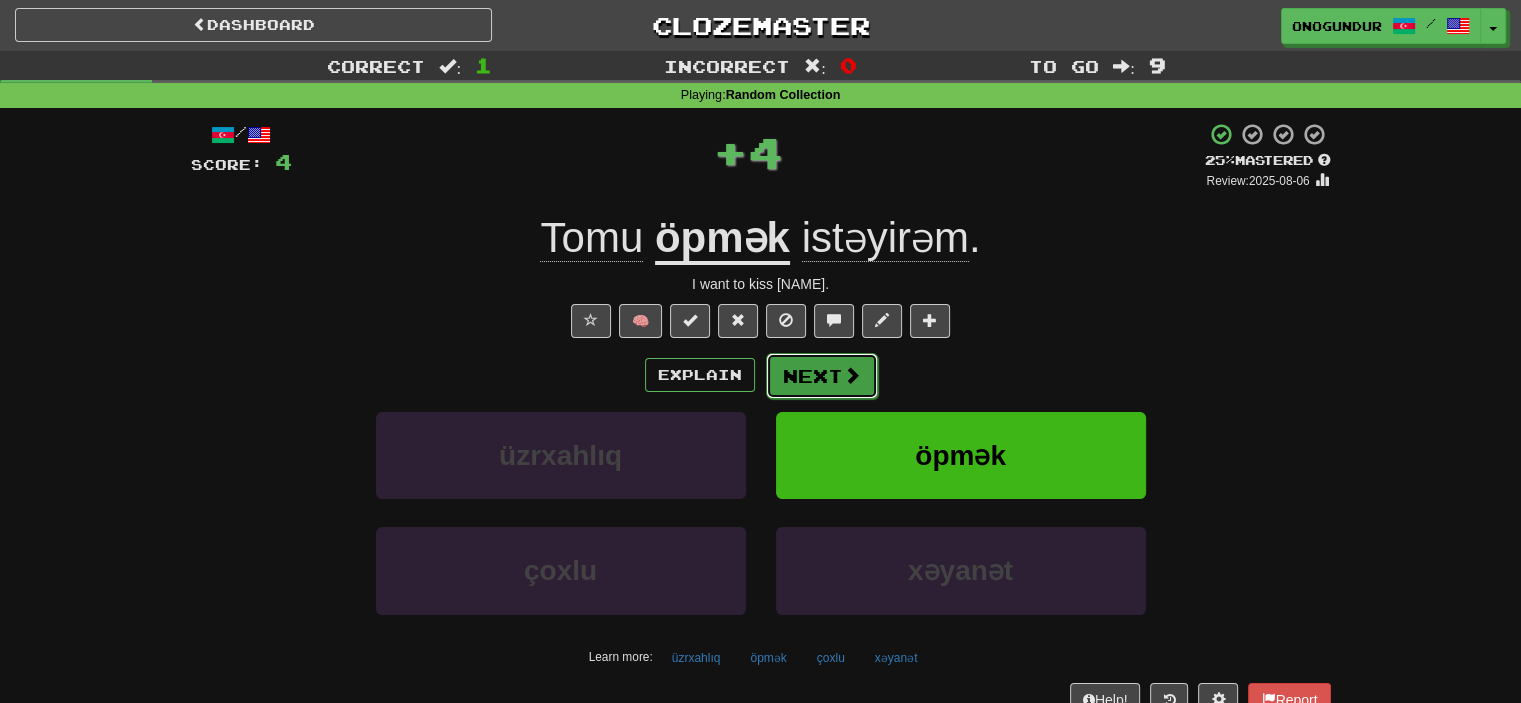 click on "Next" at bounding box center (822, 376) 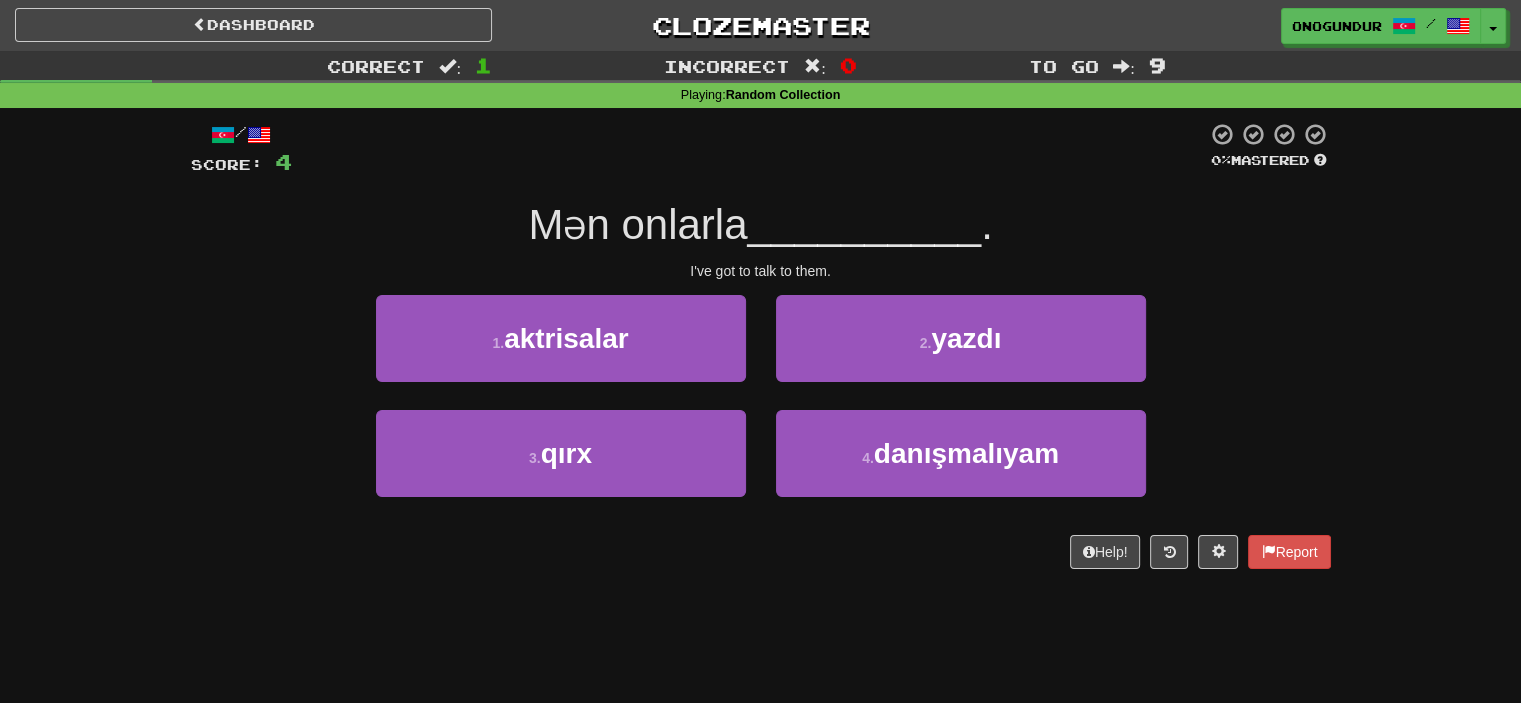 click on "Dashboard
Clozemaster
onogundur
/
Toggle Dropdown
Dashboard
Leaderboard
Activity Feed
Notifications
Profile
Discussions
Azərbaycanca
/
English
Streak:
20
Review:
2,955
Points Today: 0
Català
/
English
Streak:
0
Review:
10
Points Today: 0
Deutsch
/
English
Streak:
0
Review:
1,979
Points Today: 0
Español
/
English
Streak:
1
Review:
1,413
Points Today: 0
Esperanto
/
English
Streak:
0
Review:
1,035
Points Today: 0
Français
/
English
Streak:
0
Review:
19
Points Today: 0
Hrvatski
/
English
Streak:
0
Review:
278
Points Today: 0
Íslenska
/" at bounding box center (760, 351) 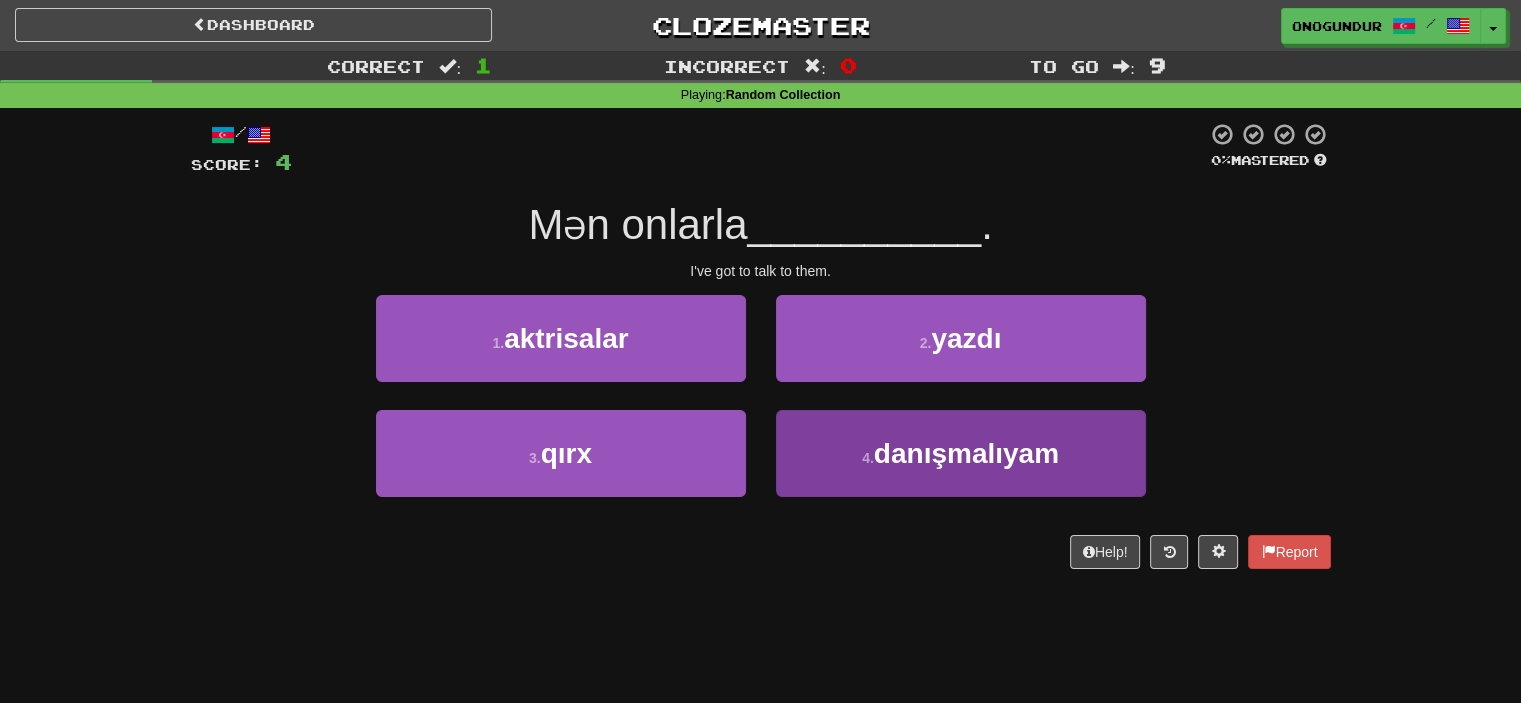 drag, startPoint x: 843, startPoint y: 506, endPoint x: 851, endPoint y: 469, distance: 37.85499 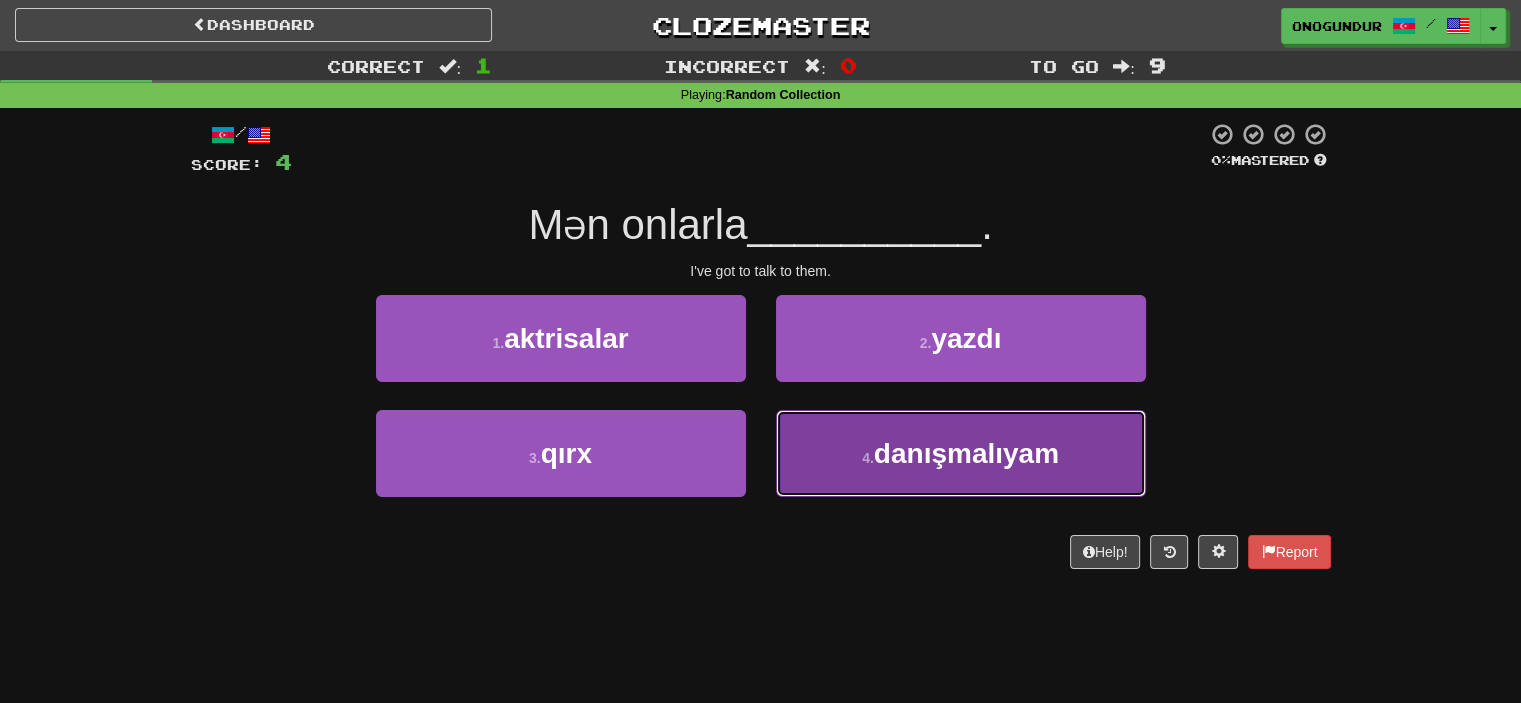 click on "4 .  danışmalıyam" at bounding box center (961, 453) 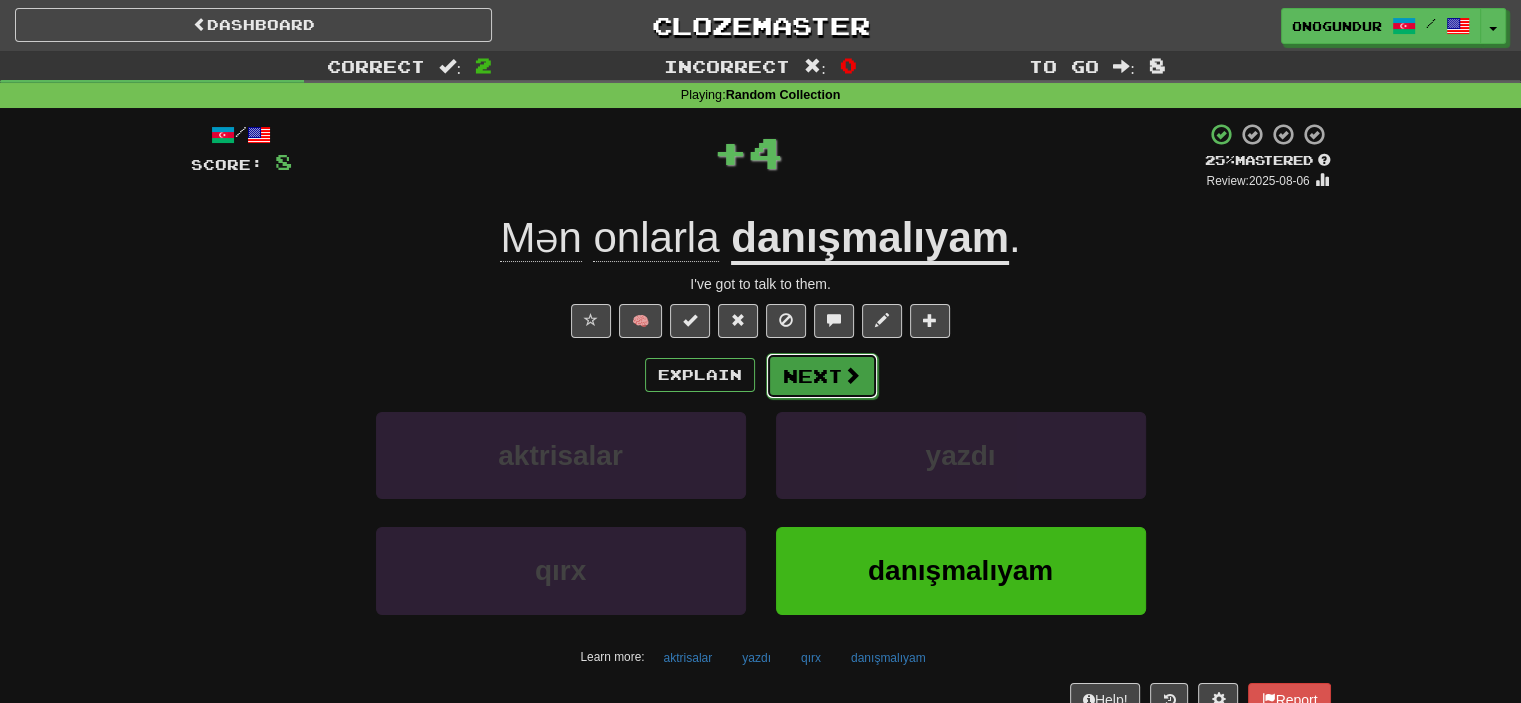 click on "Next" at bounding box center (822, 376) 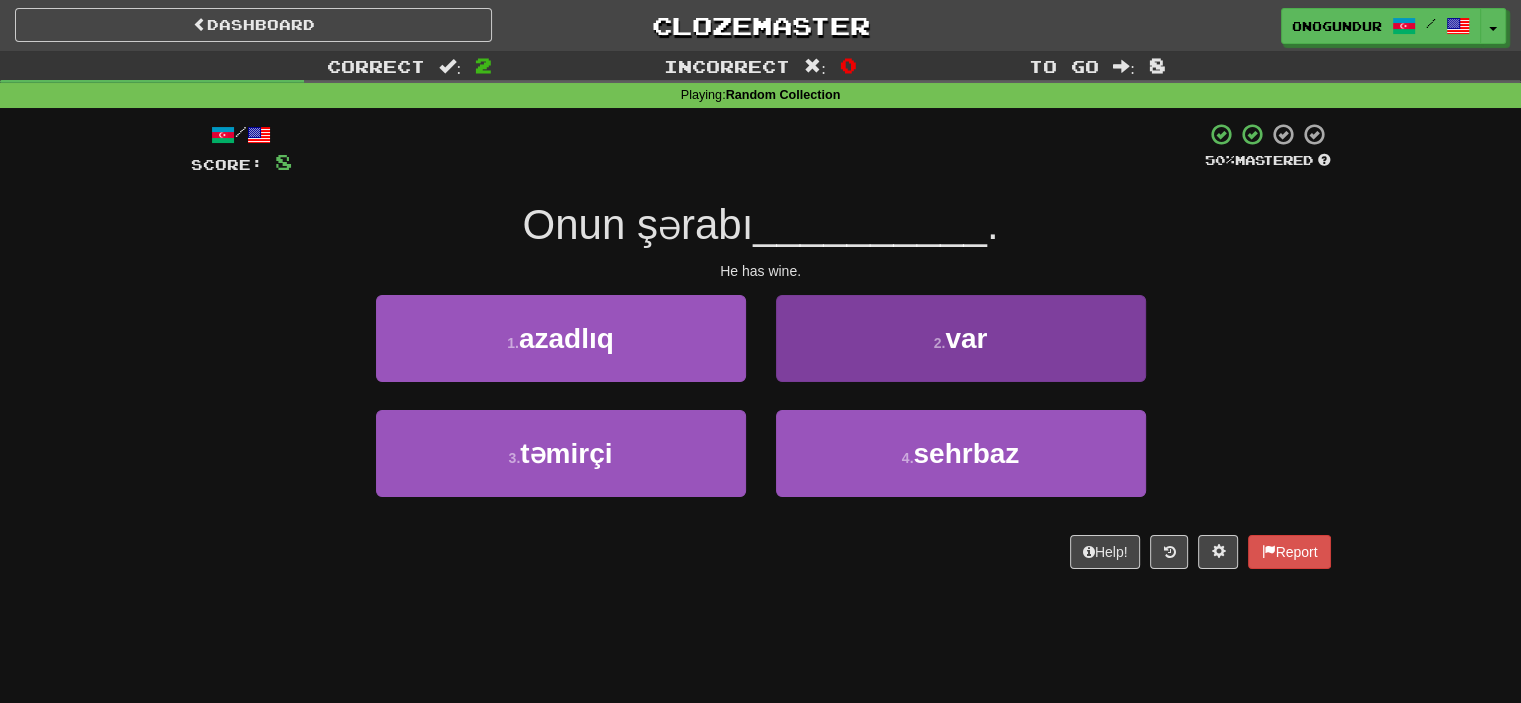click on "2 .  var" at bounding box center (961, 352) 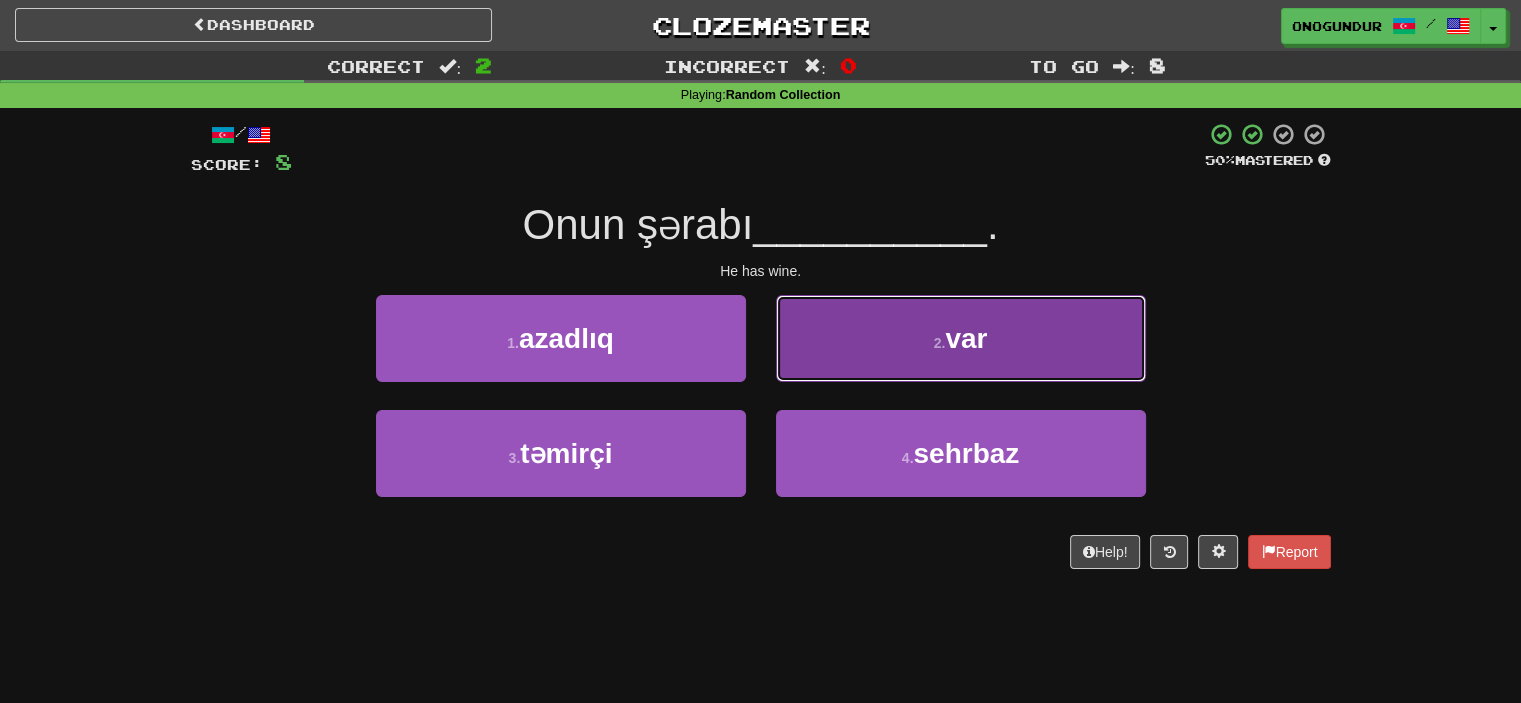 click on "2 .  var" at bounding box center (961, 338) 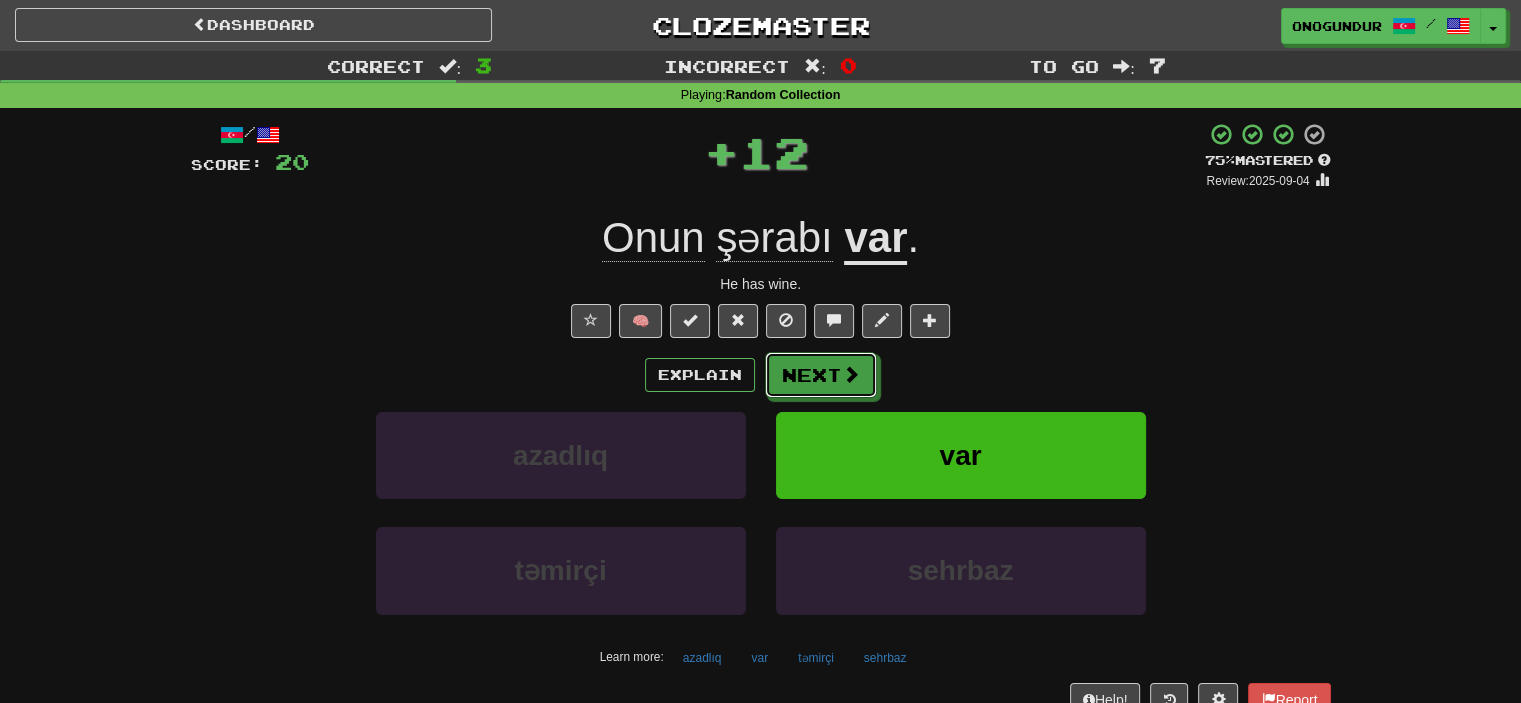 click on "Next" at bounding box center (821, 375) 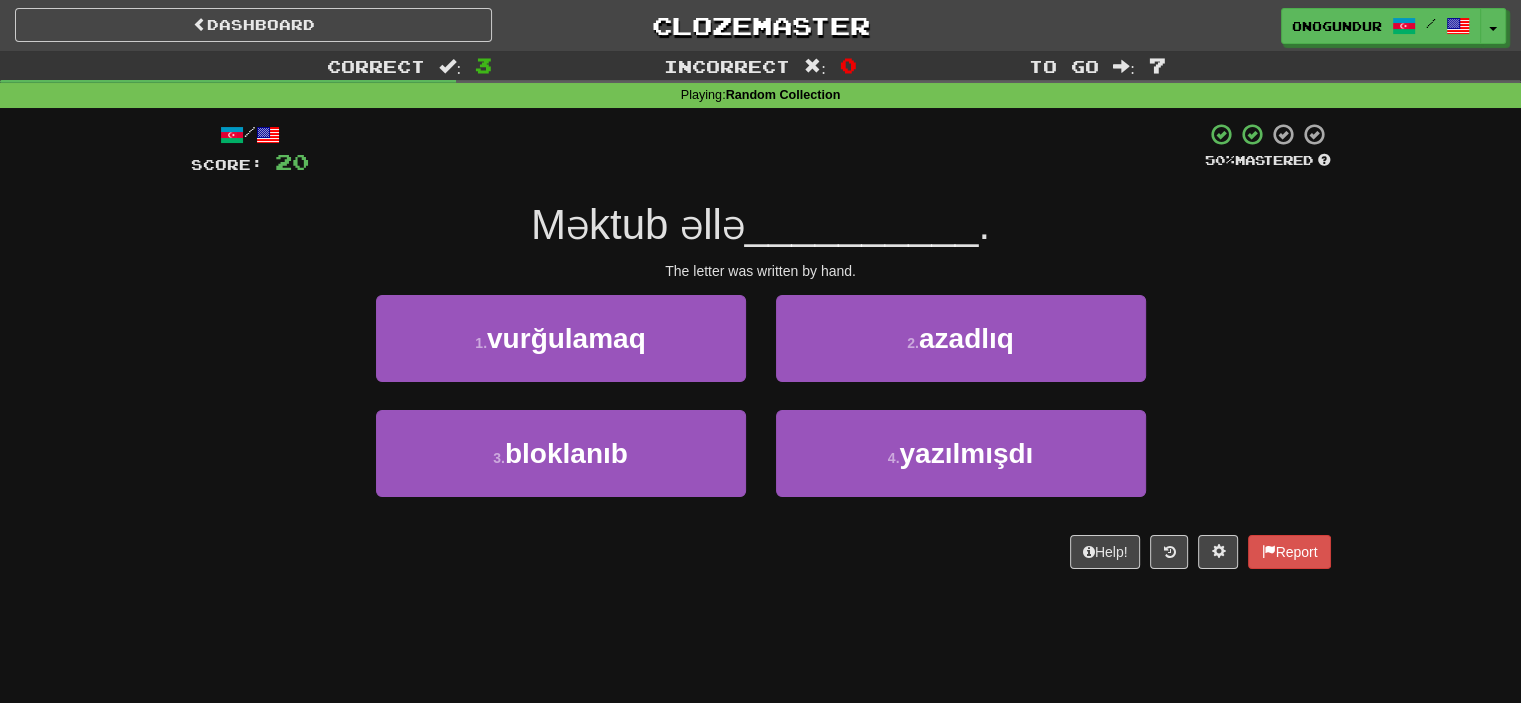 click on "4 .  yazılmışdı" at bounding box center [961, 467] 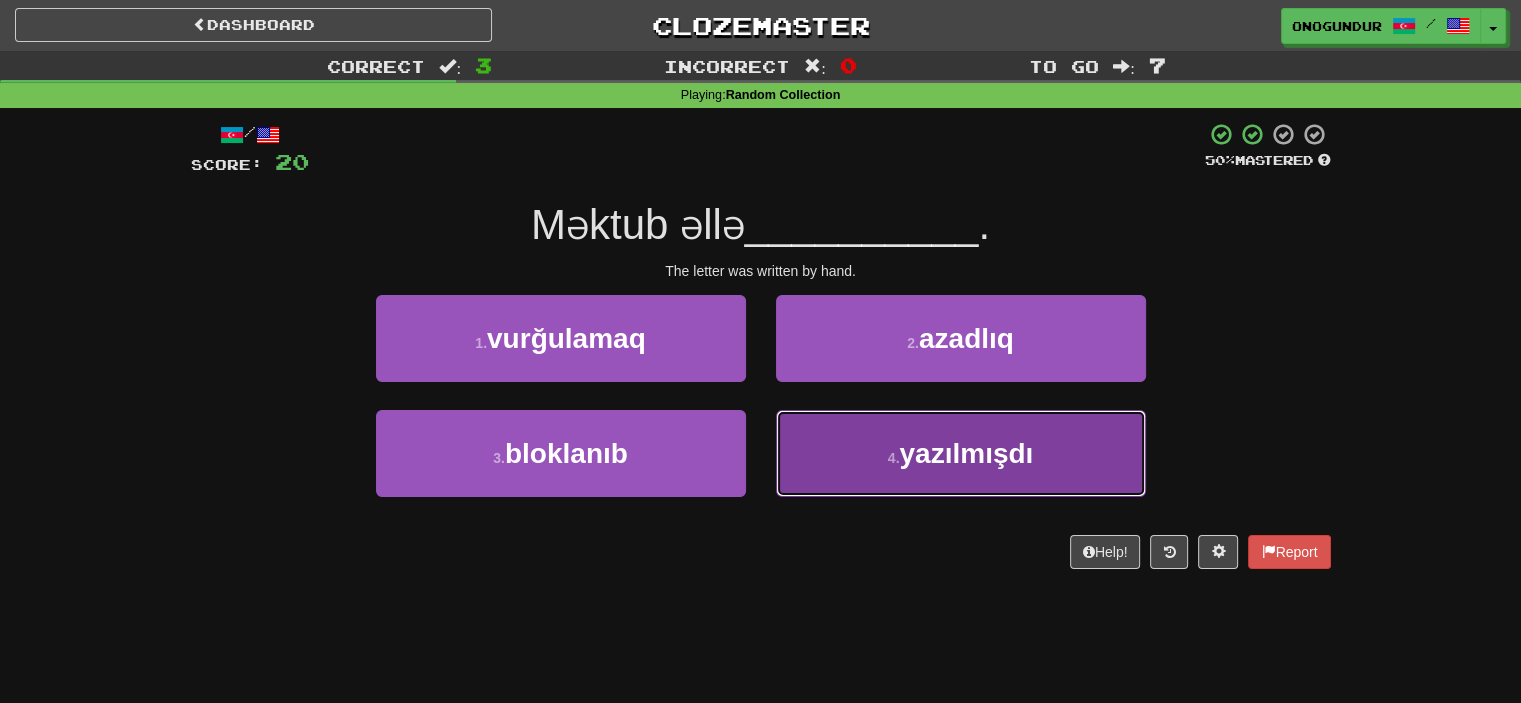 click on "yazılmışdı" at bounding box center (966, 453) 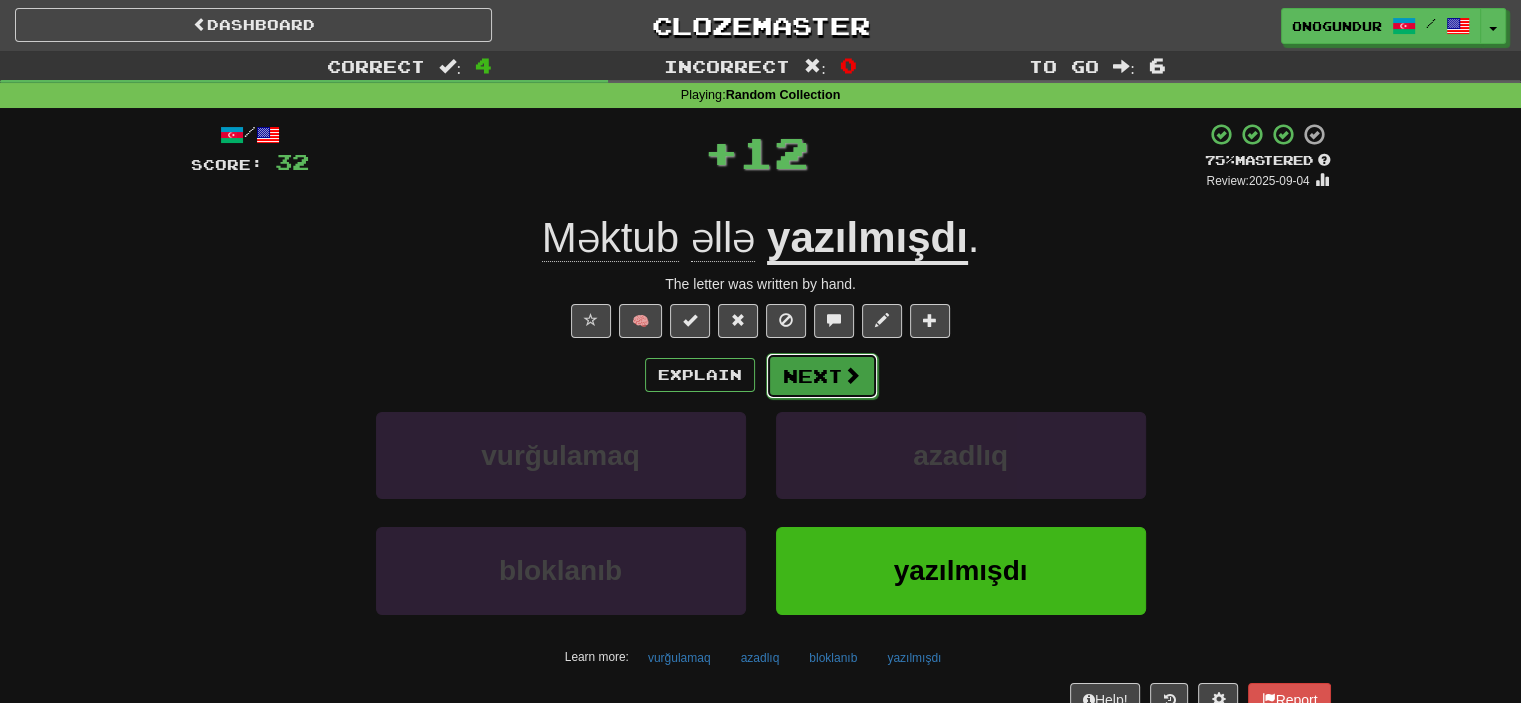 click on "Next" at bounding box center [822, 376] 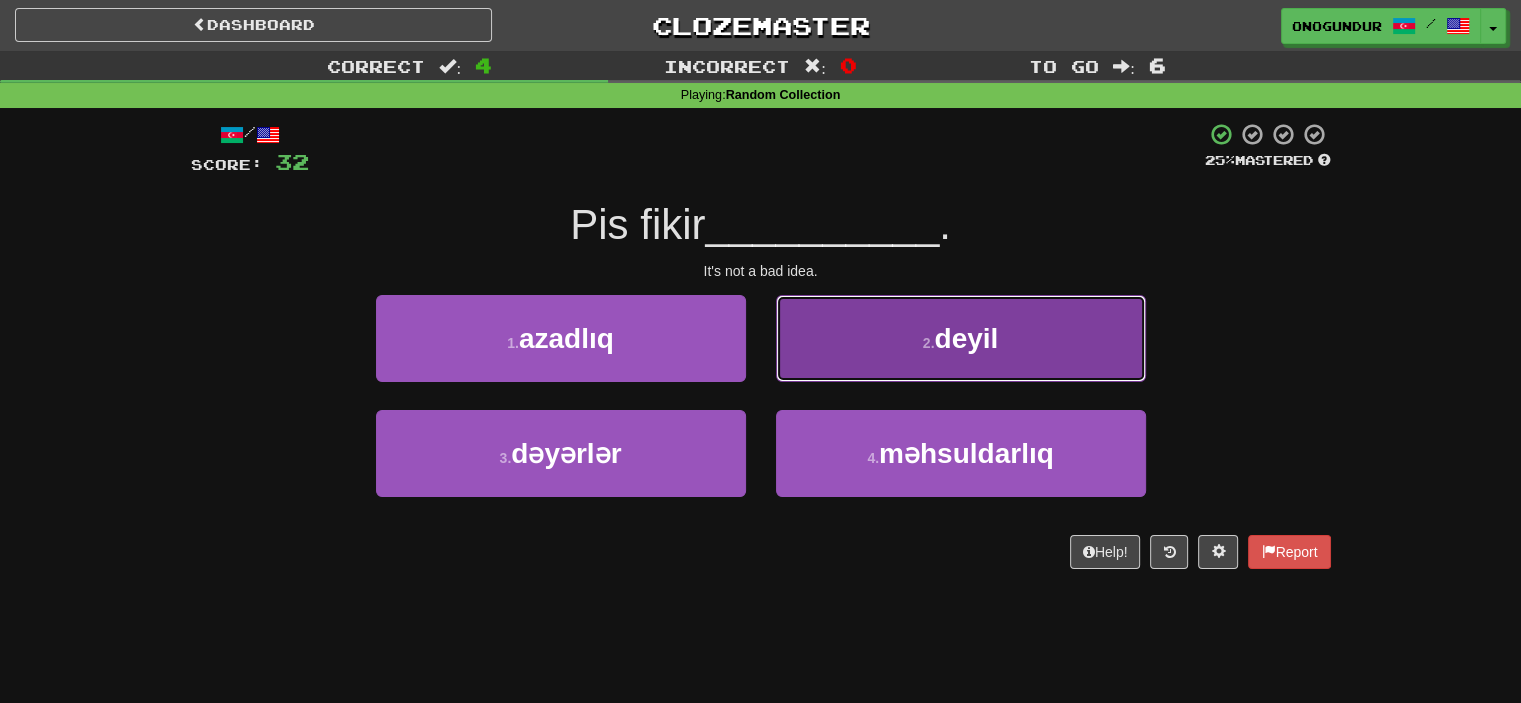 click on "2 .  deyil" at bounding box center [961, 338] 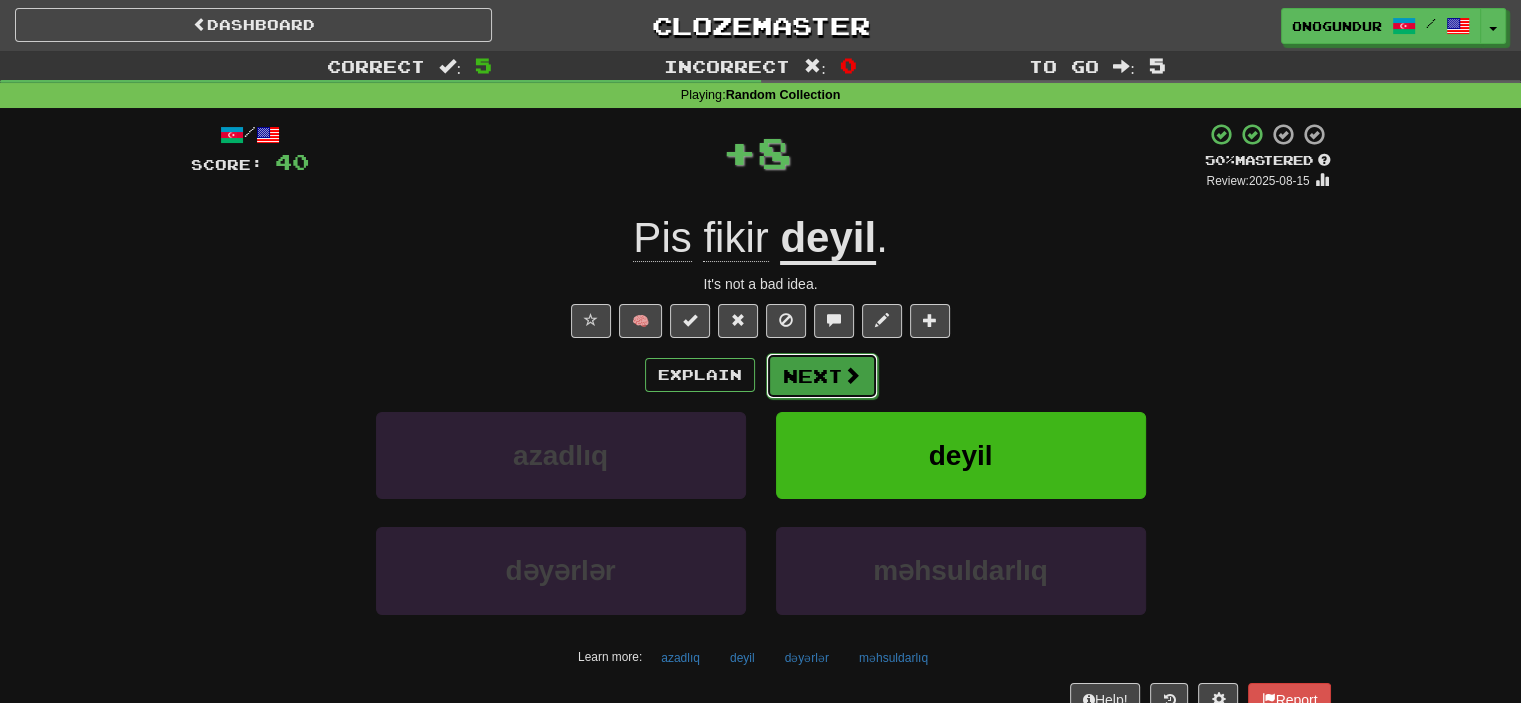 click on "Next" at bounding box center (822, 376) 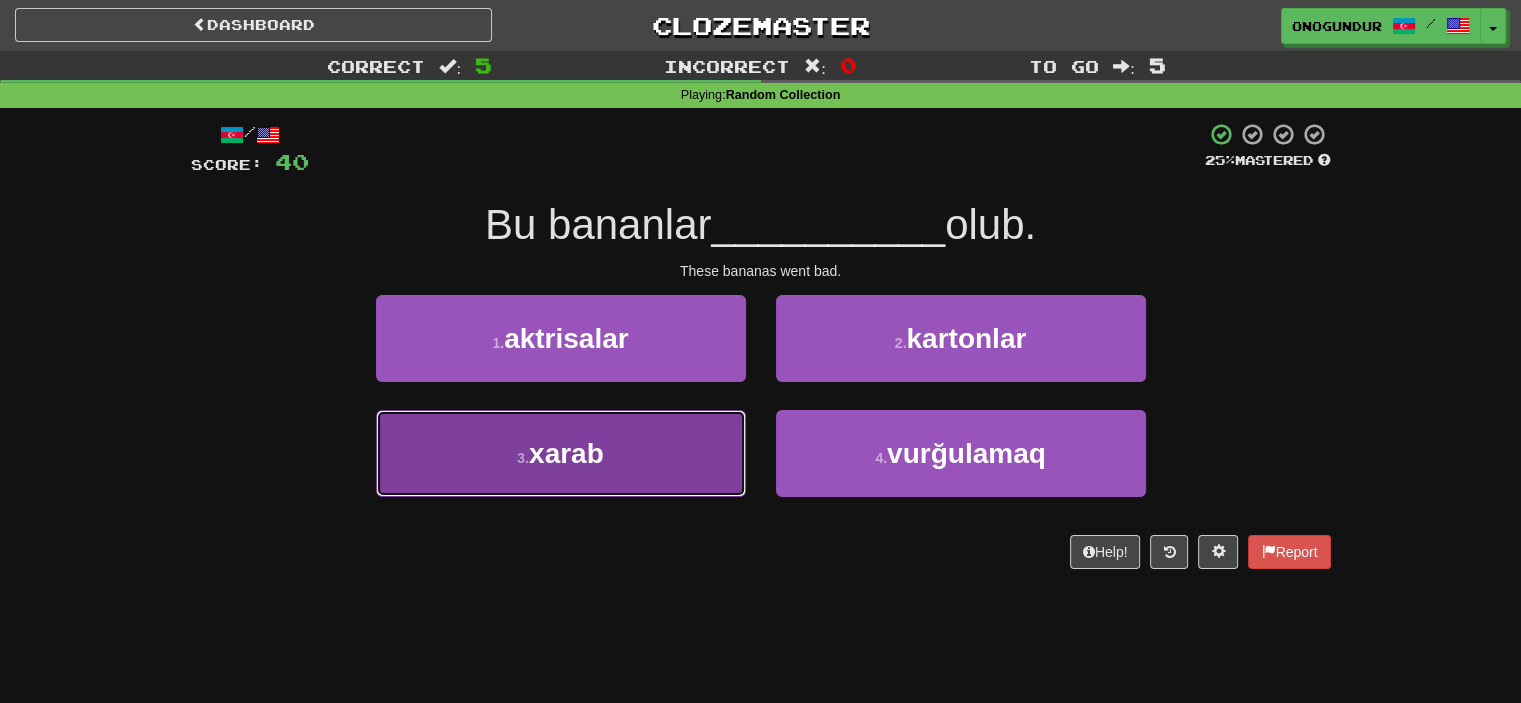 click on "3 .  xarab" at bounding box center [561, 453] 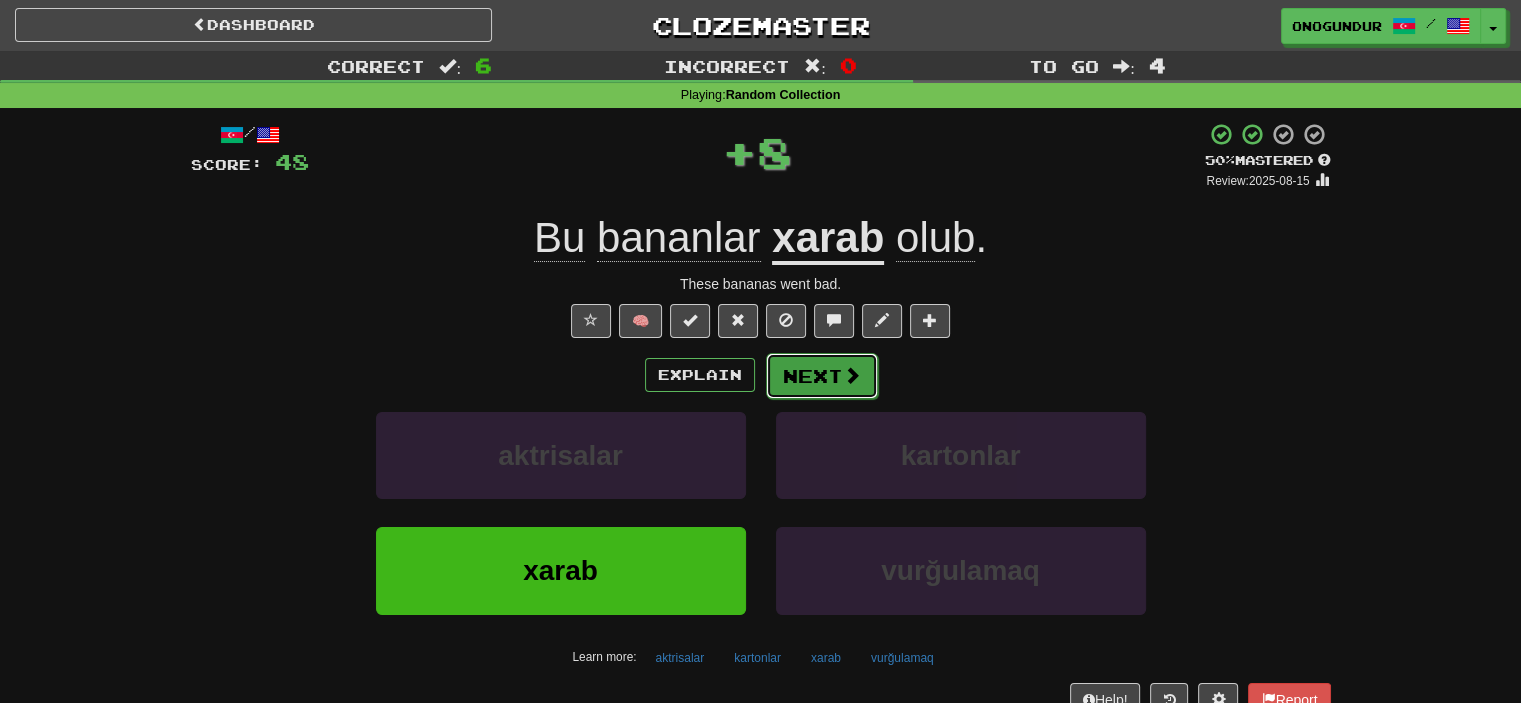 click on "Next" at bounding box center (822, 376) 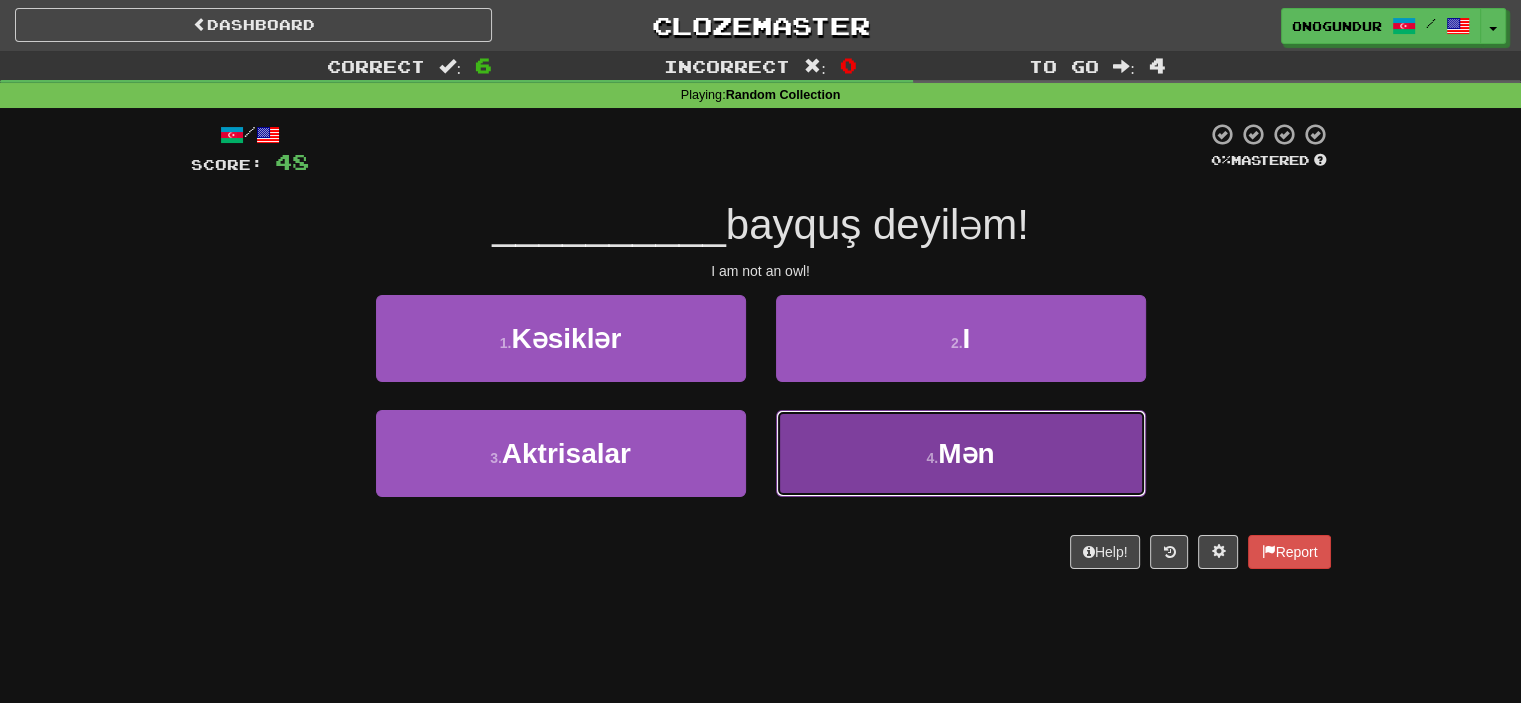 click on "4 .  Mən" at bounding box center (961, 453) 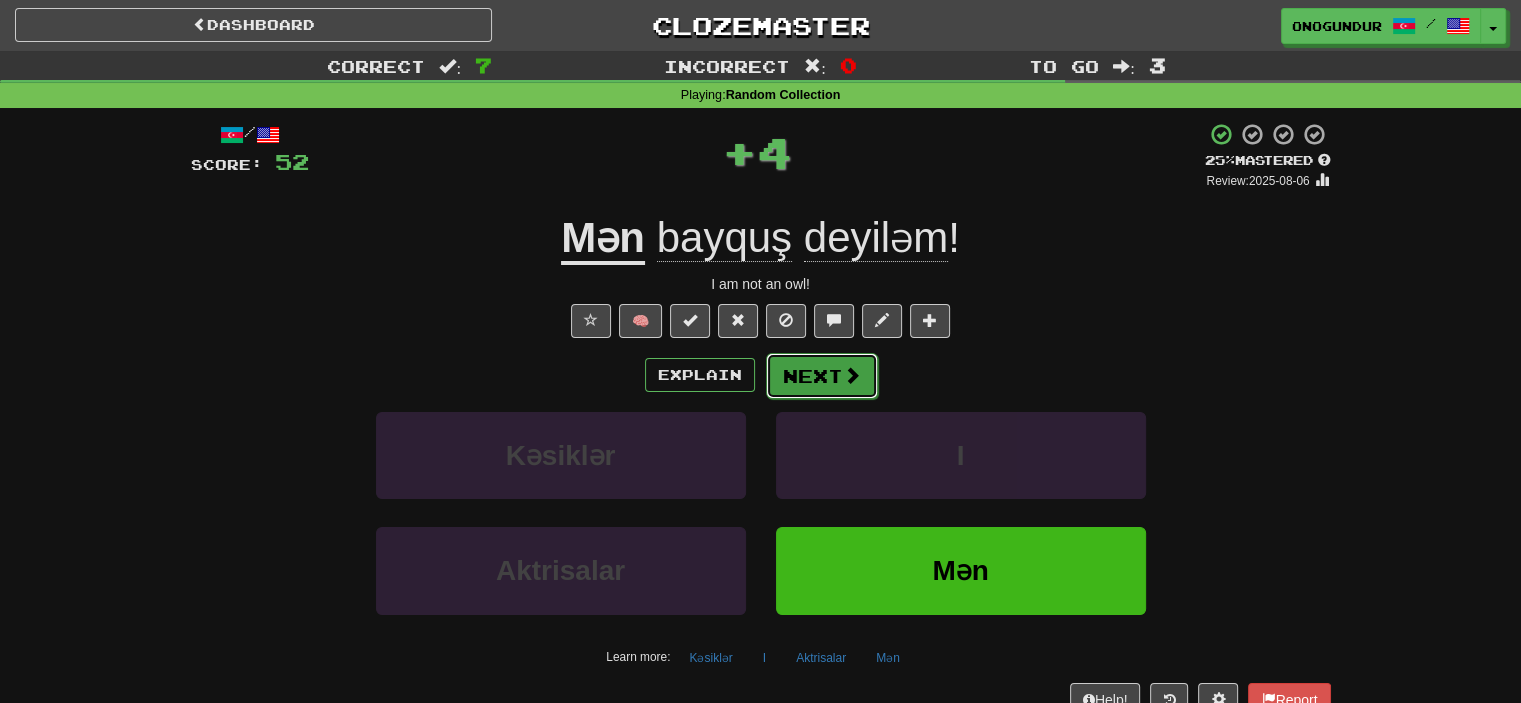 click on "Next" at bounding box center (822, 376) 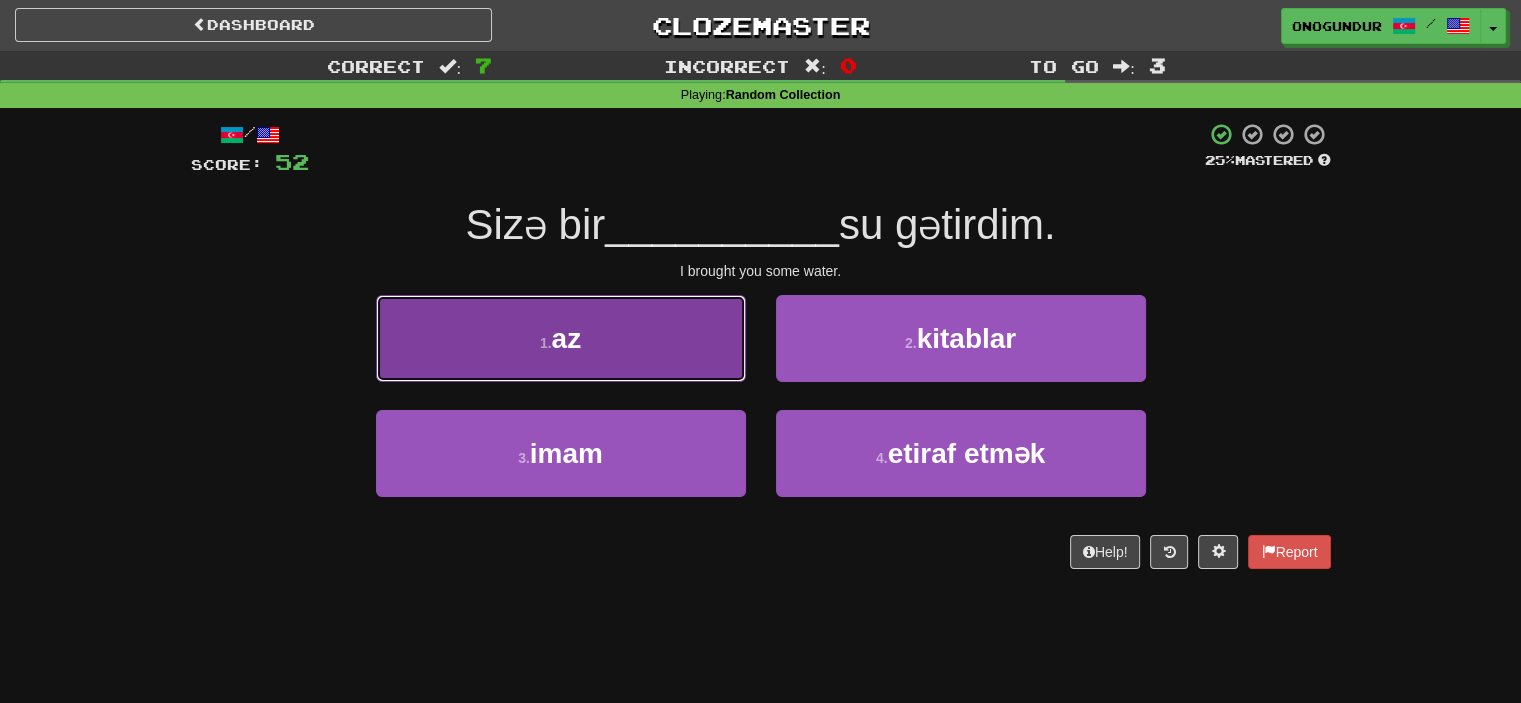 click on "1 .  az" at bounding box center (561, 338) 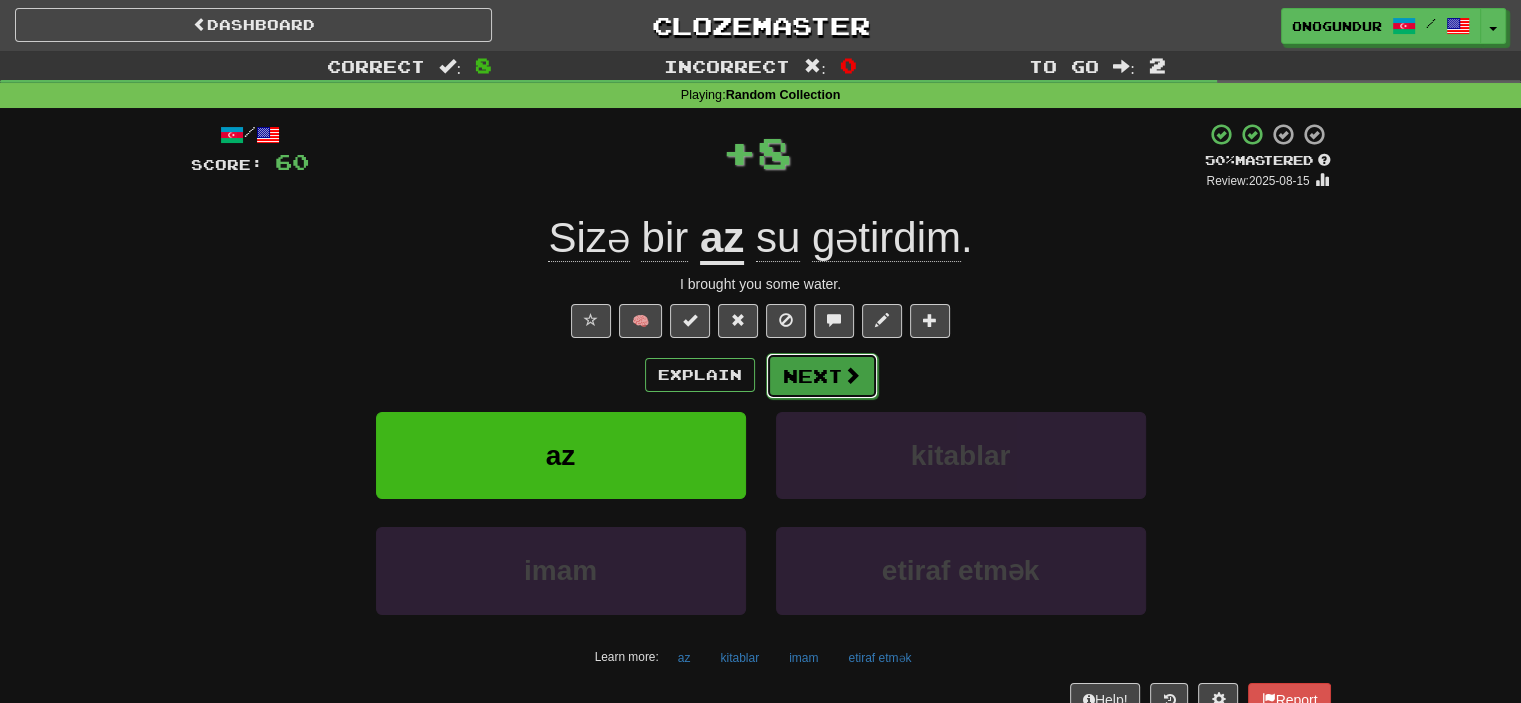 click on "Next" at bounding box center [822, 376] 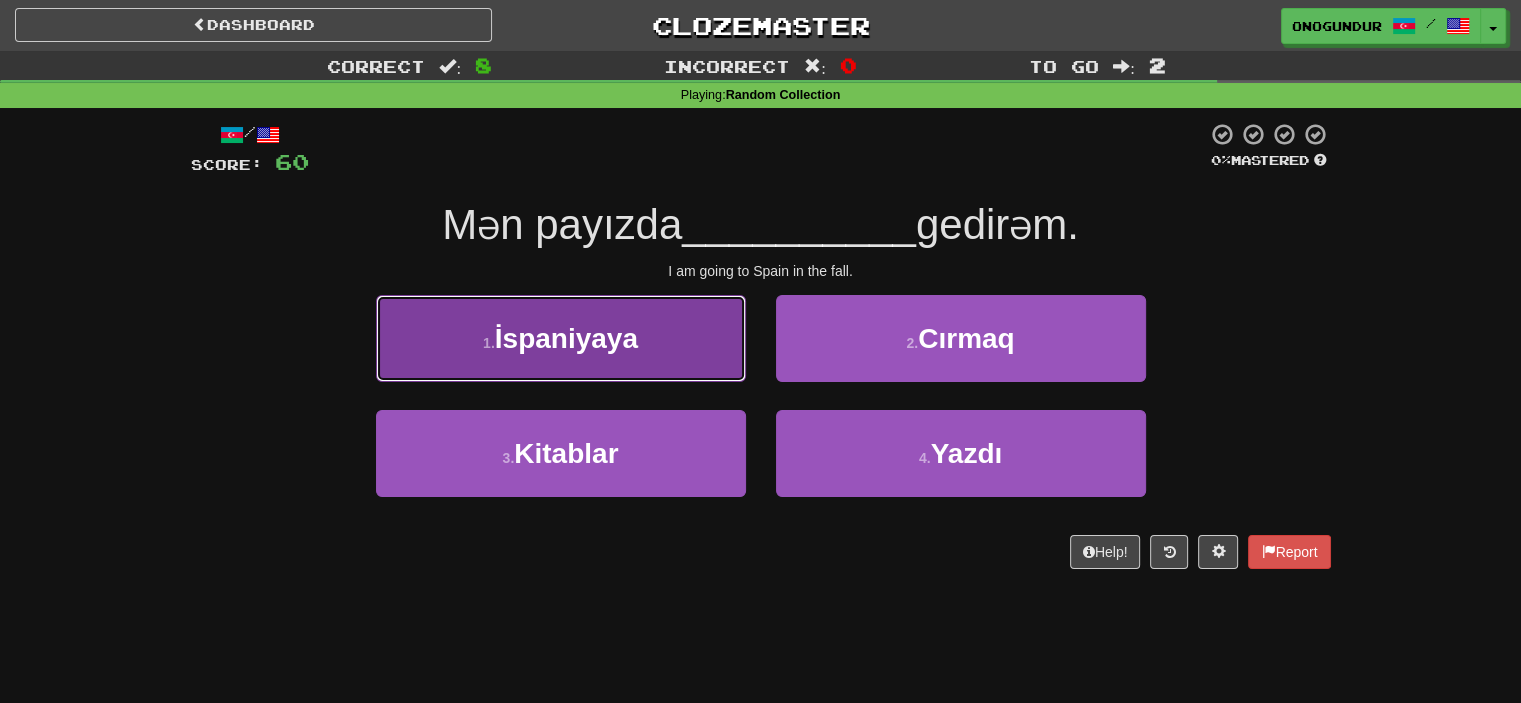 click on "1 .  İspaniyaya" at bounding box center (561, 338) 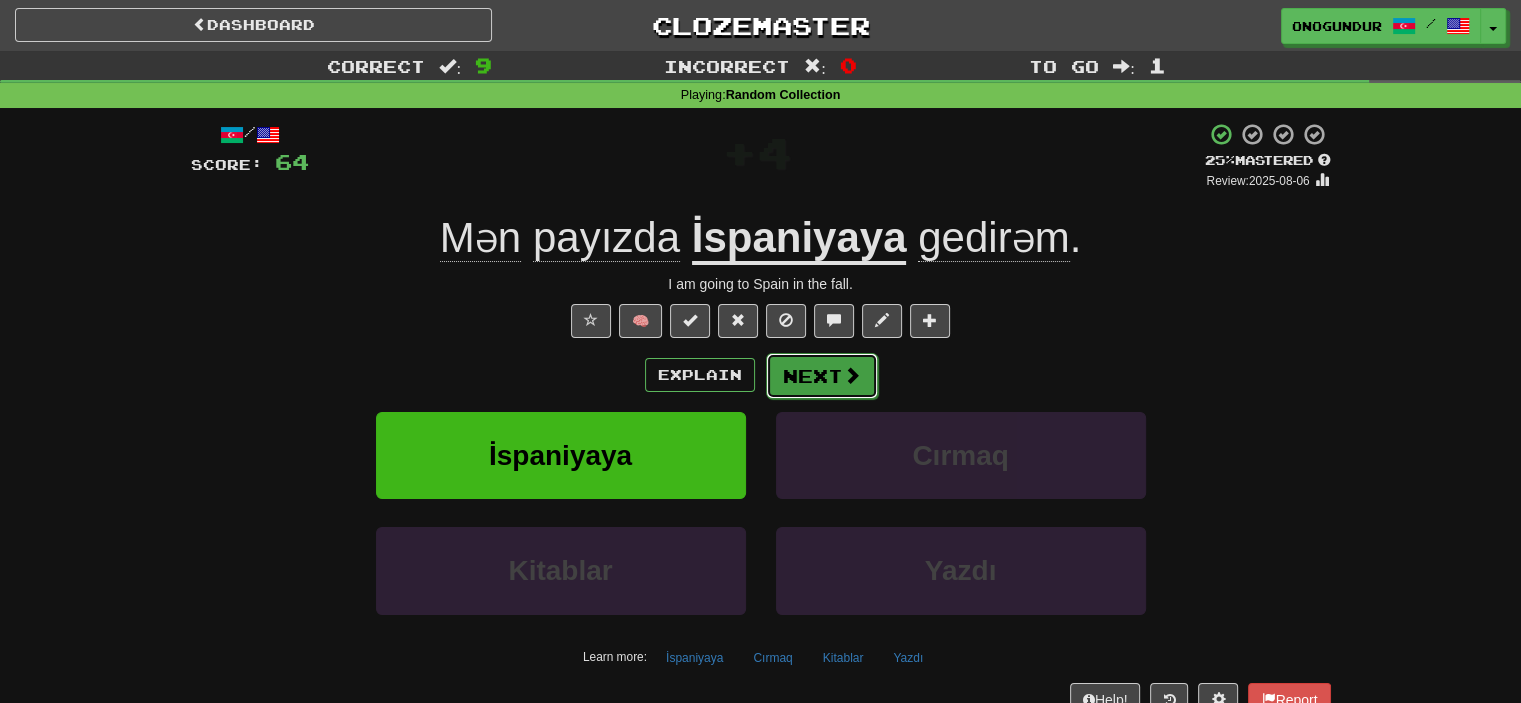 click on "Next" at bounding box center [822, 376] 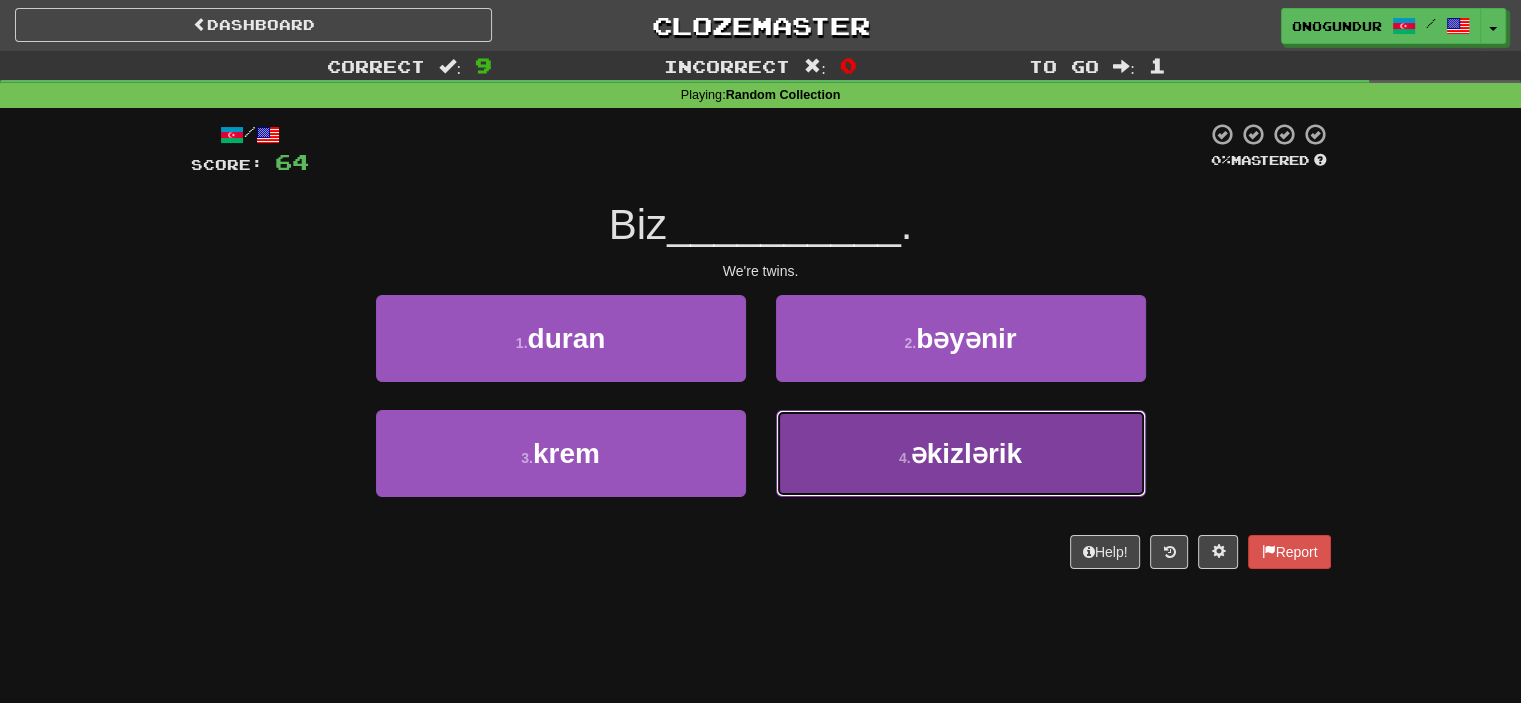 click on "4 .  əkizlərik" at bounding box center [961, 453] 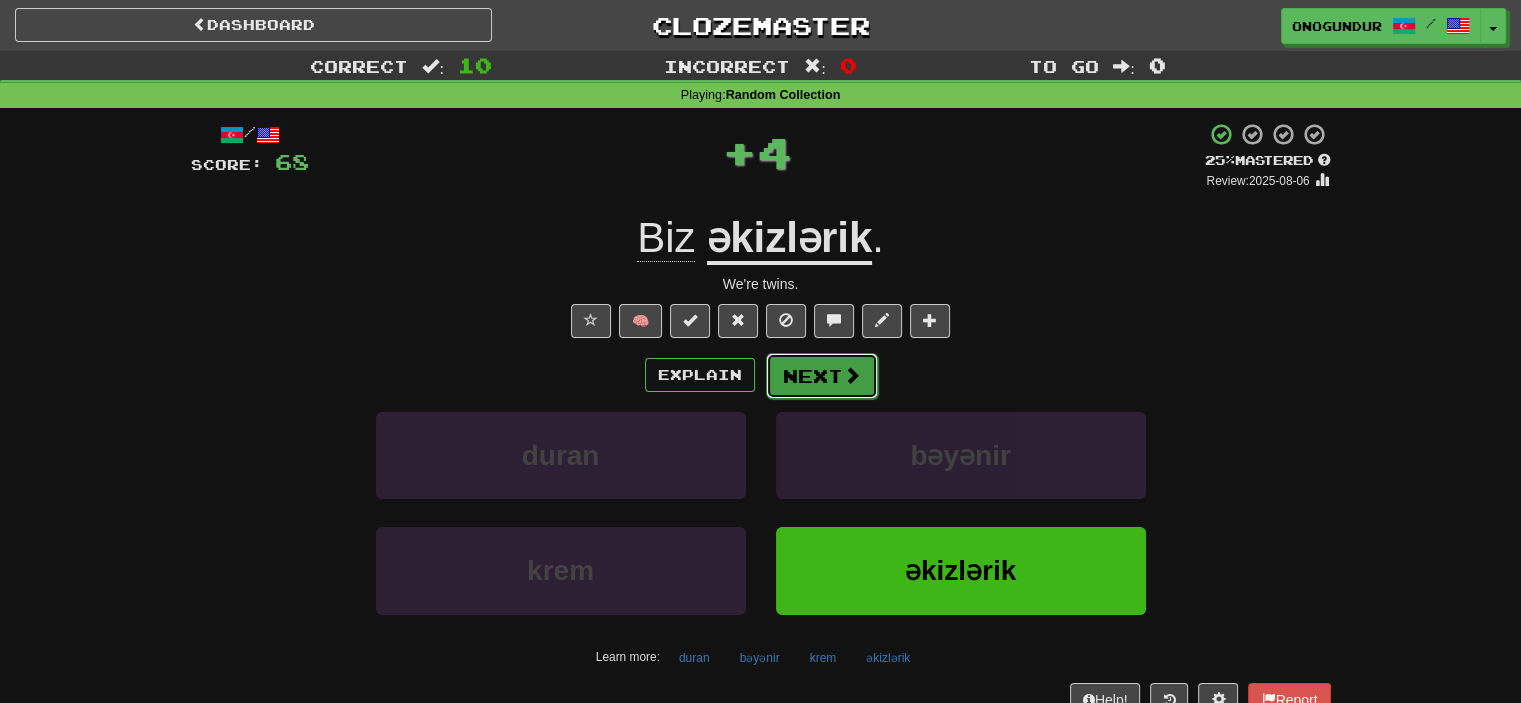 click on "Next" at bounding box center (822, 376) 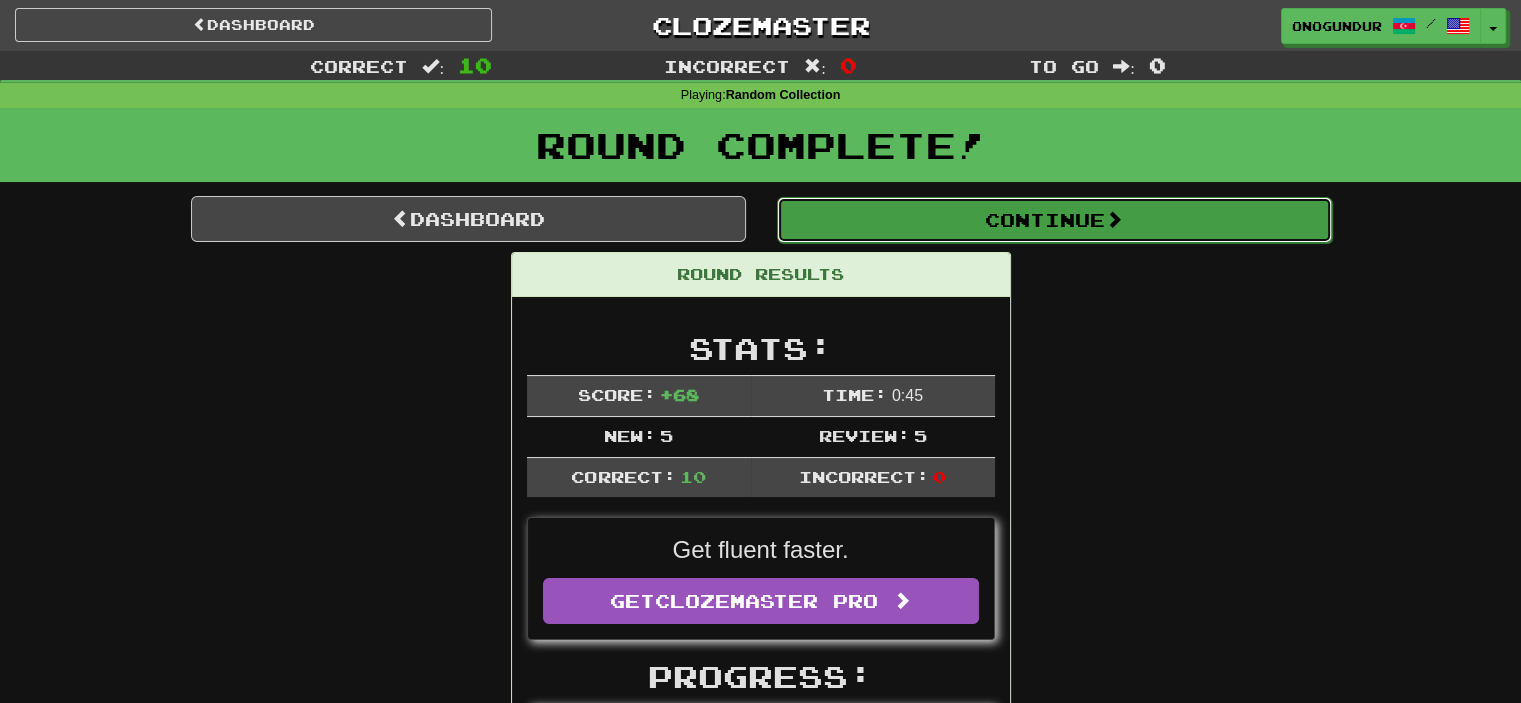 click on "Continue" at bounding box center [1054, 220] 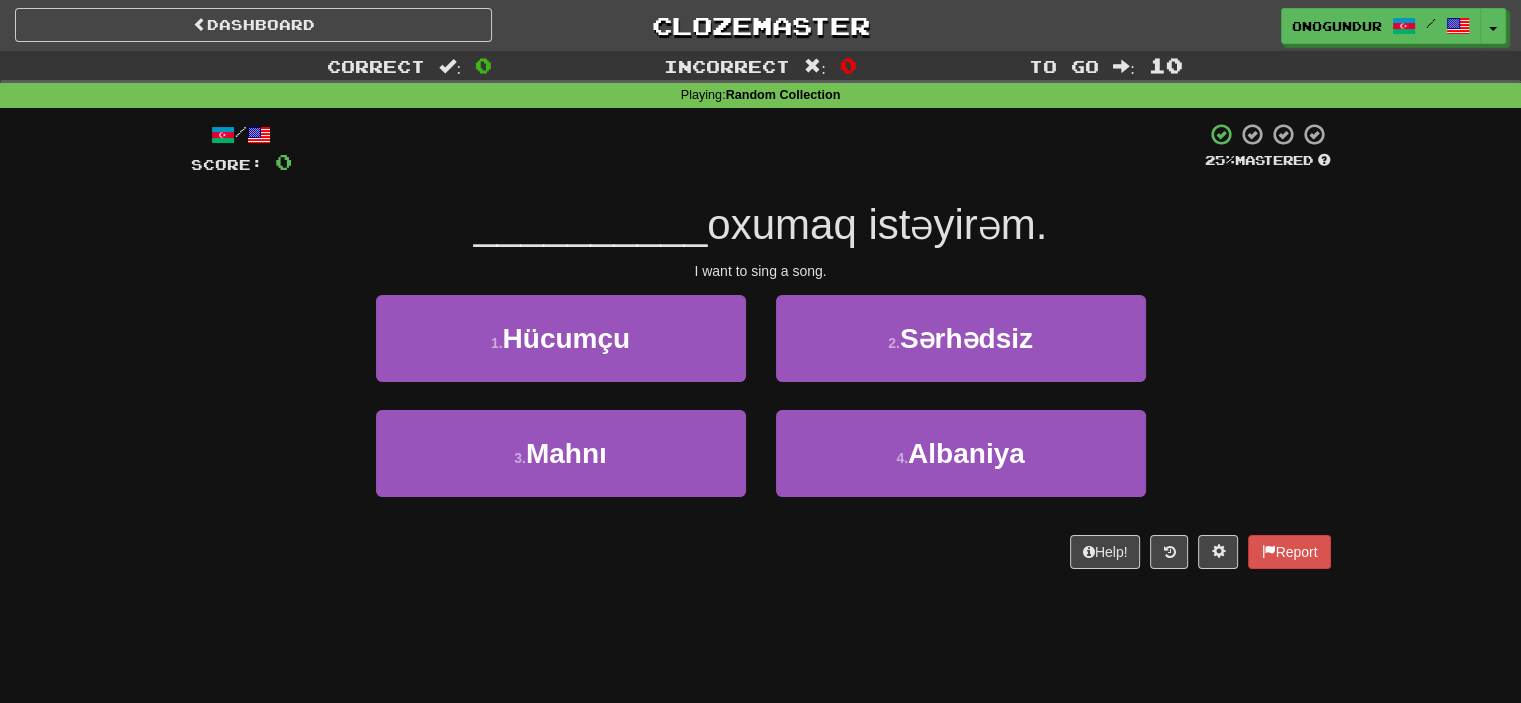 click on "/  Score:   0 25 %  Mastered __________  oxumaq istəyirəm. I want to sing a song. 1 .  Hücumçu 2 .  Sərhədsiz 3 .  Mahnı 4 .  Albaniya  Help!  Report" at bounding box center [761, 352] 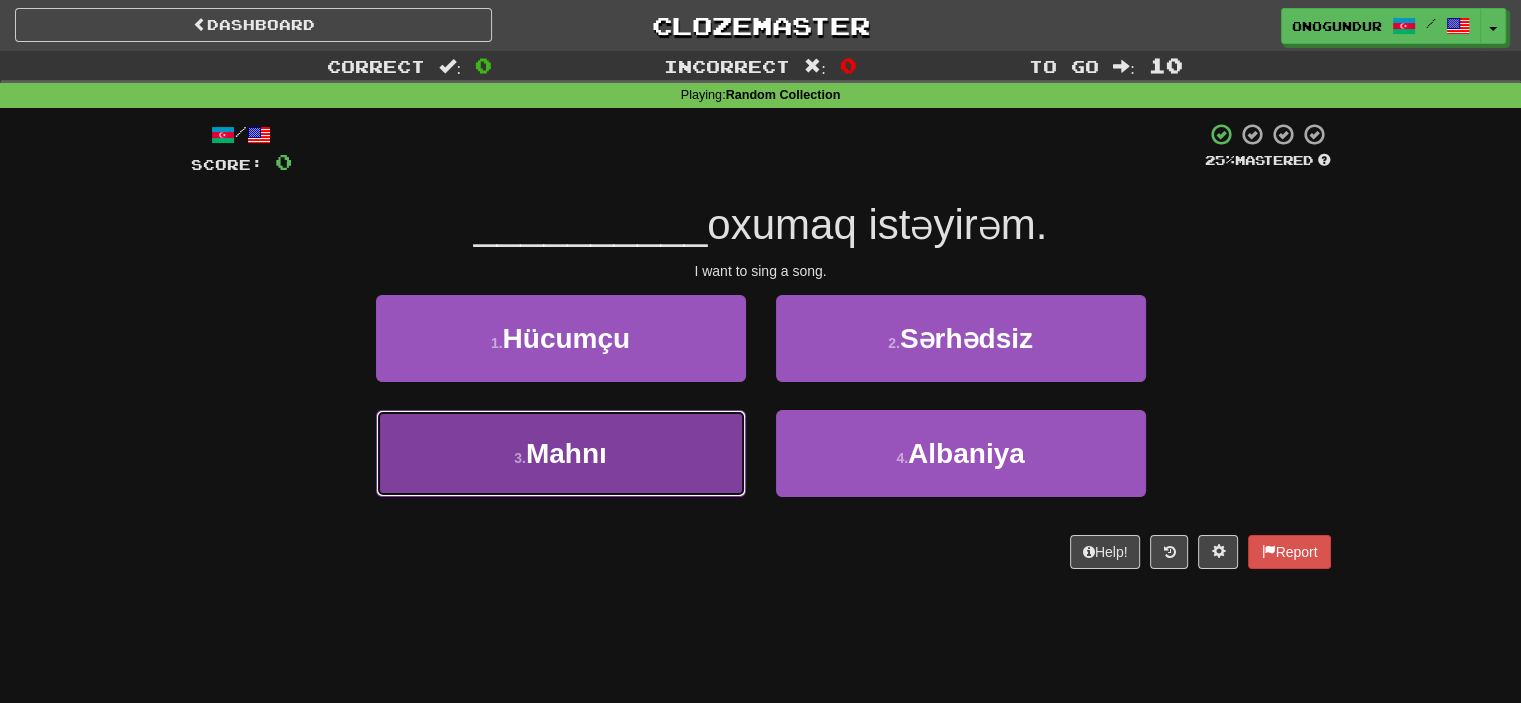 click on "3 .  Mahnı" at bounding box center (561, 453) 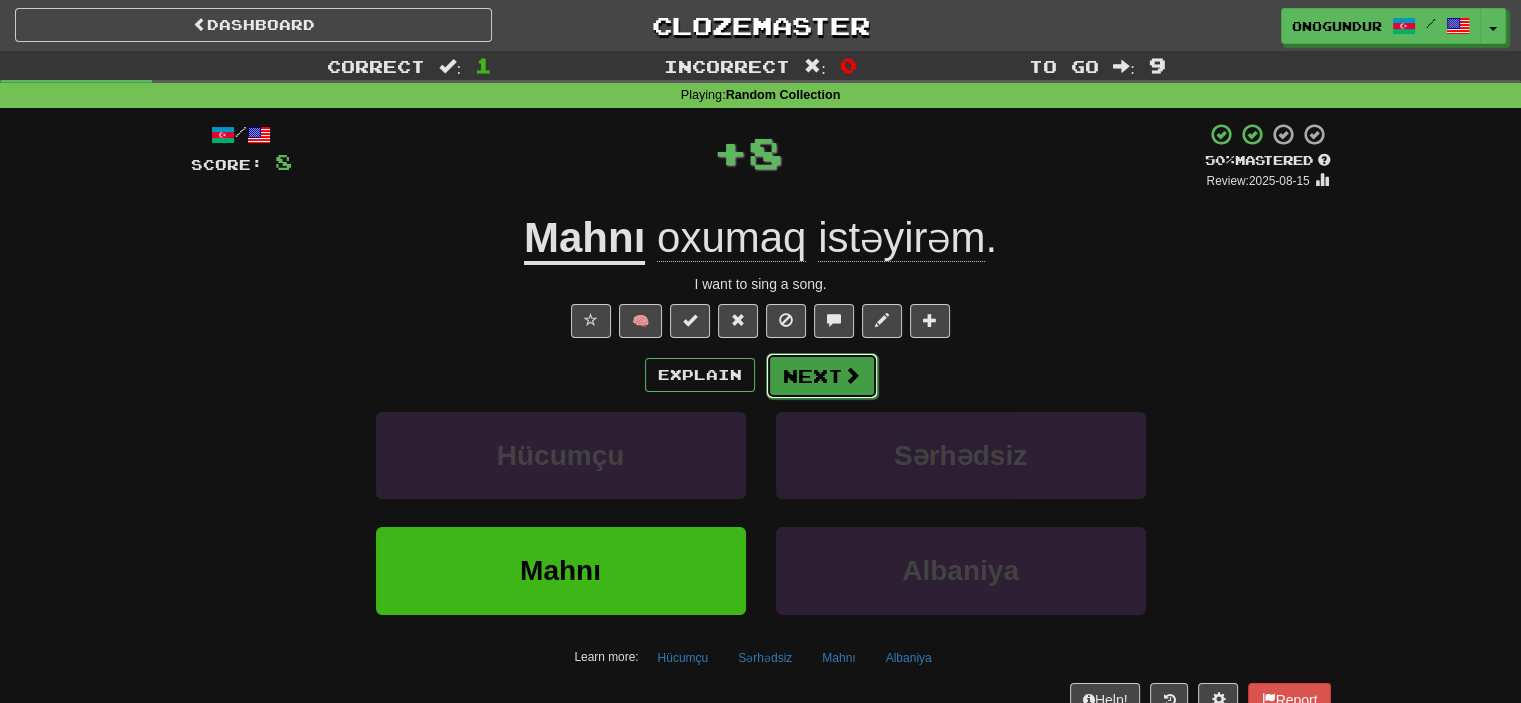 click on "Next" at bounding box center [822, 376] 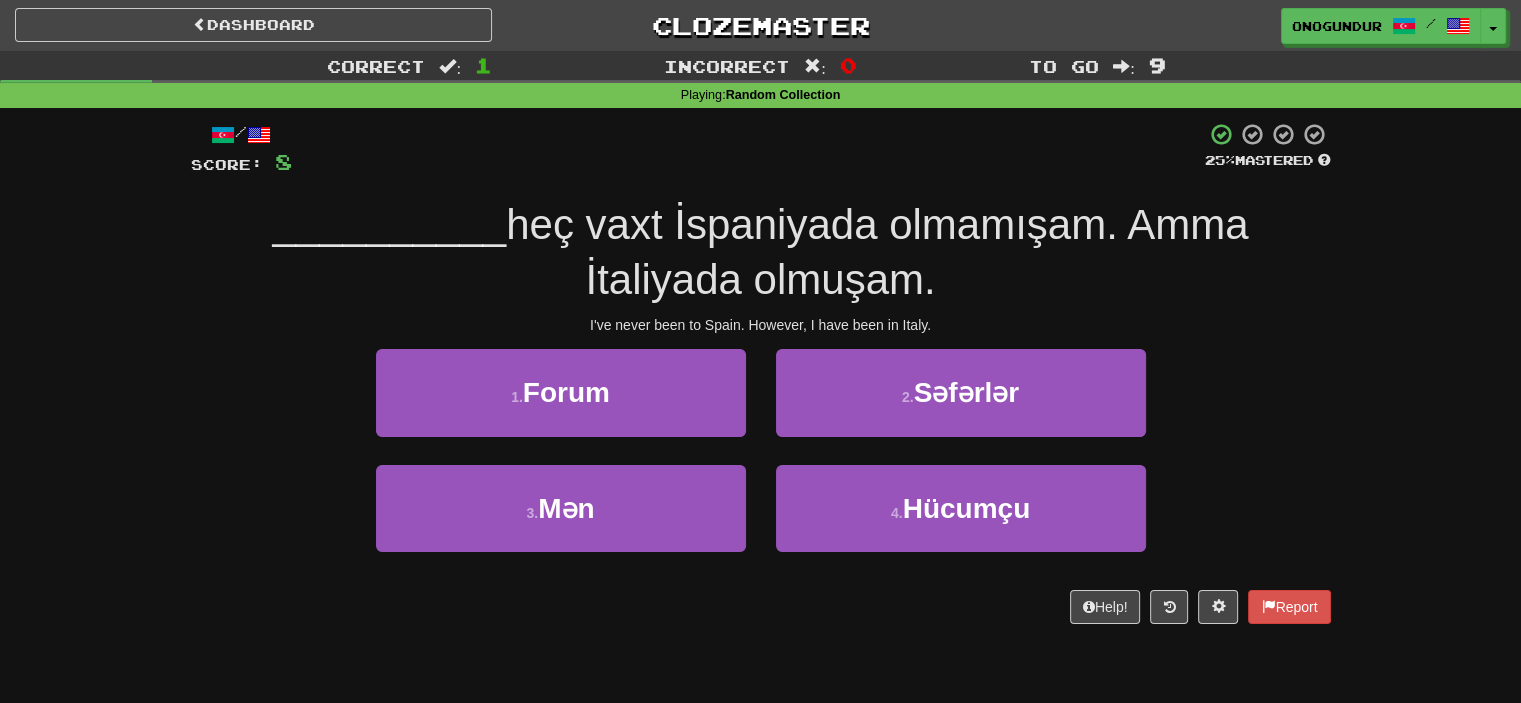 click on "/  Score:   8 25 %  Mastered __________  heç vaxt İspaniyada olmamışam. Amma İtaliyada olmuşam. I've never been to Spain. However, I have been in Italy. 1 .  Forum 2 .  Səfərlər 3 .  Mən 4 .  Hücumçu  Help!  Report" at bounding box center [761, 379] 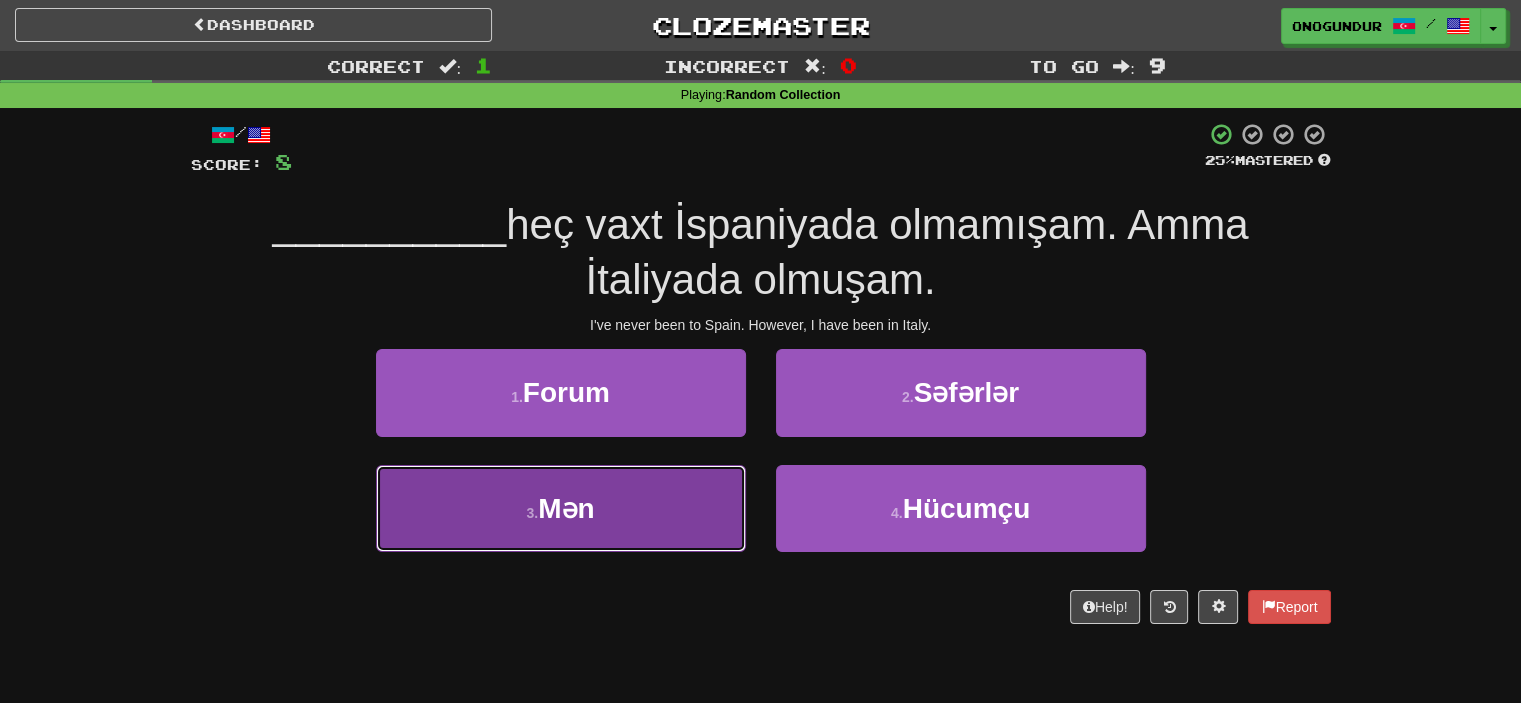 click on "3 .  Mən" at bounding box center (561, 508) 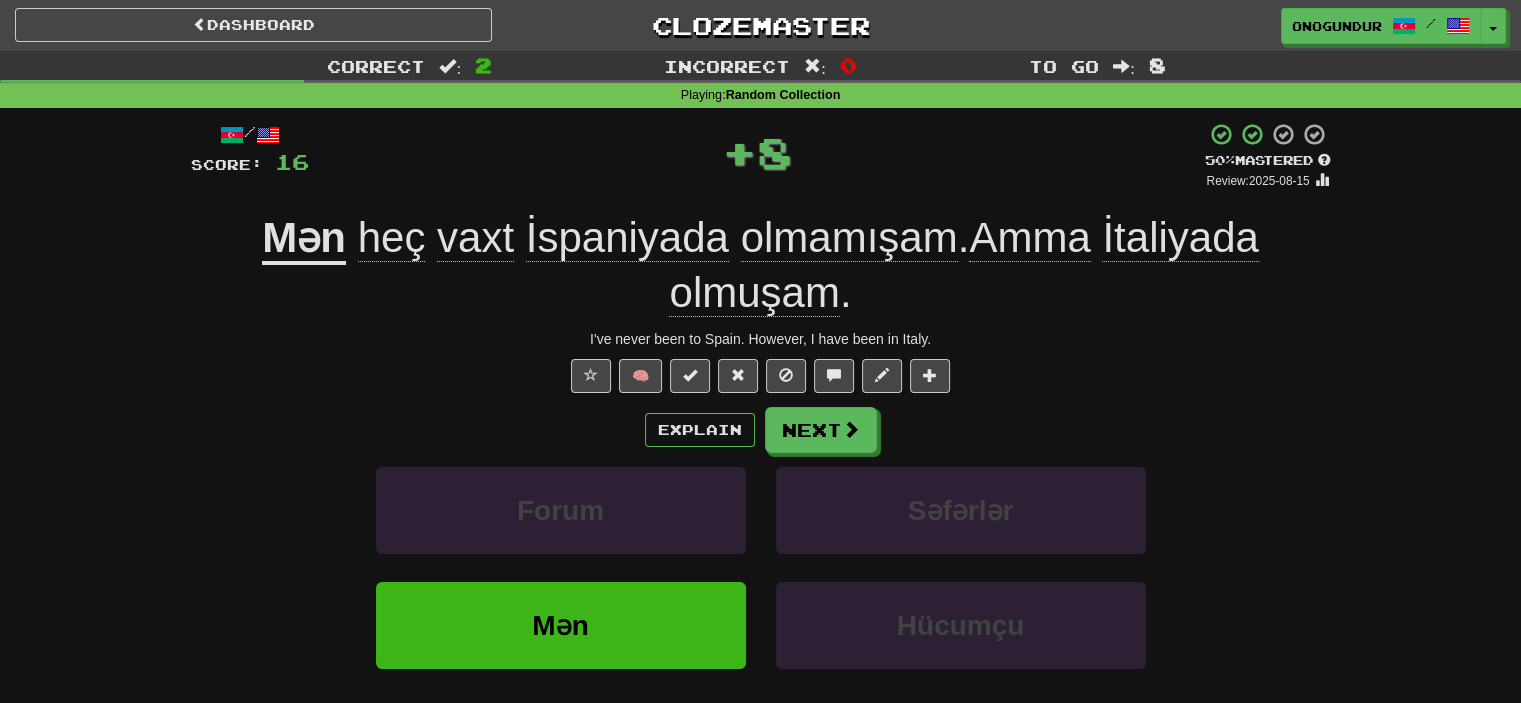 click on "Explain Next" at bounding box center [761, 430] 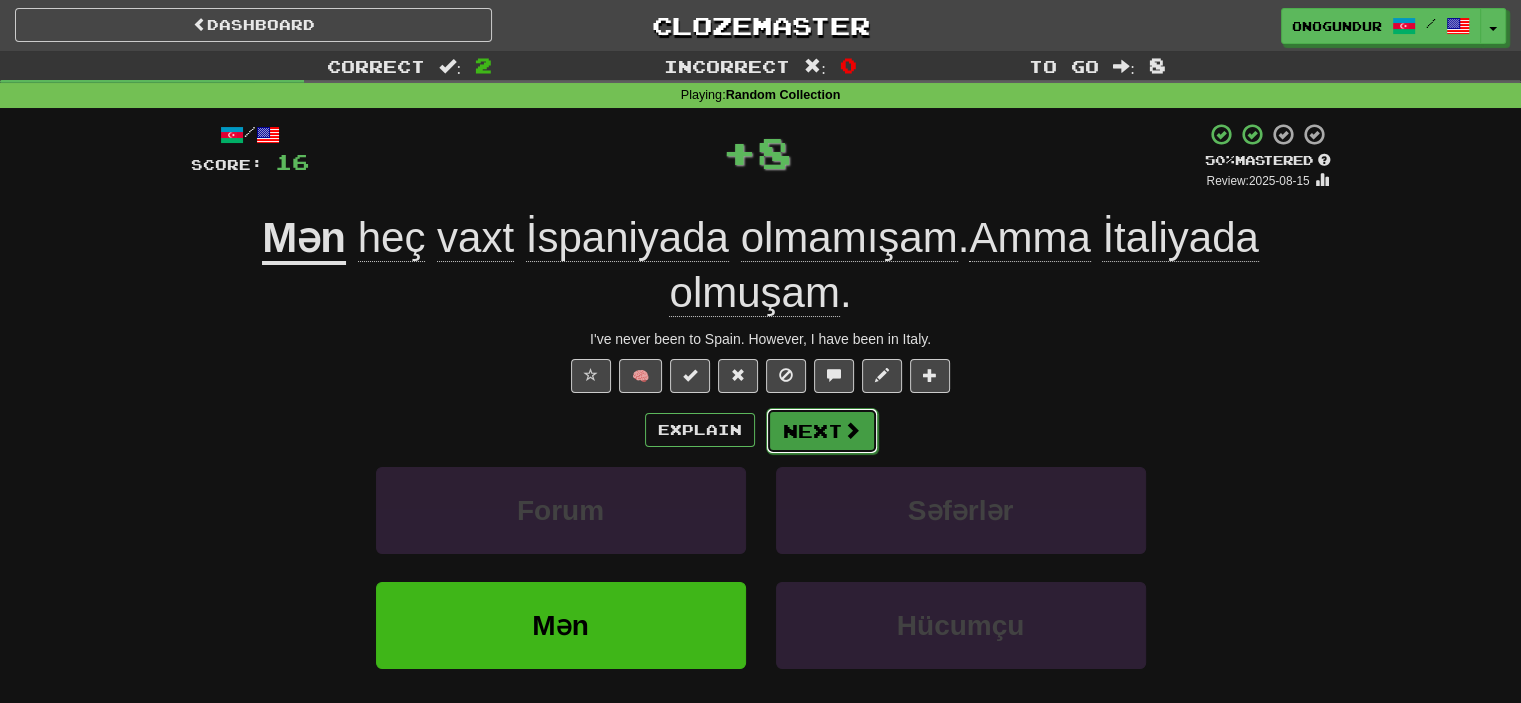 click on "Next" at bounding box center [822, 431] 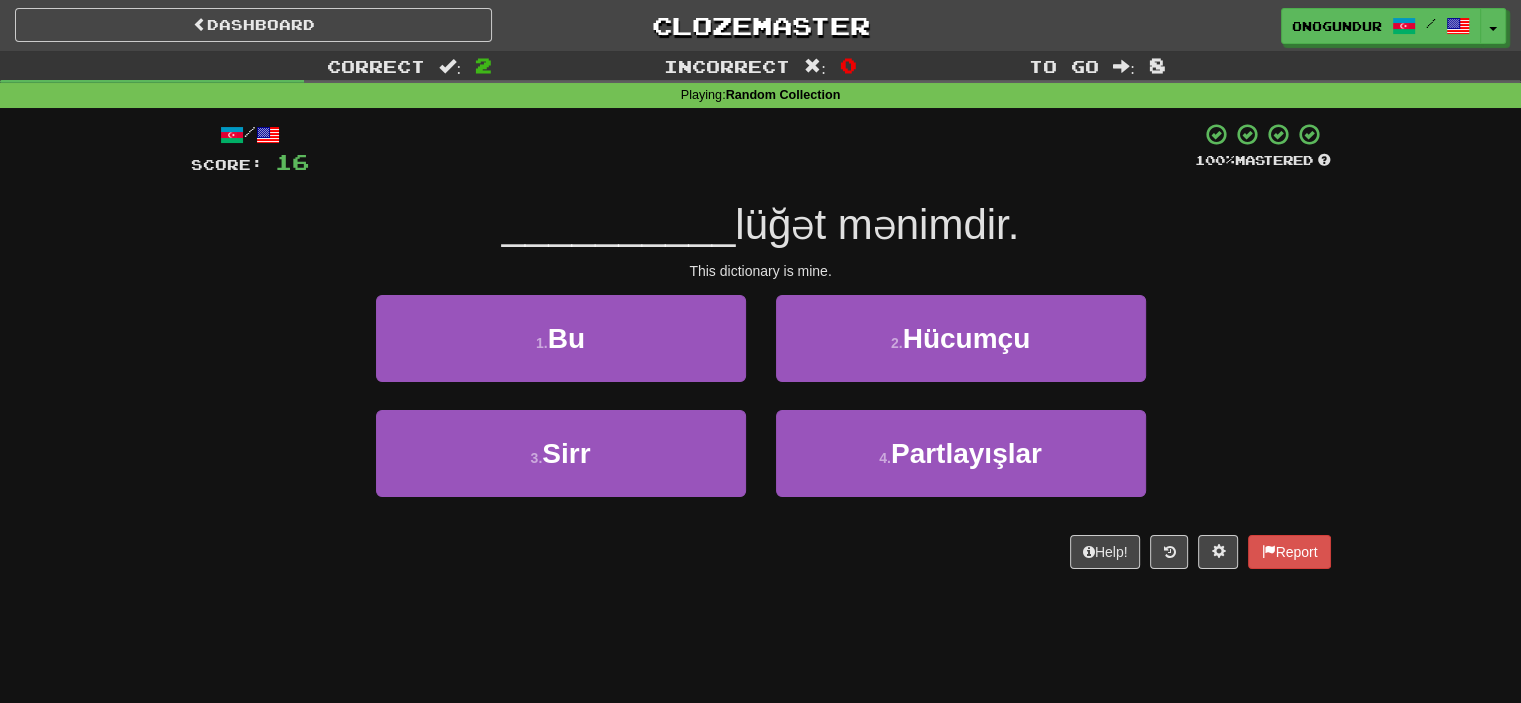 click on "Dashboard
Clozemaster
onogundur
/
Toggle Dropdown
Dashboard
Leaderboard
Activity Feed
Notifications
Profile
Discussions
Azərbaycanca
/
English
Streak:
20
Review:
2,955
Points Today: 0
Català
/
English
Streak:
0
Review:
10
Points Today: 0
Deutsch
/
English
Streak:
0
Review:
1,979
Points Today: 0
Español
/
English
Streak:
1
Review:
1,413
Points Today: 0
Esperanto
/
English
Streak:
0
Review:
1,035
Points Today: 0
Français
/
English
Streak:
0
Review:
19
Points Today: 0
Hrvatski
/
English
Streak:
0
Review:
278
Points Today: 0
Íslenska
/" at bounding box center [760, 351] 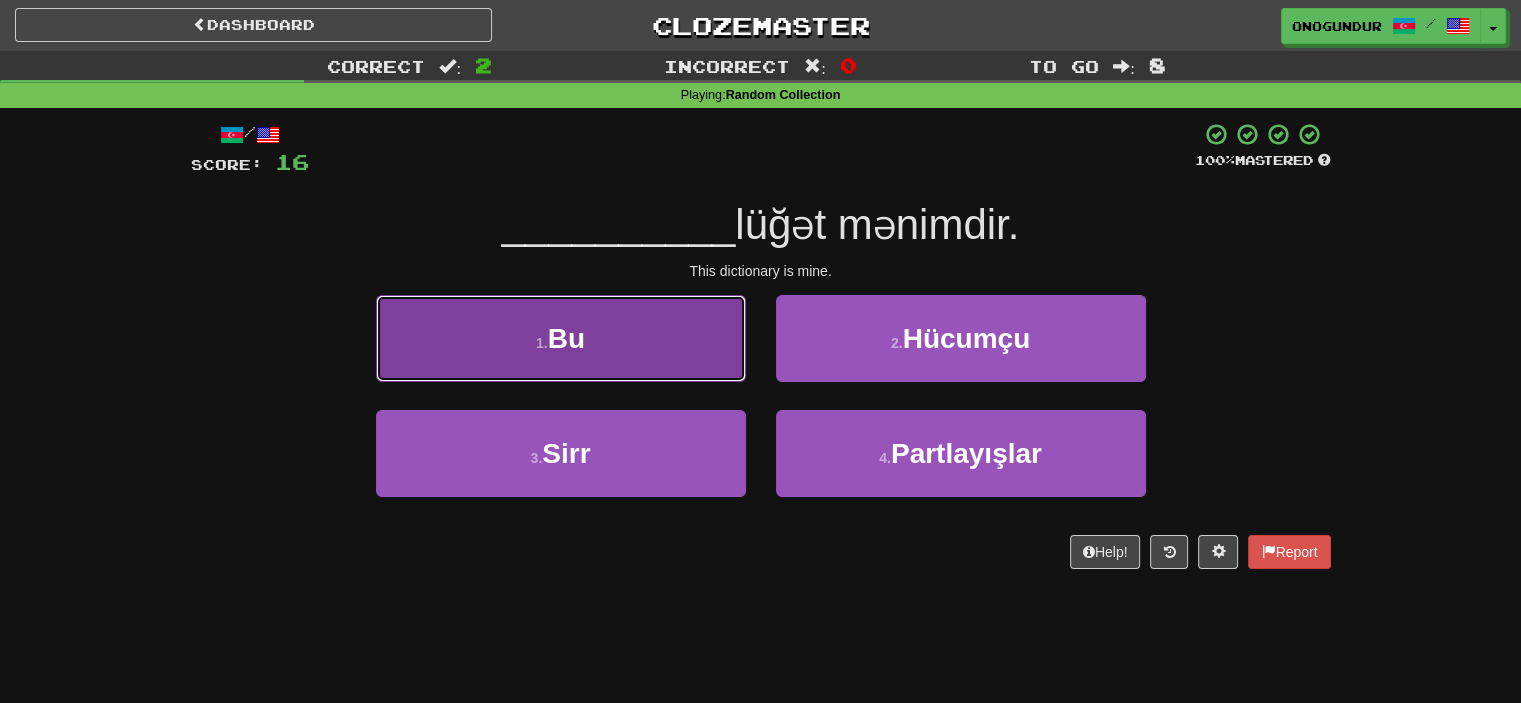 click on "1 .  Bu" at bounding box center [561, 338] 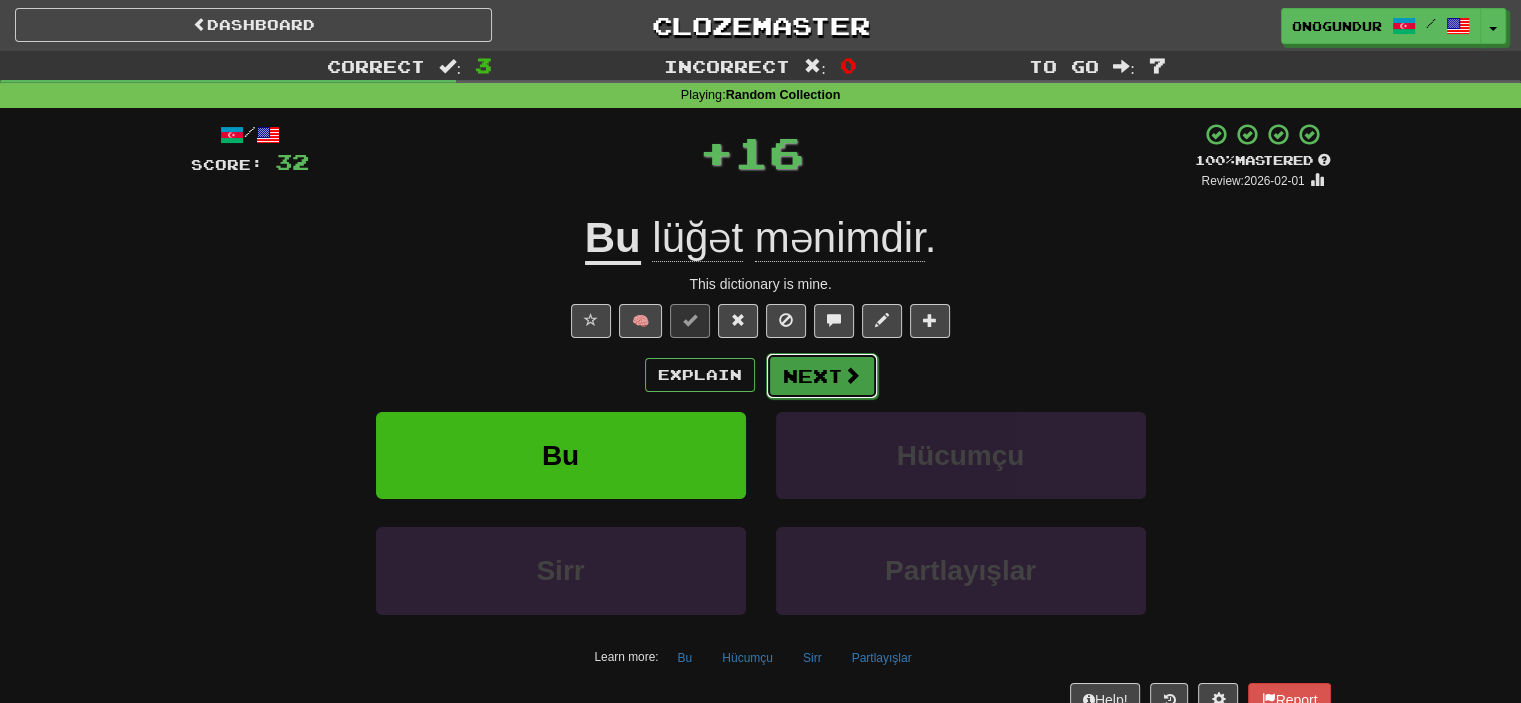 click on "Next" at bounding box center (822, 376) 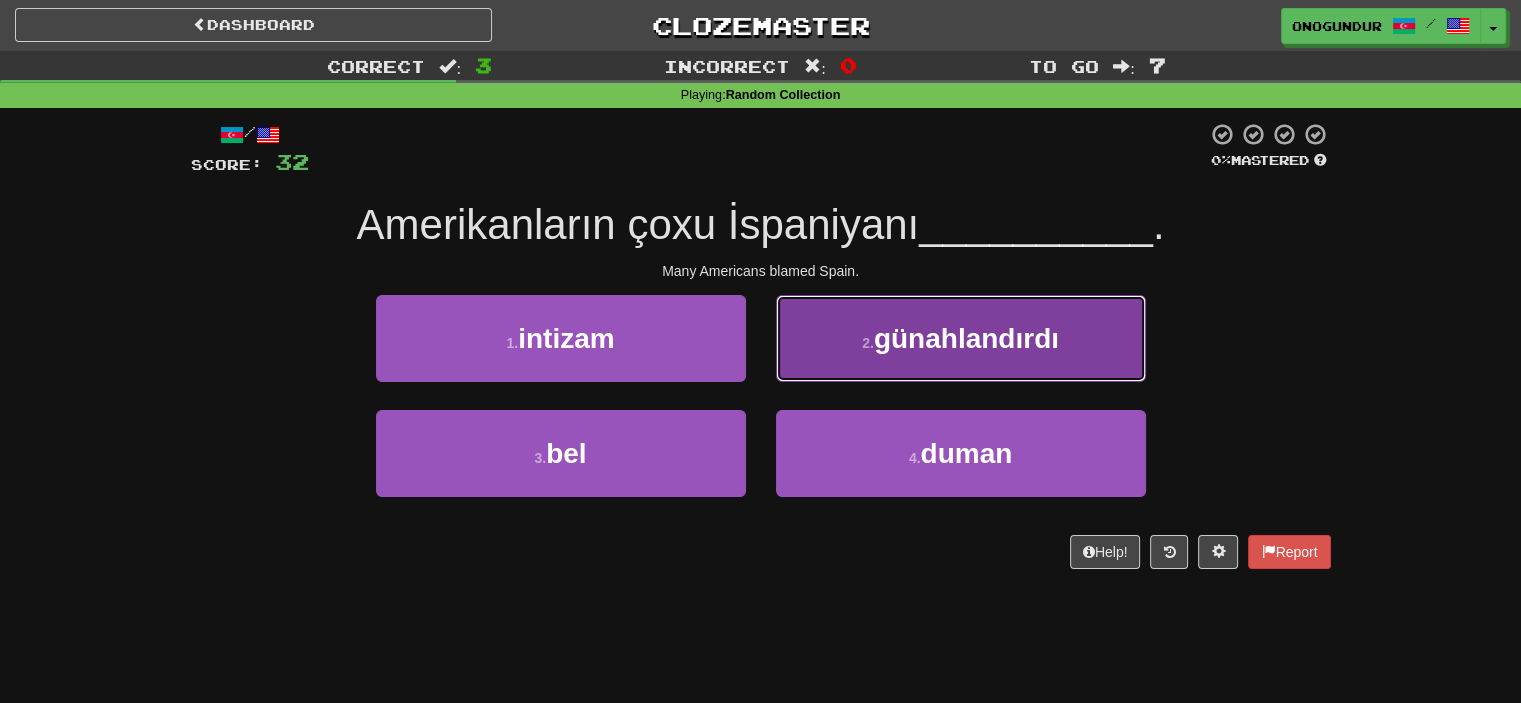click on "2 .  günahlandırdı" at bounding box center (961, 338) 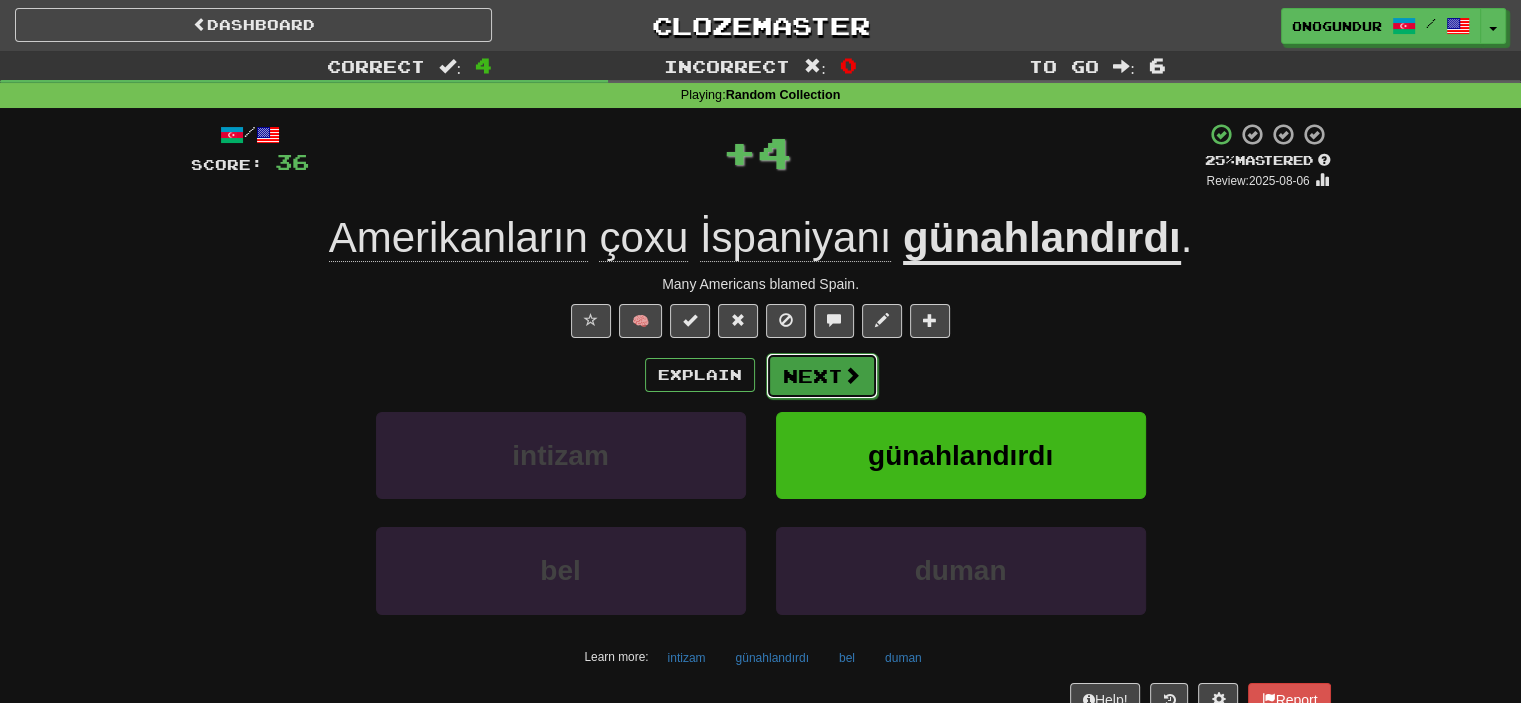 click on "Next" at bounding box center (822, 376) 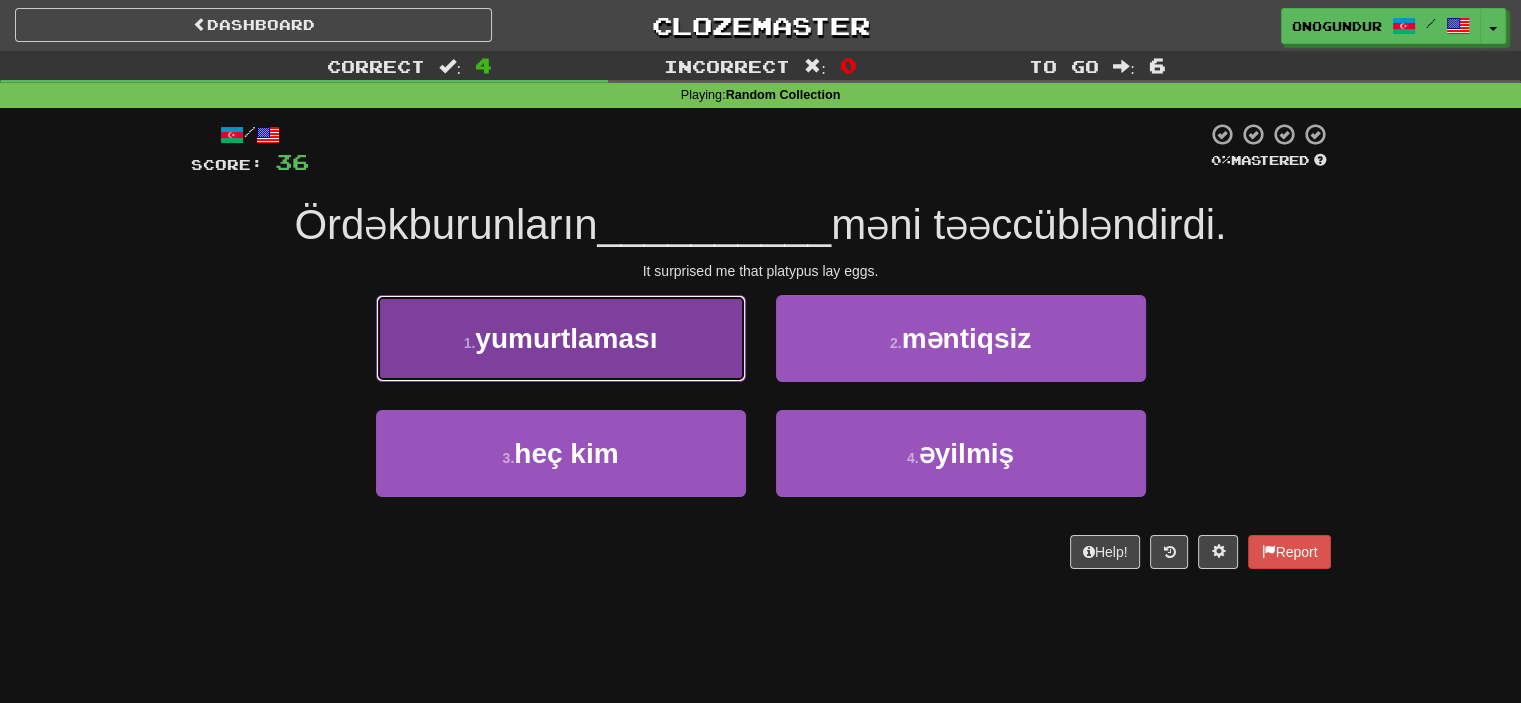 click on "1 .  yumurtlaması" at bounding box center (561, 338) 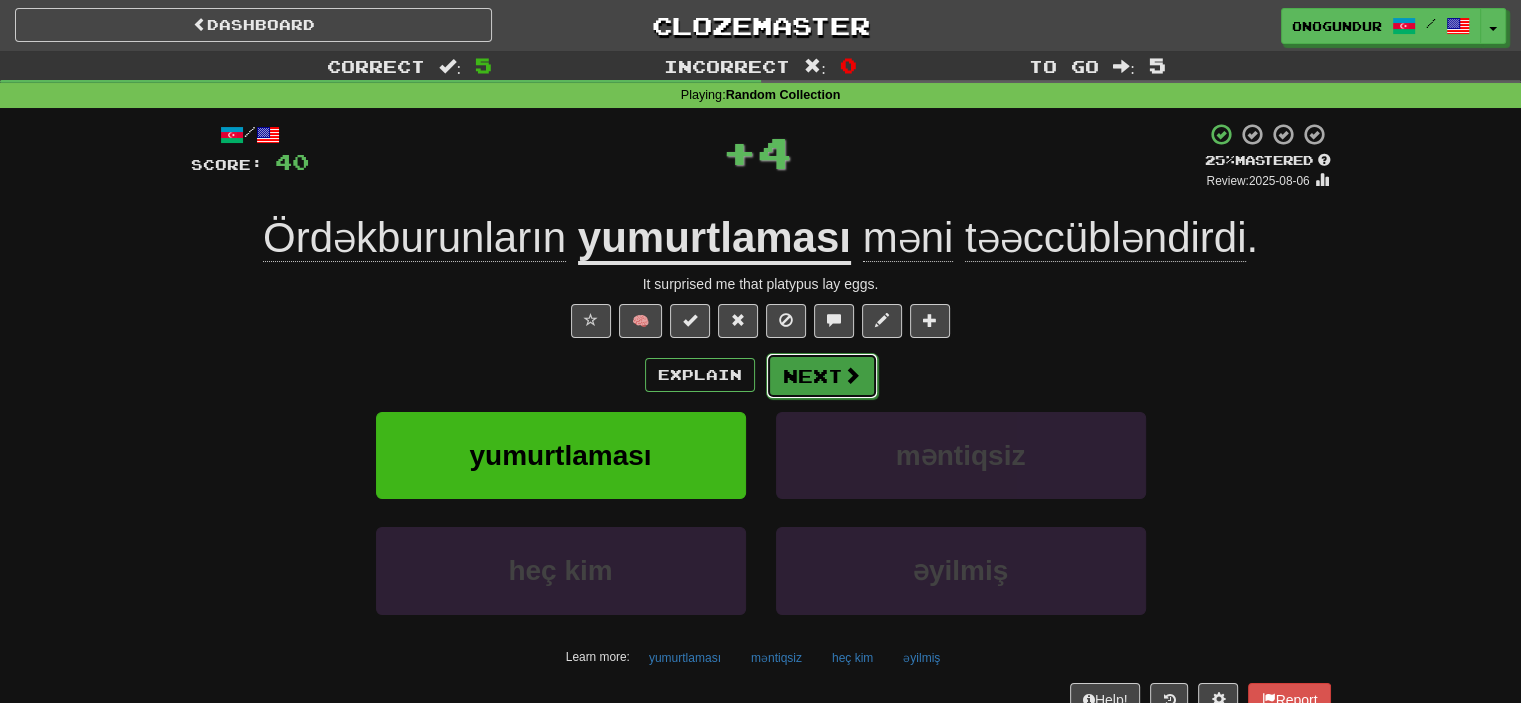 click on "Next" at bounding box center (822, 376) 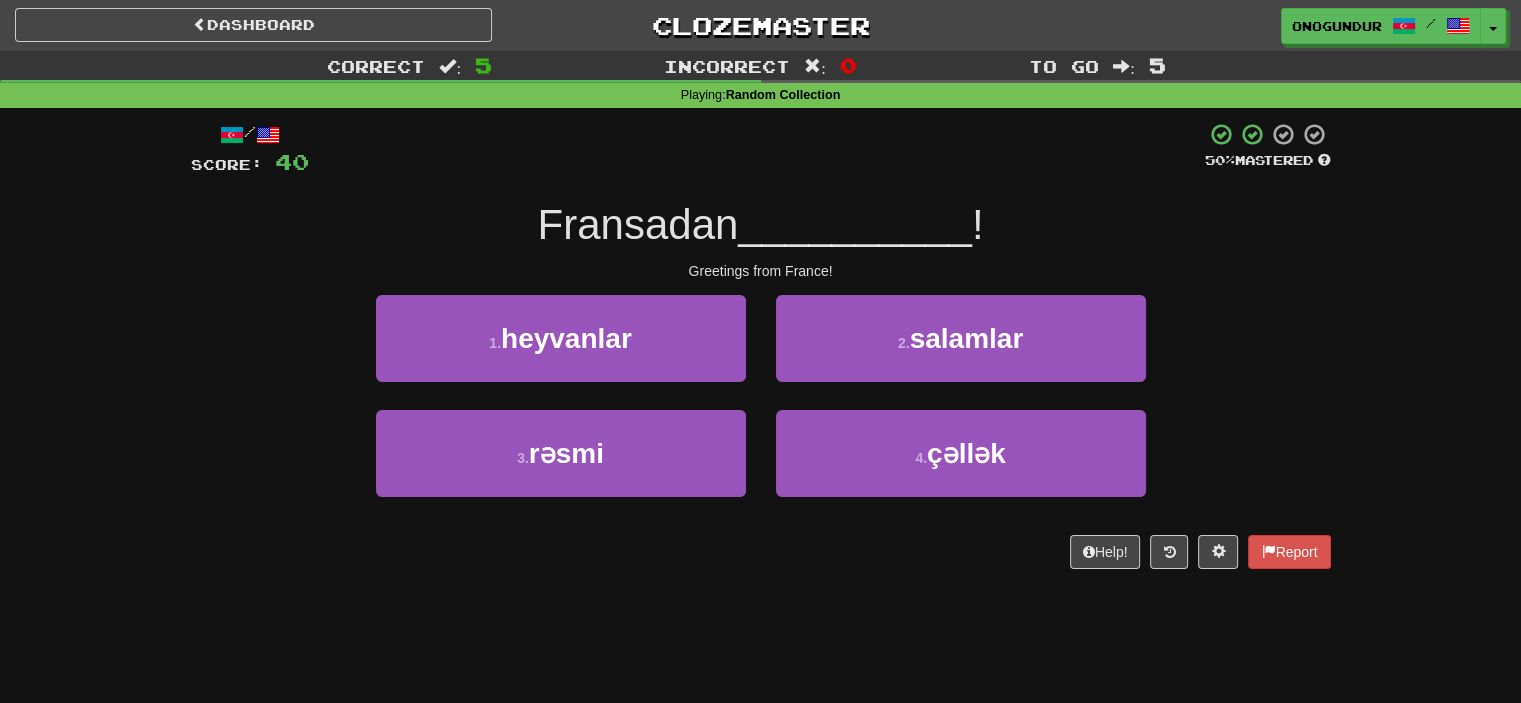 click on "/  Score:   40 50 %  Mastered Fransadan  __________ ! Greetings from France! 1 .  heyvanlar 2 .  salamlar 3 .  rəsmi 4 .  çəllək  Help!  Report" at bounding box center (761, 352) 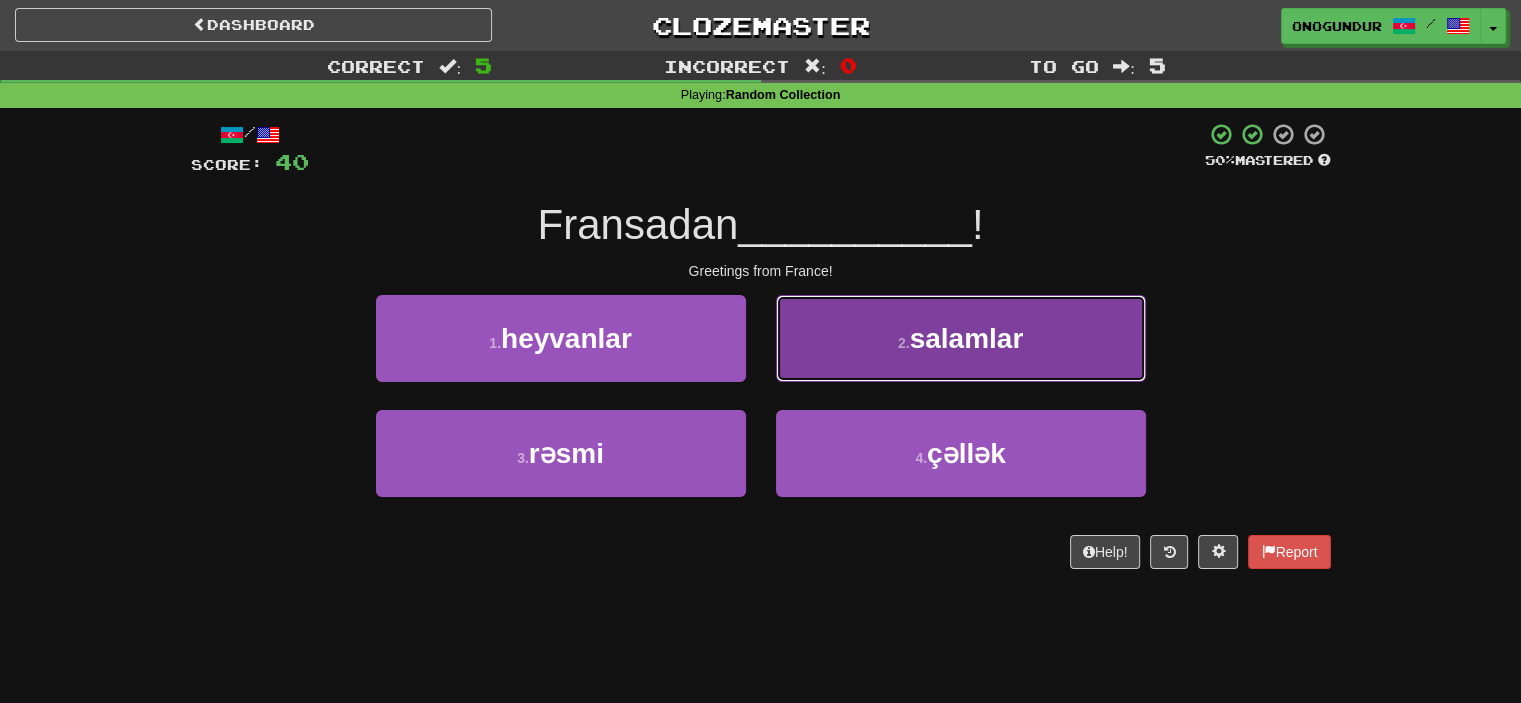 click on "2 .  salamlar" at bounding box center (961, 338) 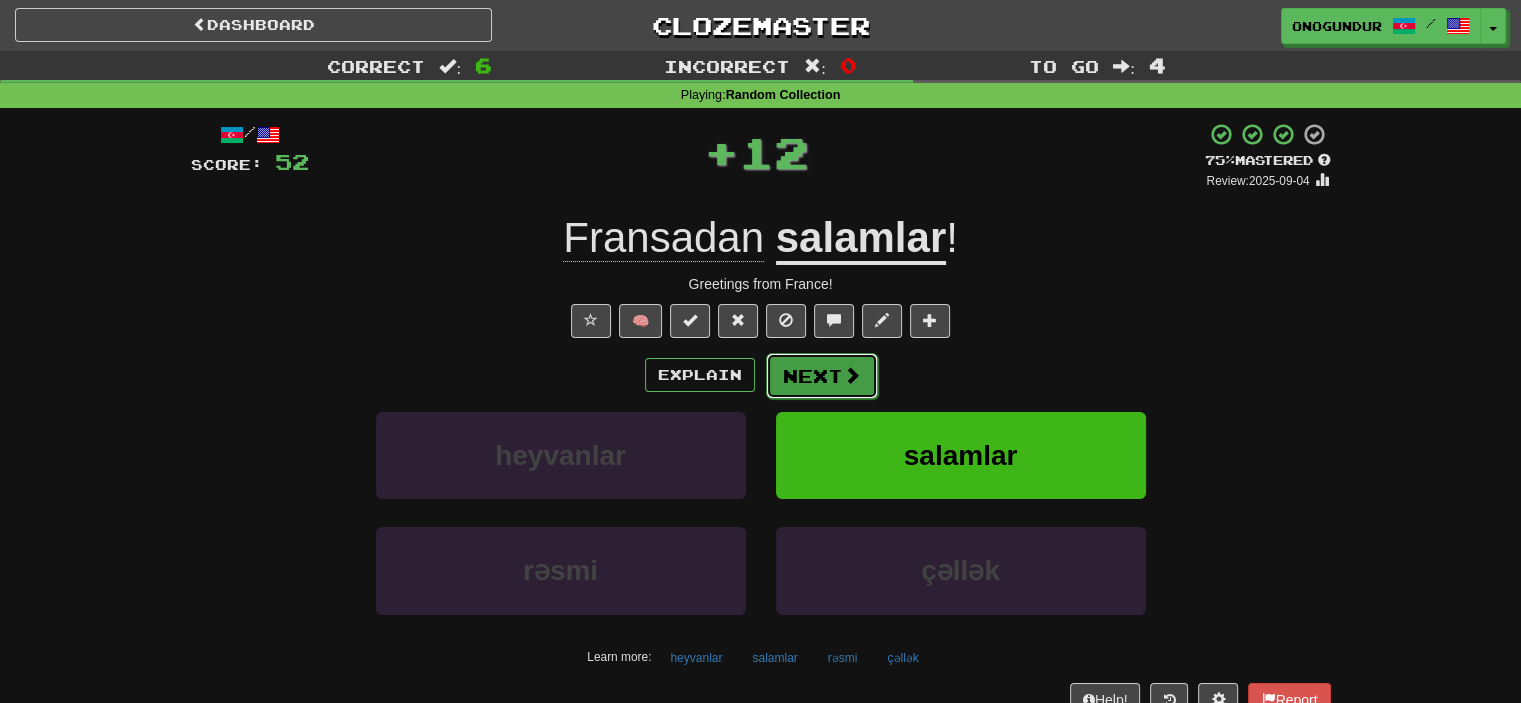 click on "Next" at bounding box center (822, 376) 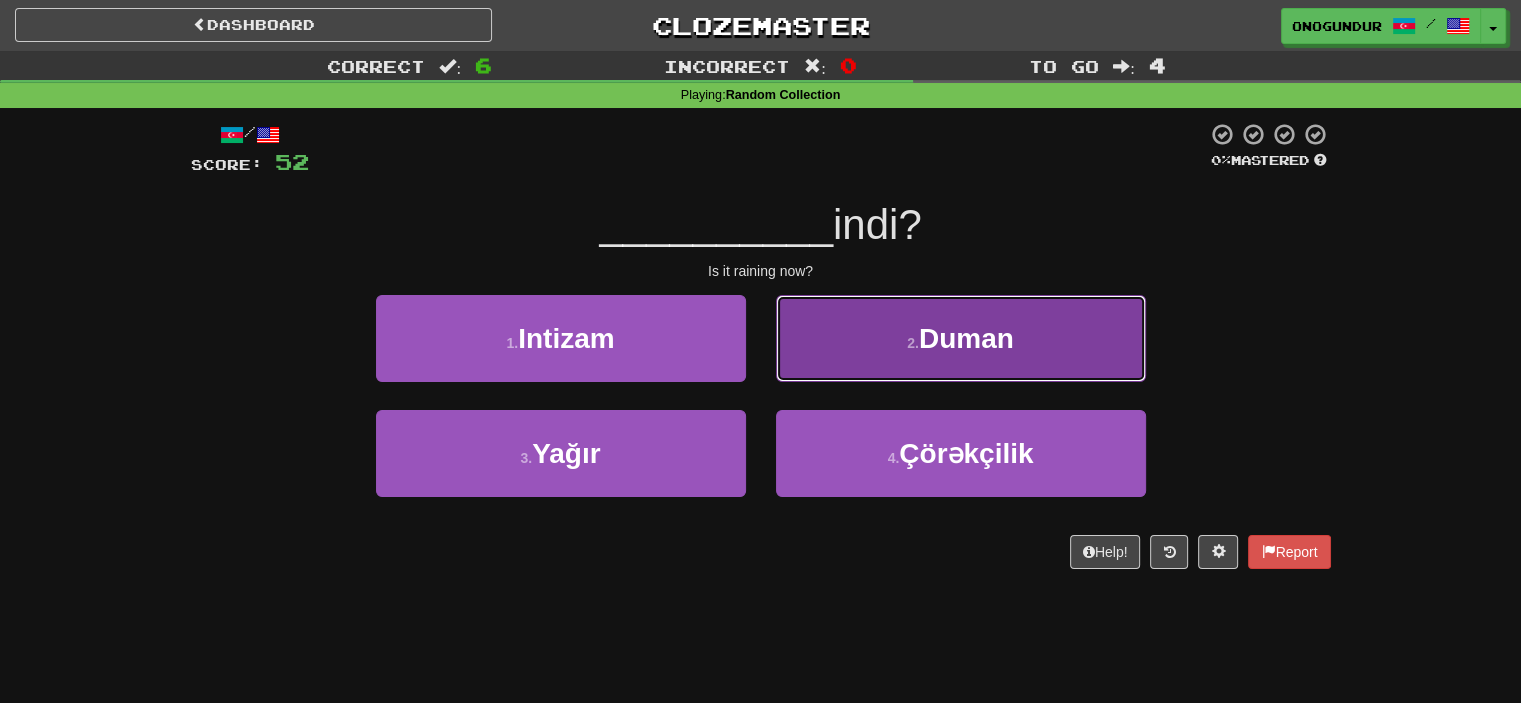 click on "2 .  Duman" at bounding box center [961, 338] 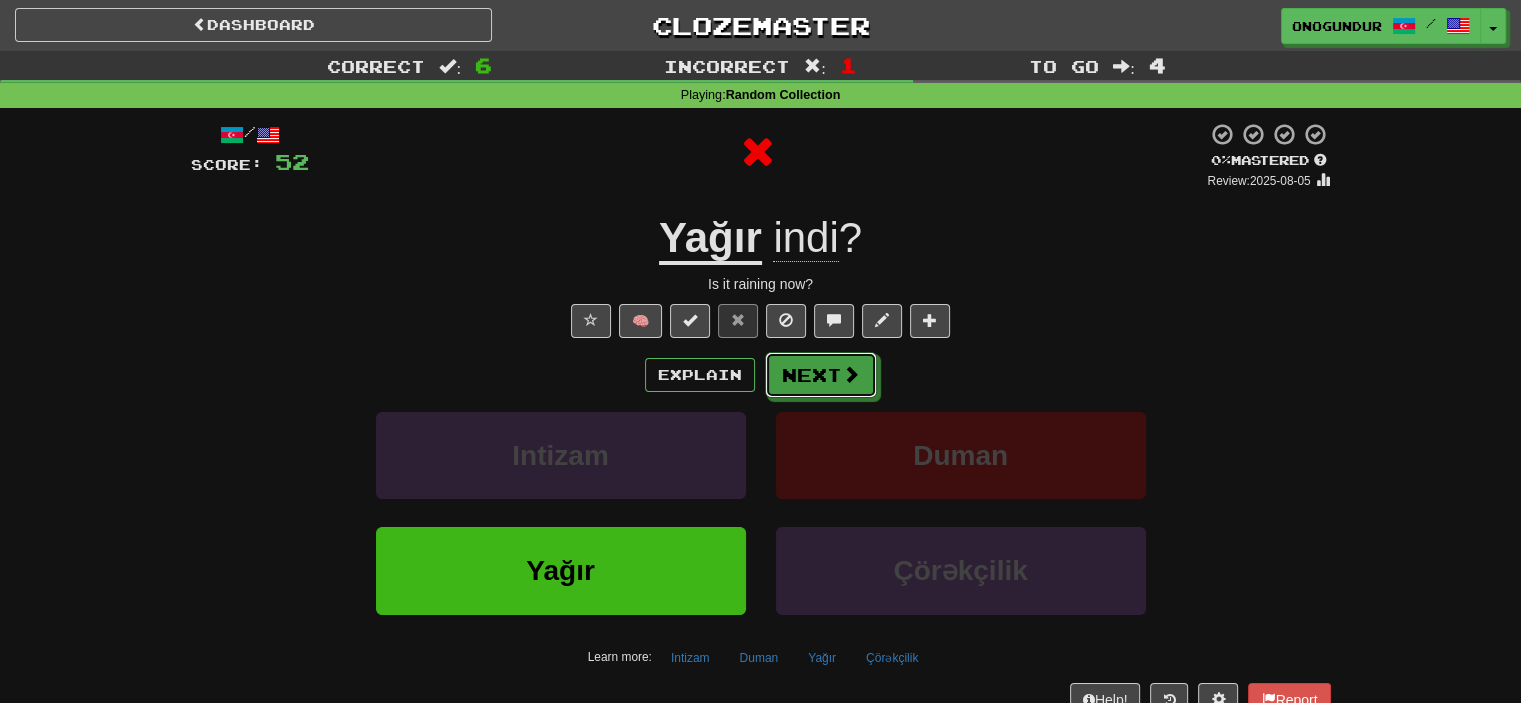 click on "Next" at bounding box center (821, 375) 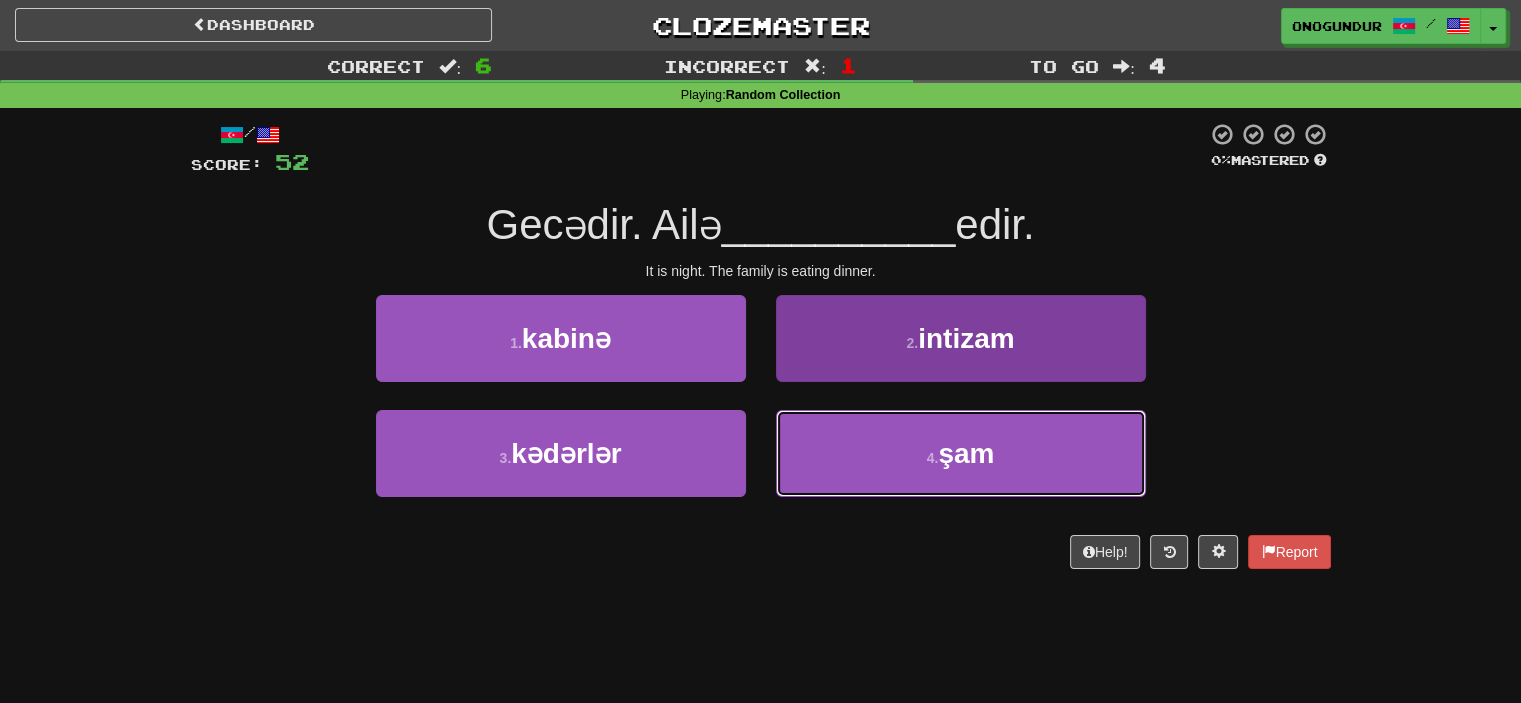 drag, startPoint x: 882, startPoint y: 439, endPoint x: 900, endPoint y: 441, distance: 18.110771 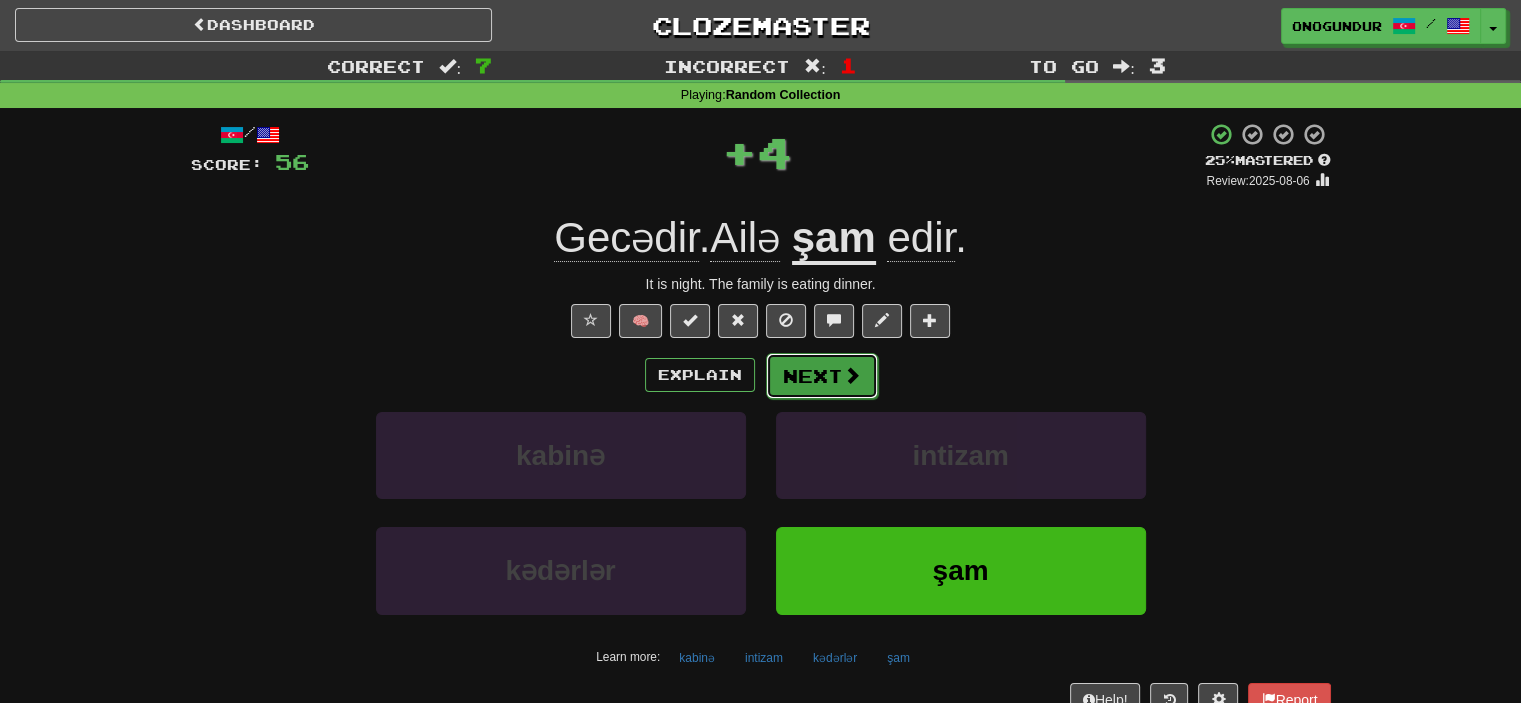 click on "Next" at bounding box center [822, 376] 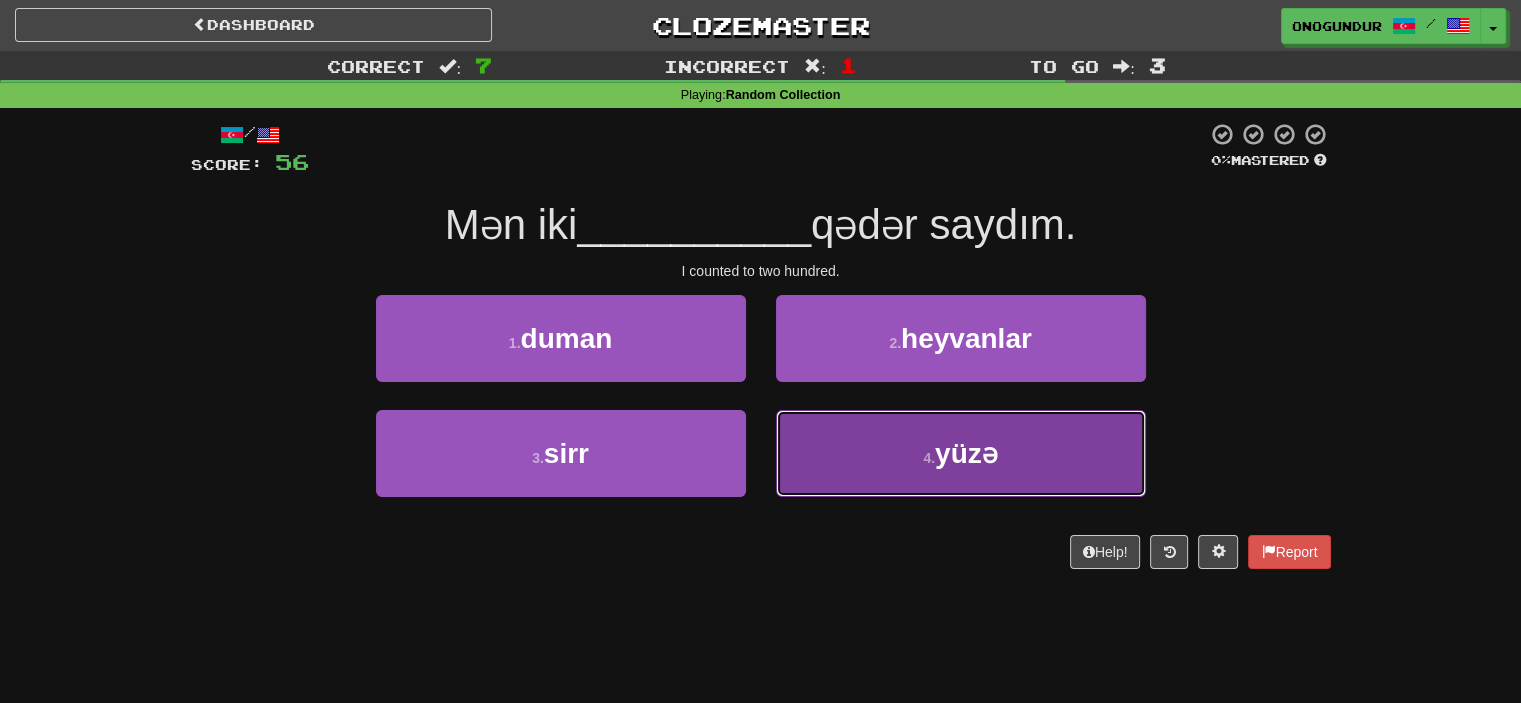 click on "4 .  yüzə" at bounding box center [961, 453] 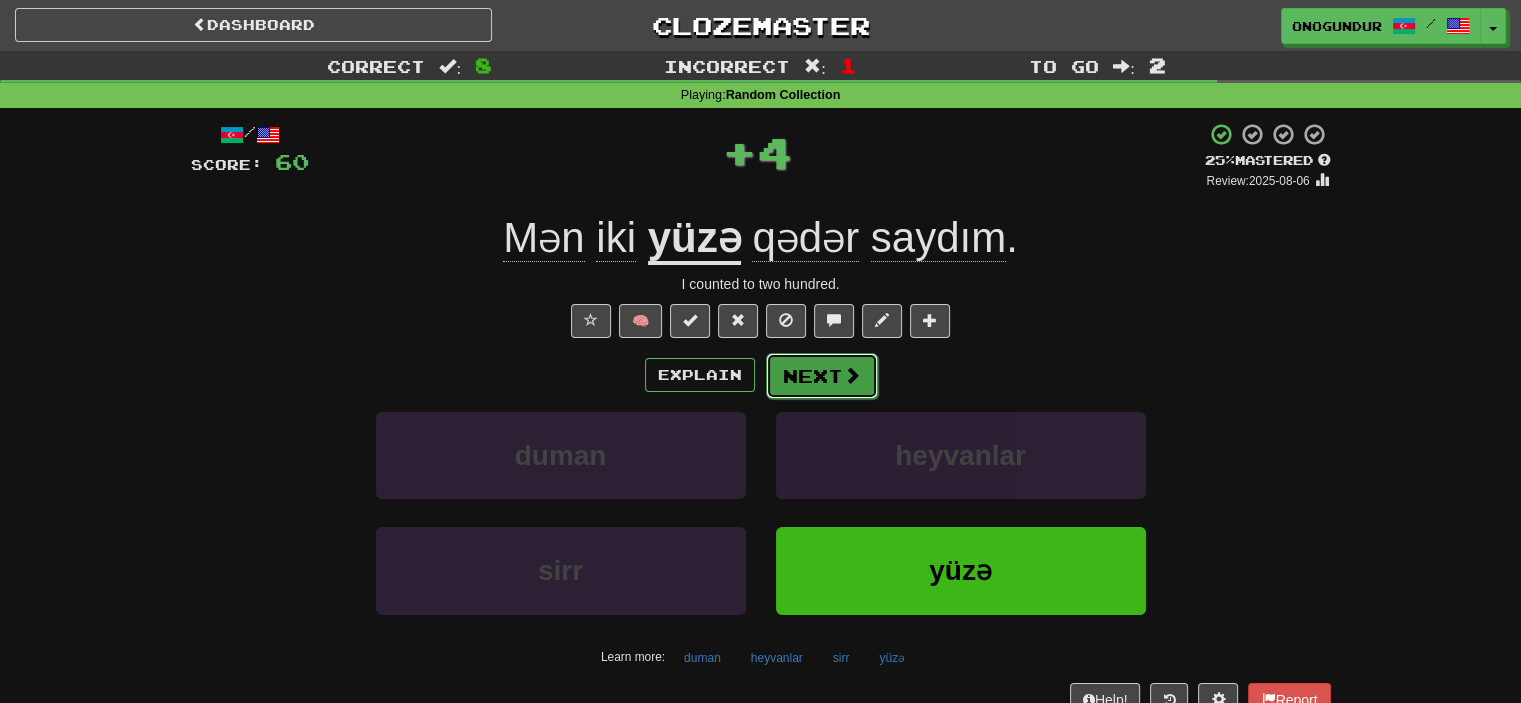 click on "Next" at bounding box center [822, 376] 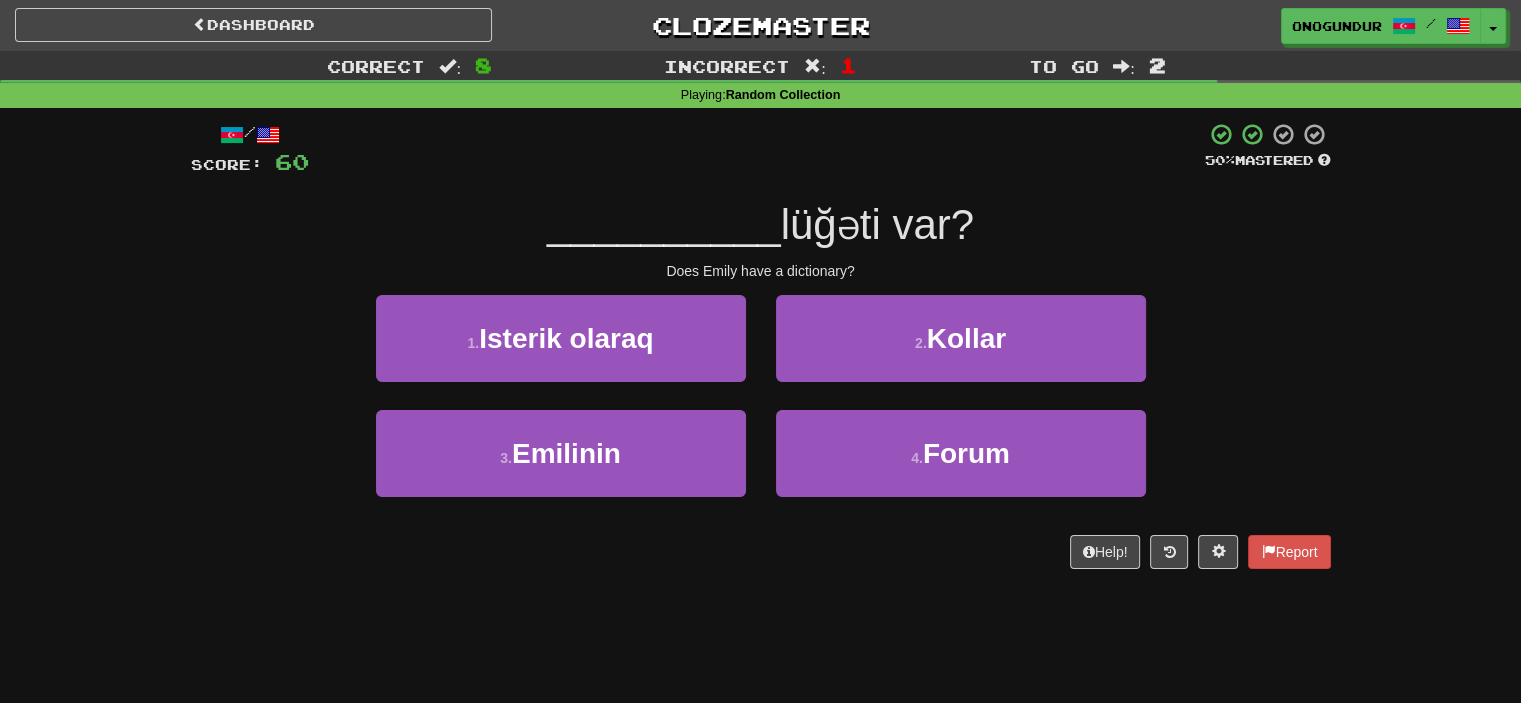 click on "Help!  Report" at bounding box center [761, 552] 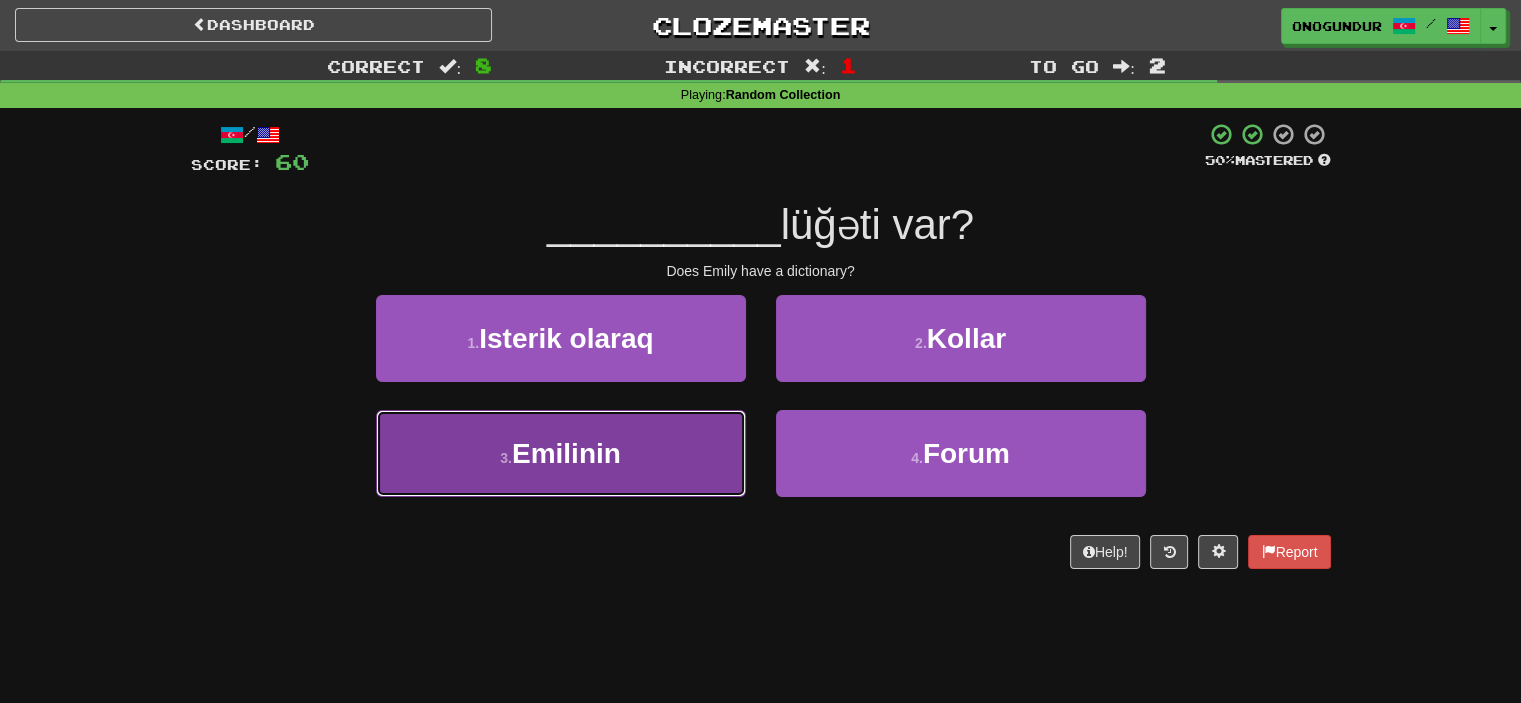 click on "3 .  Emilinin" at bounding box center [561, 453] 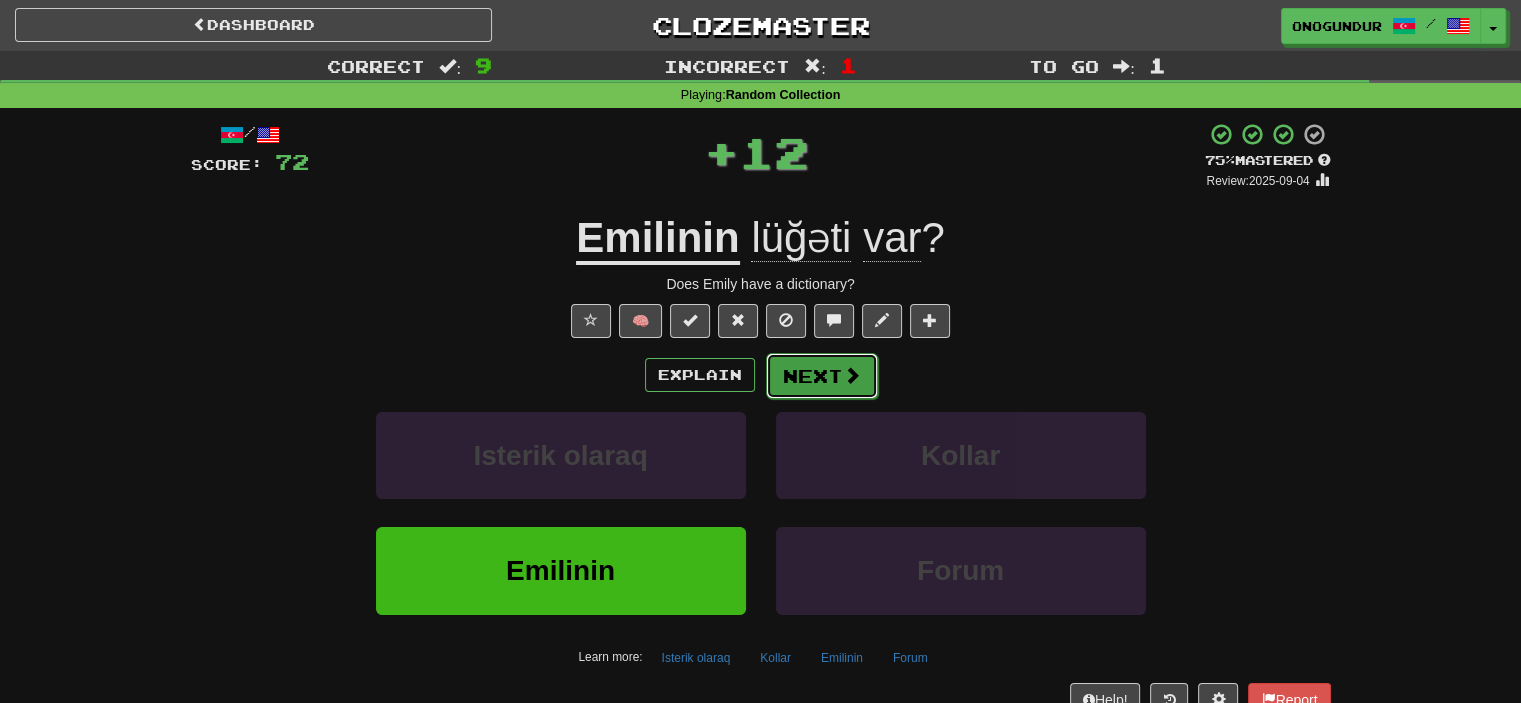click on "Next" at bounding box center [822, 376] 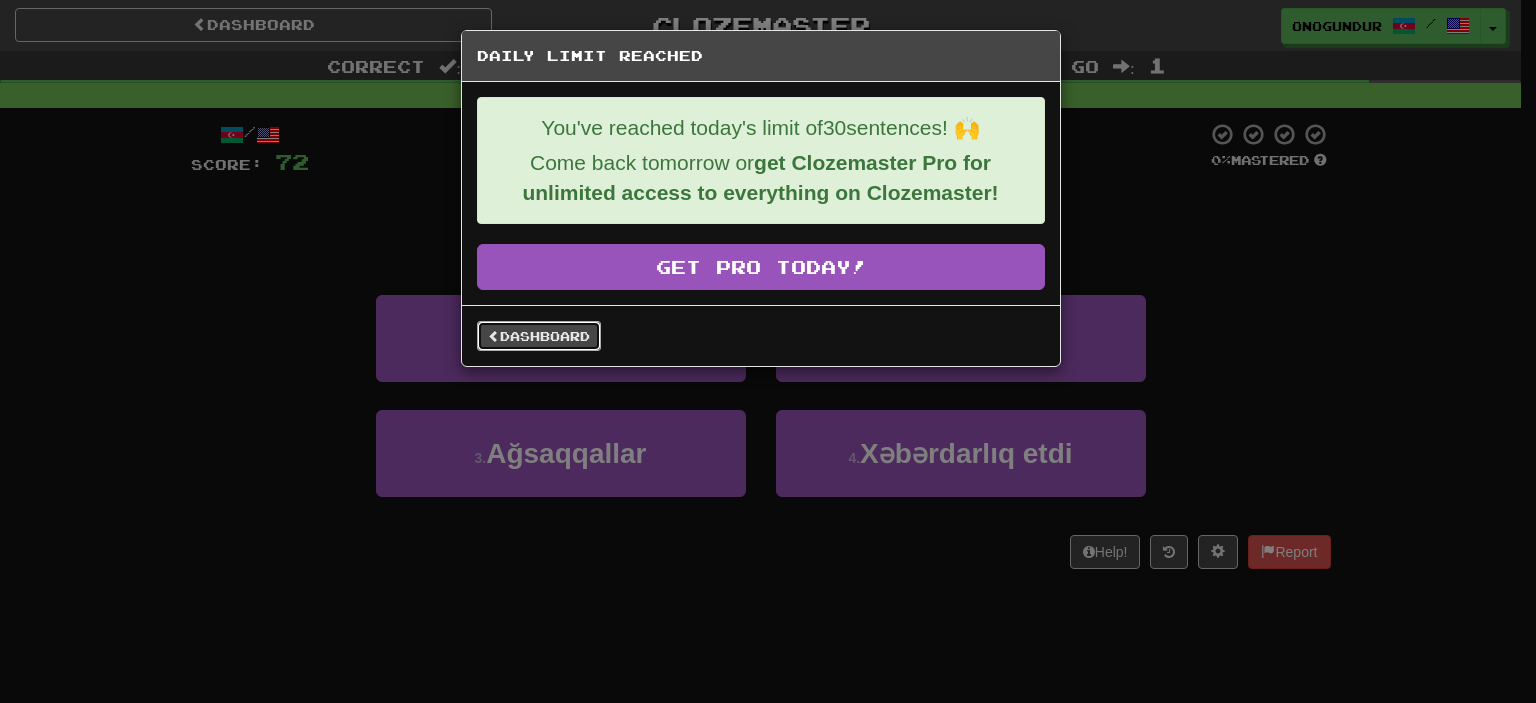 click on "Dashboard" at bounding box center [539, 336] 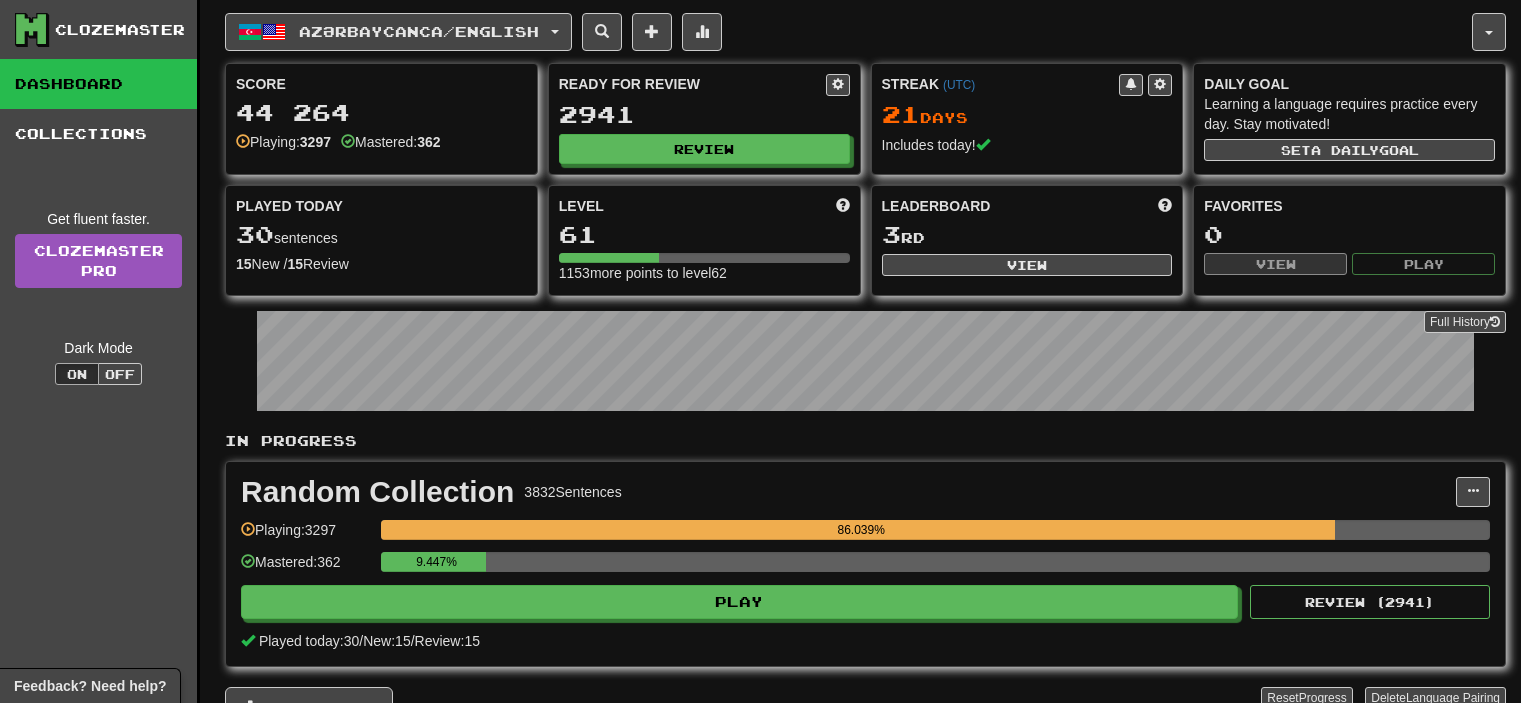 scroll, scrollTop: 0, scrollLeft: 0, axis: both 